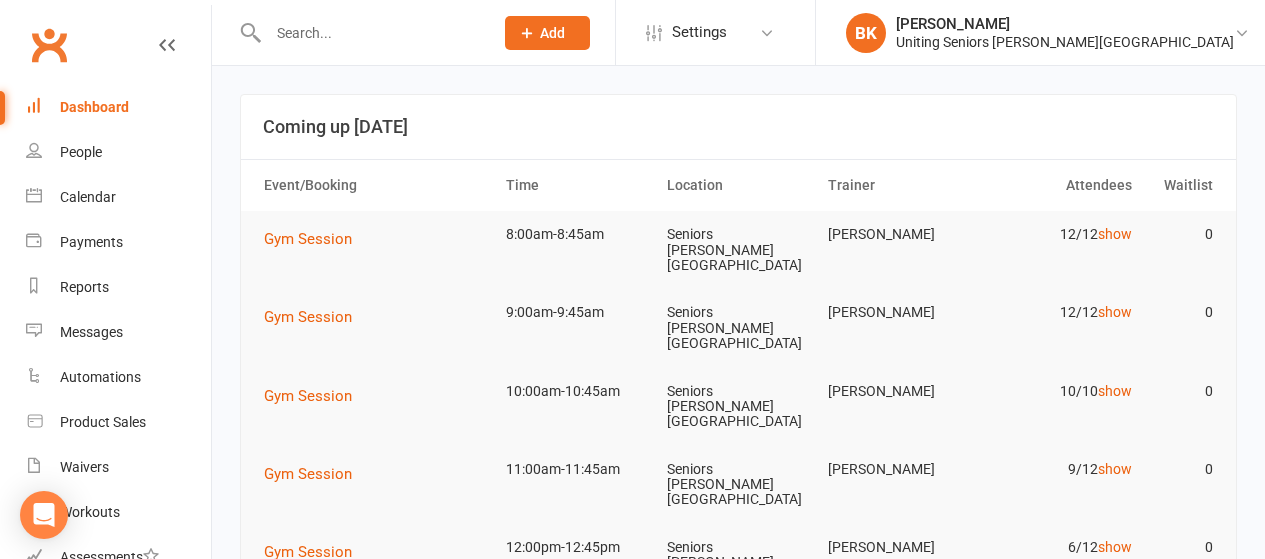scroll, scrollTop: 0, scrollLeft: 0, axis: both 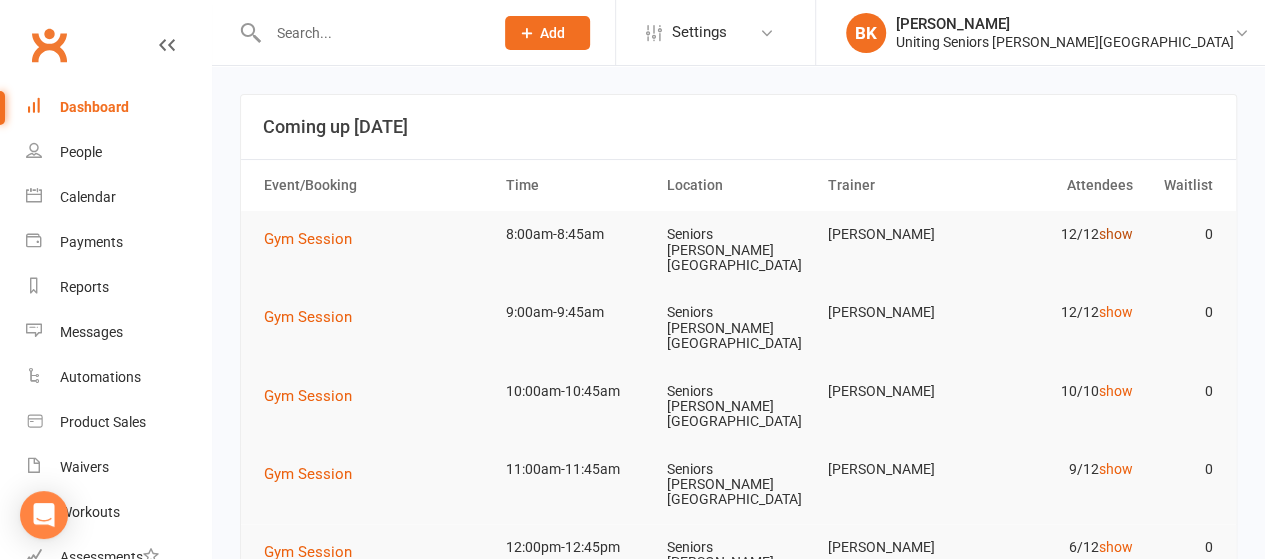 click on "show" at bounding box center (1115, 234) 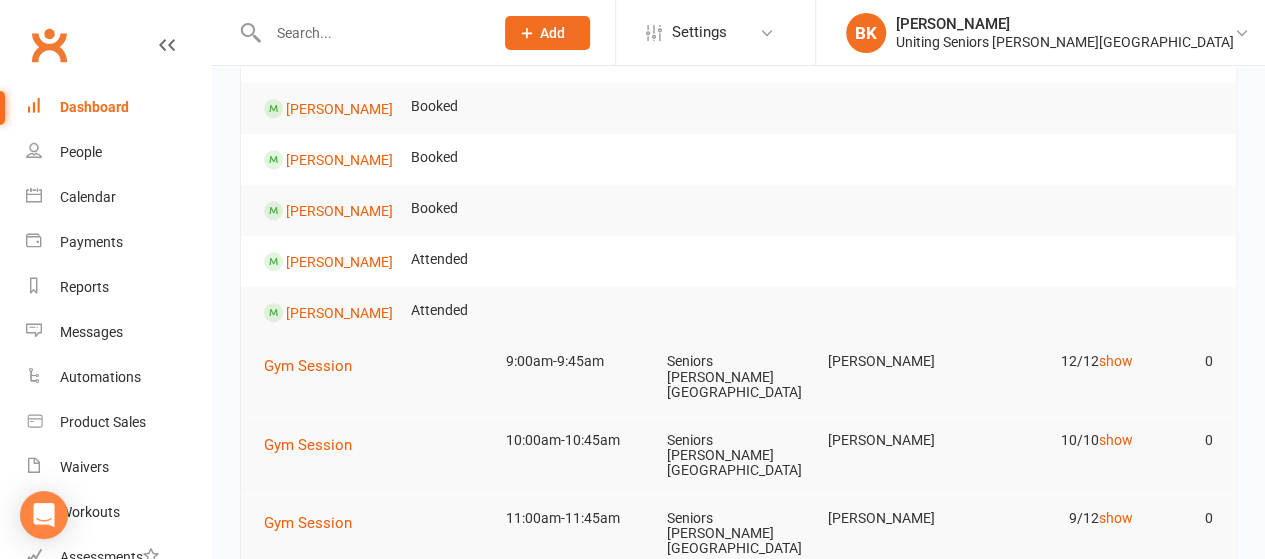 scroll, scrollTop: 564, scrollLeft: 0, axis: vertical 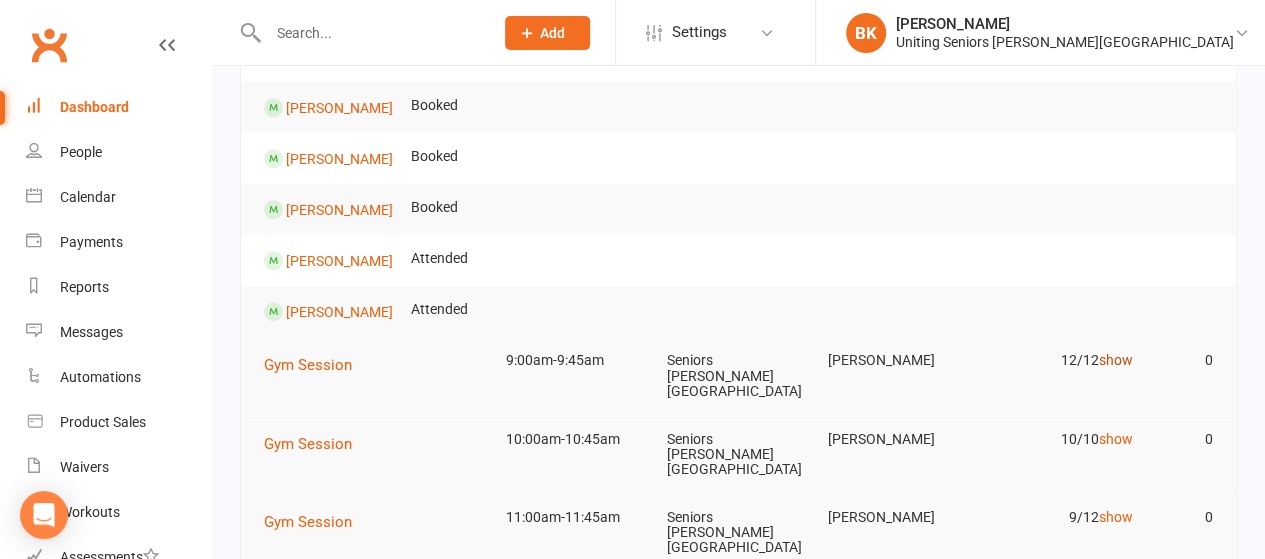 click on "show" at bounding box center [1115, 360] 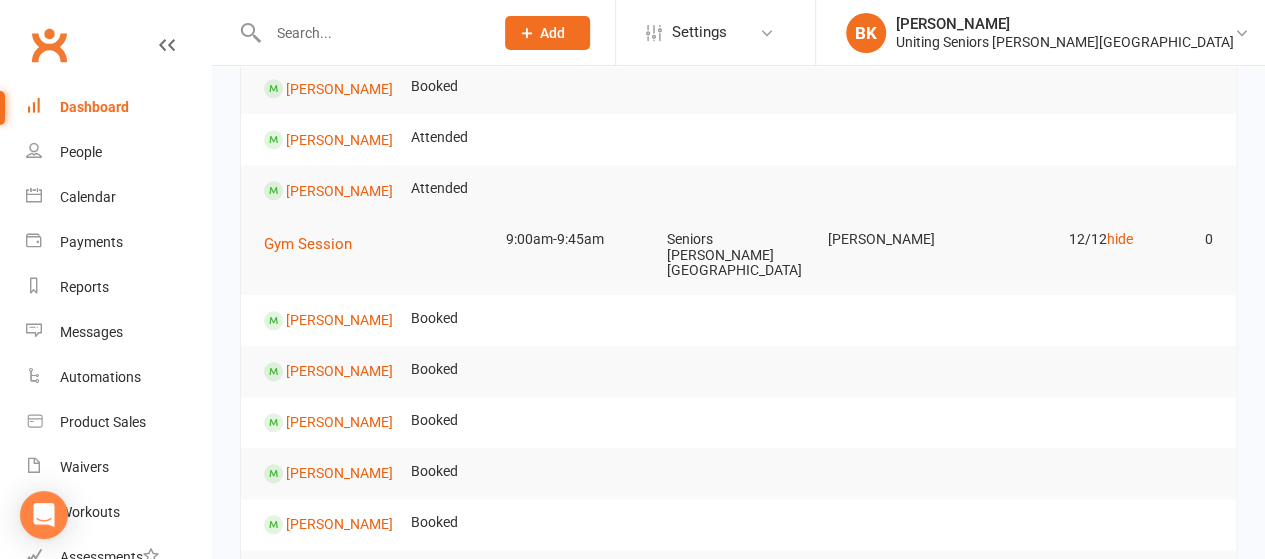 scroll, scrollTop: 673, scrollLeft: 0, axis: vertical 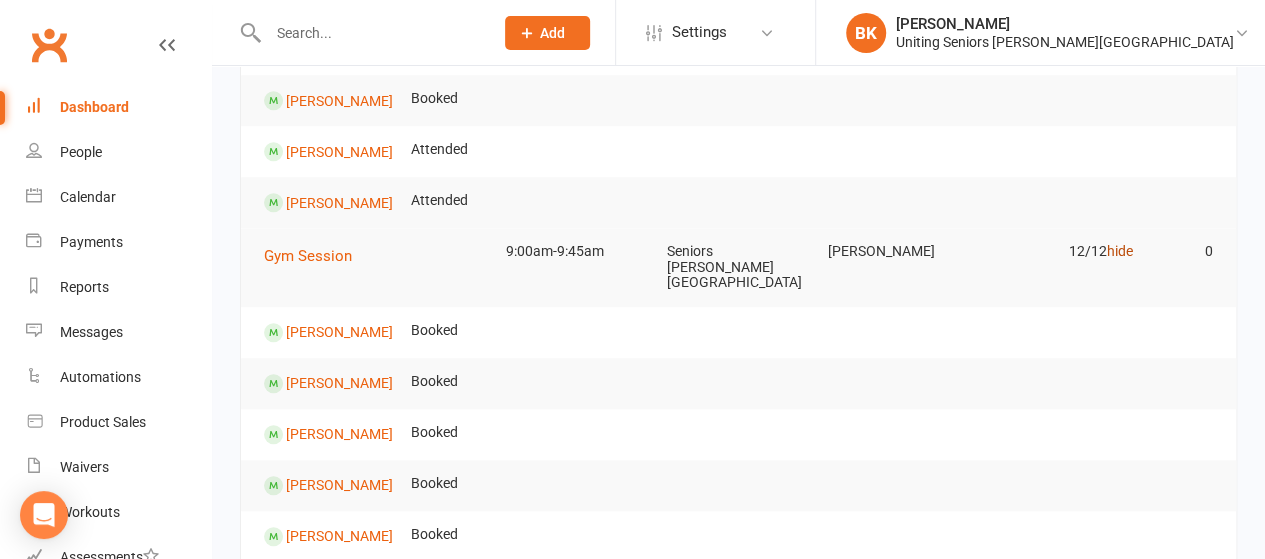 click on "hide" at bounding box center [1119, 251] 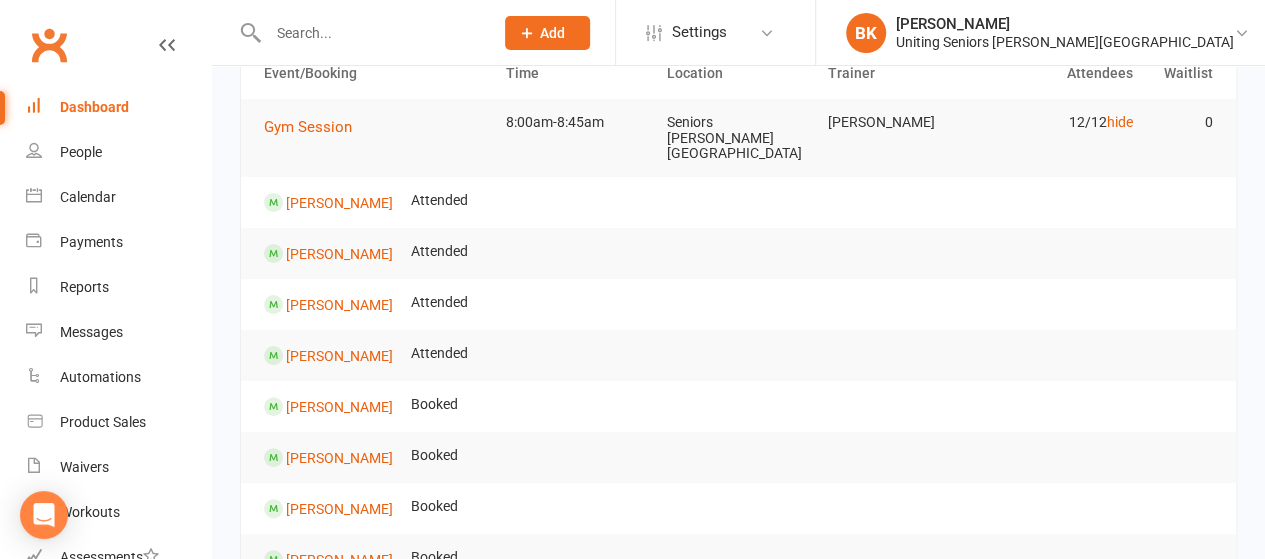 scroll, scrollTop: 111, scrollLeft: 0, axis: vertical 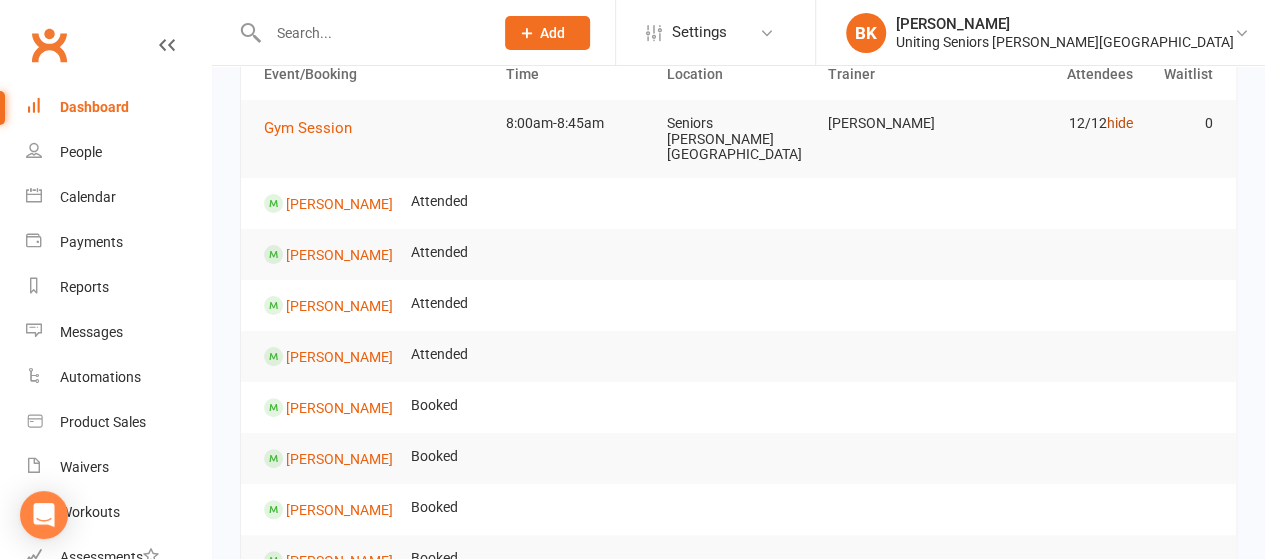 click on "hide" at bounding box center (1119, 123) 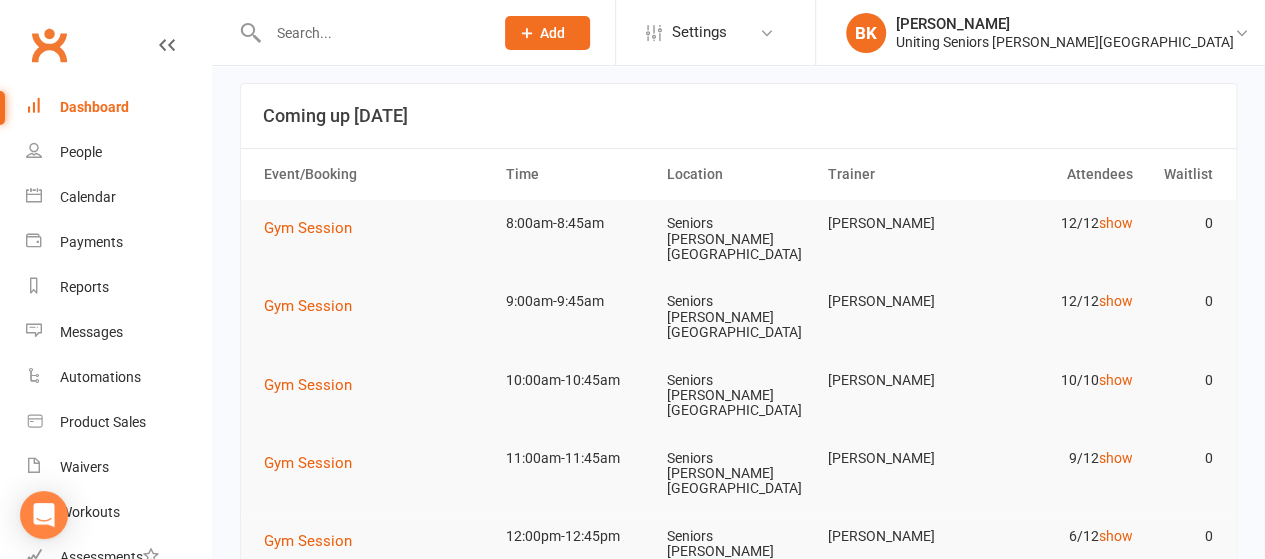 scroll, scrollTop: 9, scrollLeft: 0, axis: vertical 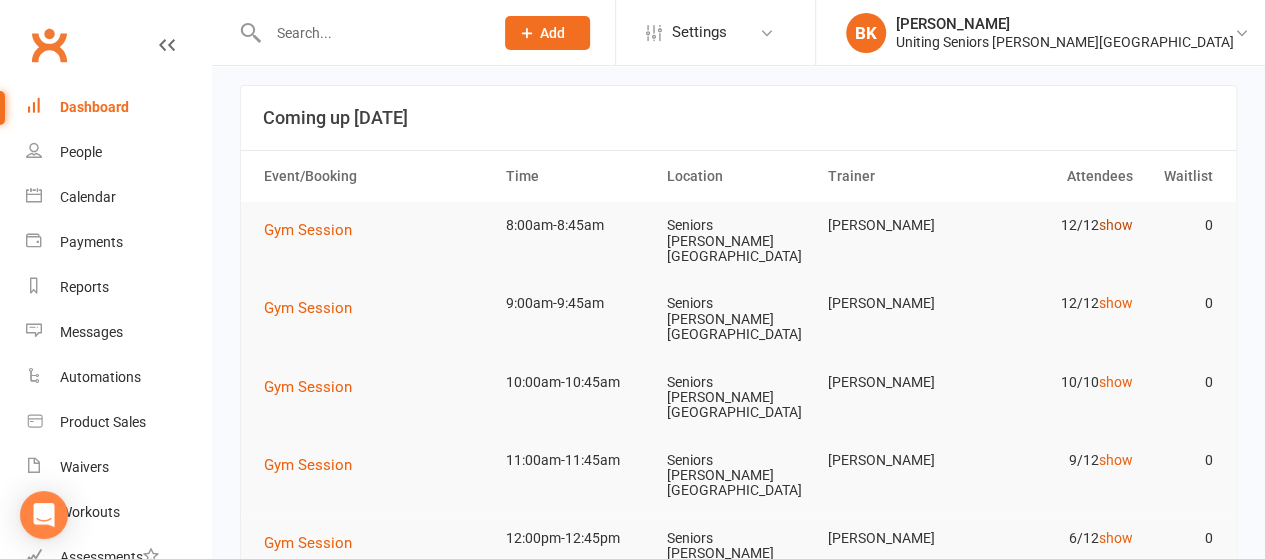click on "show" at bounding box center (1115, 225) 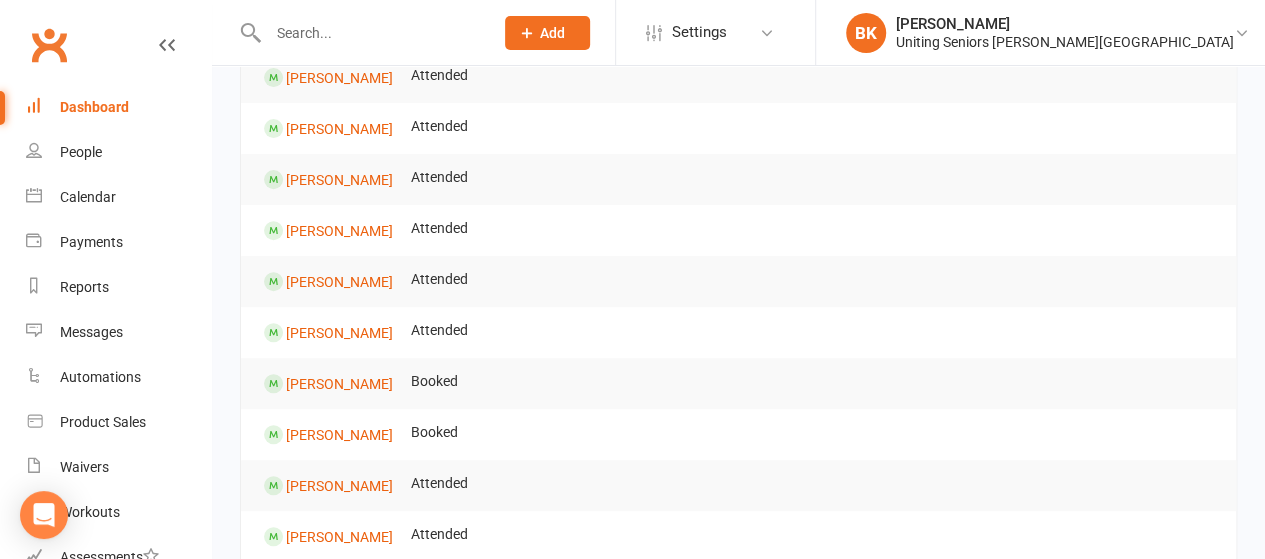scroll, scrollTop: 289, scrollLeft: 0, axis: vertical 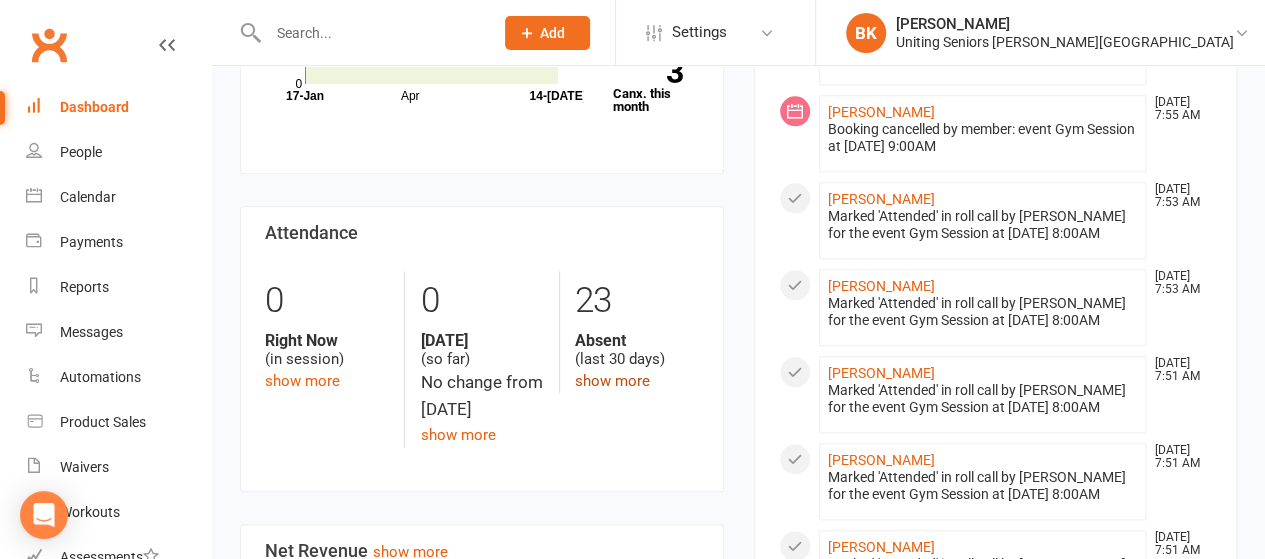 click on "show more" 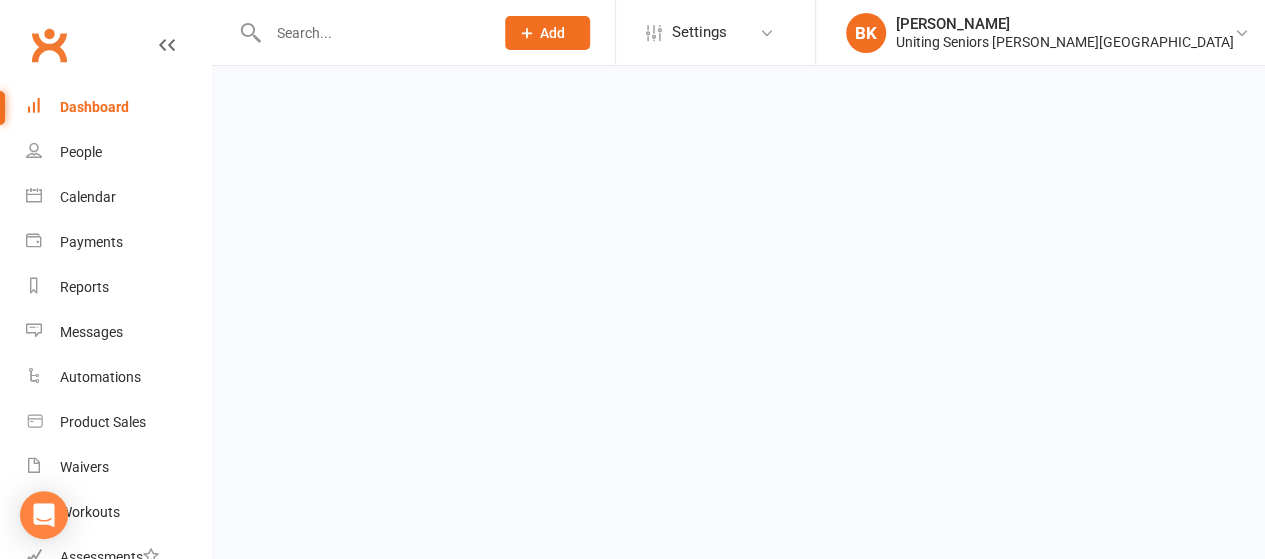 scroll, scrollTop: 0, scrollLeft: 0, axis: both 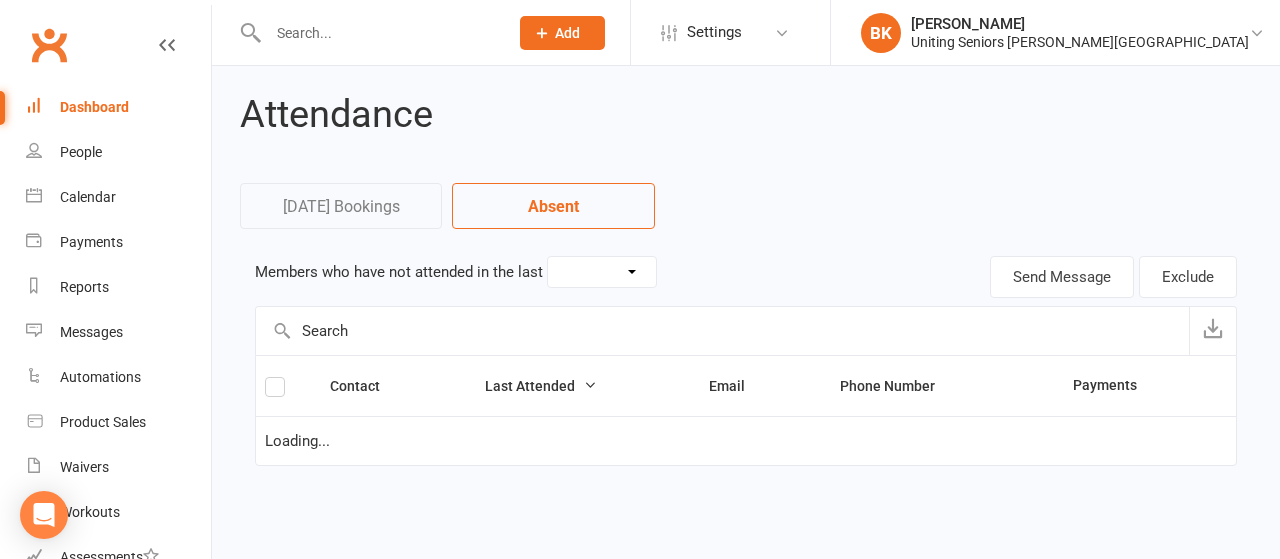 select on "30" 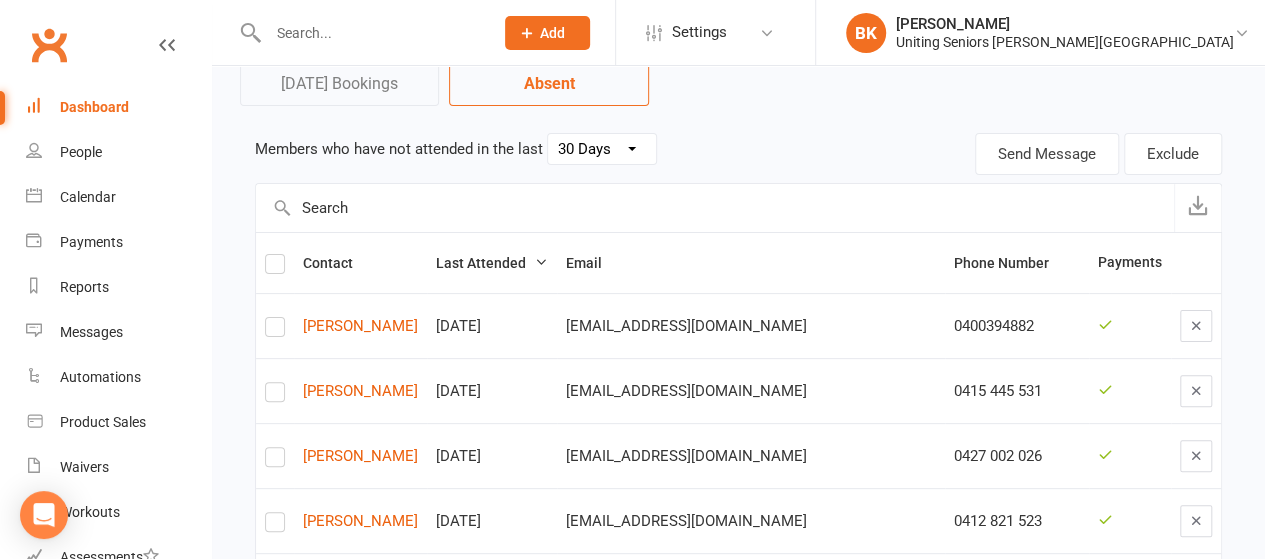 scroll, scrollTop: 0, scrollLeft: 0, axis: both 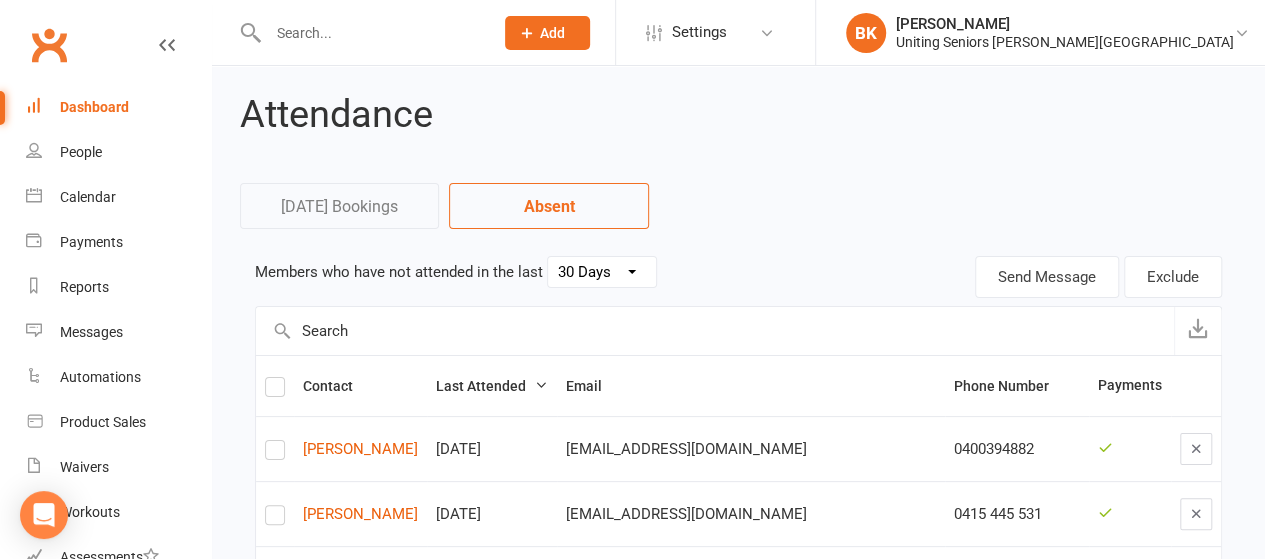 click on "Dashboard" at bounding box center (118, 107) 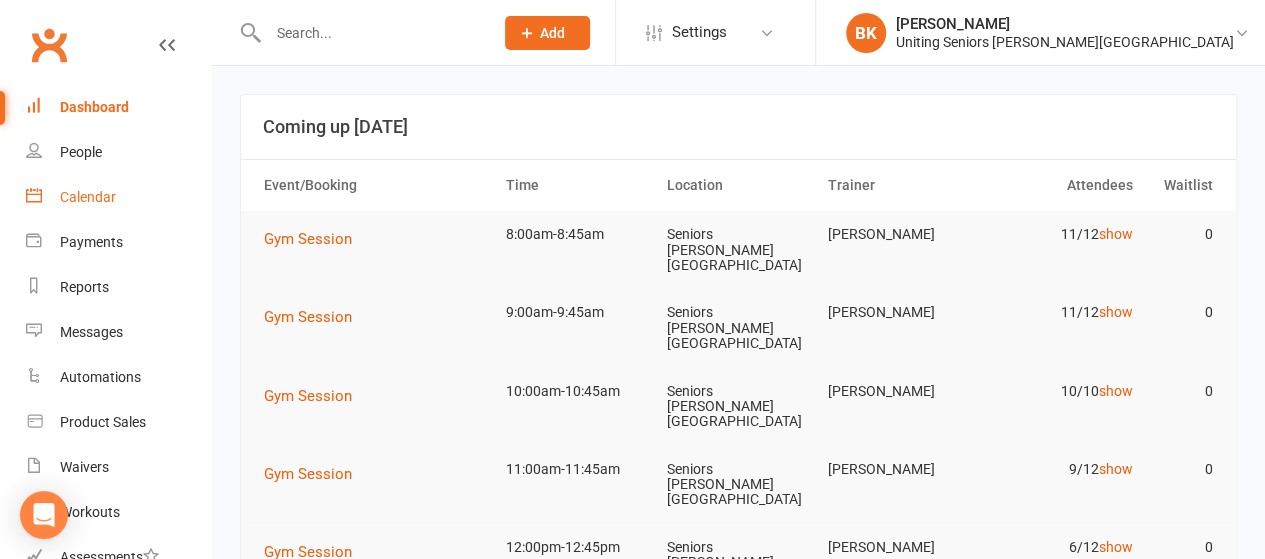 click on "Calendar" at bounding box center [118, 197] 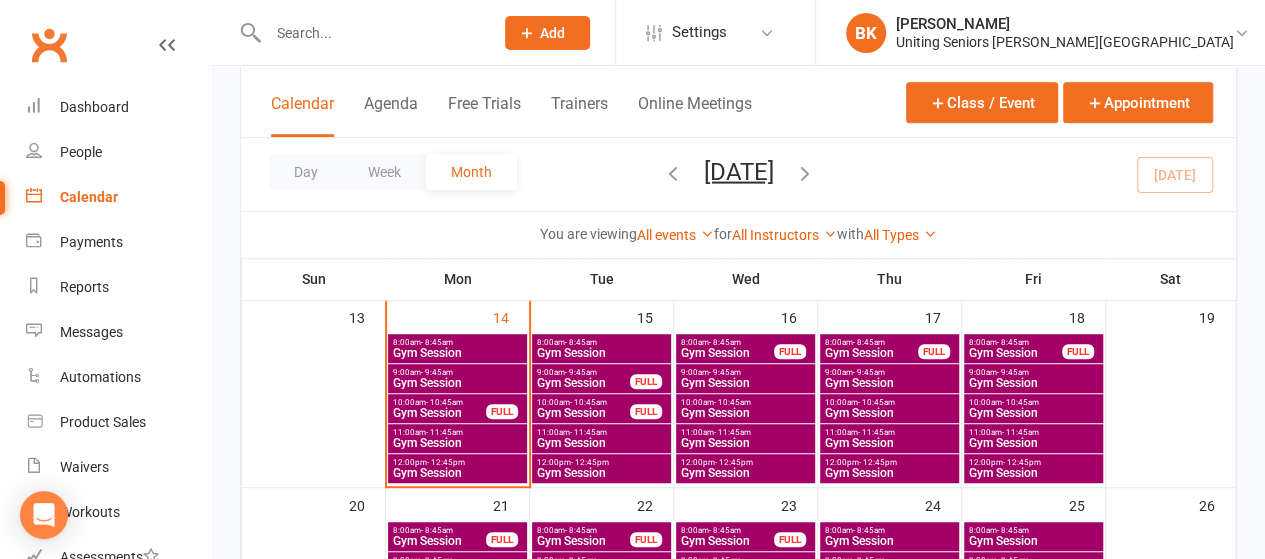 scroll, scrollTop: 501, scrollLeft: 0, axis: vertical 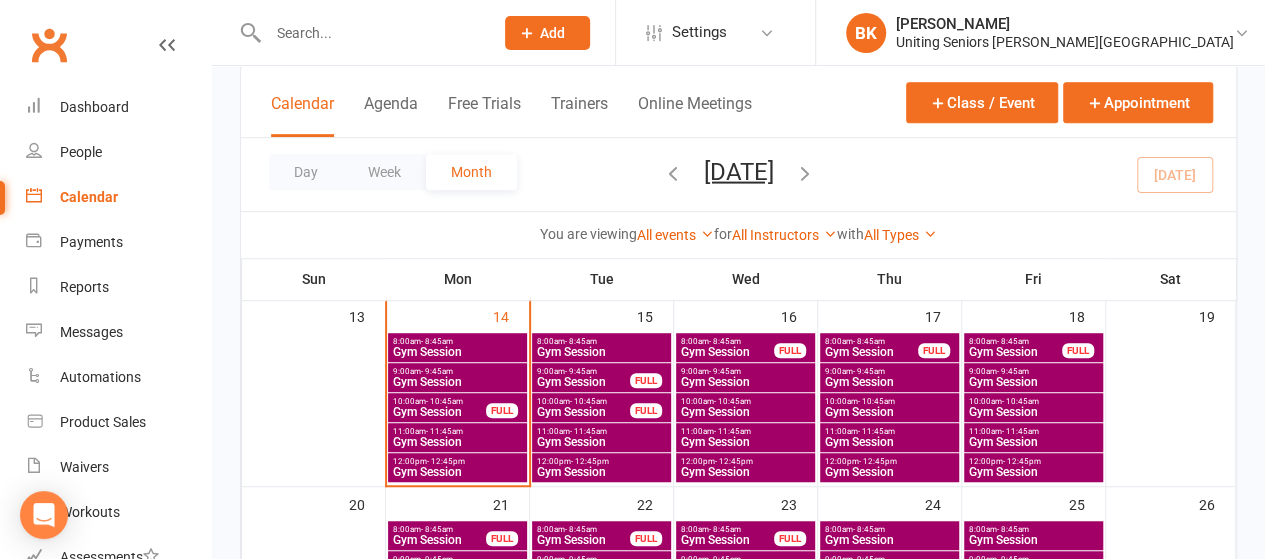 click on "- 10:45am" at bounding box center [732, 401] 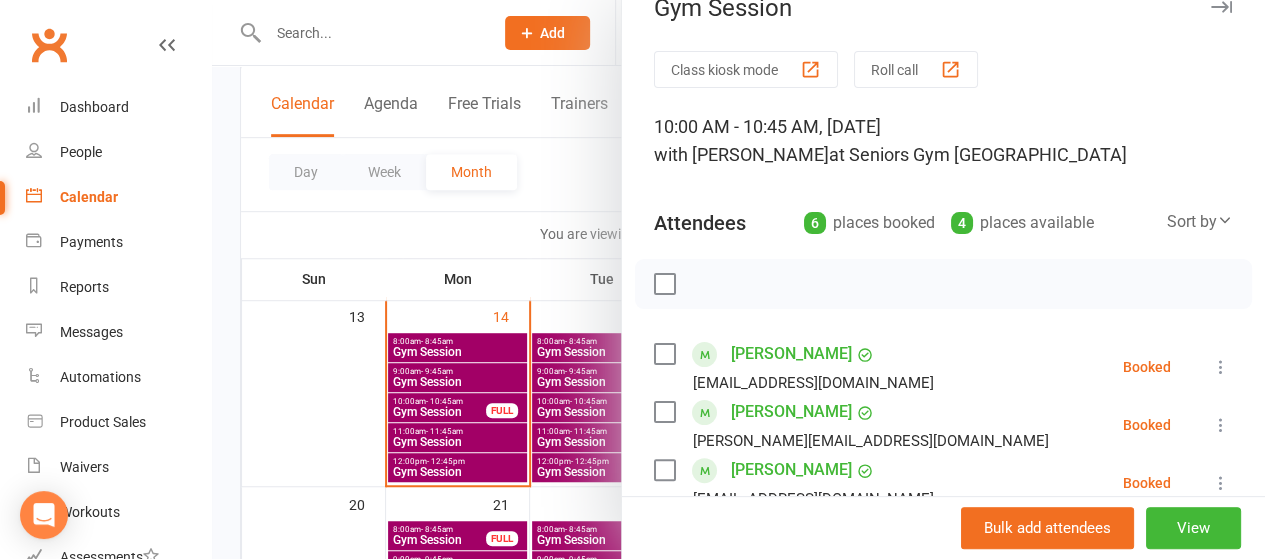 scroll, scrollTop: 33, scrollLeft: 0, axis: vertical 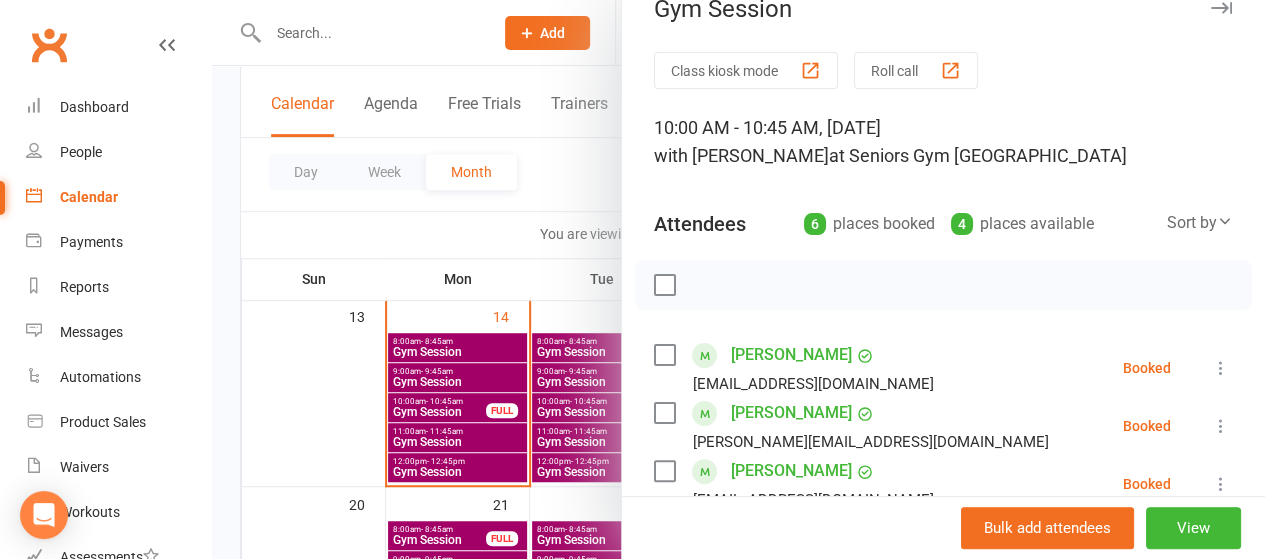 click at bounding box center [1221, 8] 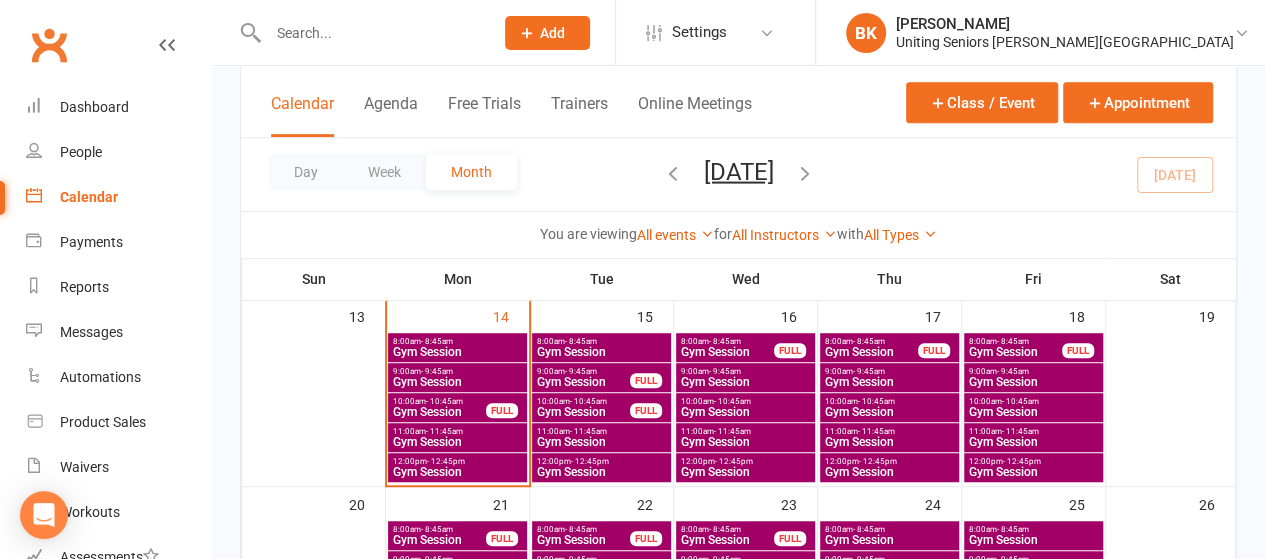 click on "Gym Session" at bounding box center [745, 382] 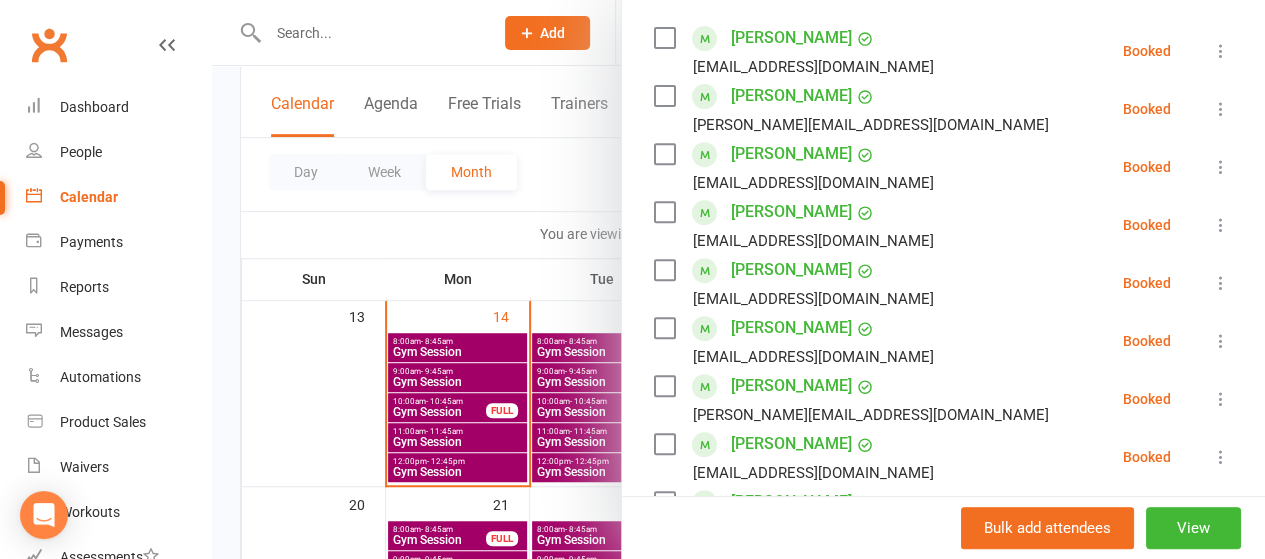 scroll, scrollTop: 0, scrollLeft: 0, axis: both 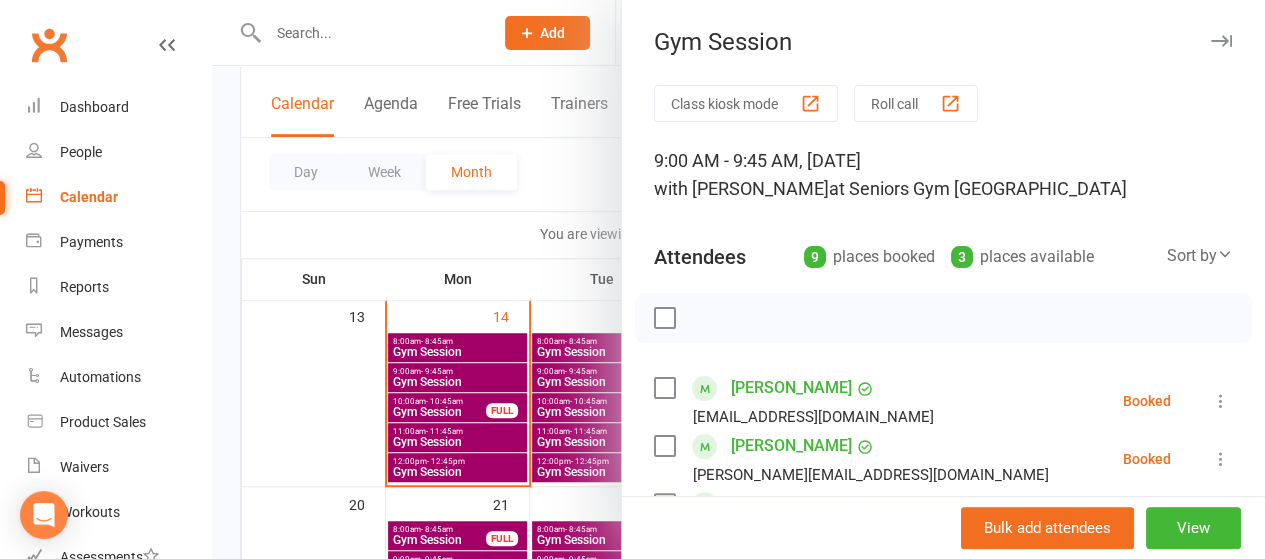 click at bounding box center (1221, 41) 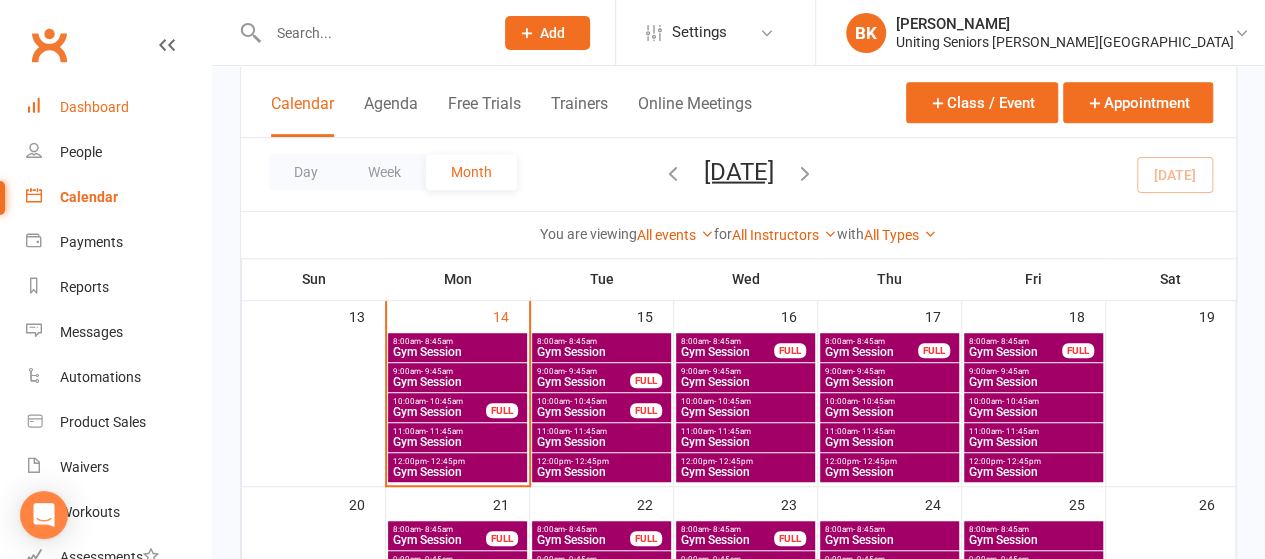 click on "Dashboard" at bounding box center (118, 107) 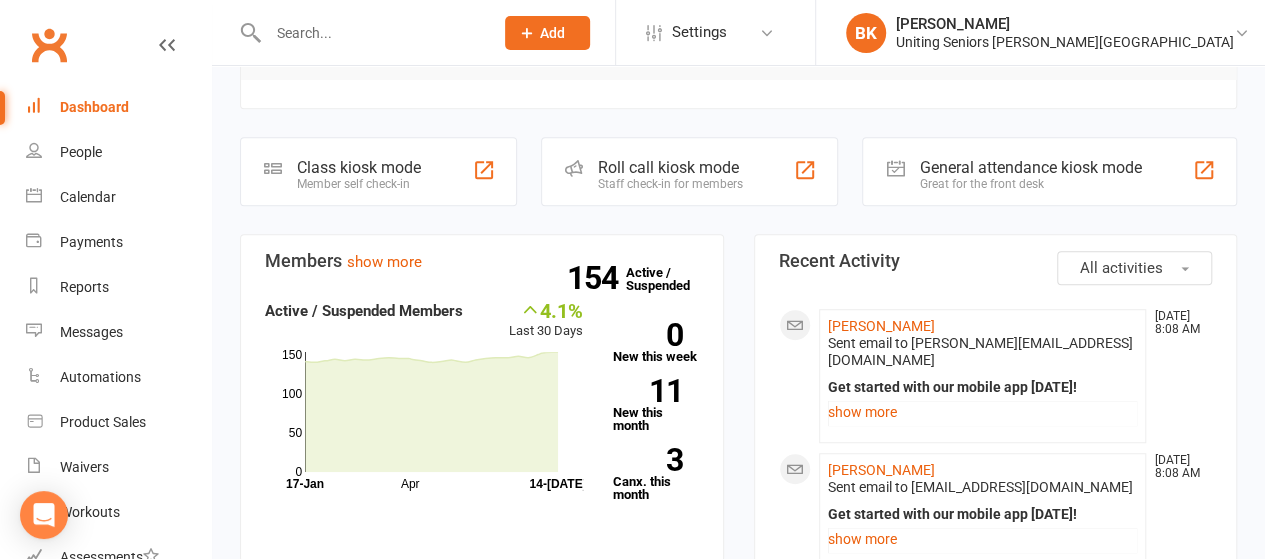 scroll, scrollTop: 526, scrollLeft: 0, axis: vertical 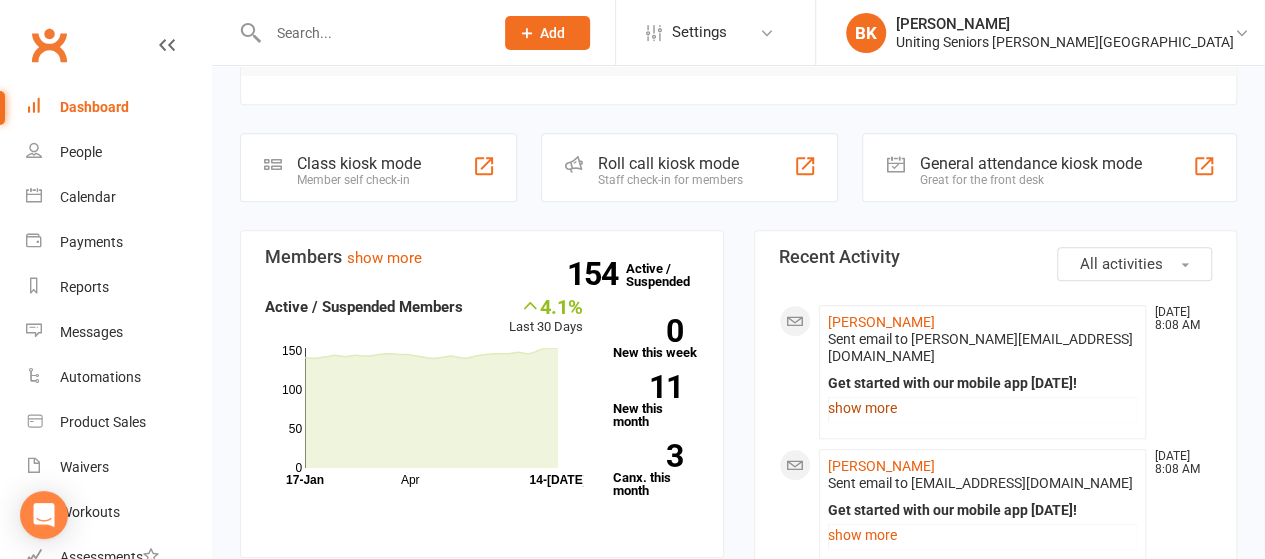 click on "show more" 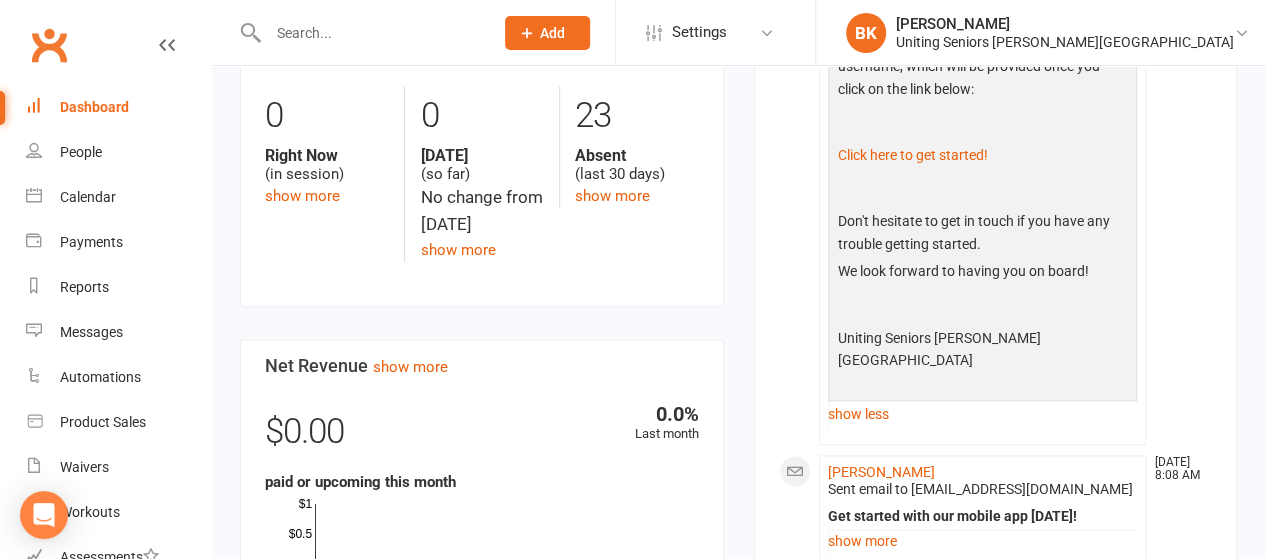 scroll, scrollTop: 1096, scrollLeft: 0, axis: vertical 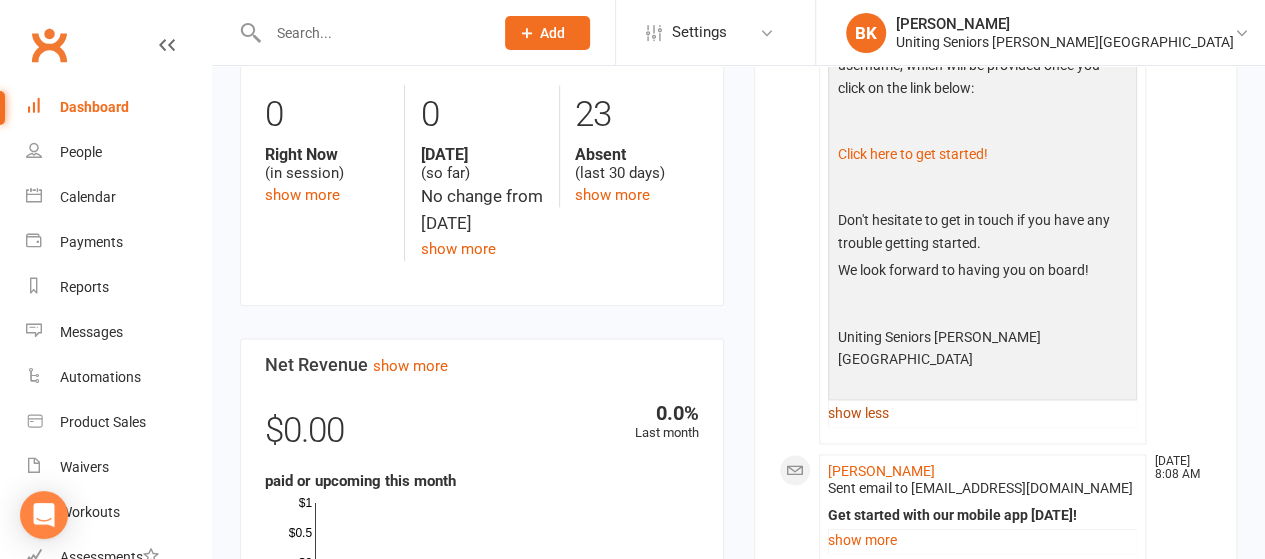 click on "show less" 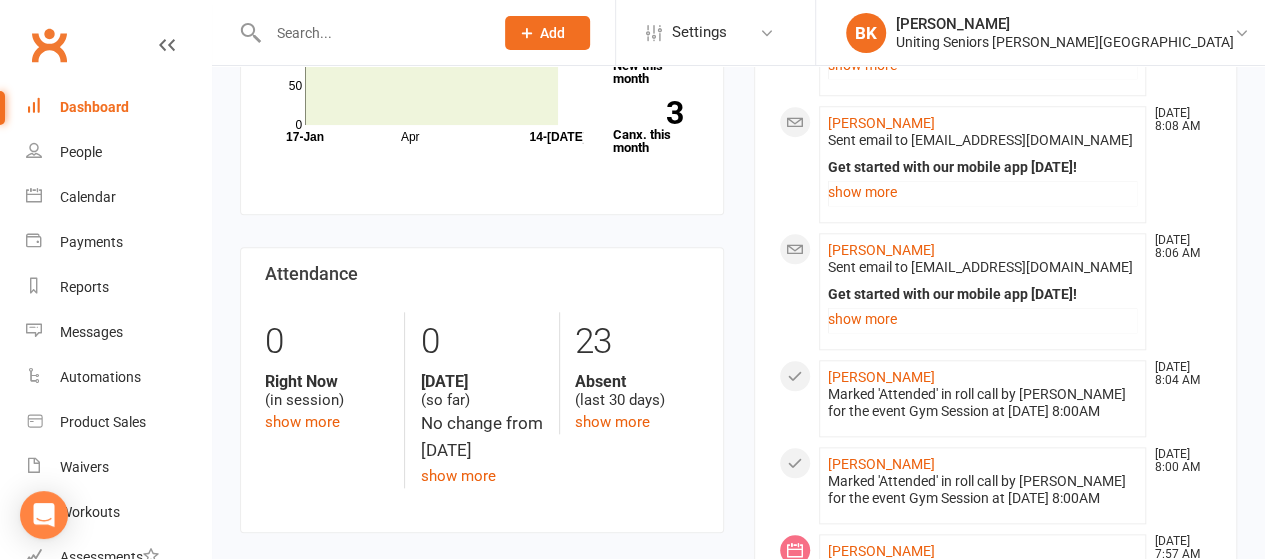 scroll, scrollTop: 872, scrollLeft: 0, axis: vertical 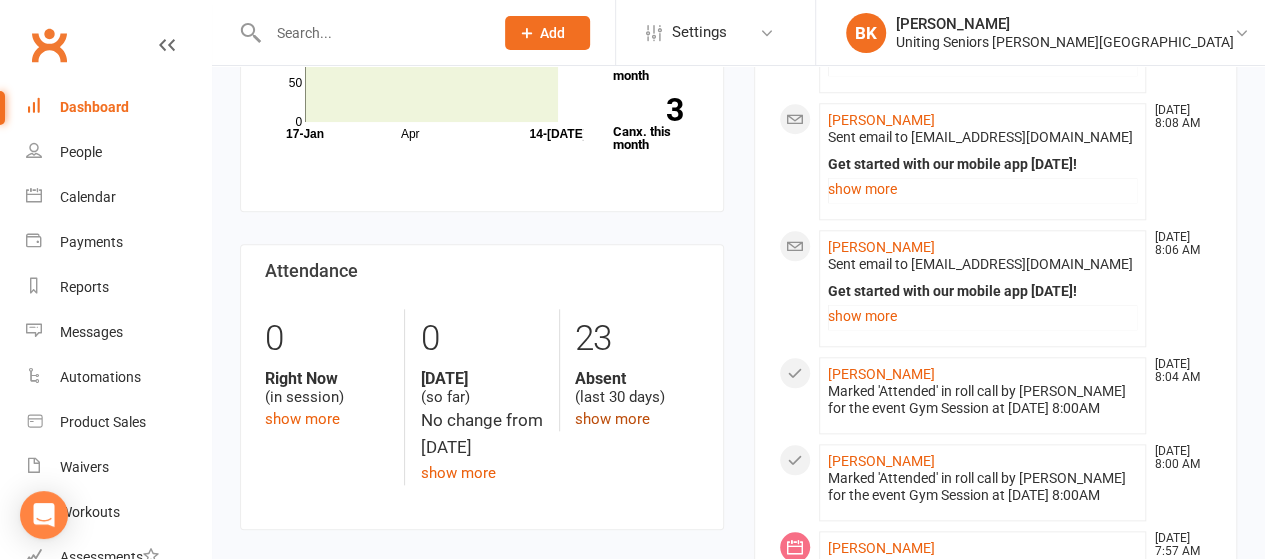 click on "show more" 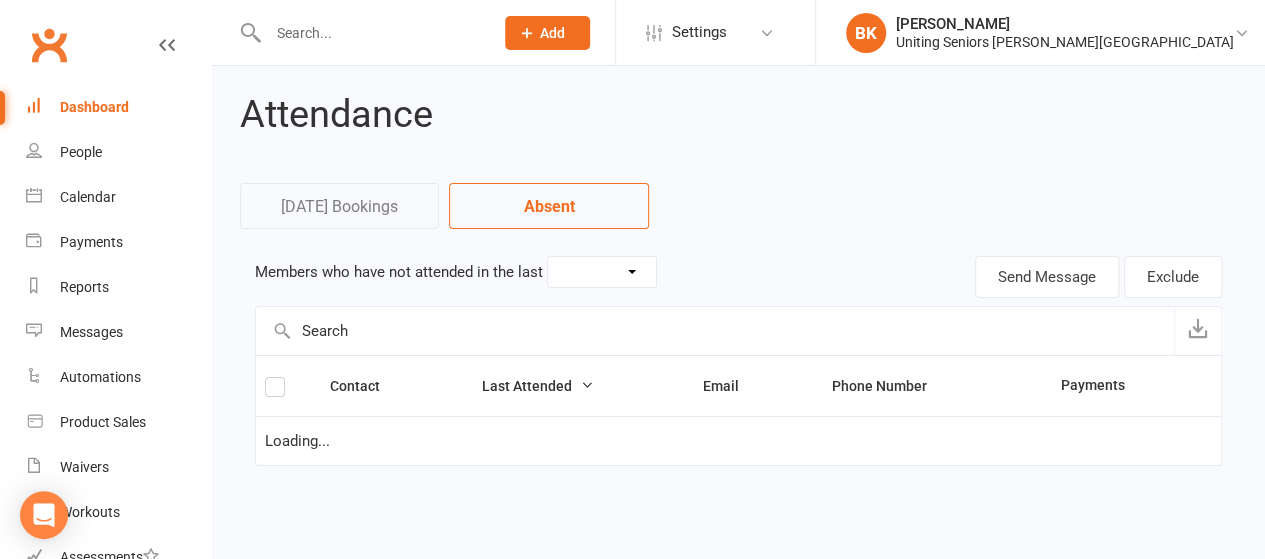 scroll, scrollTop: 0, scrollLeft: 0, axis: both 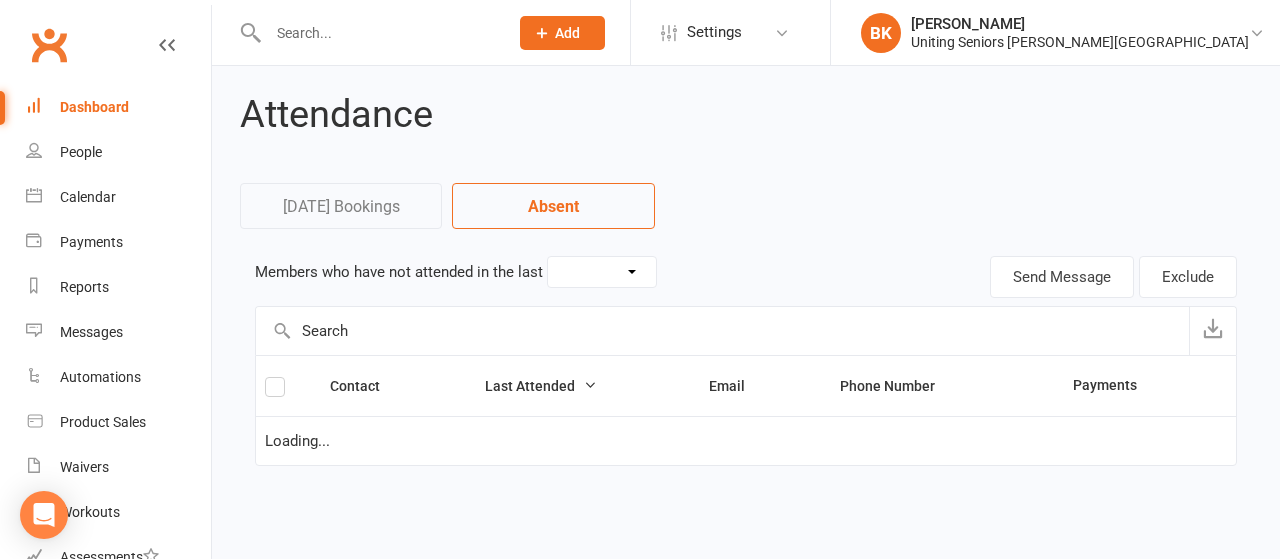 select on "30" 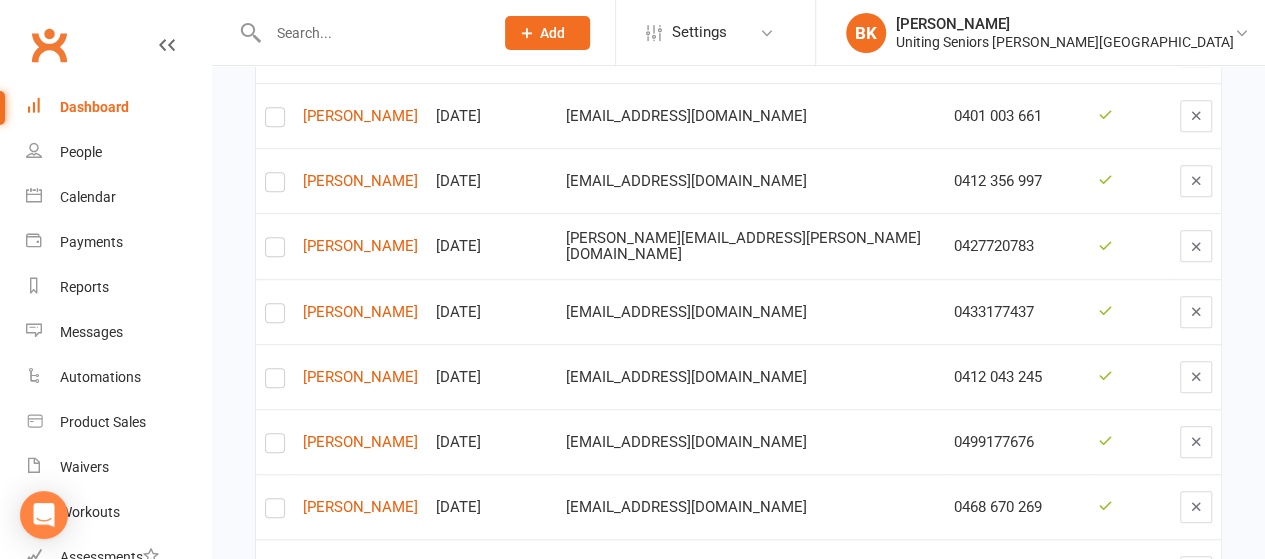 scroll, scrollTop: 0, scrollLeft: 0, axis: both 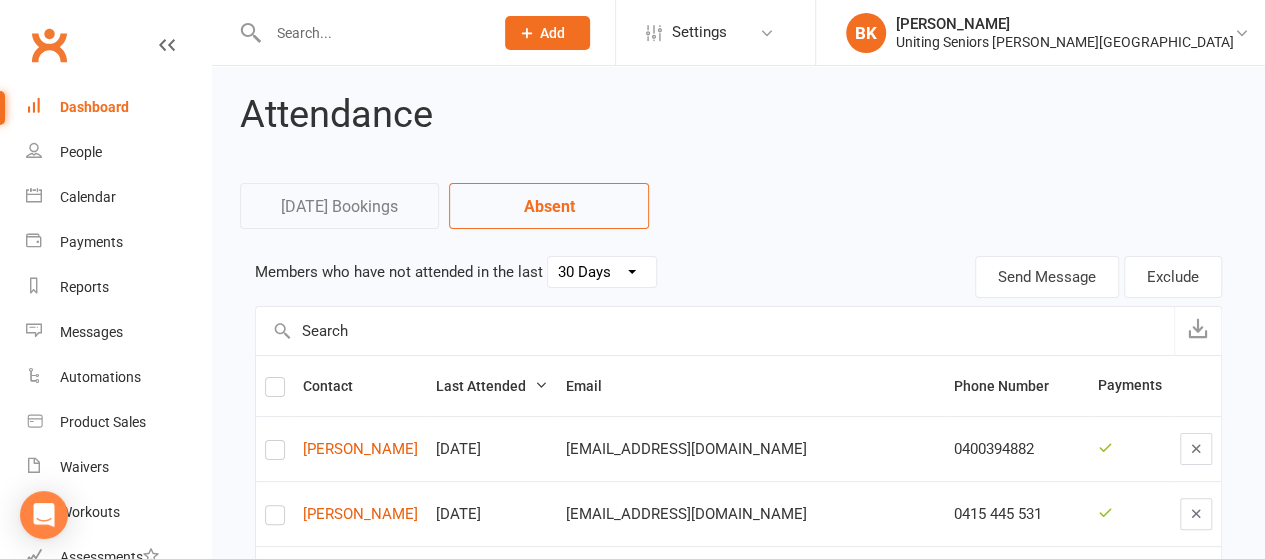 click on "Dashboard" at bounding box center (118, 107) 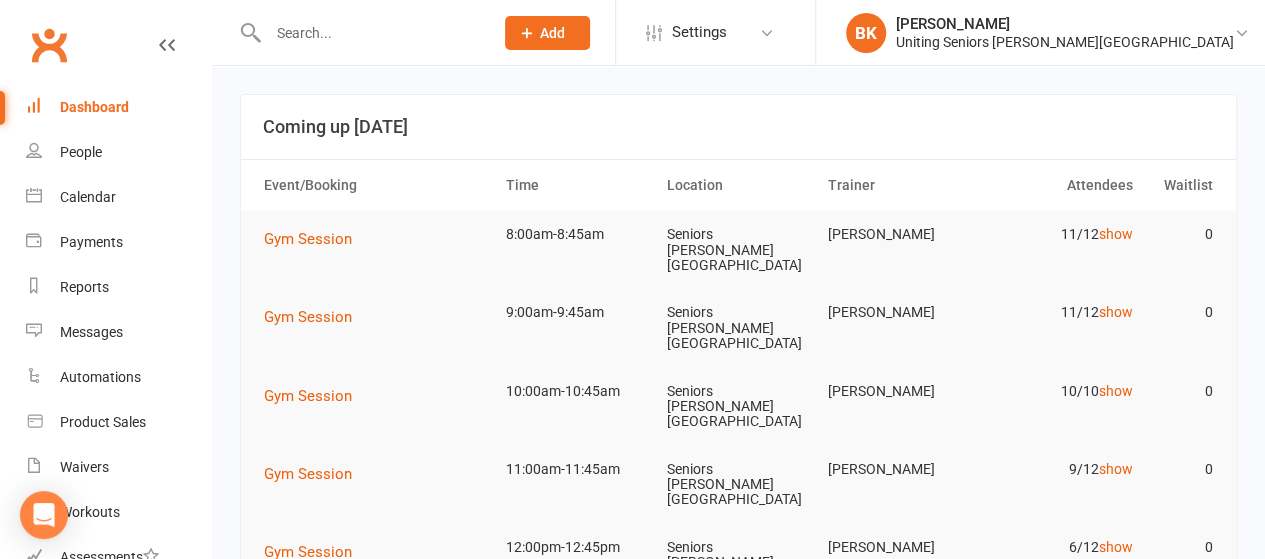 click at bounding box center [370, 33] 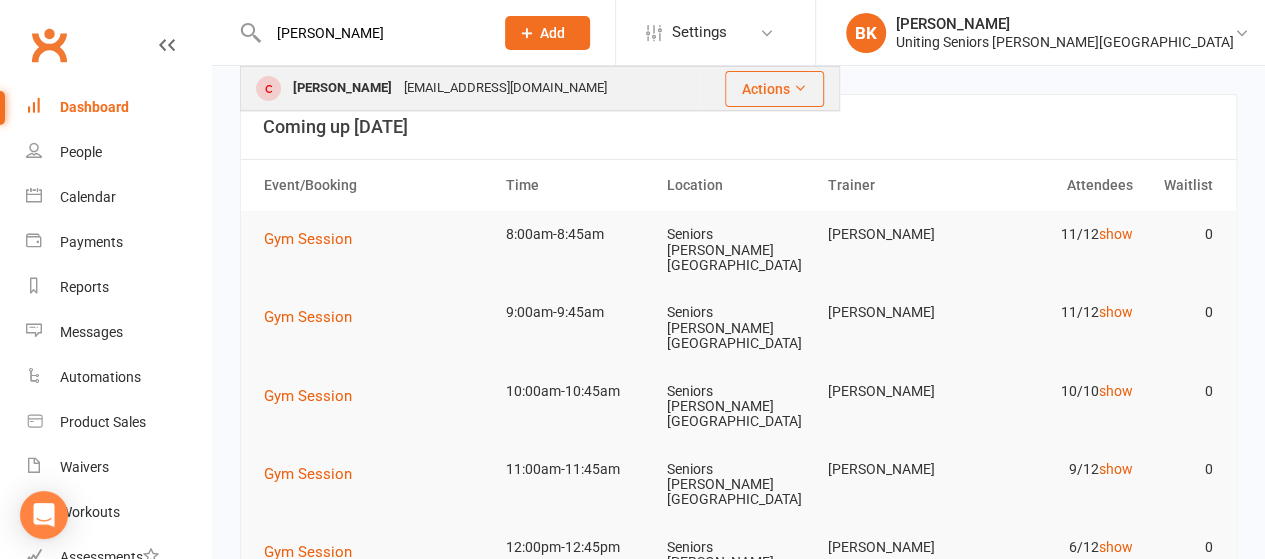 type on "daryl ya" 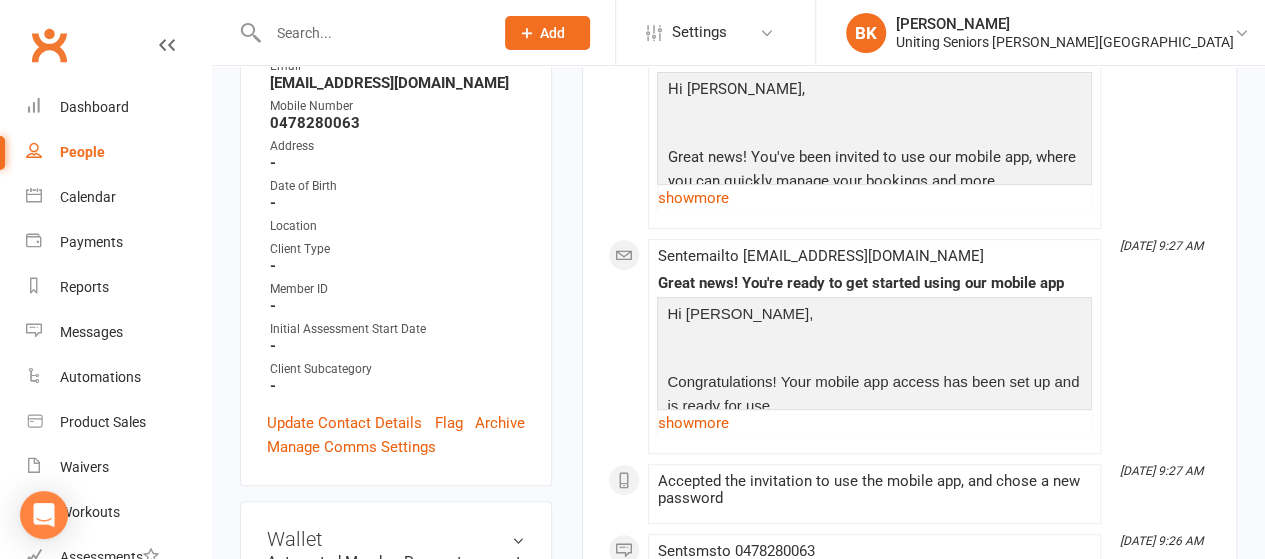 scroll, scrollTop: 0, scrollLeft: 0, axis: both 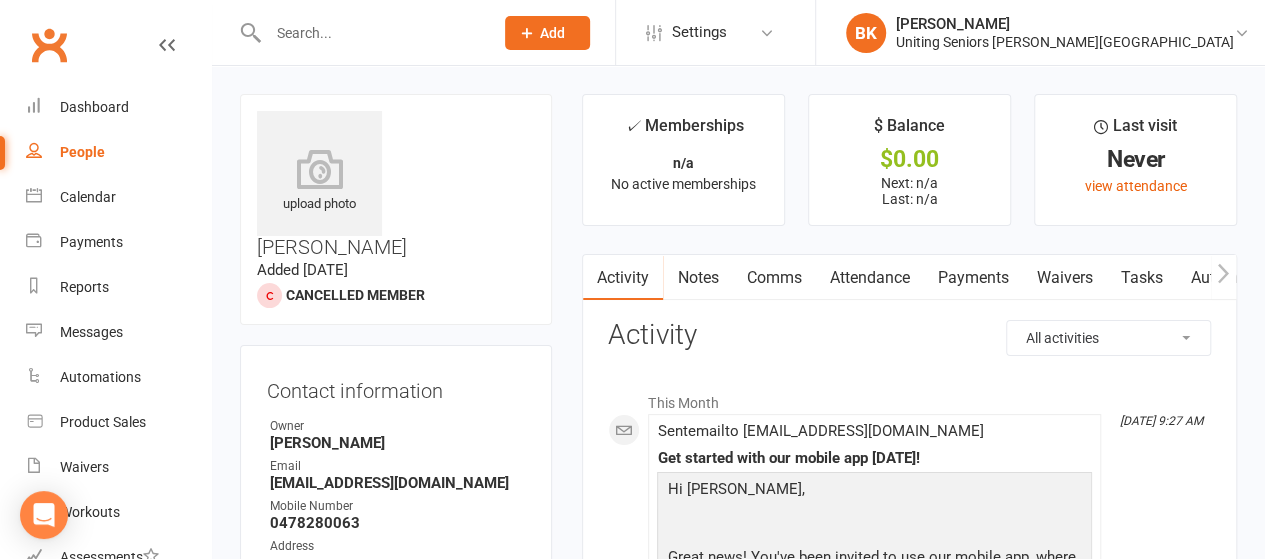 click at bounding box center [370, 33] 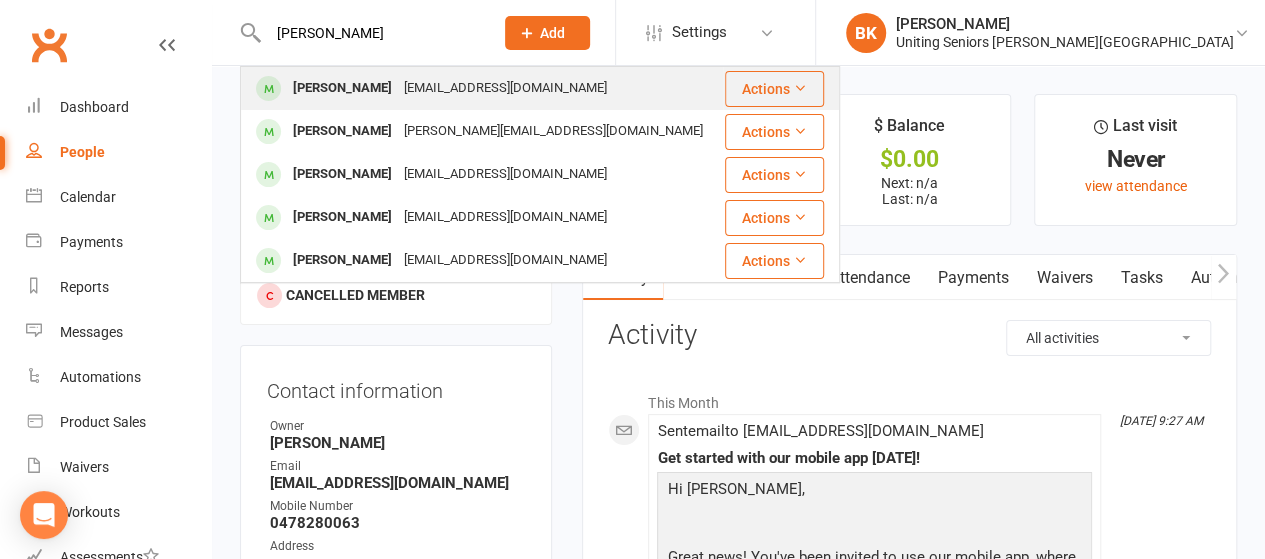 type on "bianca kwok" 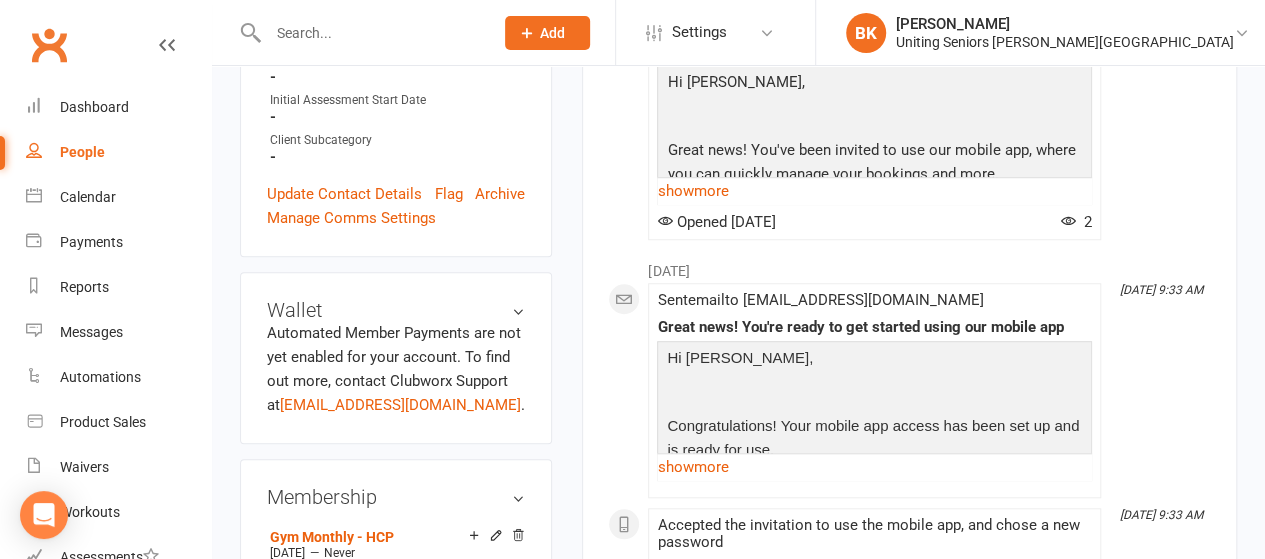 scroll, scrollTop: 0, scrollLeft: 0, axis: both 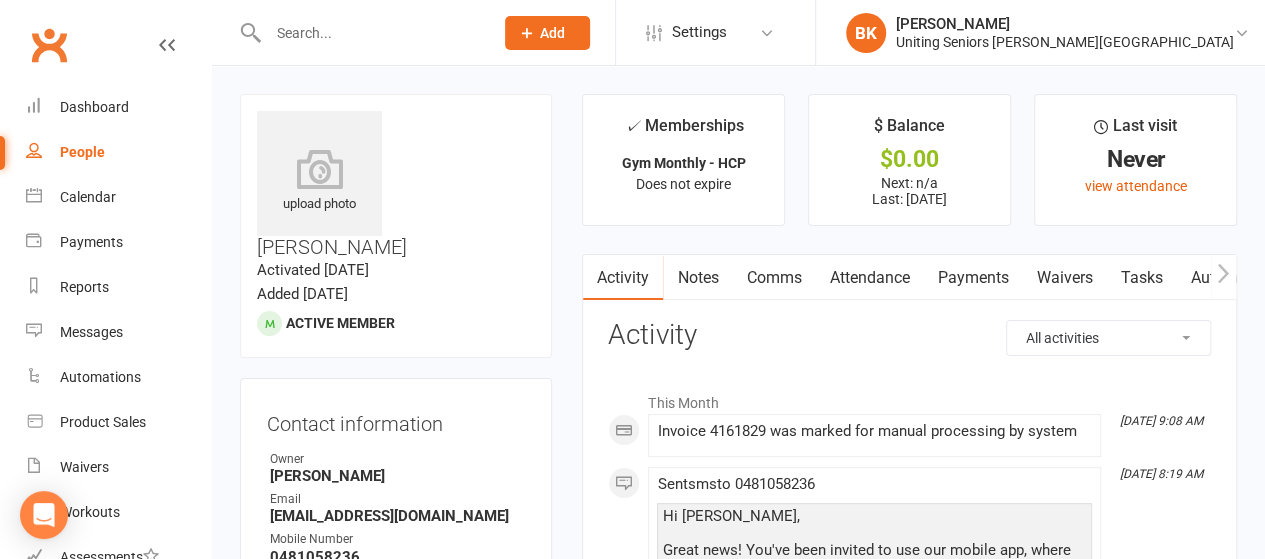click at bounding box center [370, 33] 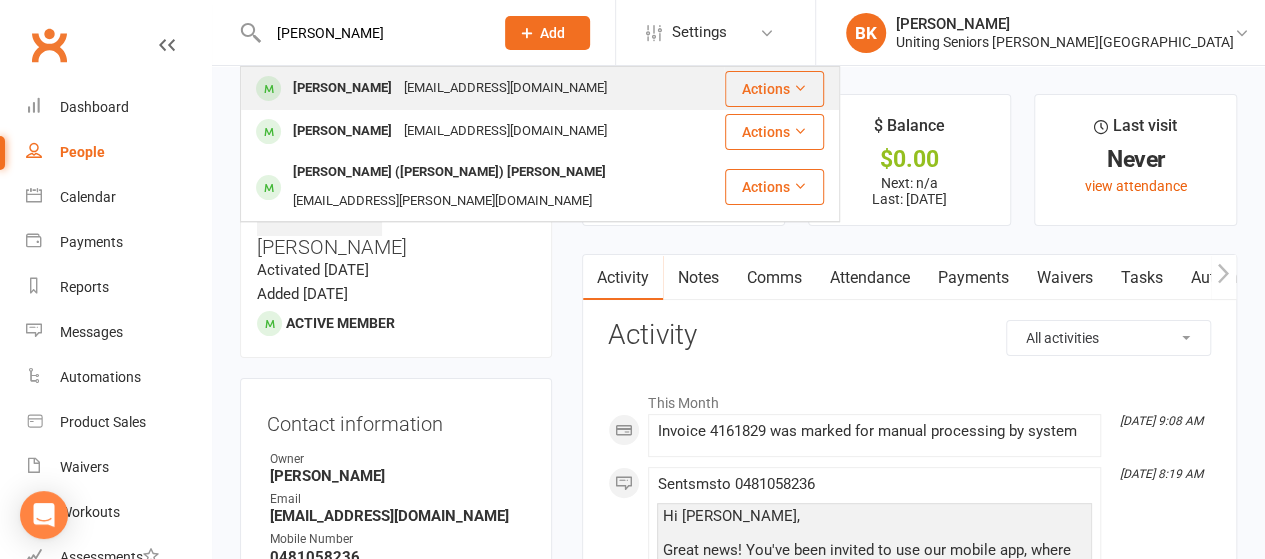 type on "meg stuart" 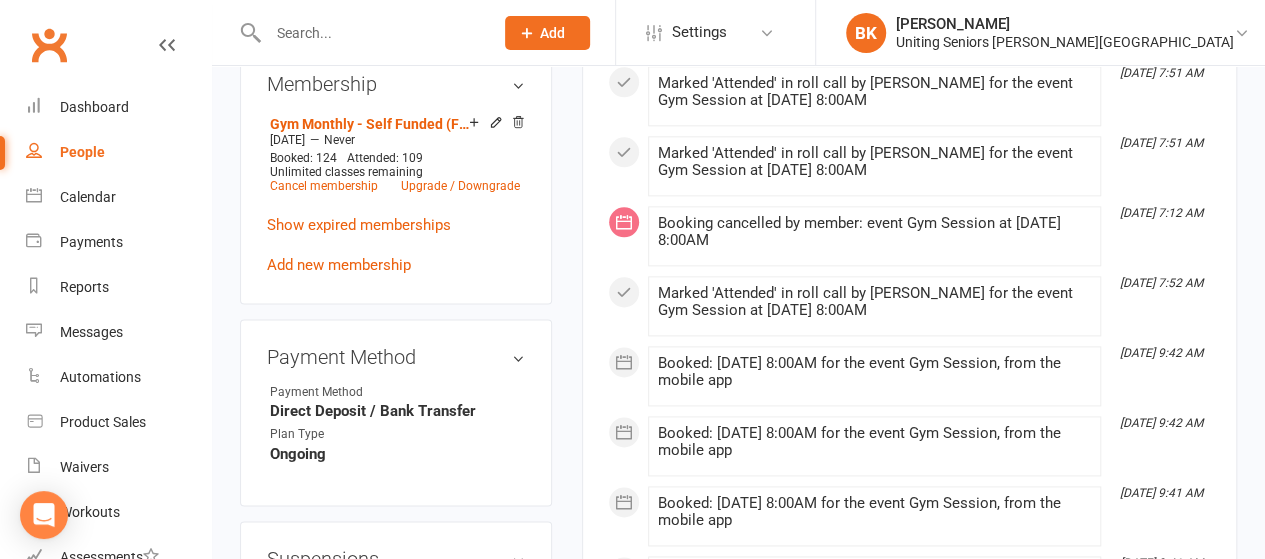 scroll, scrollTop: 1458, scrollLeft: 0, axis: vertical 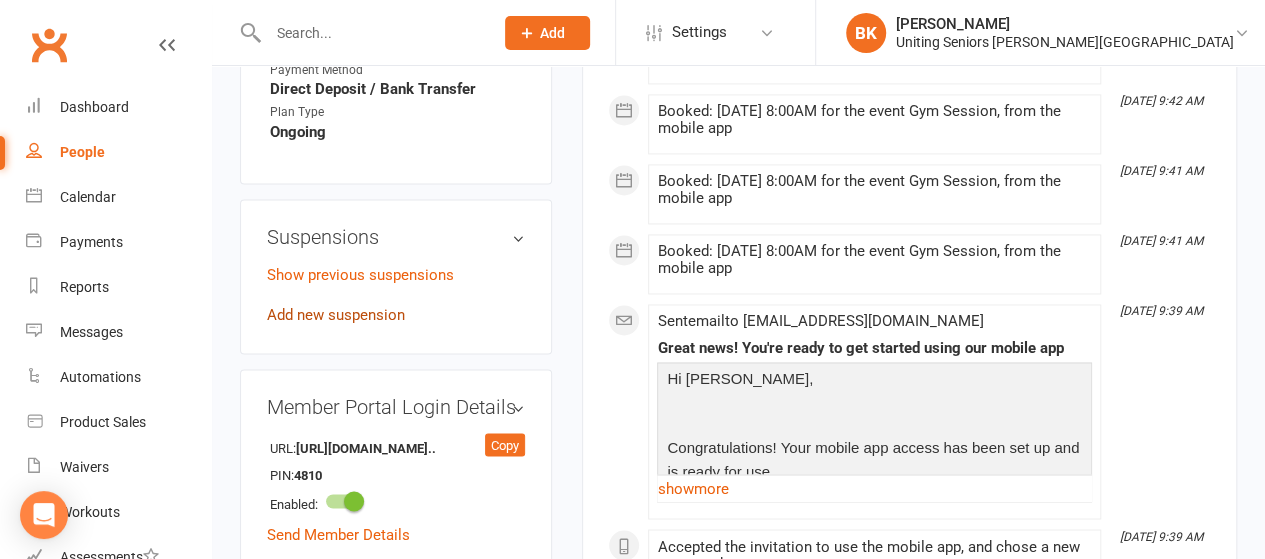 click on "Add new suspension" at bounding box center [336, 315] 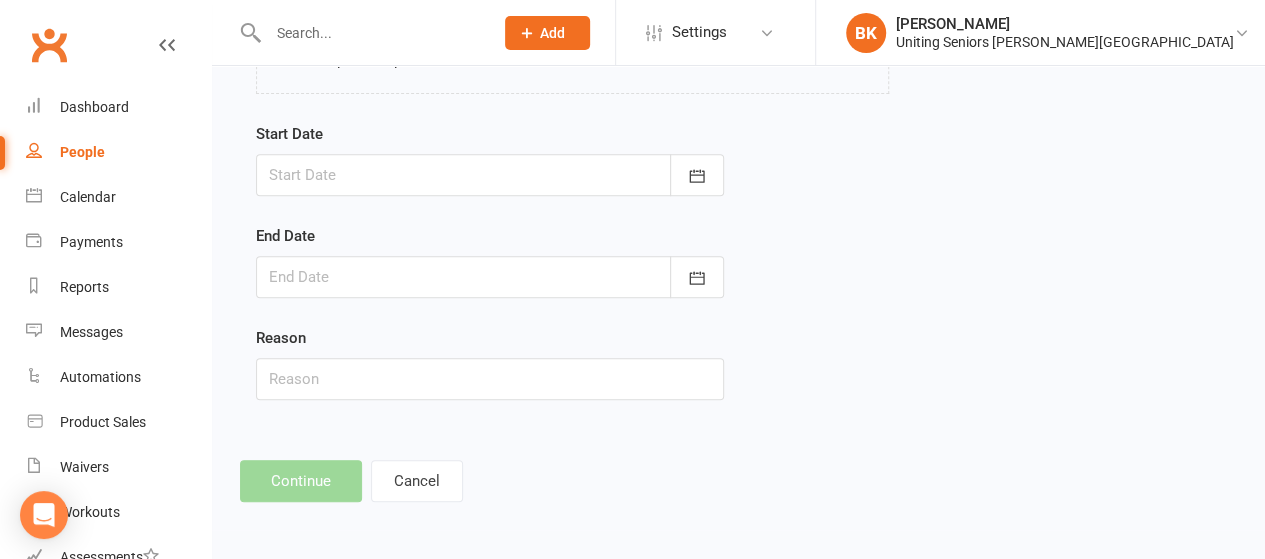 scroll, scrollTop: 0, scrollLeft: 0, axis: both 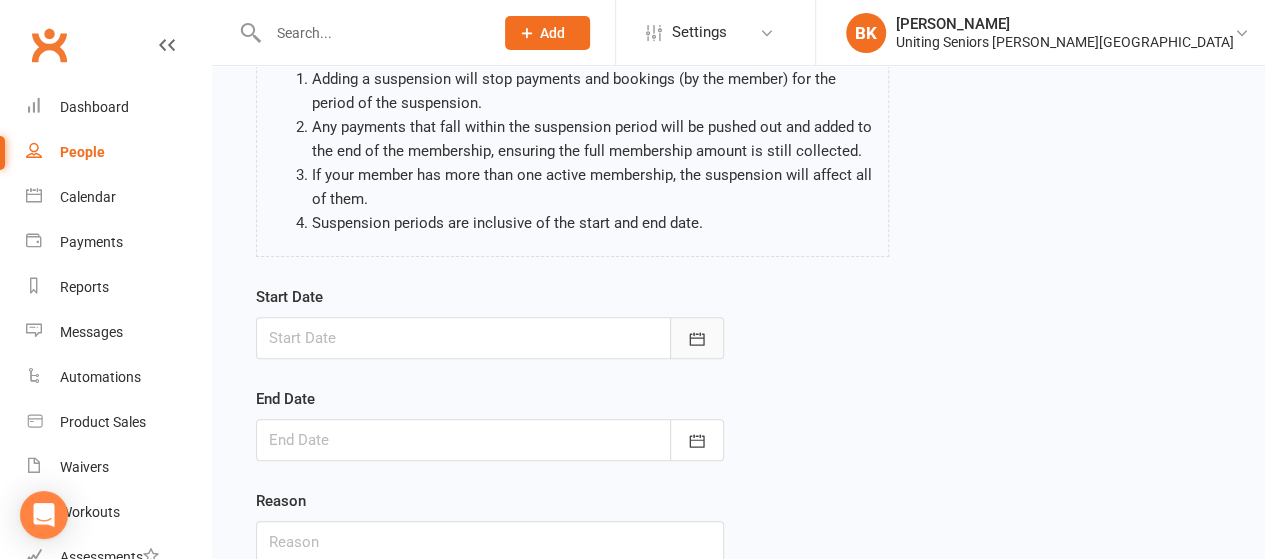 click 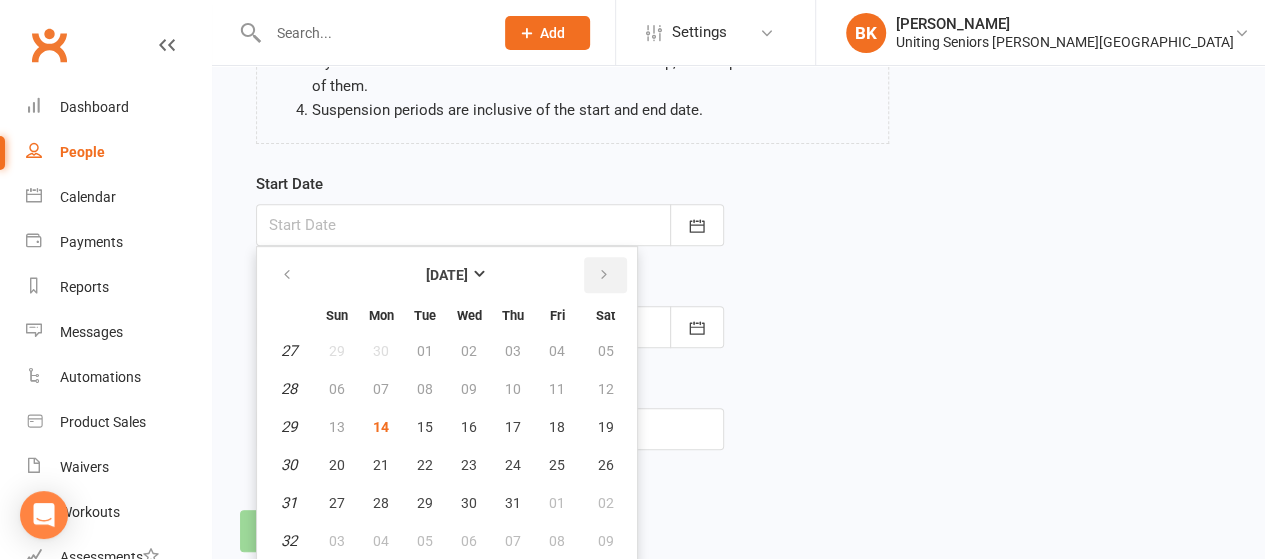 click at bounding box center (605, 275) 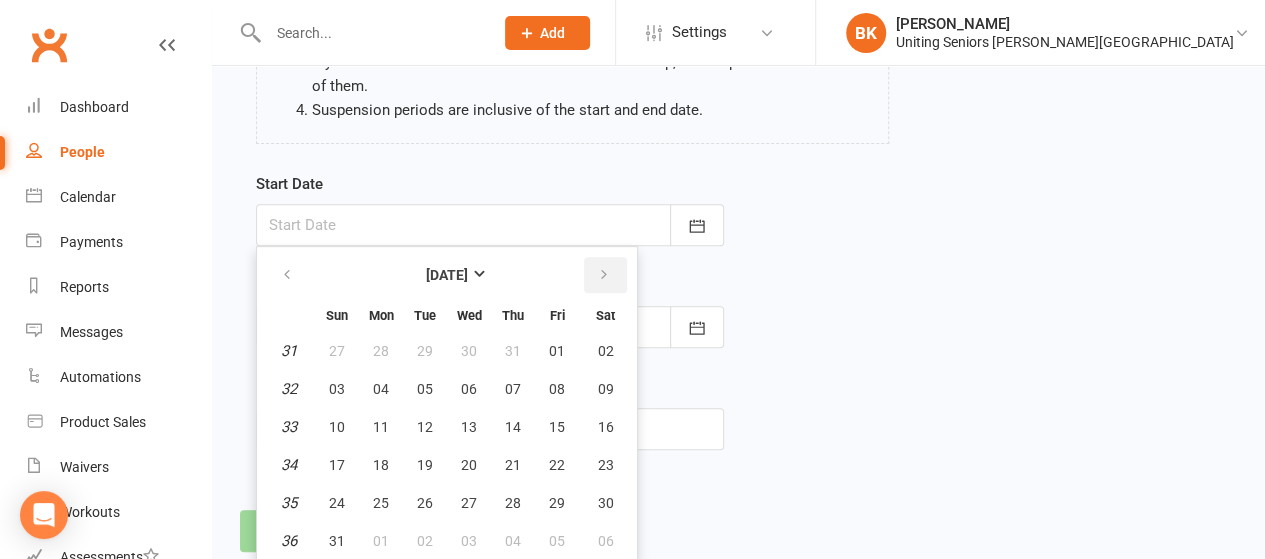 scroll, scrollTop: 340, scrollLeft: 0, axis: vertical 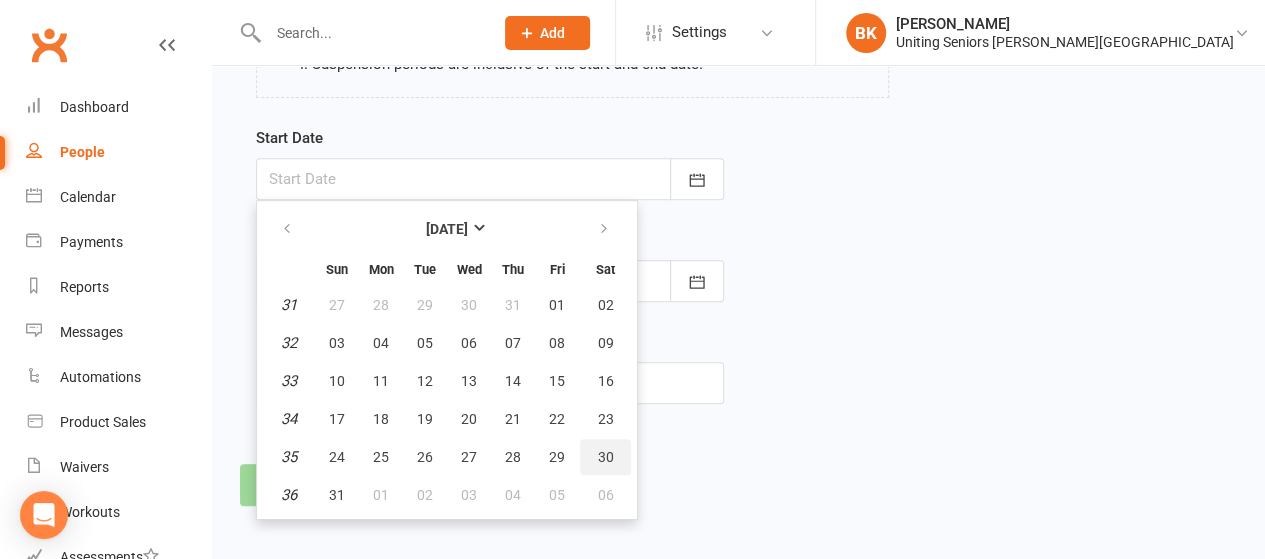 click on "30" at bounding box center [606, 457] 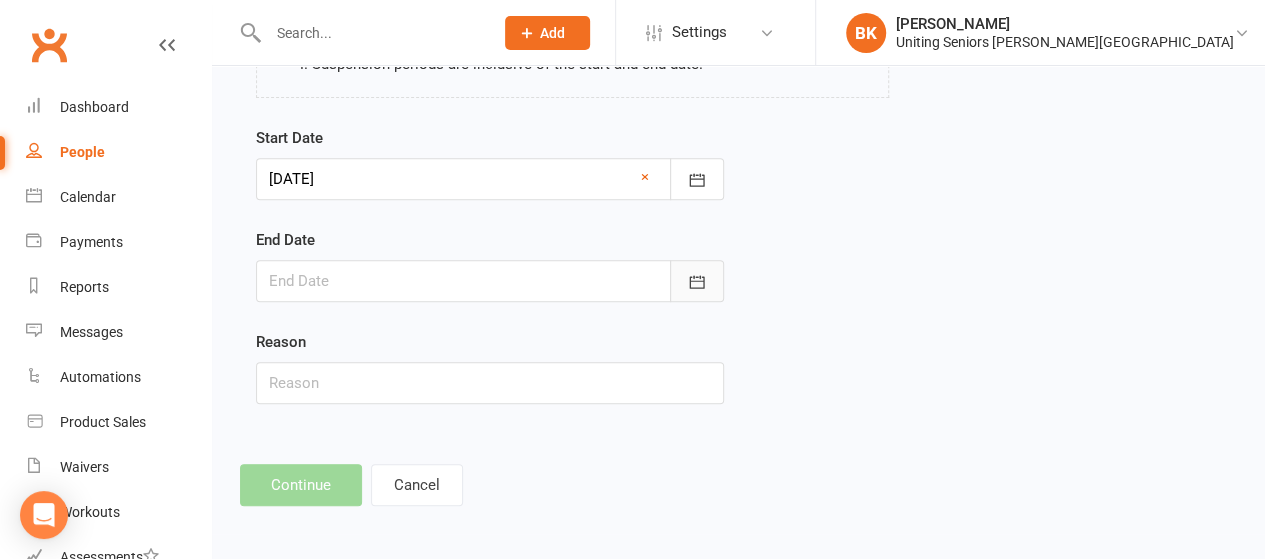 click 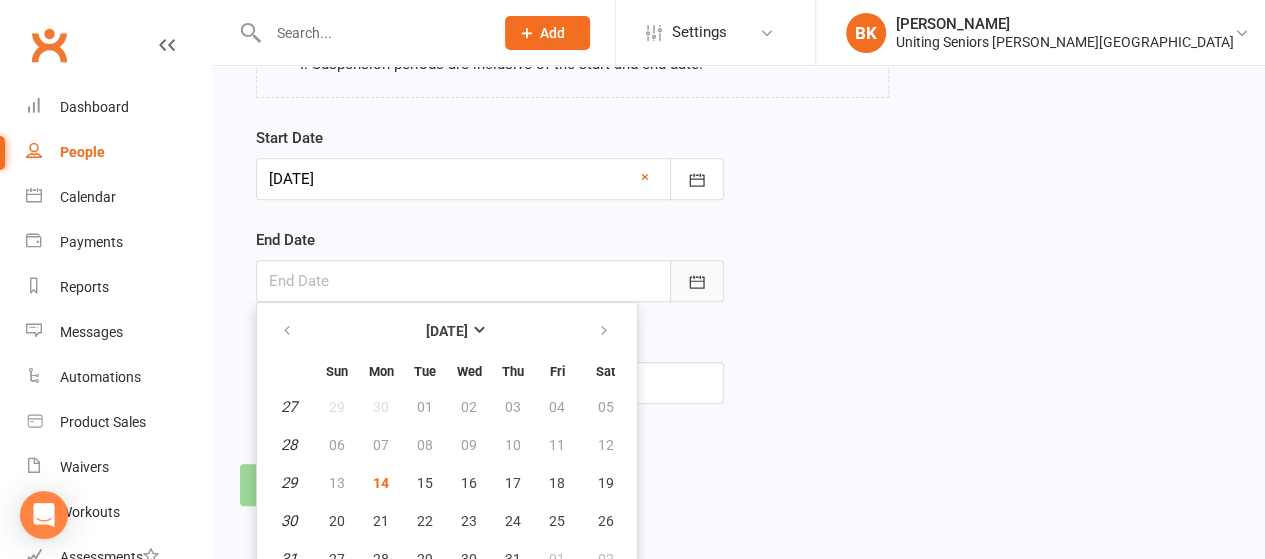 scroll, scrollTop: 396, scrollLeft: 0, axis: vertical 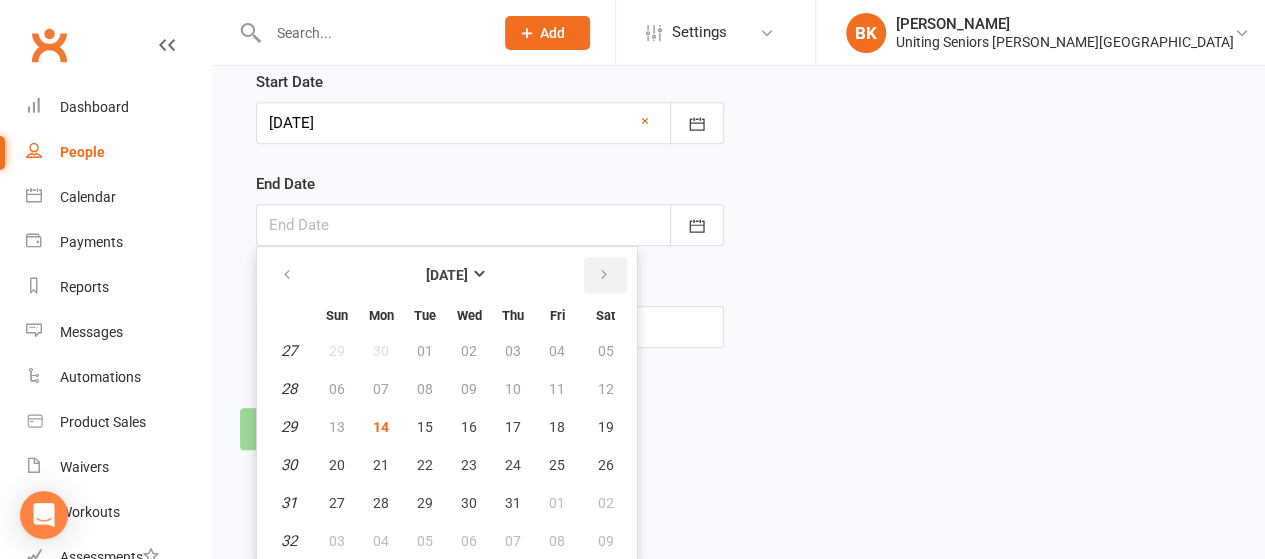 click at bounding box center (604, 275) 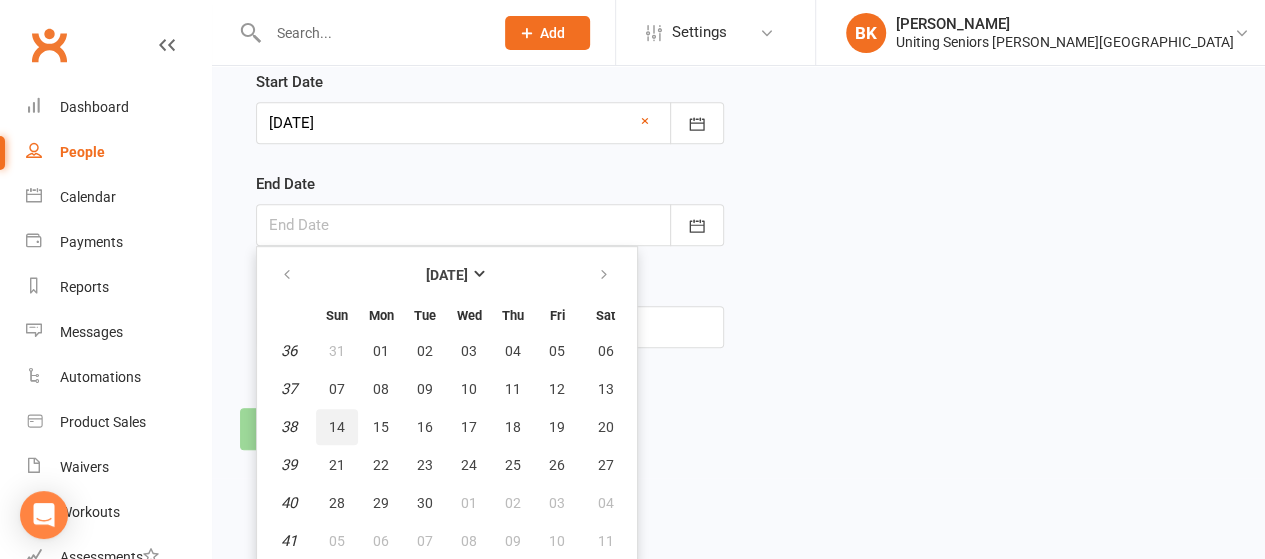 click on "14" at bounding box center [337, 427] 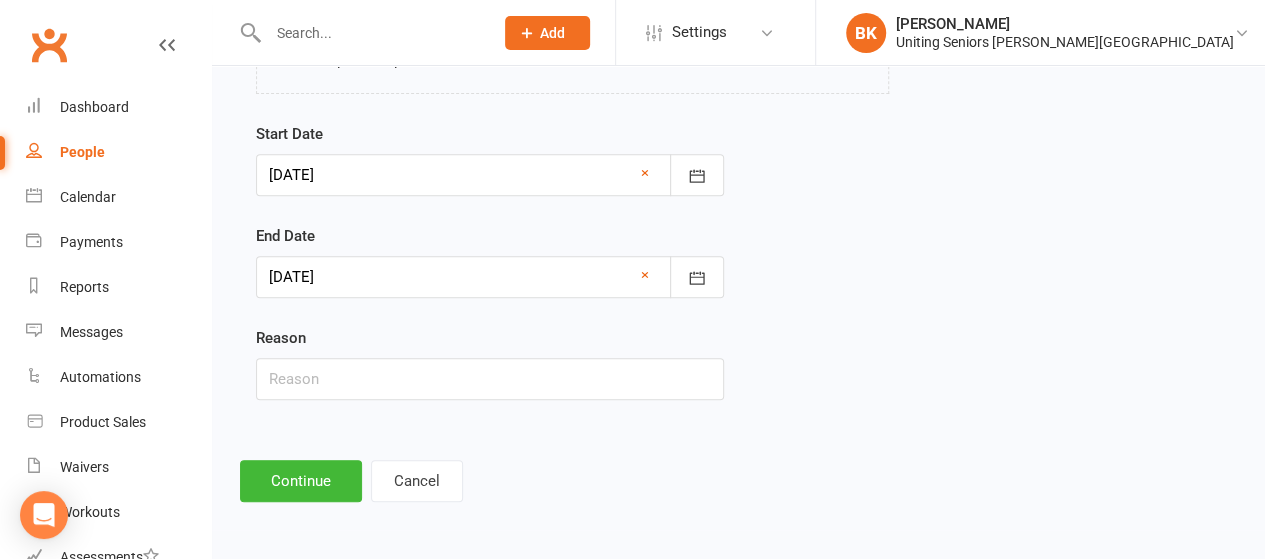 scroll, scrollTop: 340, scrollLeft: 0, axis: vertical 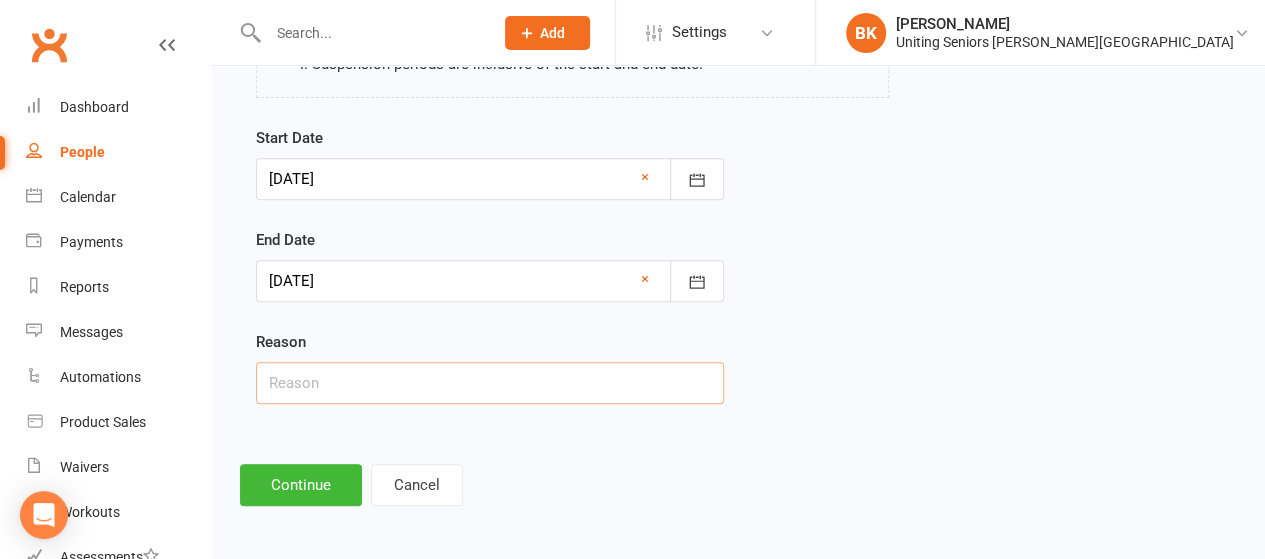 click at bounding box center [490, 383] 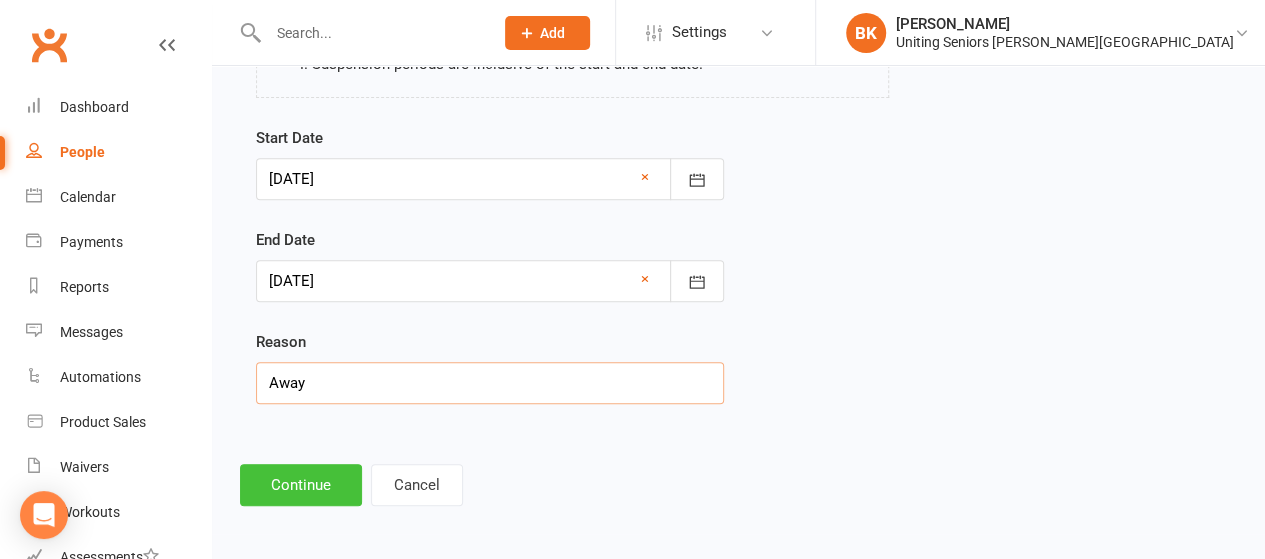 type on "Away" 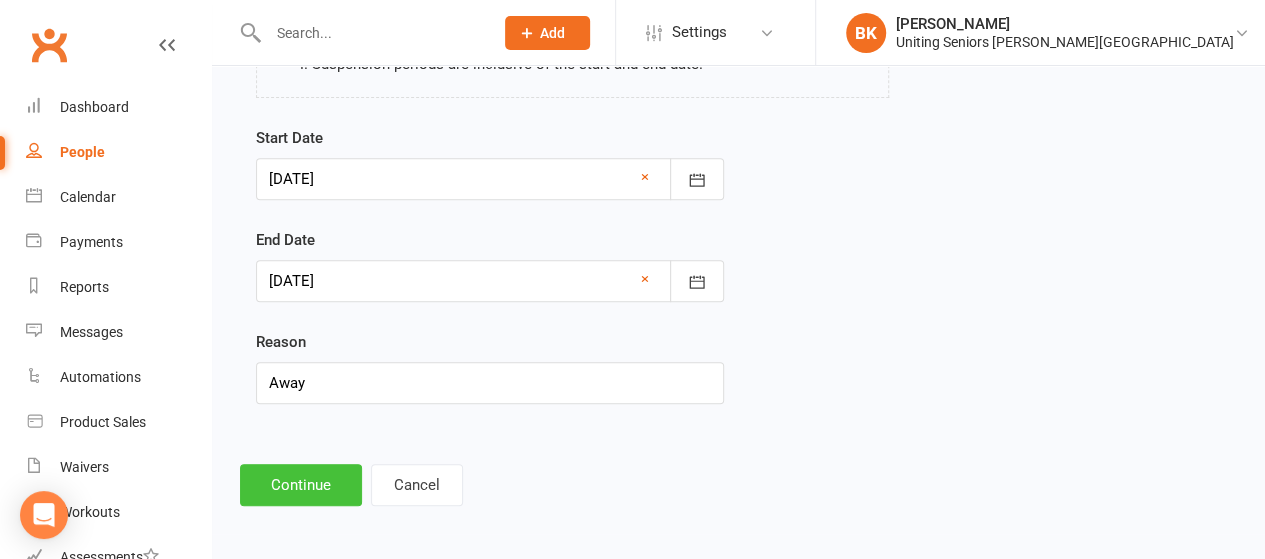 click on "Continue" at bounding box center [301, 485] 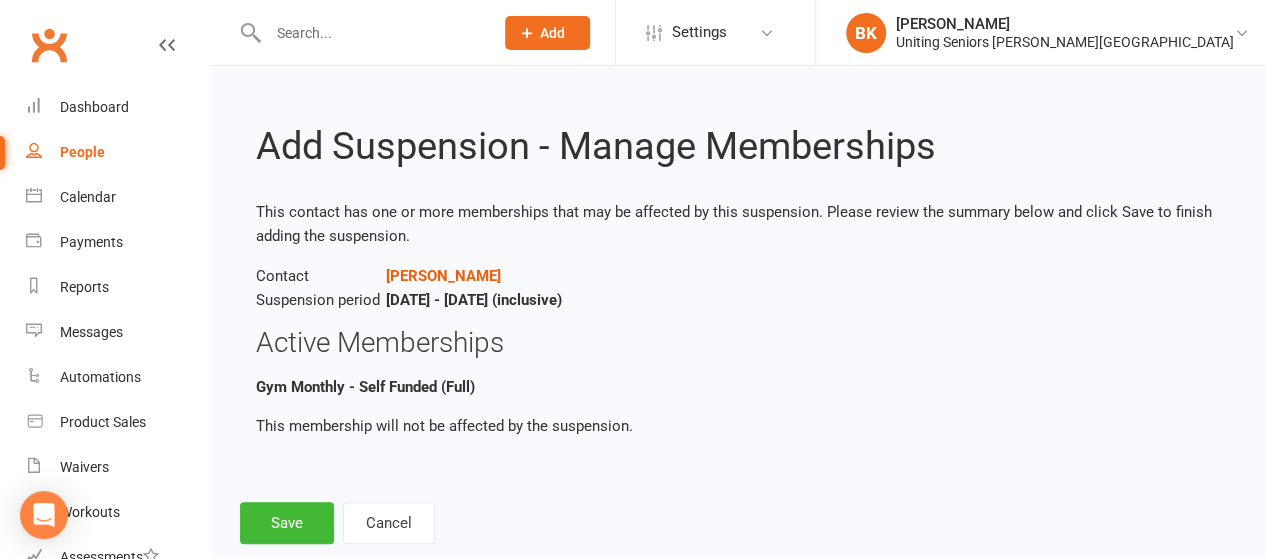 scroll, scrollTop: 40, scrollLeft: 0, axis: vertical 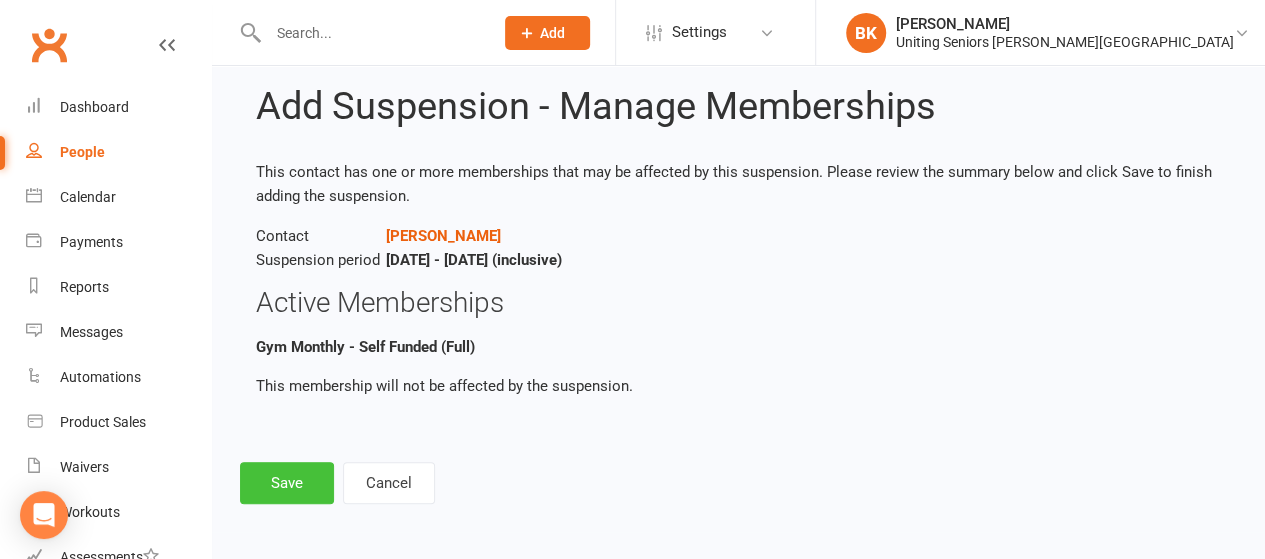 click on "Save" at bounding box center [287, 483] 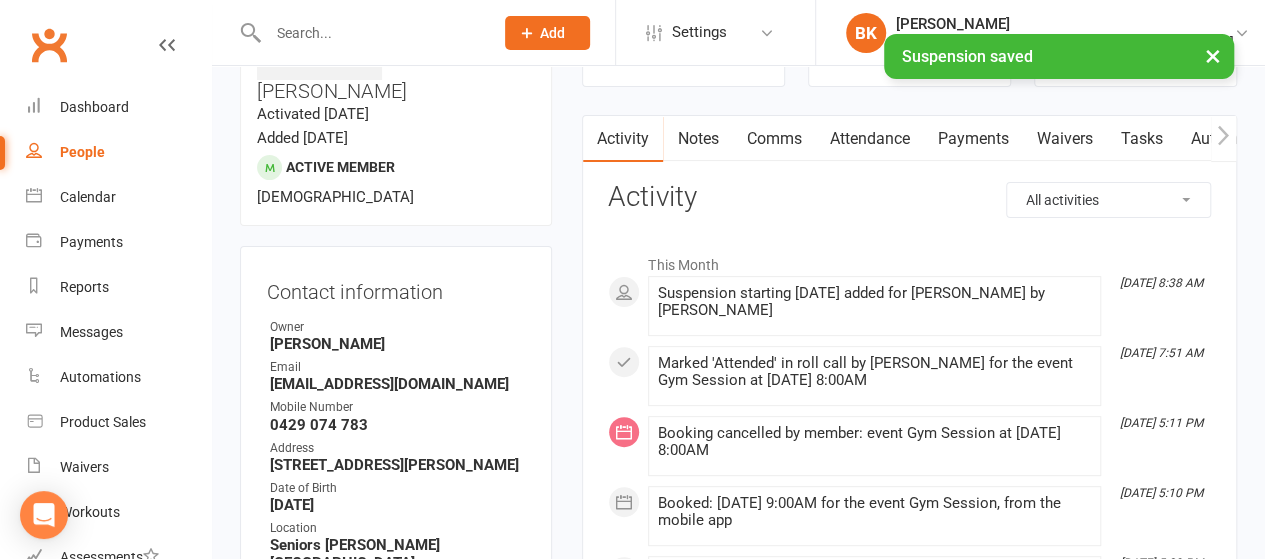 scroll, scrollTop: 0, scrollLeft: 0, axis: both 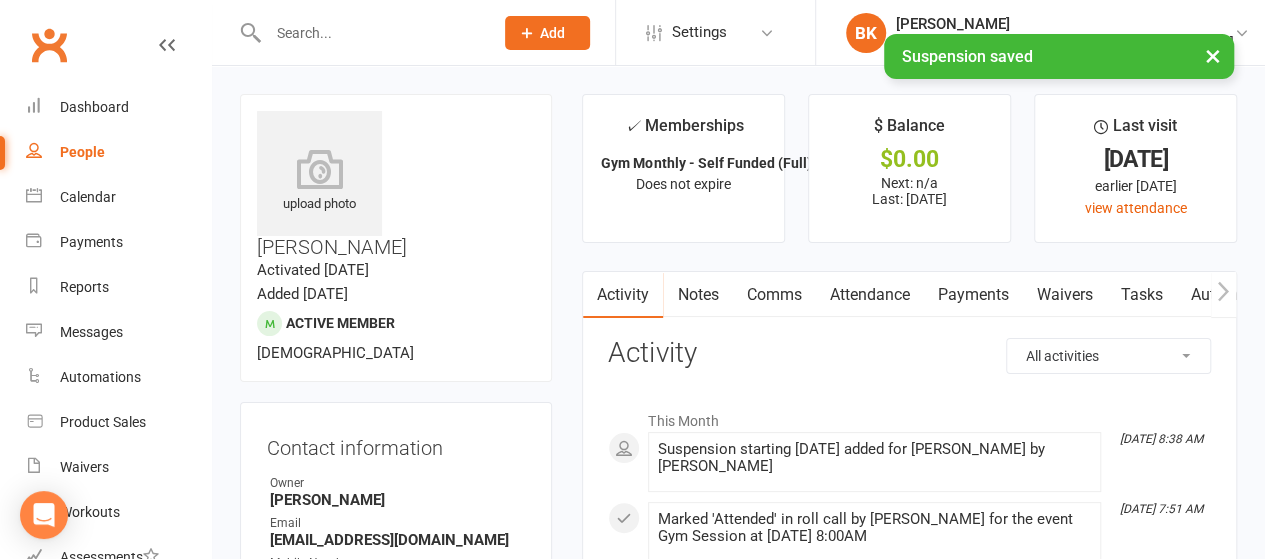 click at bounding box center (370, 33) 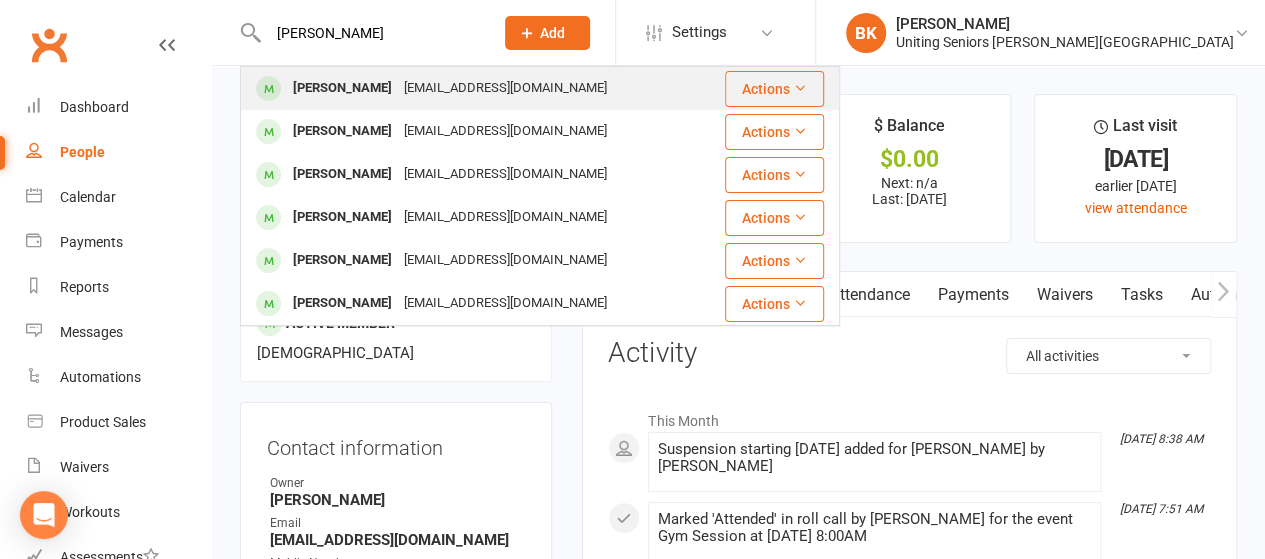 type on "peter stuart" 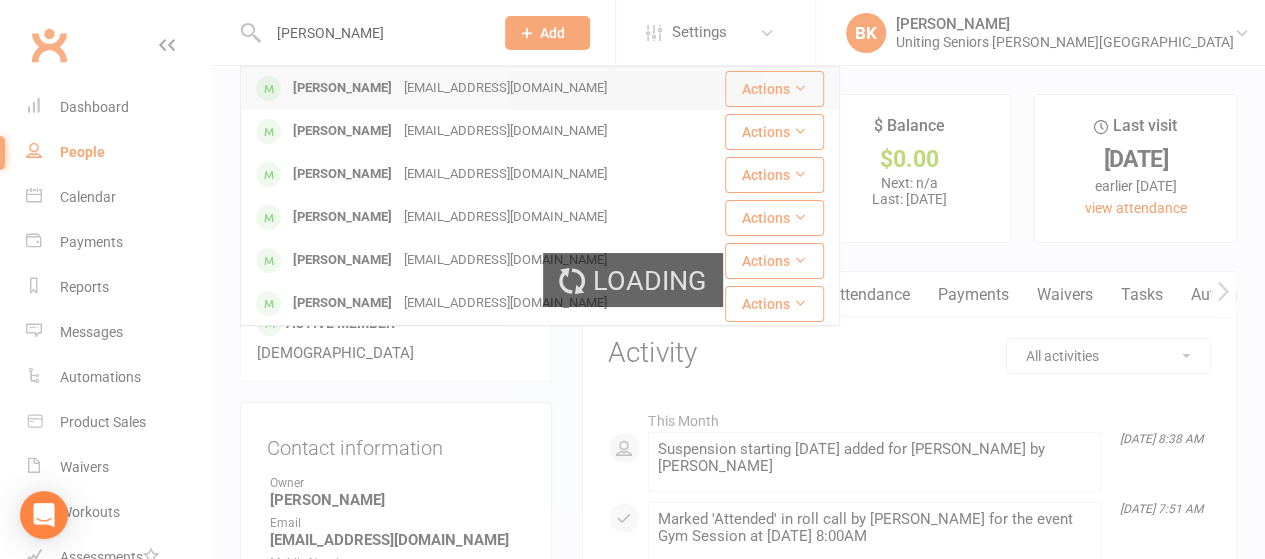 type 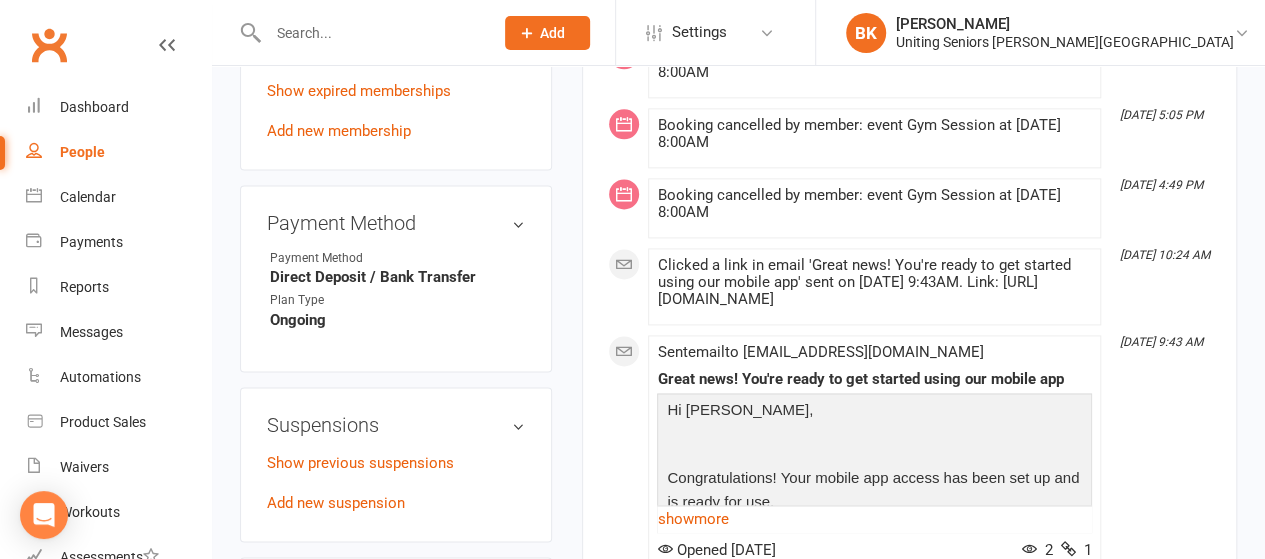 scroll, scrollTop: 1275, scrollLeft: 0, axis: vertical 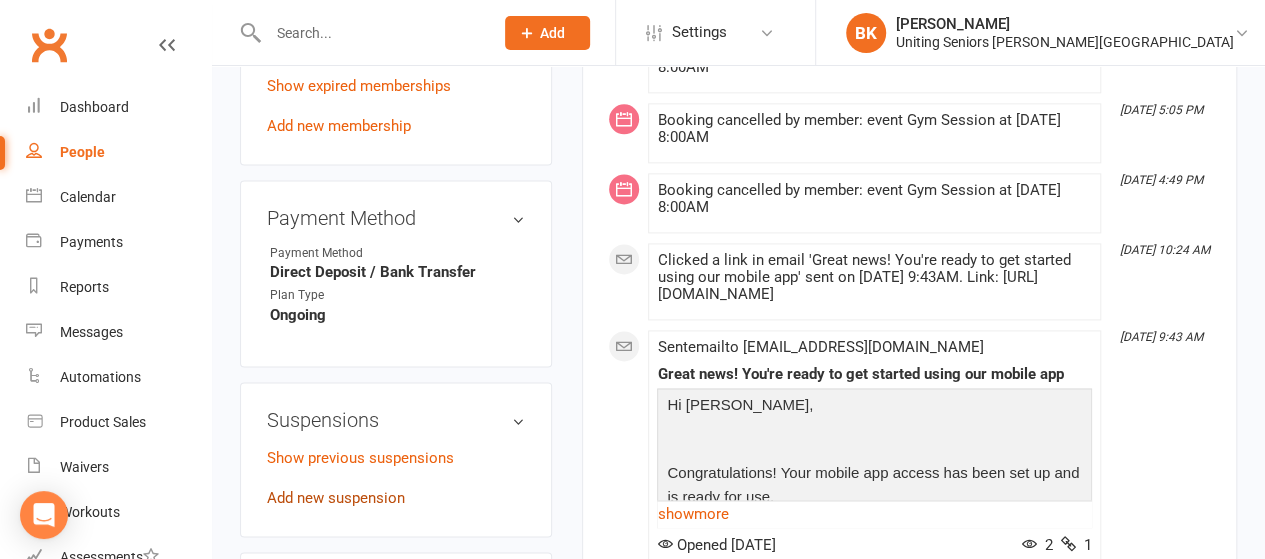 click on "Add new suspension" at bounding box center (336, 498) 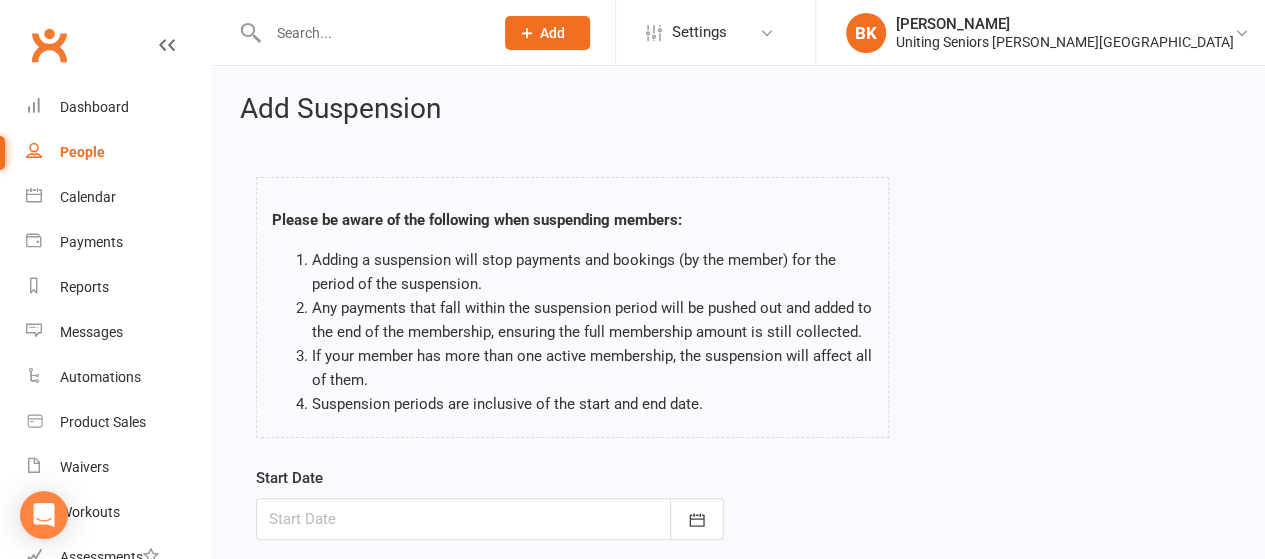 scroll, scrollTop: 214, scrollLeft: 0, axis: vertical 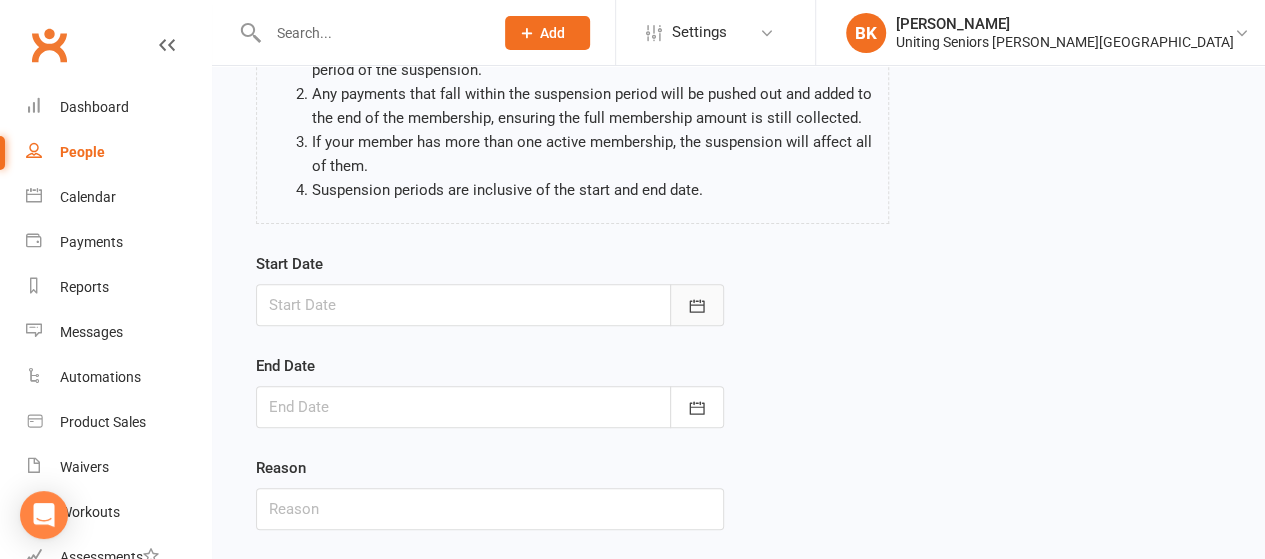 click 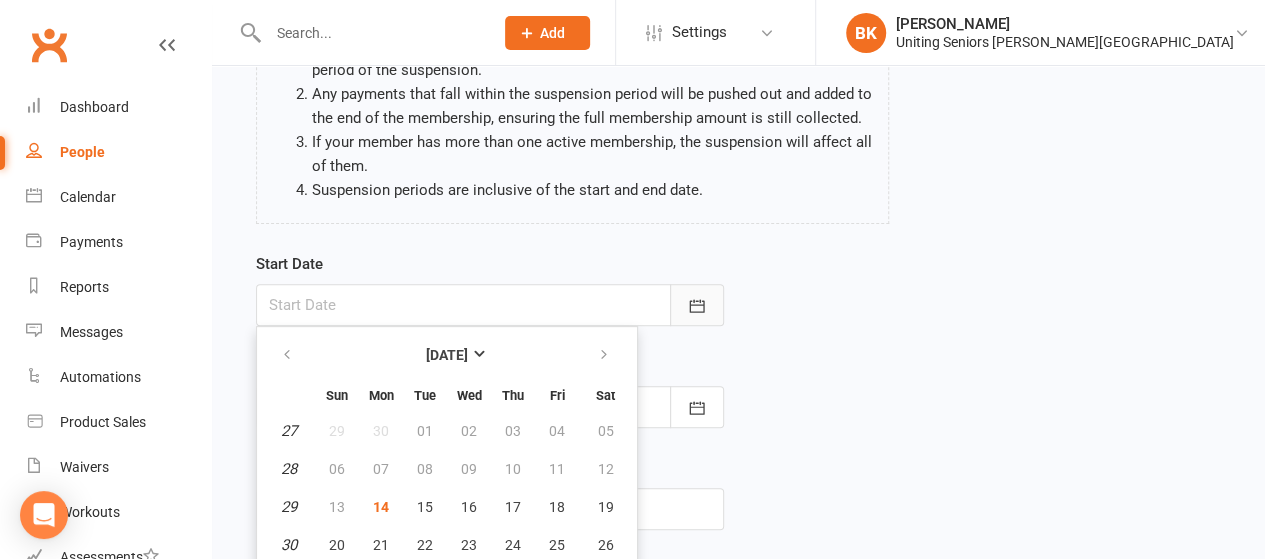scroll, scrollTop: 294, scrollLeft: 0, axis: vertical 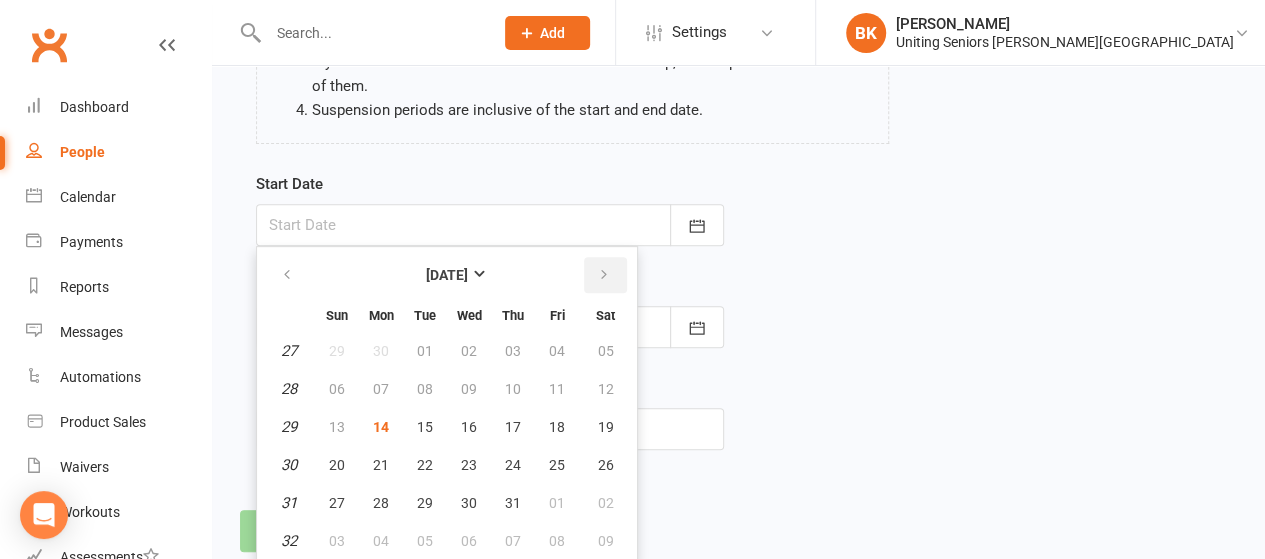click at bounding box center [604, 275] 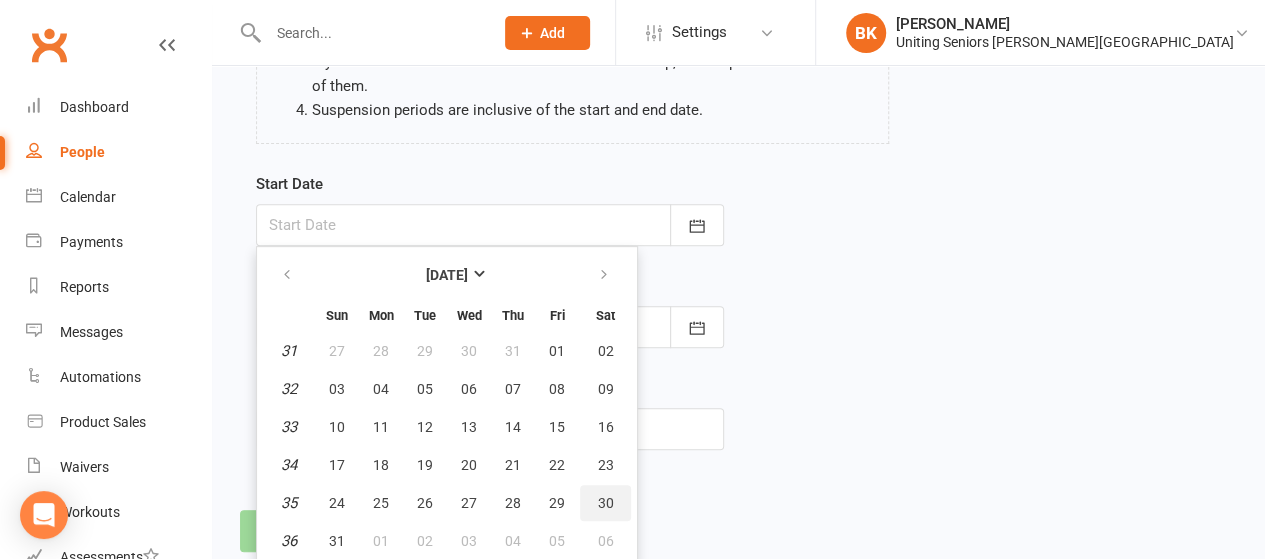 click on "30" at bounding box center (606, 503) 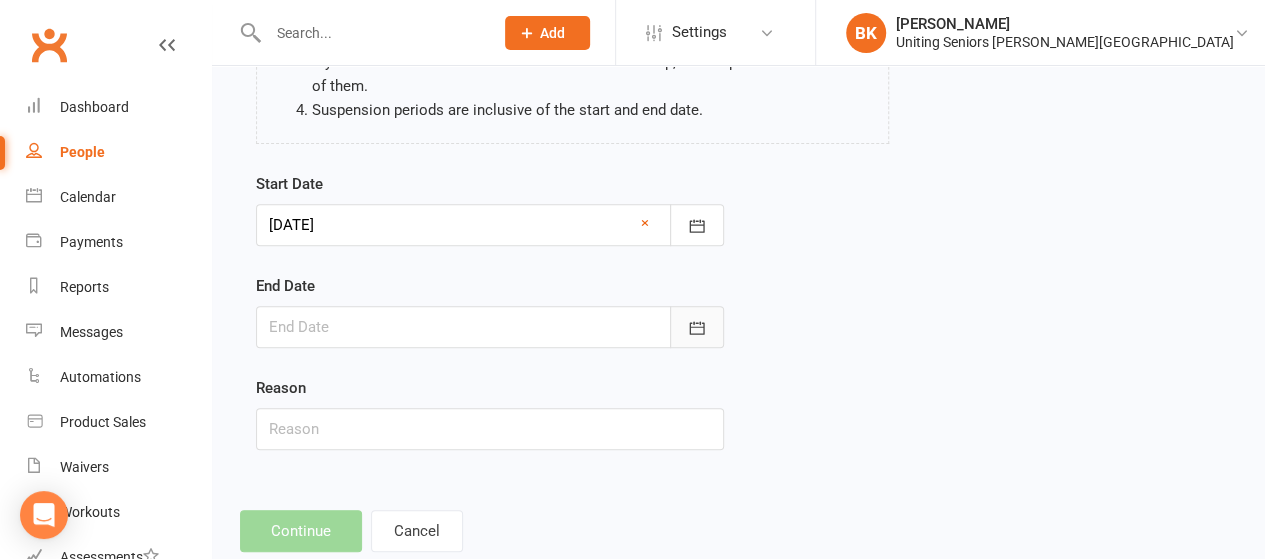 click at bounding box center [697, 327] 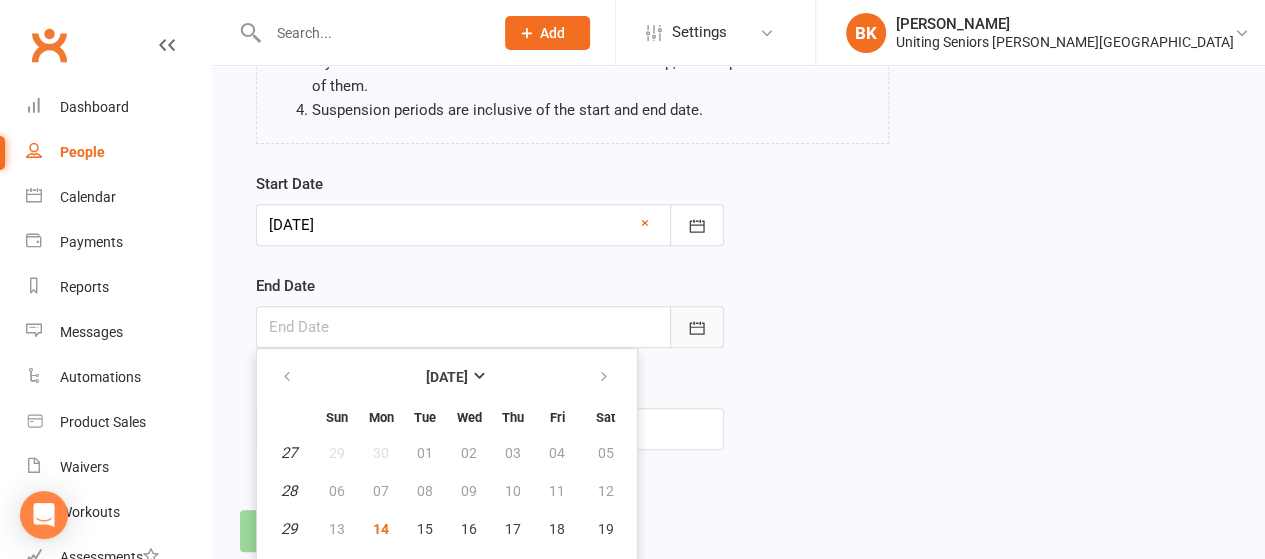 scroll, scrollTop: 396, scrollLeft: 0, axis: vertical 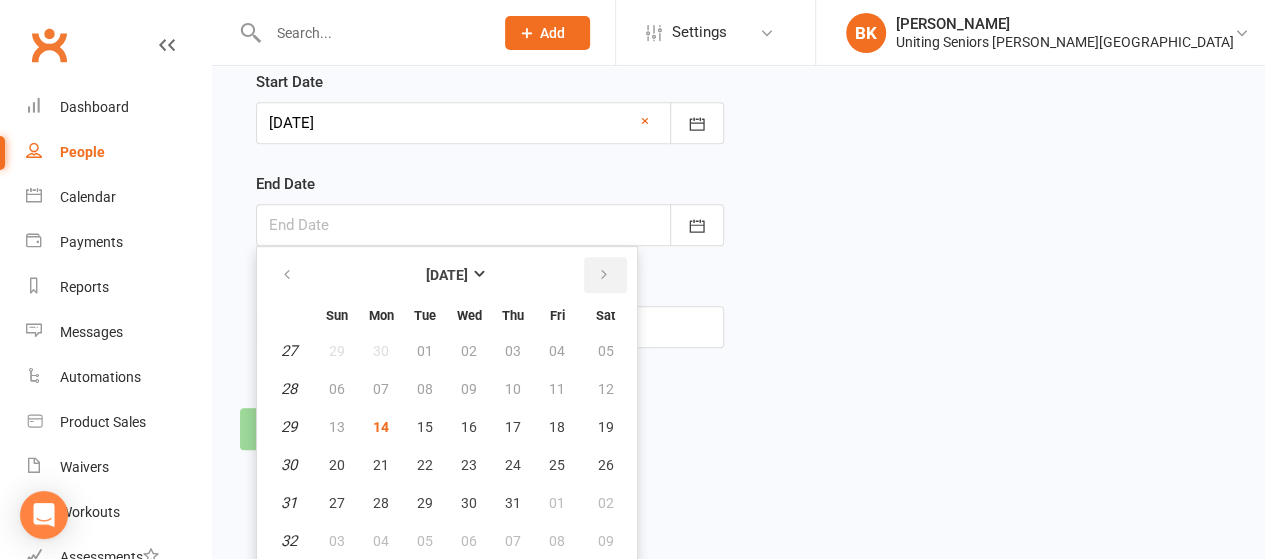 click at bounding box center [604, 275] 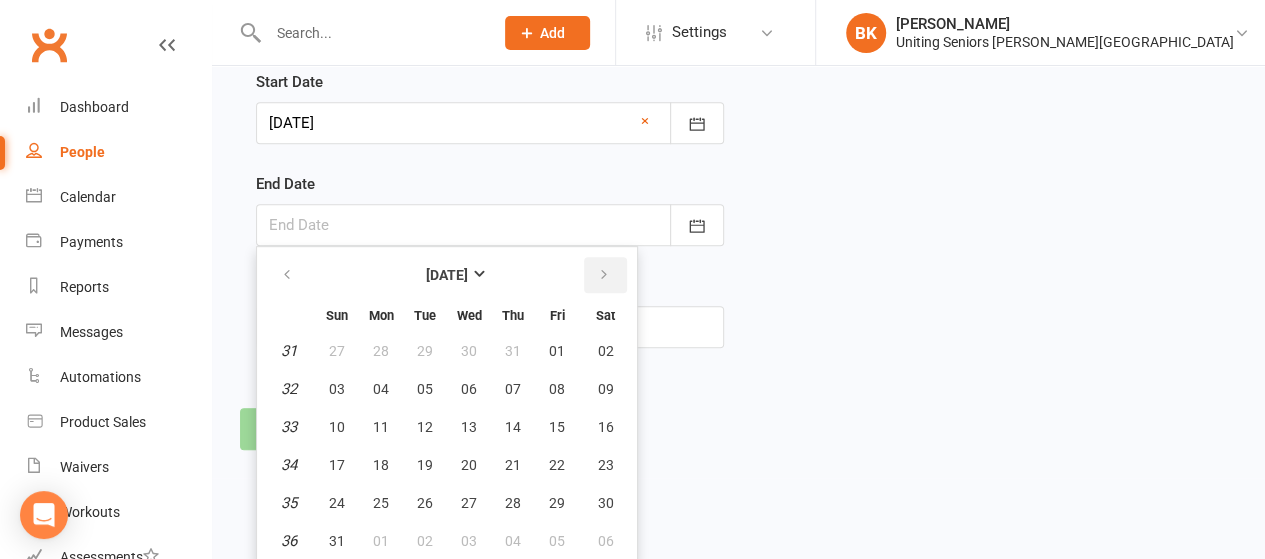 click at bounding box center (604, 275) 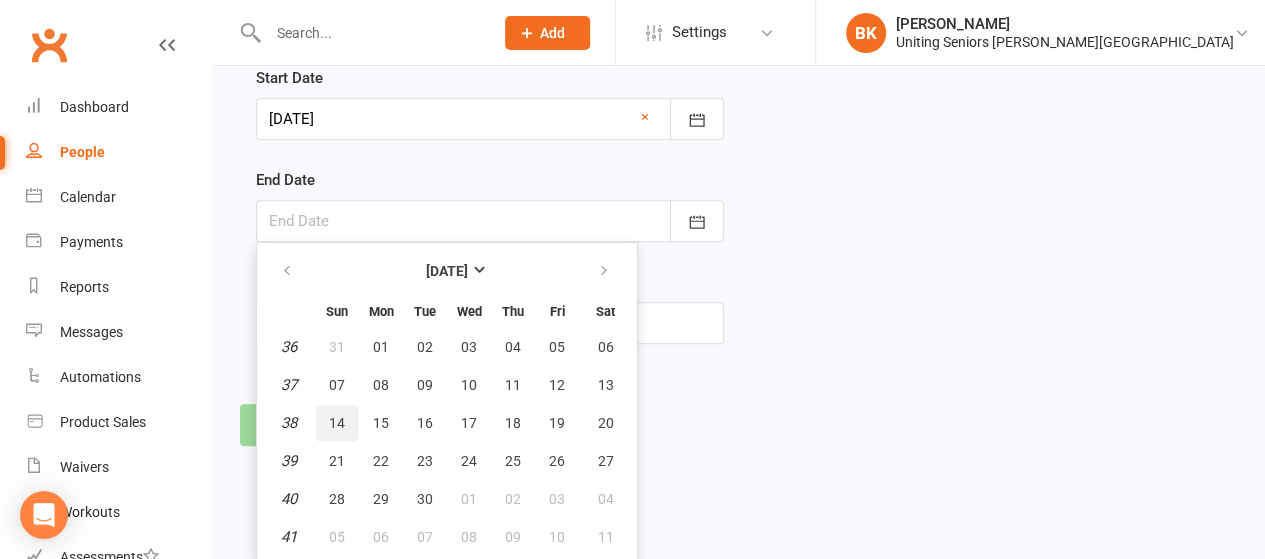 click on "14" at bounding box center (337, 423) 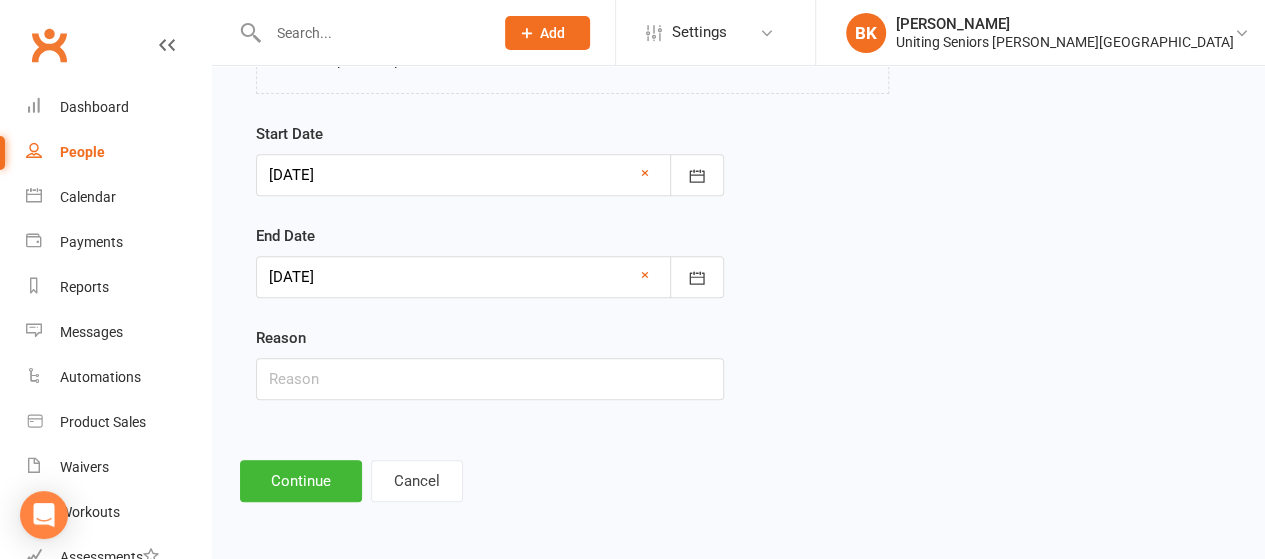 scroll, scrollTop: 340, scrollLeft: 0, axis: vertical 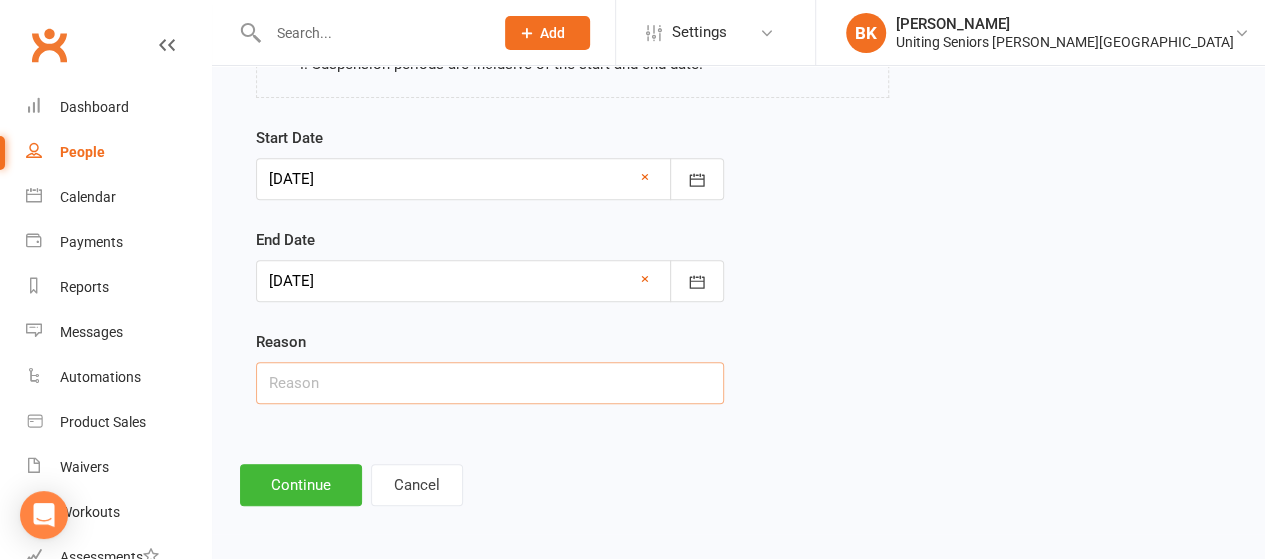 click at bounding box center (490, 383) 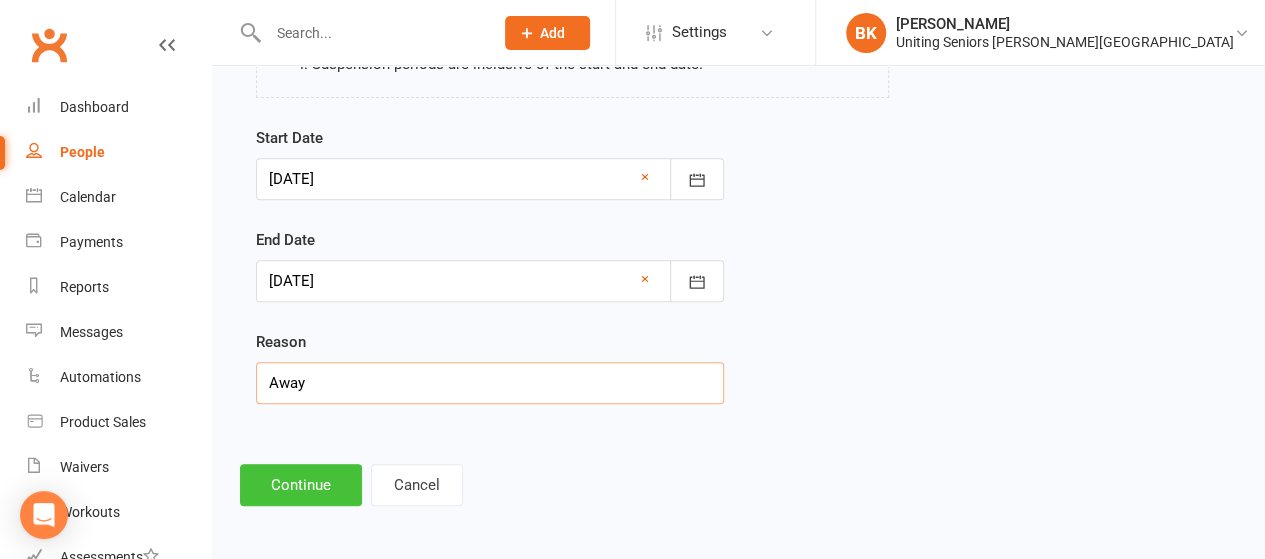 type on "Away" 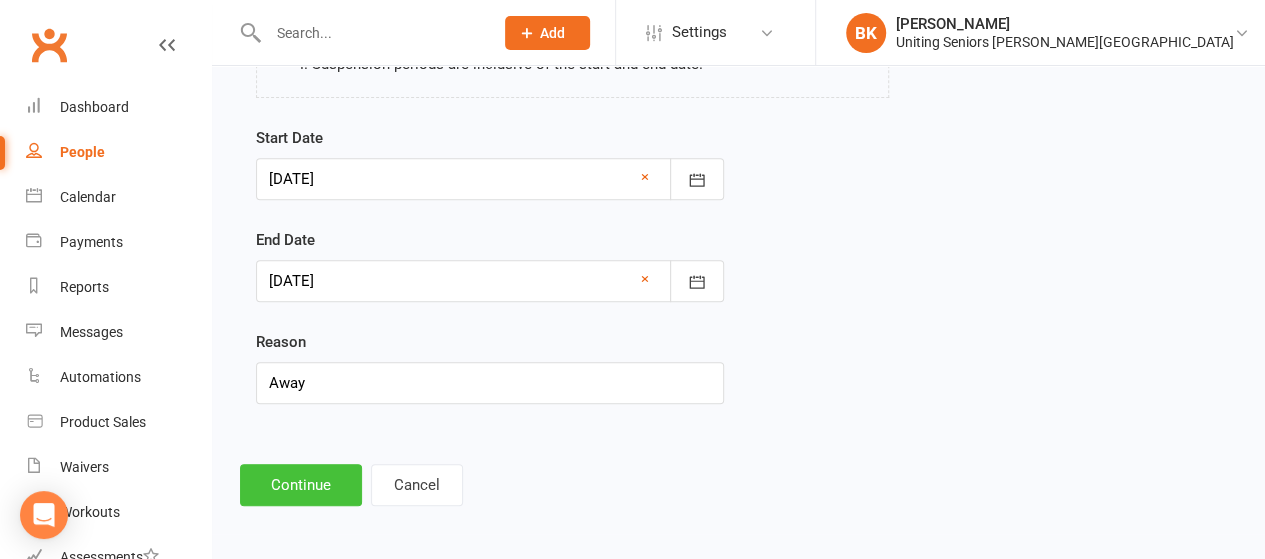 click on "Continue" at bounding box center [301, 485] 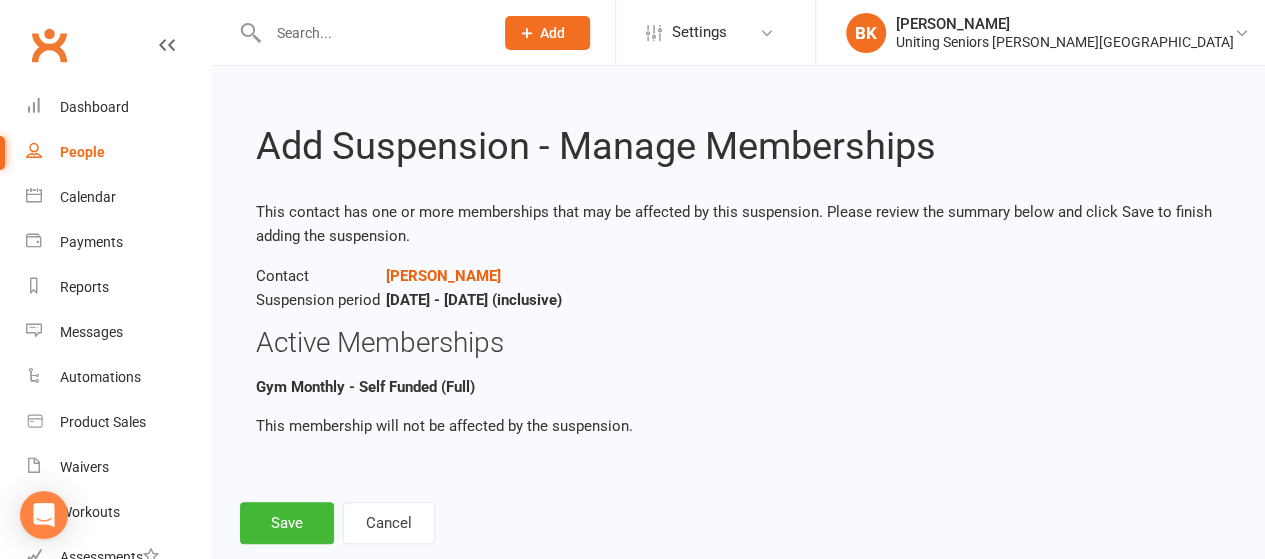 scroll, scrollTop: 40, scrollLeft: 0, axis: vertical 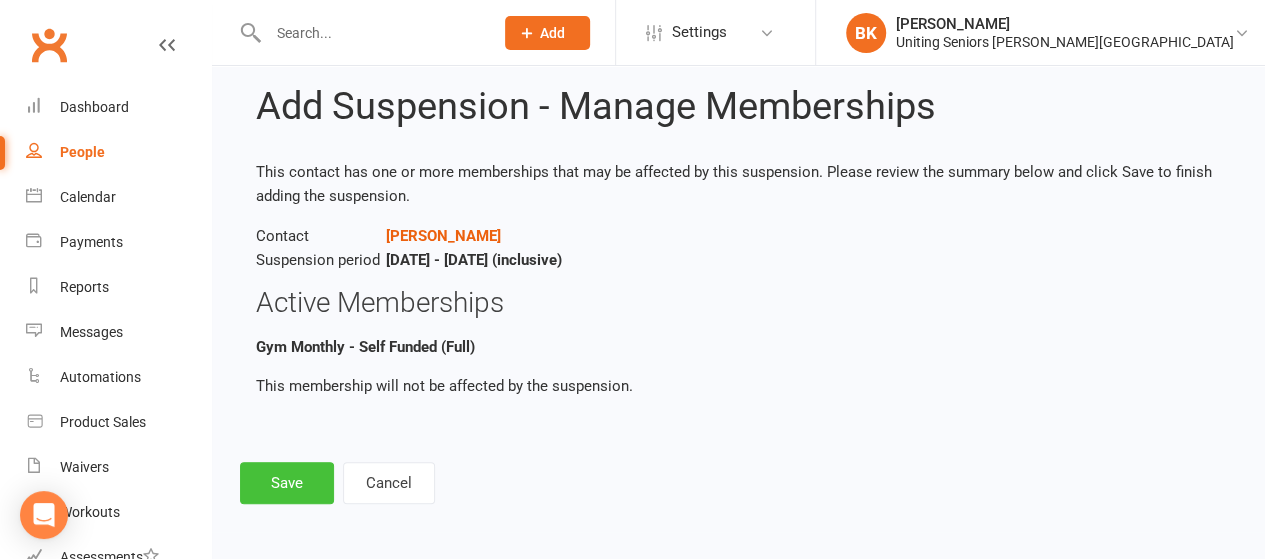 click on "Save" at bounding box center [287, 483] 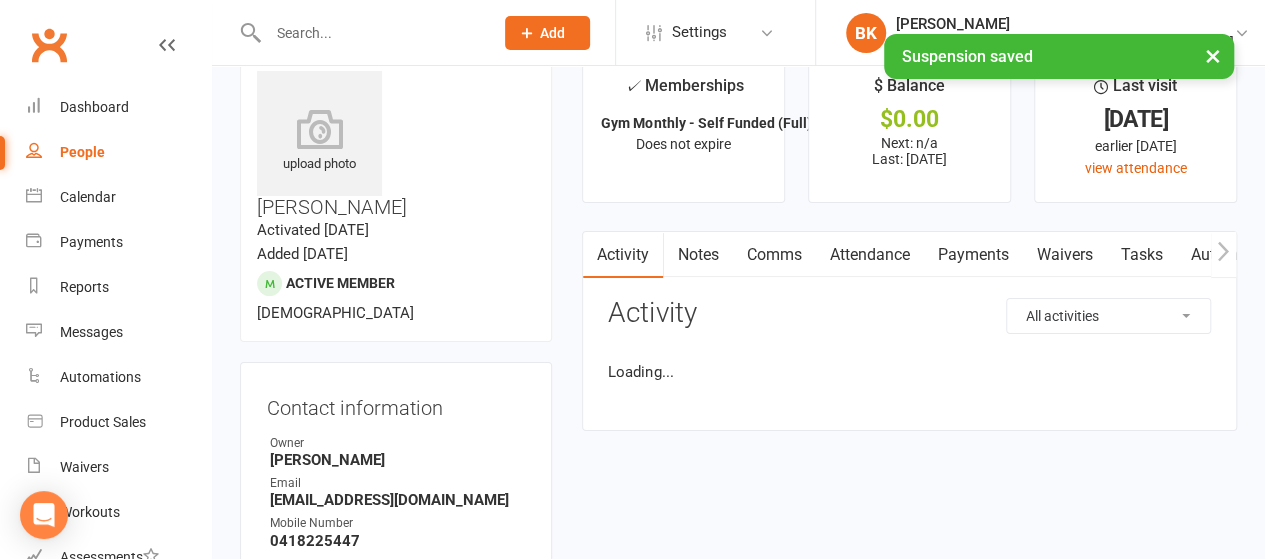 scroll, scrollTop: 0, scrollLeft: 0, axis: both 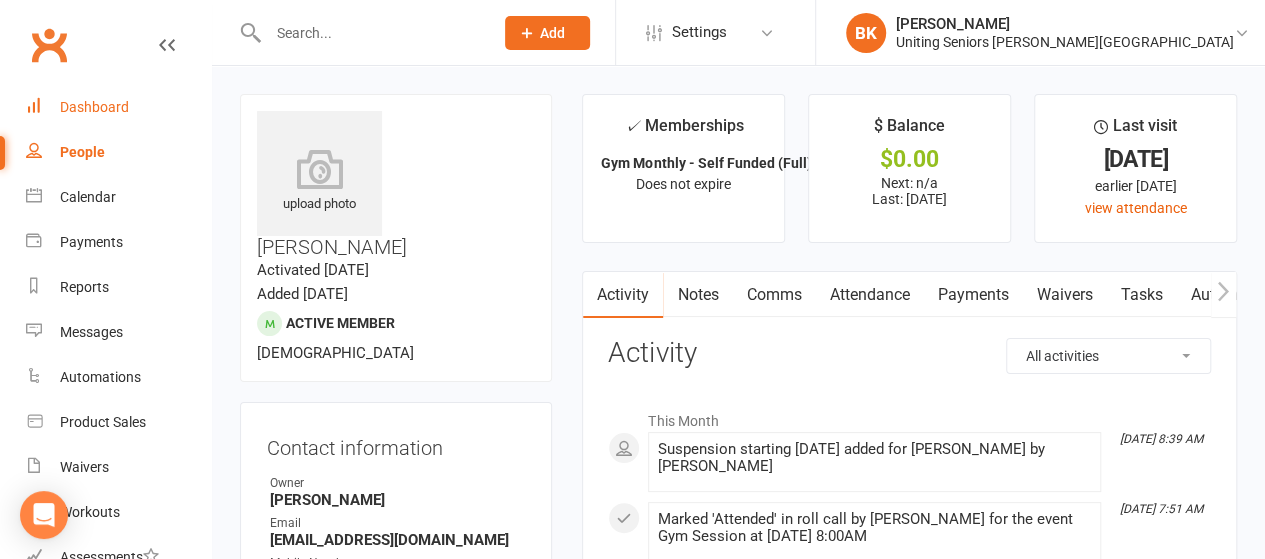 click on "Dashboard" at bounding box center (94, 107) 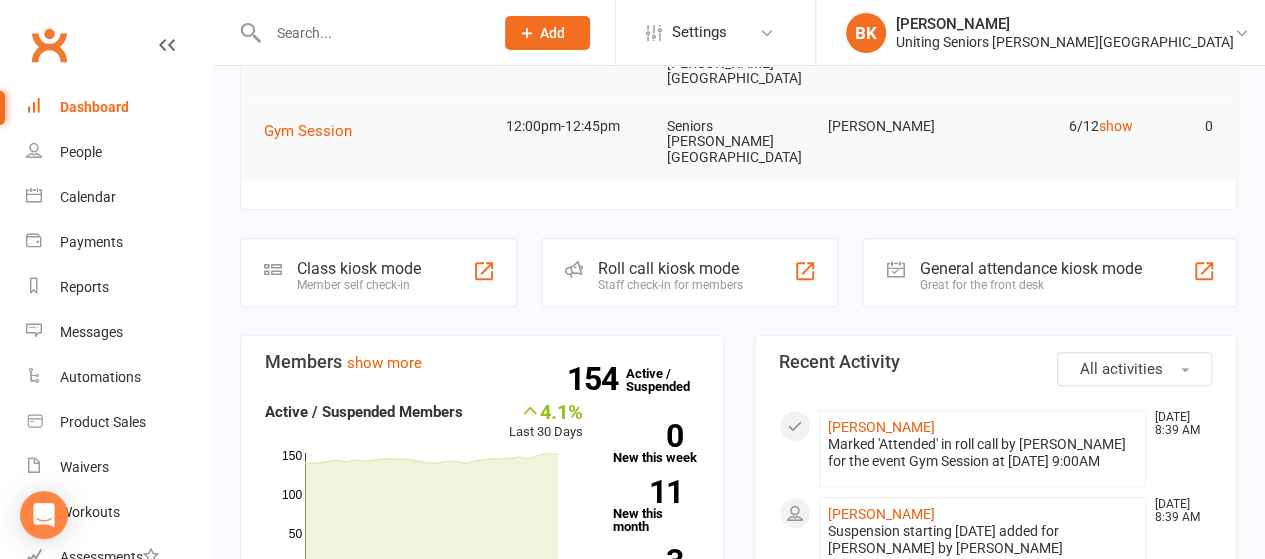 scroll, scrollTop: 422, scrollLeft: 0, axis: vertical 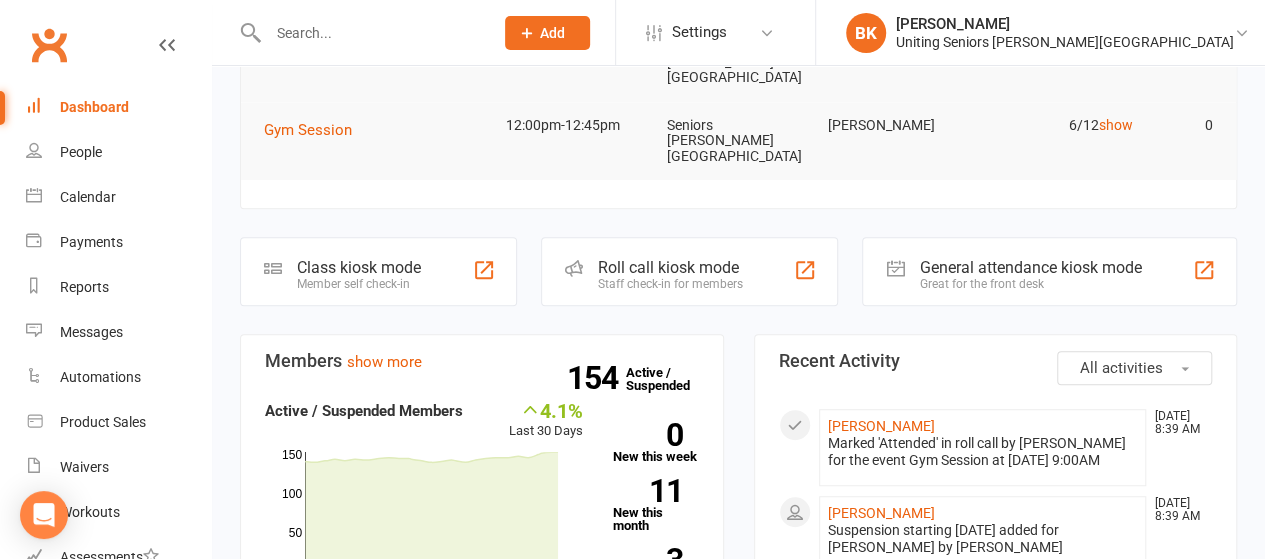click on "All activities
Recent Activity Anthony Young Jul 14, 8:39 AM Marked 'Attended' in roll call by Nicholas Short for the event Gym Session at 14 Jul 2025 at 9:00AM
Peter Stuart Jul 14, 8:39 AM Suspension starting 30 Aug 2025 added for Peter Stuart by Bianca Kwok
Meg Stuart Jul 14, 8:38 AM Suspension starting 30 Aug 2025 added for Meg Stuart by Bianca Kwok
Trevor Rees Jul 14, 8:08 AM   Sent email to rees.t@bigpond.com  Get started with our mobile app today! Hi Trevor, Great news! You've been invited to use our mobile app, where you can quickly manage your bookings and more. To get started, the first thing you'll need to do is choose a password and save your username, which will be provided once you click on the link below: Click here to get started! Don't hesitate to get in touch if you have any trouble getting started.  We look forward to having you on board! Uniting Seniors Gym Normanhurst show more
Keith Jefferys Jul 14, 8:08 AM" 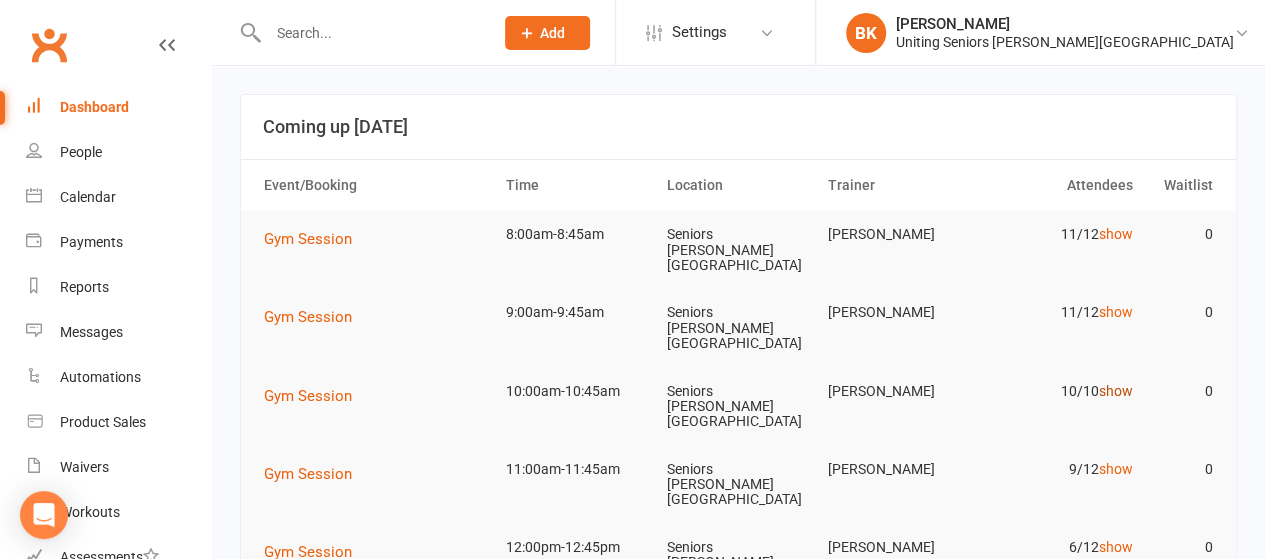click on "show" at bounding box center (1115, 391) 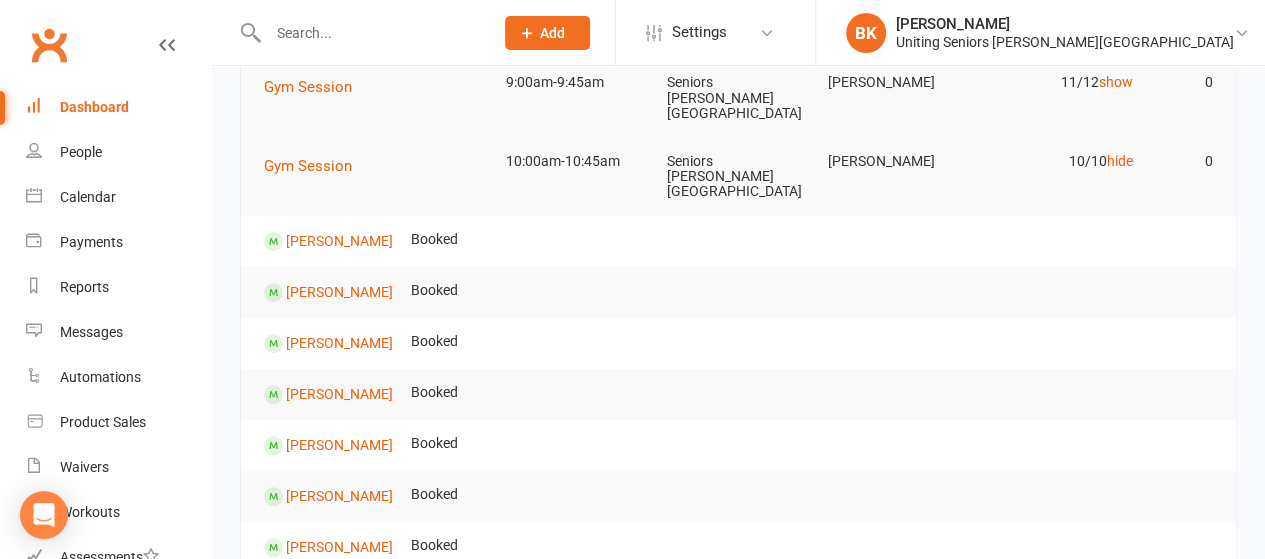 scroll, scrollTop: 216, scrollLeft: 0, axis: vertical 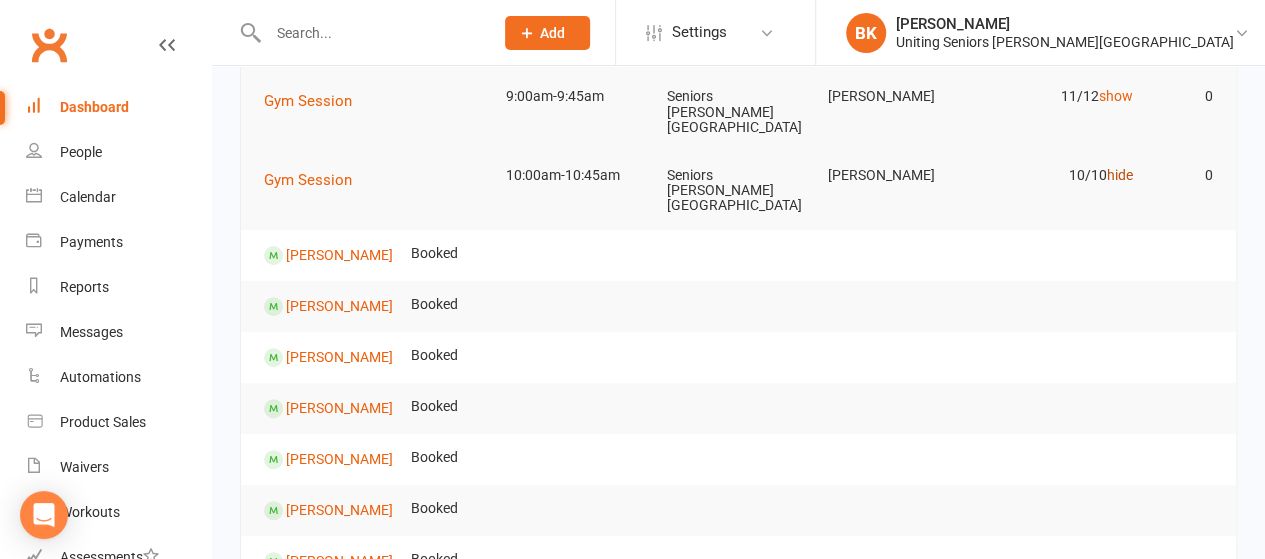 click on "hide" at bounding box center [1119, 175] 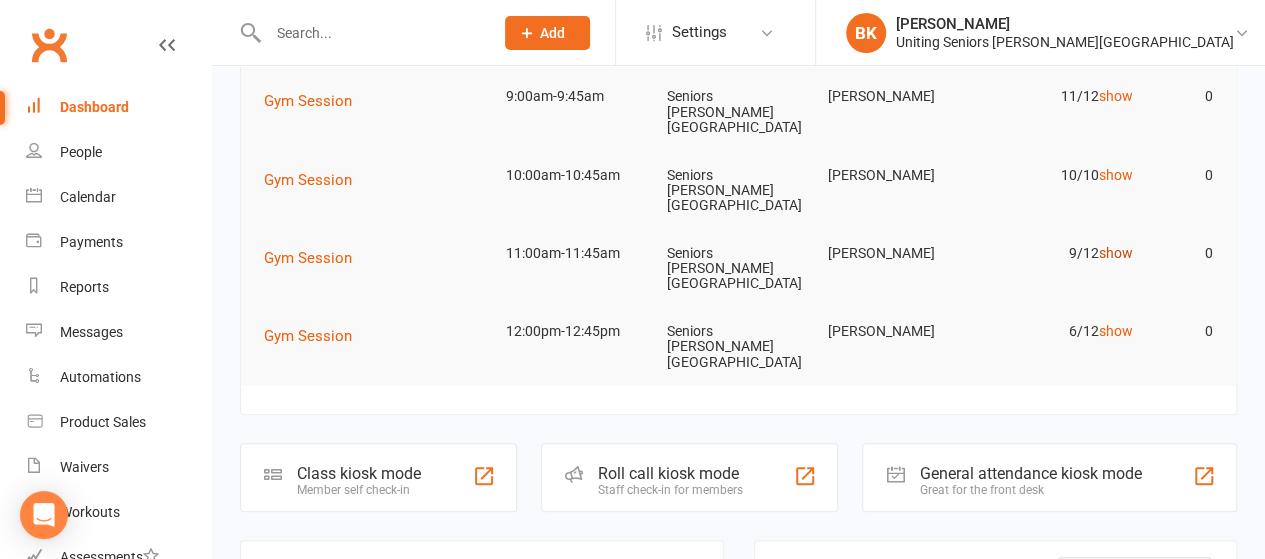 click on "show" at bounding box center (1115, 253) 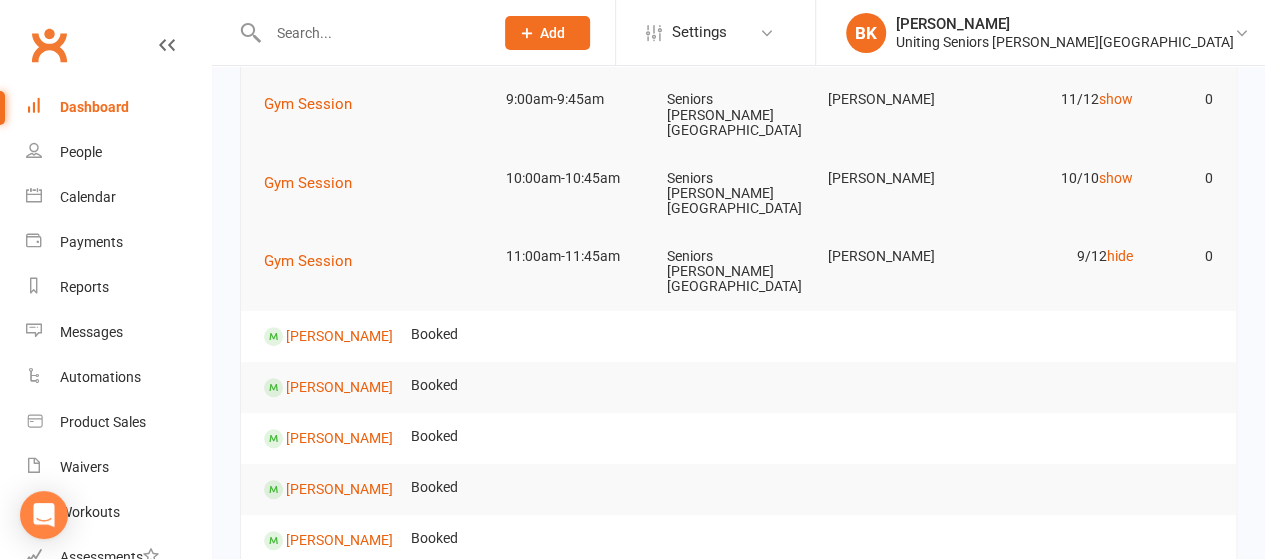 scroll, scrollTop: 212, scrollLeft: 0, axis: vertical 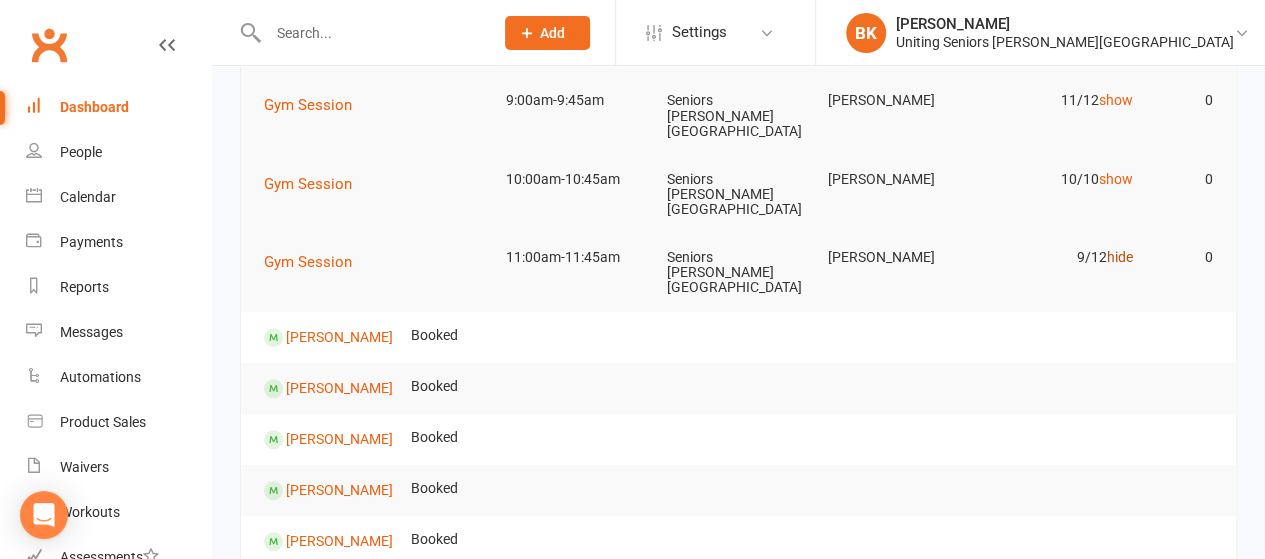 click on "hide" at bounding box center [1119, 257] 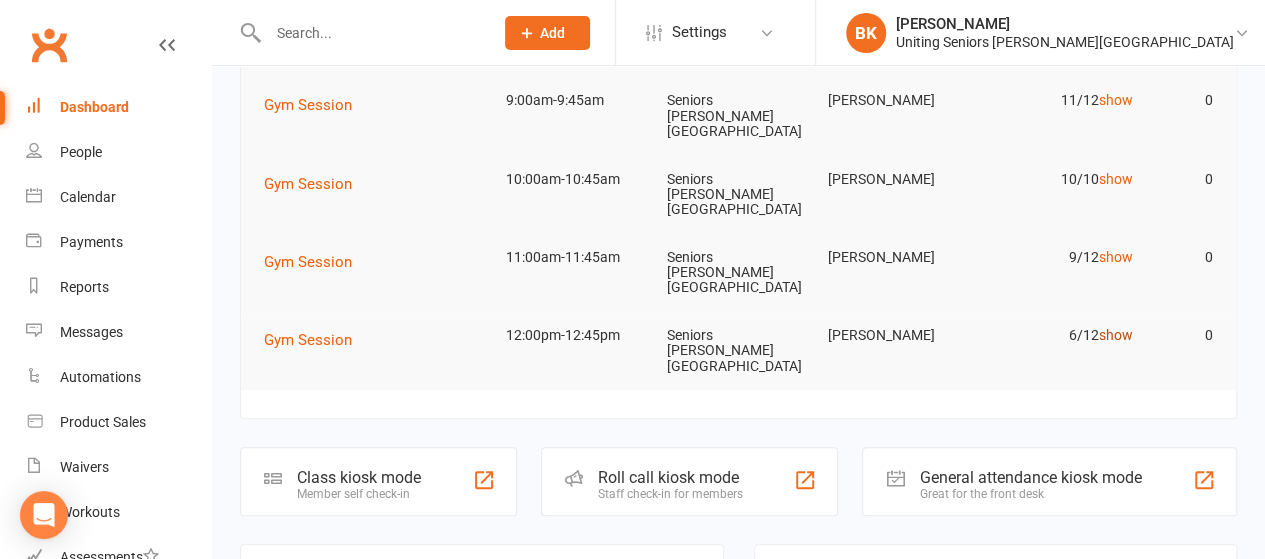 click on "show" at bounding box center (1115, 335) 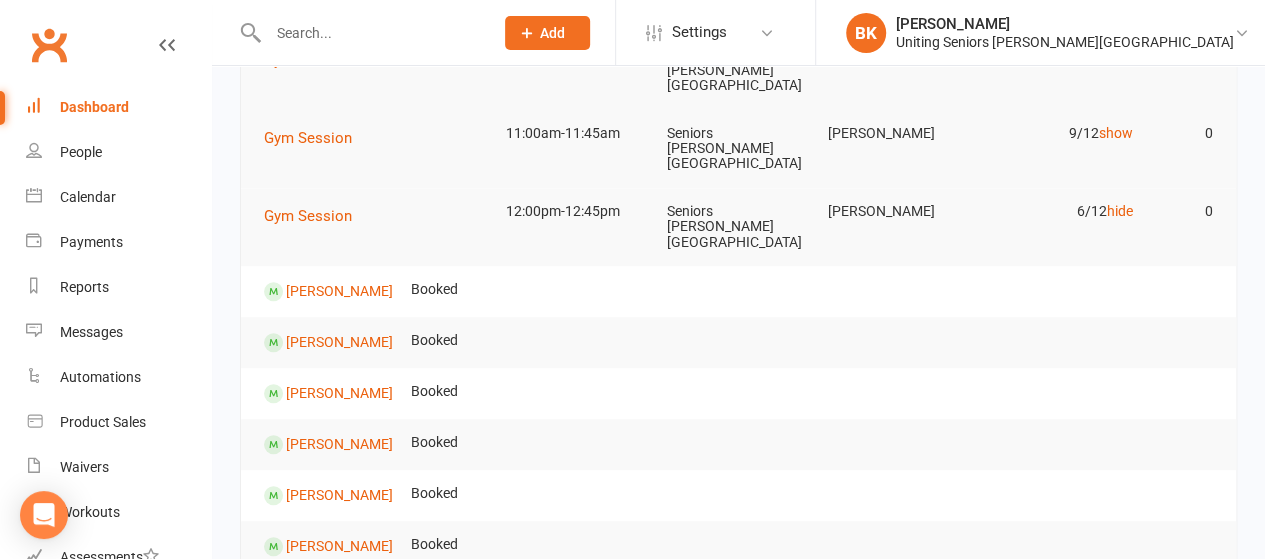 scroll, scrollTop: 334, scrollLeft: 0, axis: vertical 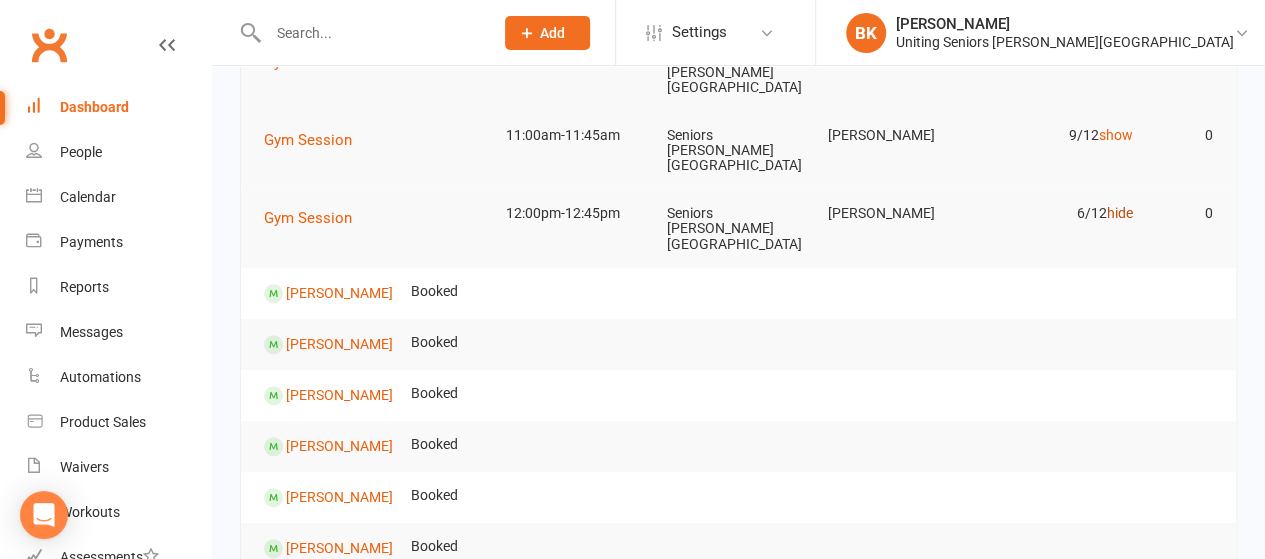 click on "hide" at bounding box center [1119, 213] 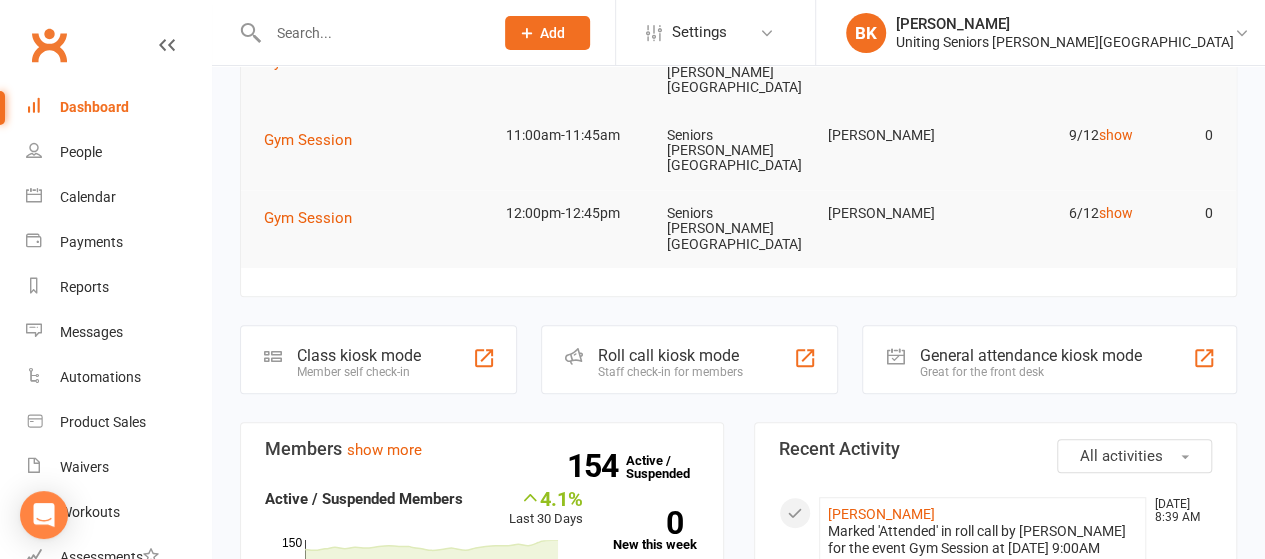 scroll, scrollTop: 0, scrollLeft: 0, axis: both 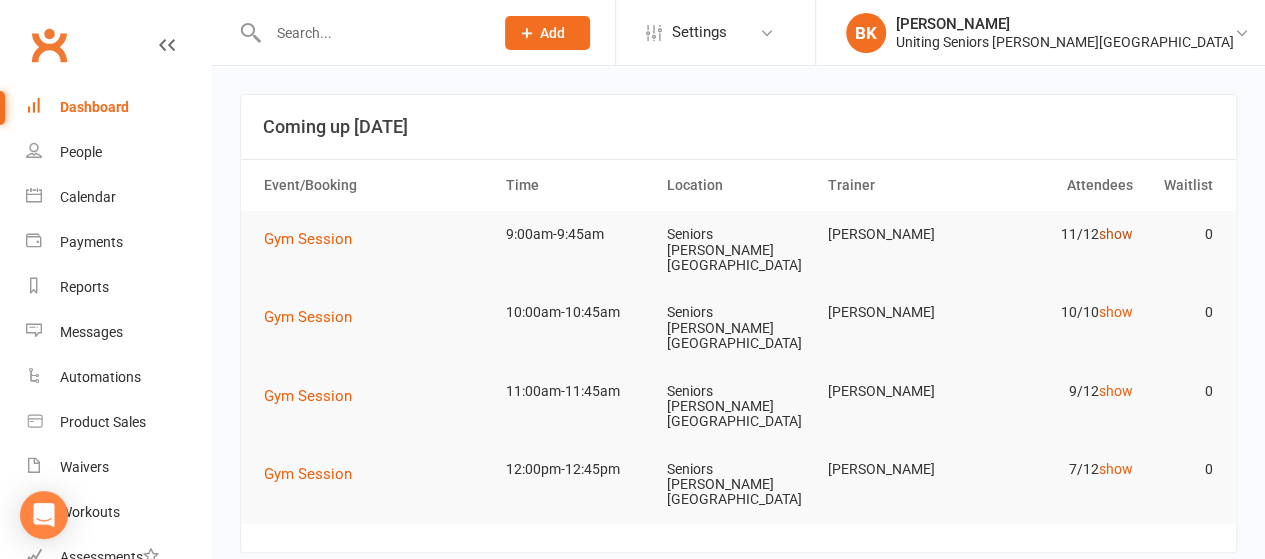 click on "show" at bounding box center (1115, 234) 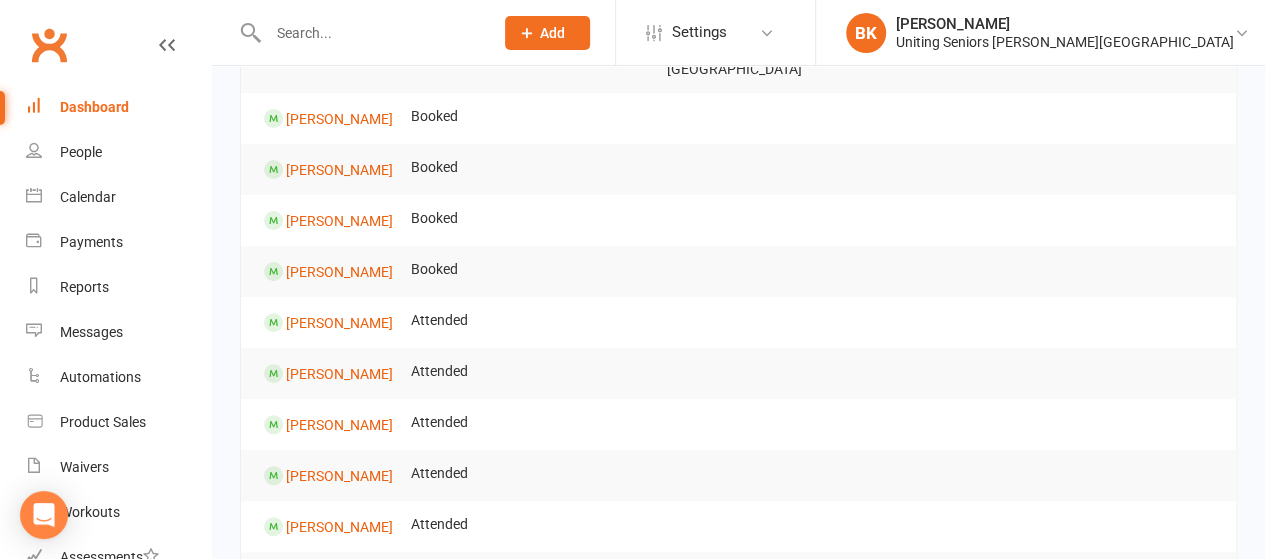 scroll, scrollTop: 0, scrollLeft: 0, axis: both 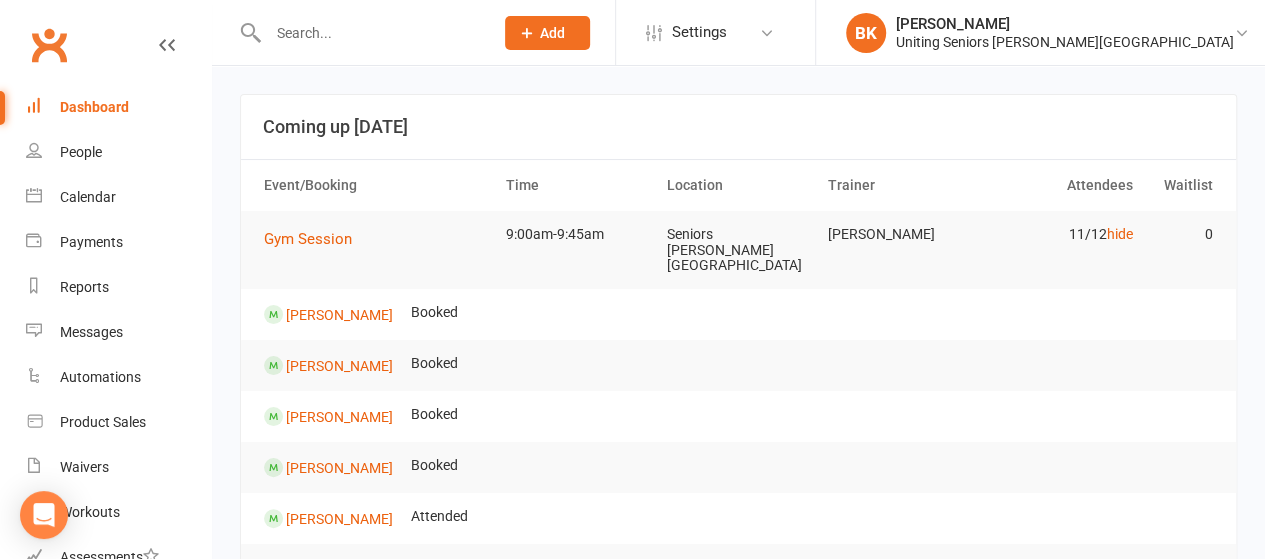 click on "Dashboard" at bounding box center [118, 107] 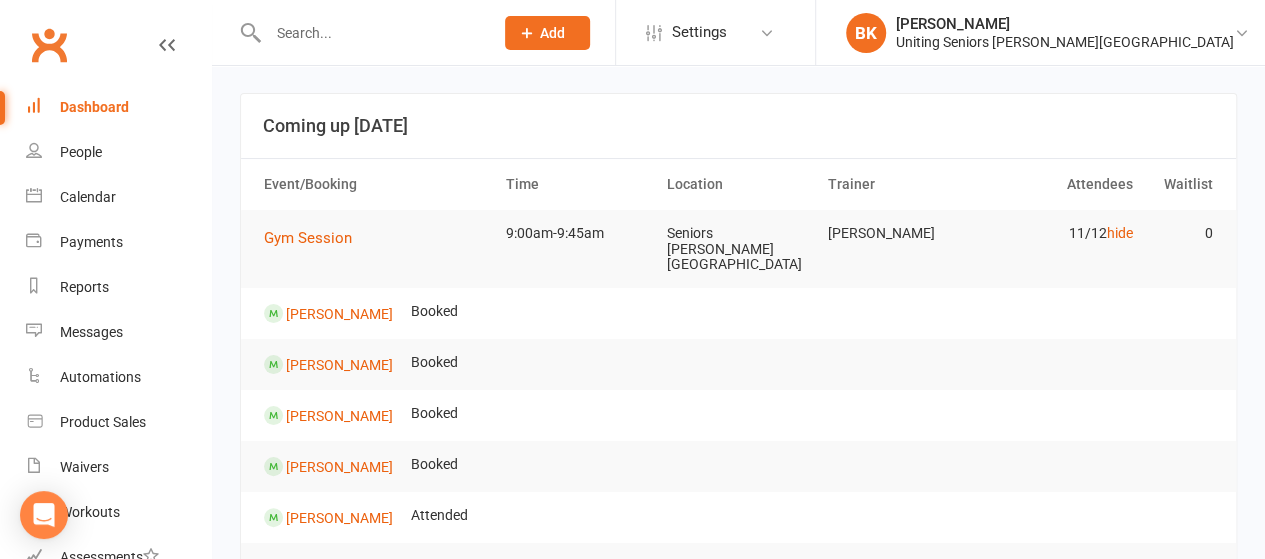 click on "hide" at bounding box center [1119, 233] 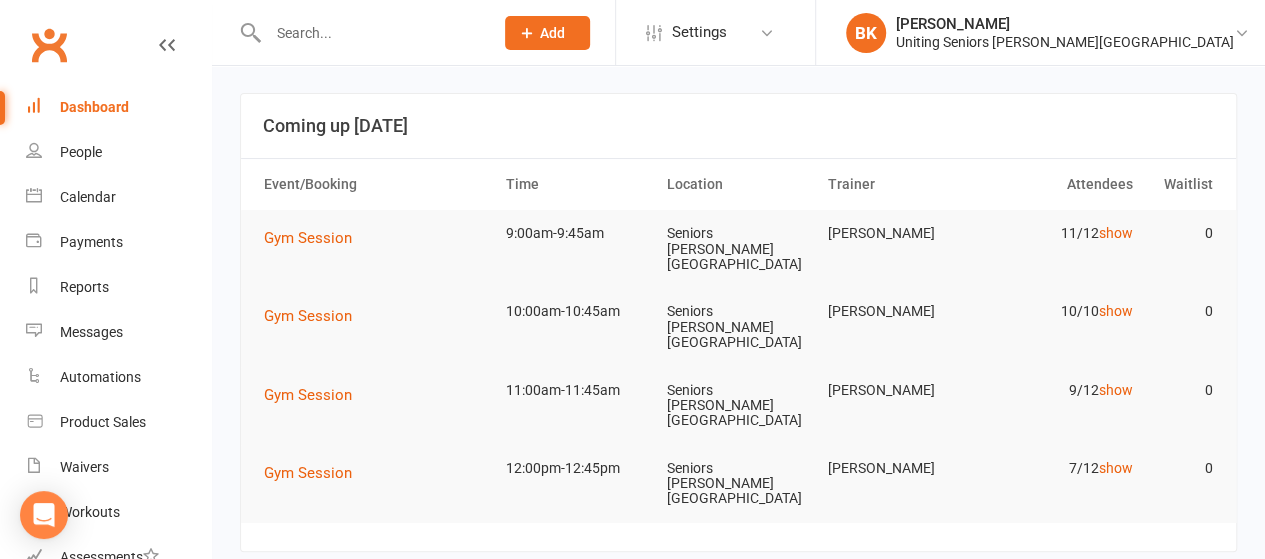 click at bounding box center (370, 33) 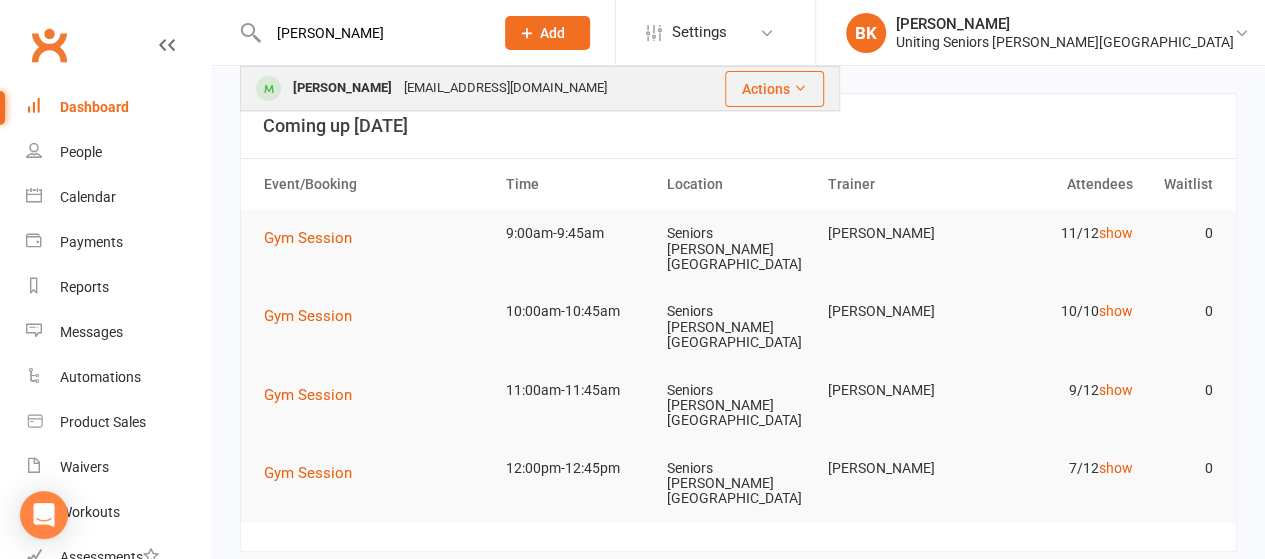 type on "[PERSON_NAME]" 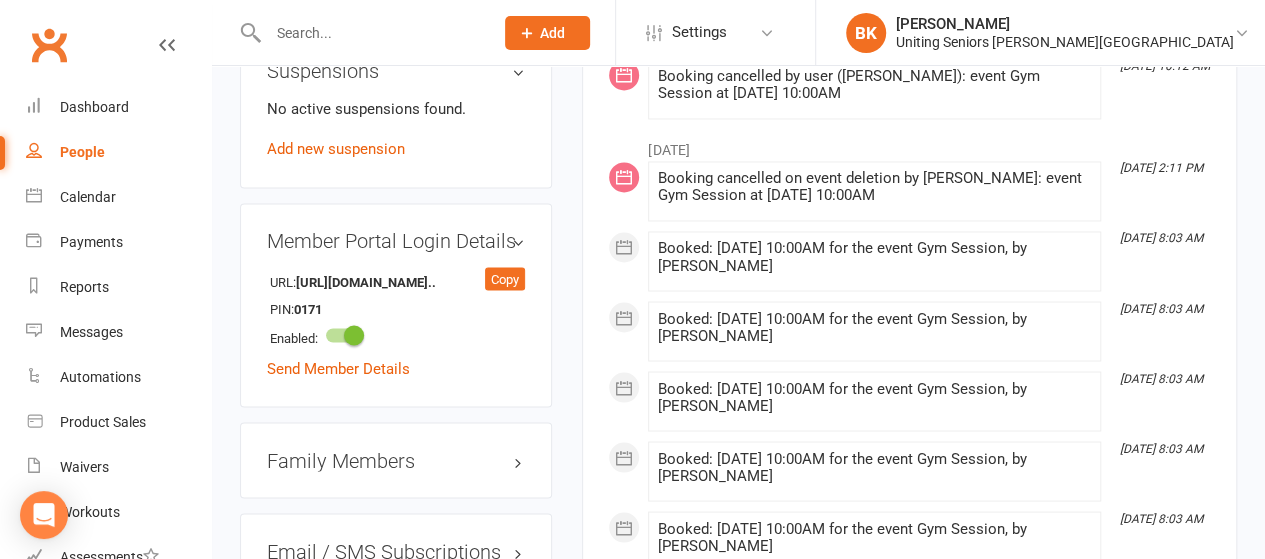 scroll, scrollTop: 1640, scrollLeft: 0, axis: vertical 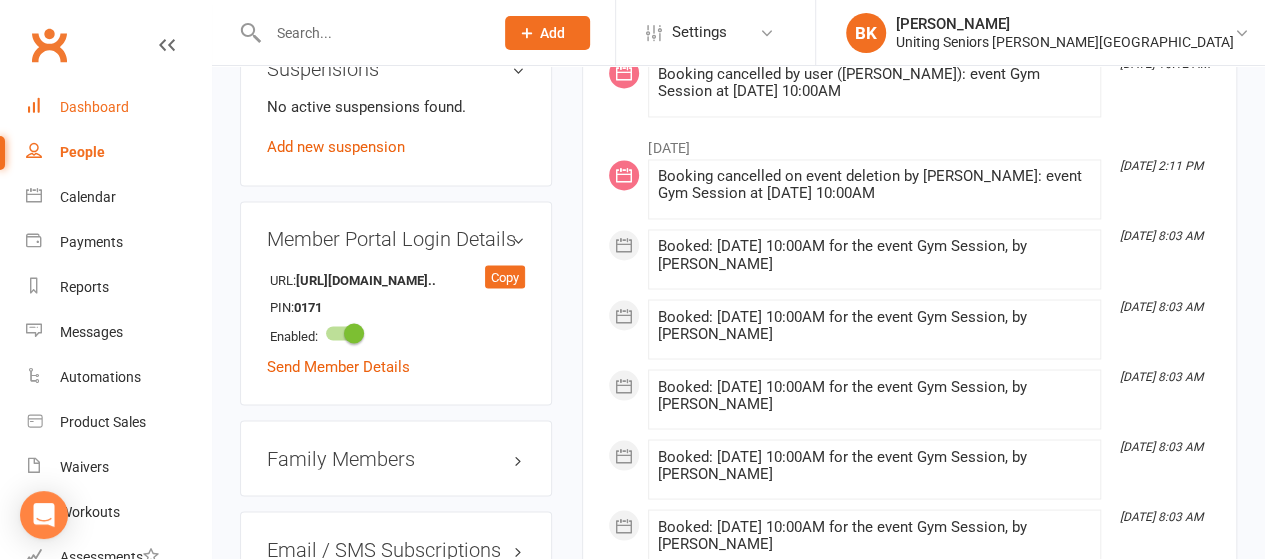 click on "Dashboard" at bounding box center (118, 107) 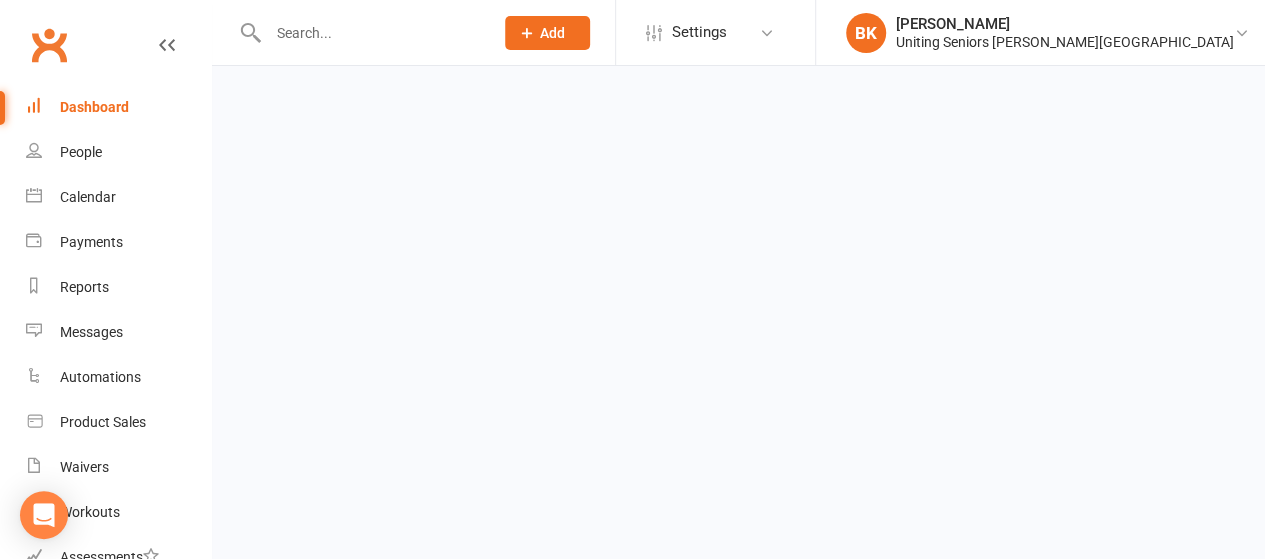 scroll, scrollTop: 0, scrollLeft: 0, axis: both 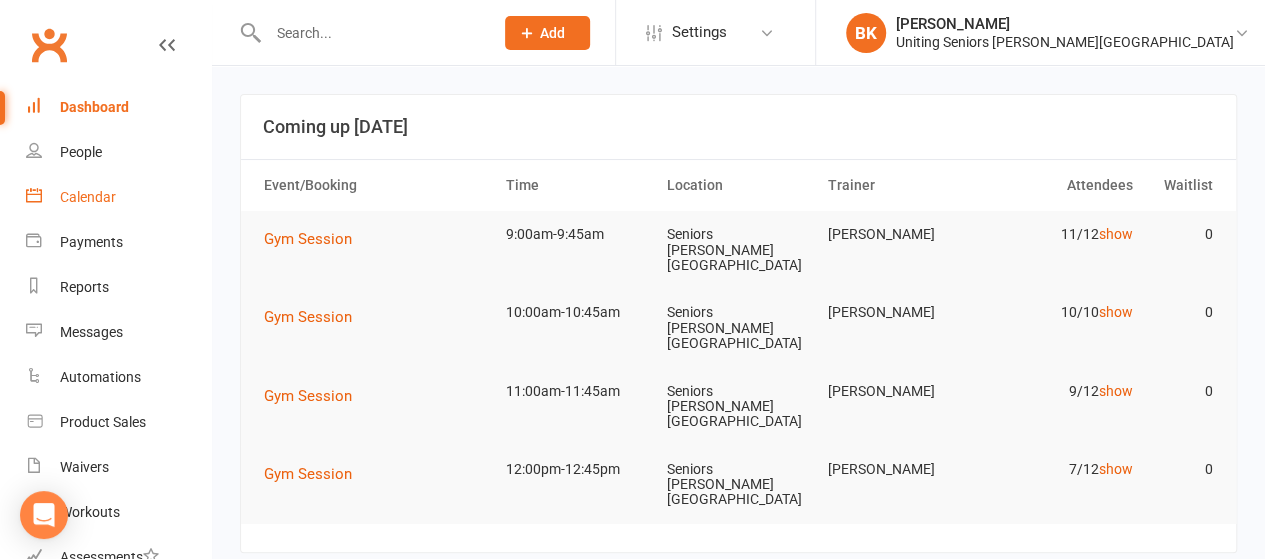 click on "Calendar" at bounding box center (118, 197) 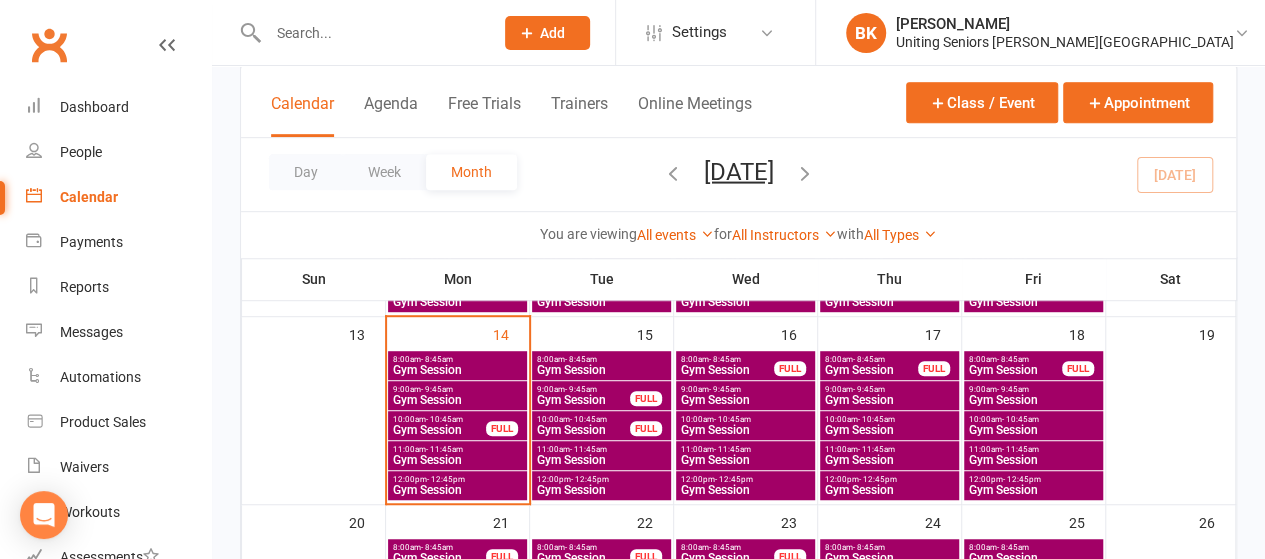scroll, scrollTop: 484, scrollLeft: 0, axis: vertical 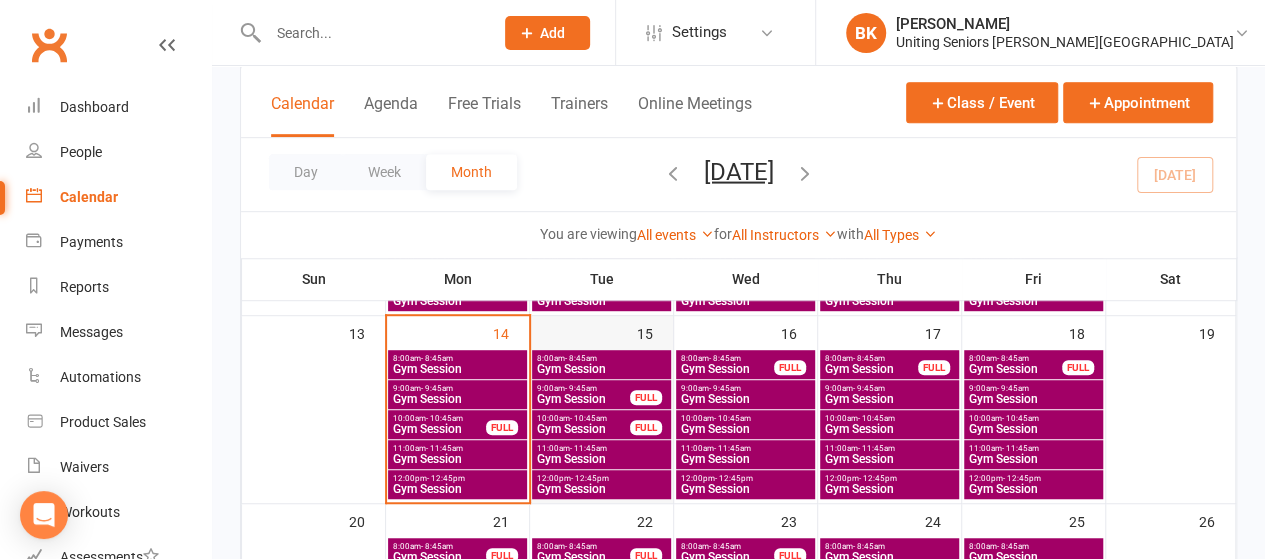 click at bounding box center [602, 426] 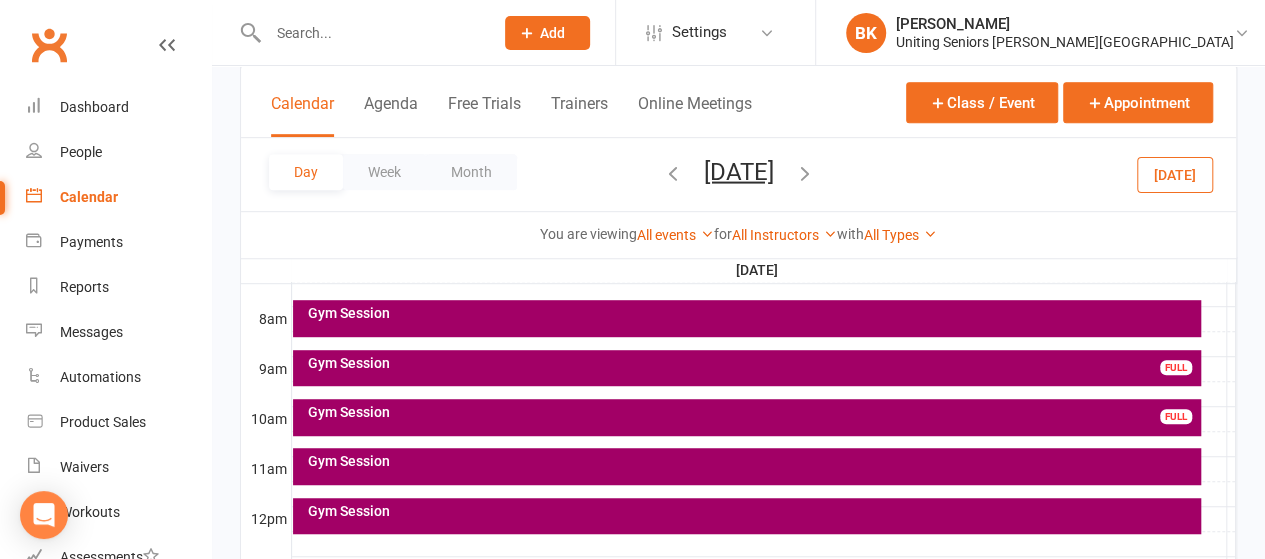 scroll, scrollTop: 0, scrollLeft: 0, axis: both 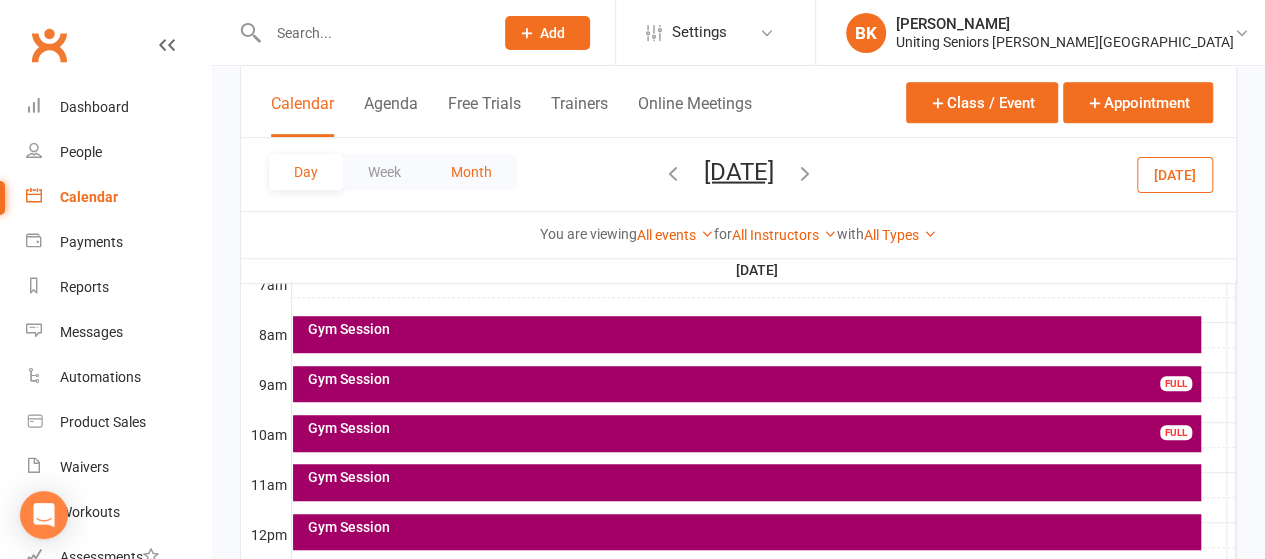 click on "Month" at bounding box center [471, 172] 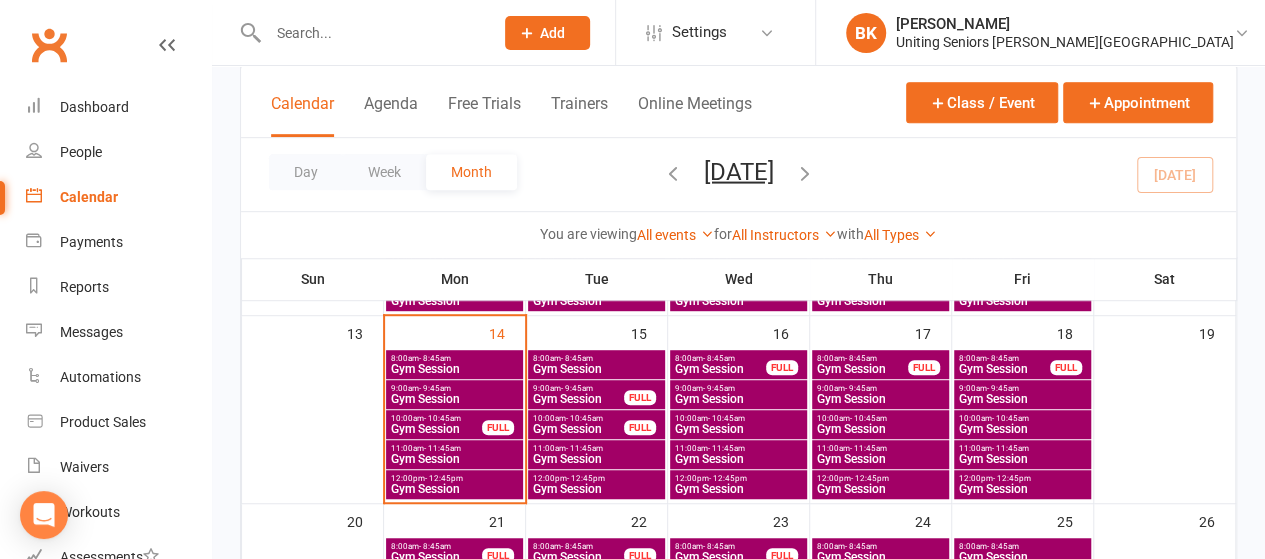 click on "- 8:45am" at bounding box center (577, 358) 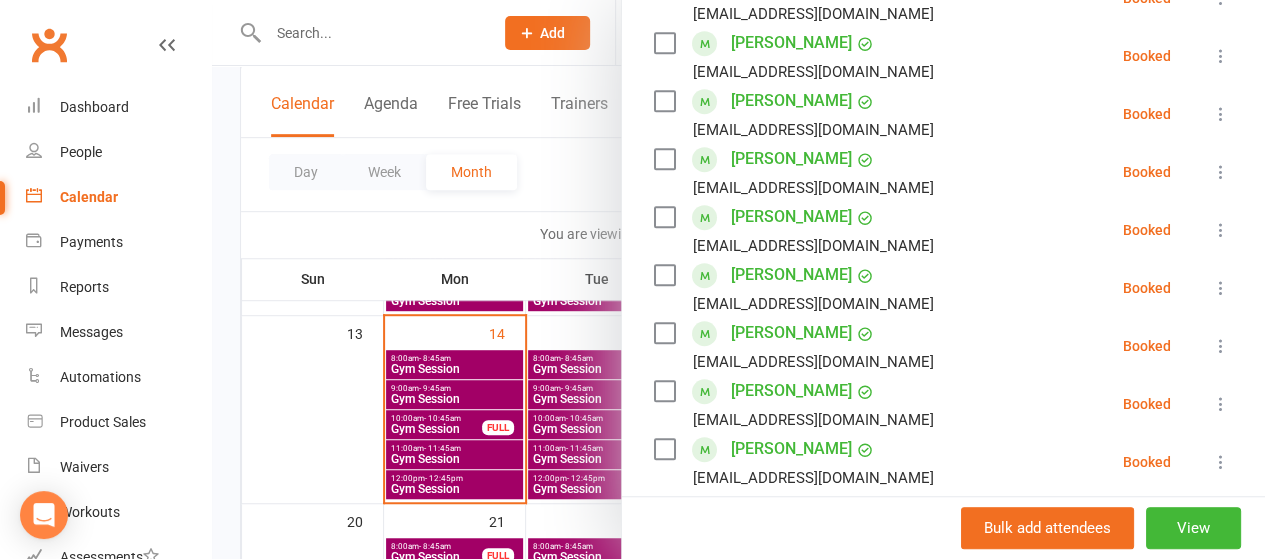 scroll, scrollTop: 520, scrollLeft: 0, axis: vertical 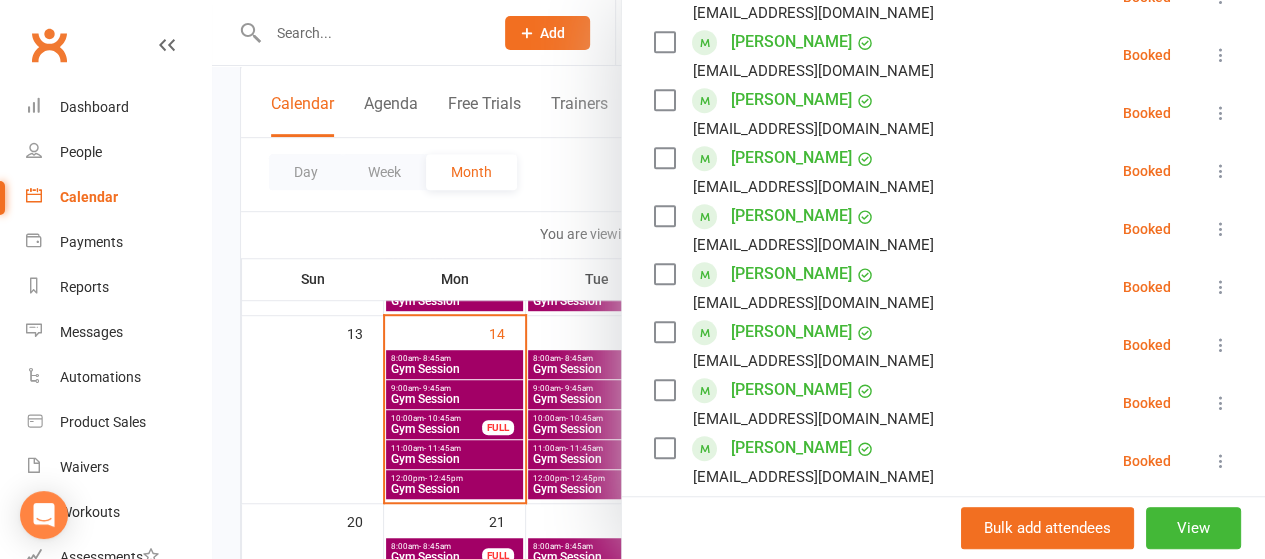 click at bounding box center (738, 279) 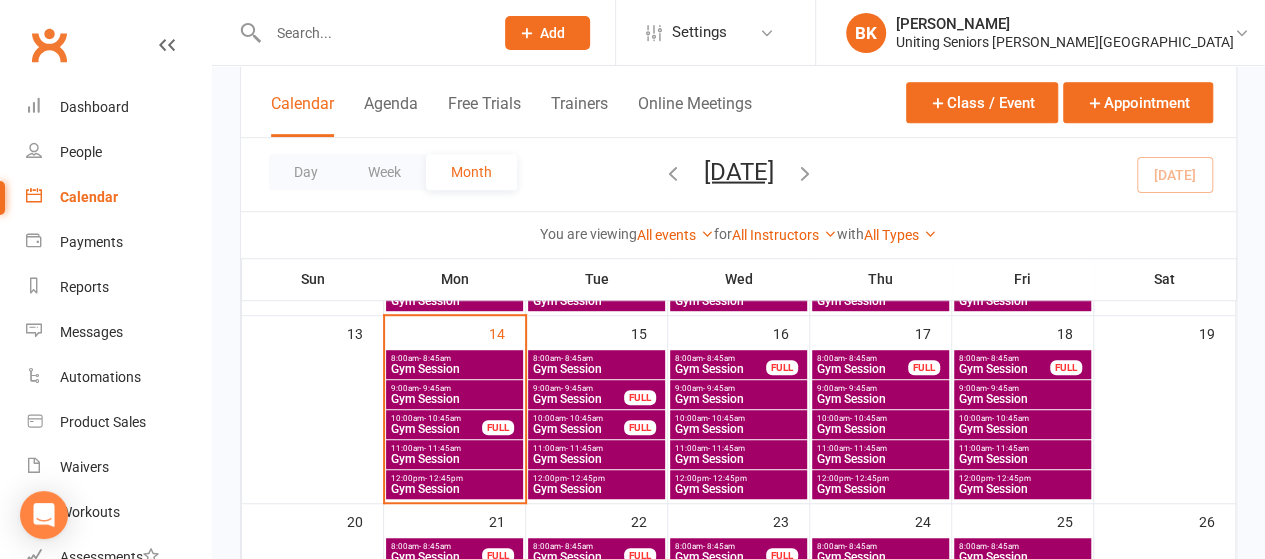 click on "- 9:45am" at bounding box center (577, 388) 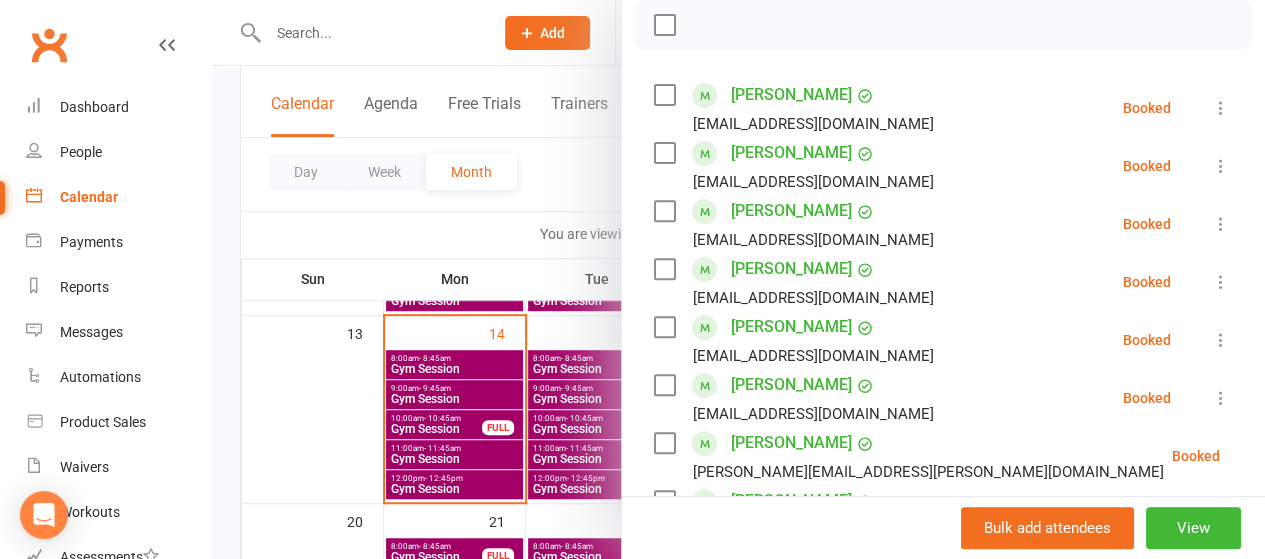scroll, scrollTop: 287, scrollLeft: 0, axis: vertical 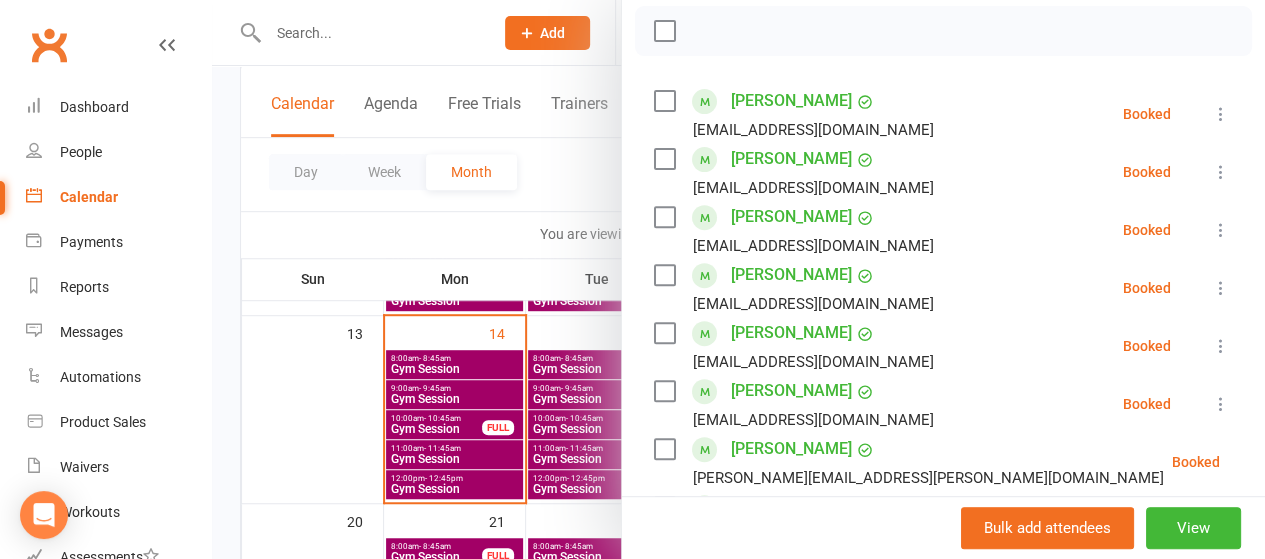 click at bounding box center [738, 279] 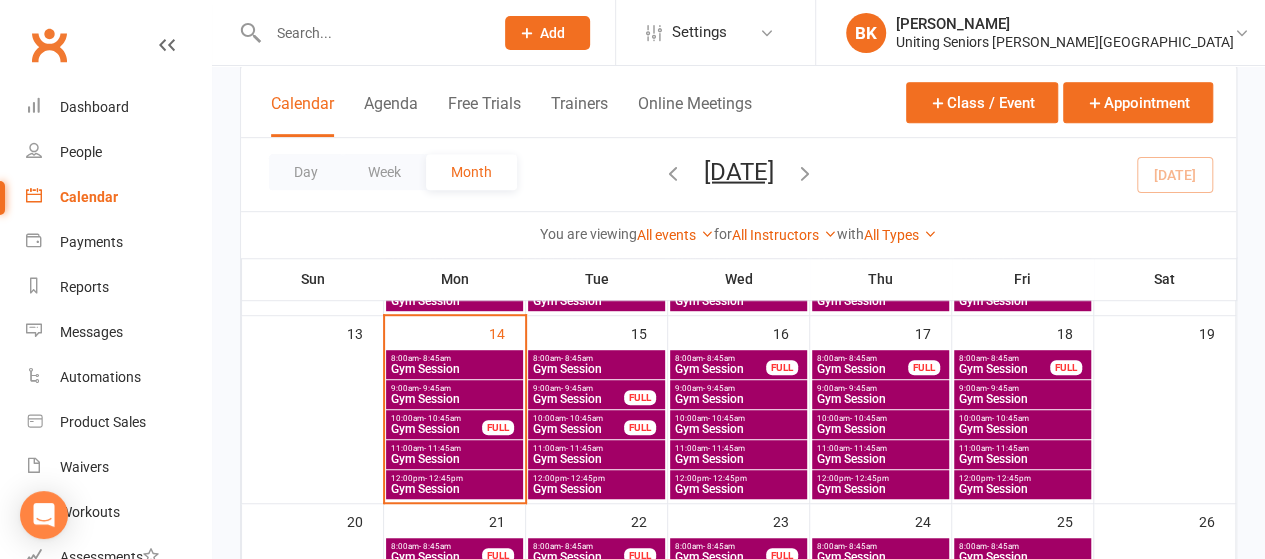 click on "Gym Session" at bounding box center (578, 429) 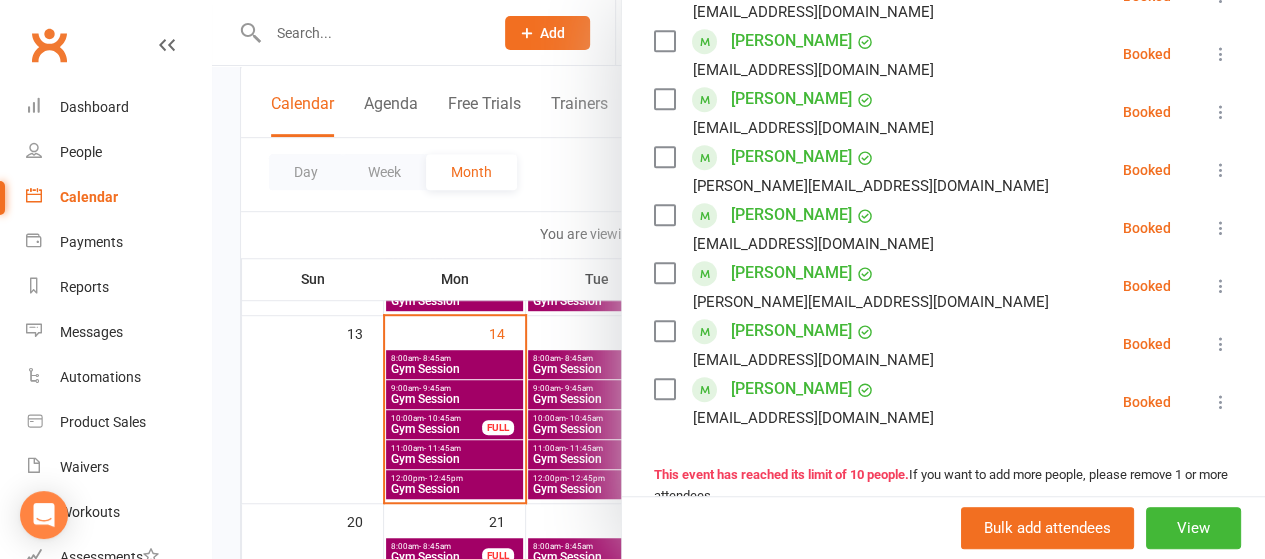 scroll, scrollTop: 522, scrollLeft: 0, axis: vertical 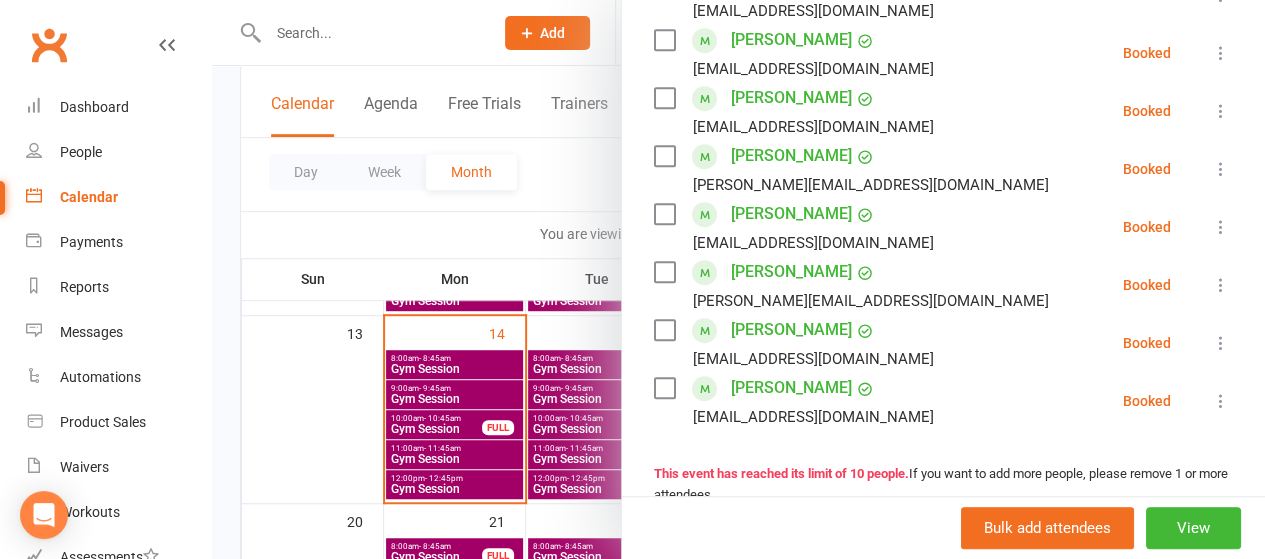 click at bounding box center (738, 279) 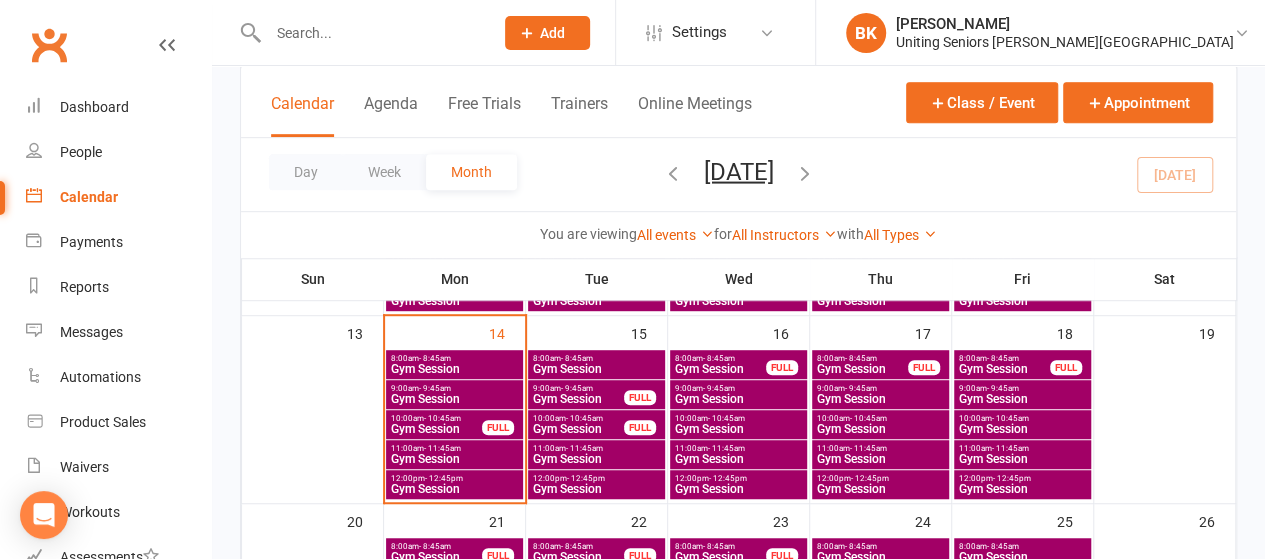 click on "- 11:45am" at bounding box center (584, 448) 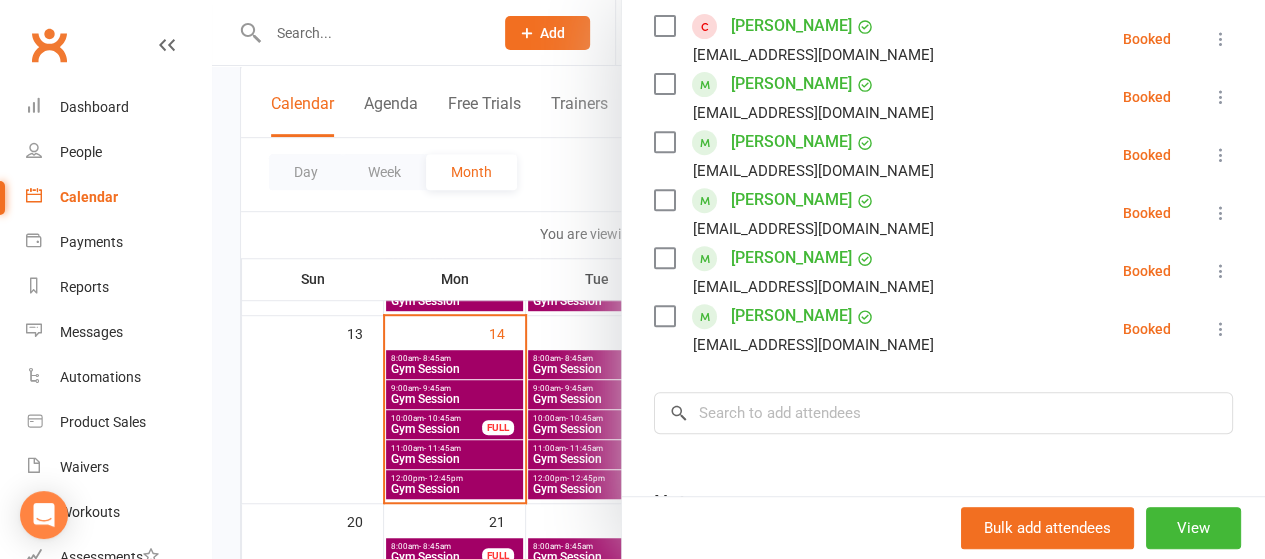 scroll, scrollTop: 363, scrollLeft: 0, axis: vertical 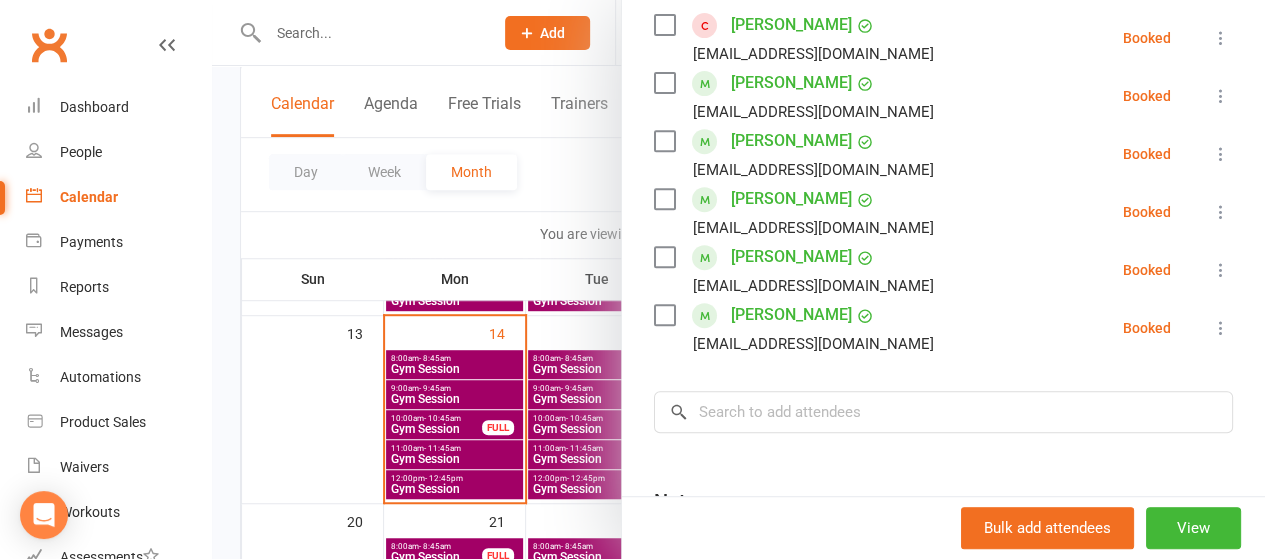 click at bounding box center [738, 279] 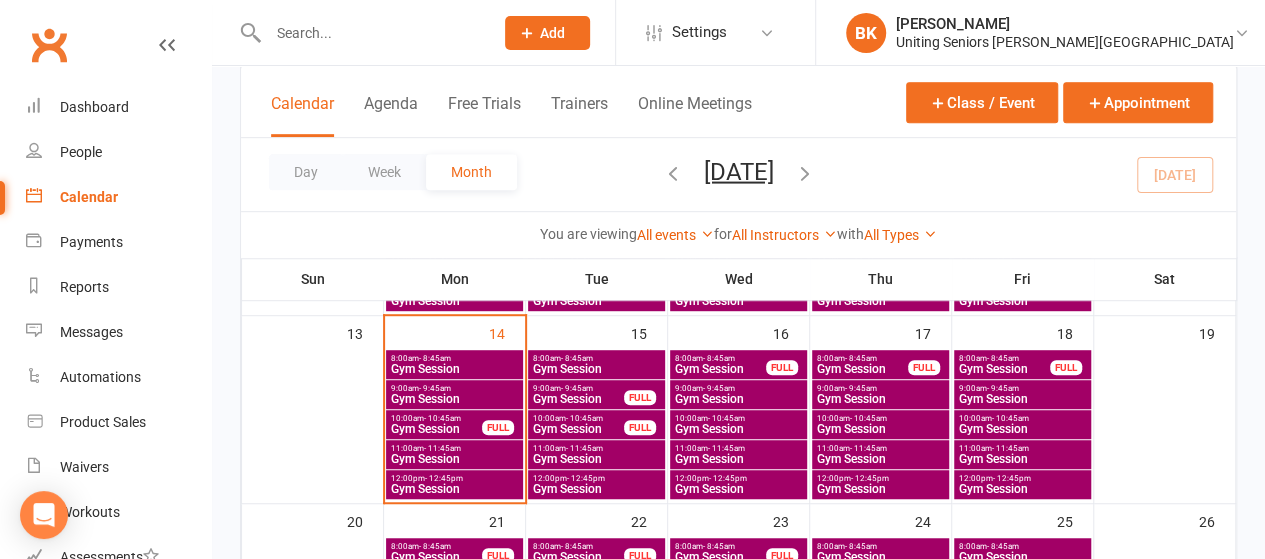 click on "Gym Session" at bounding box center [596, 489] 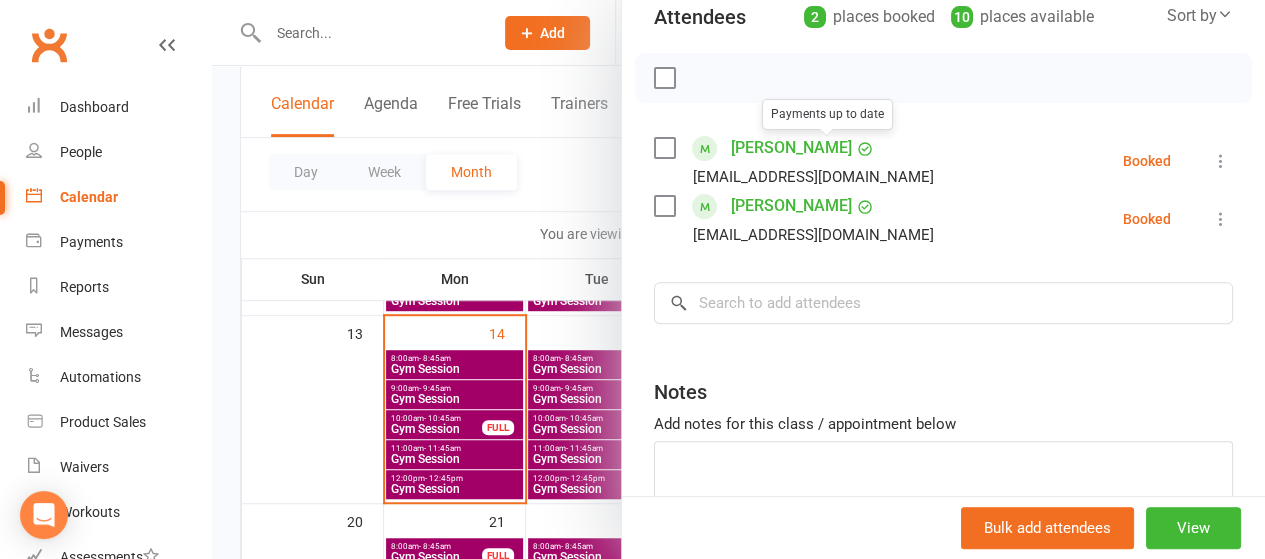 scroll, scrollTop: 241, scrollLeft: 0, axis: vertical 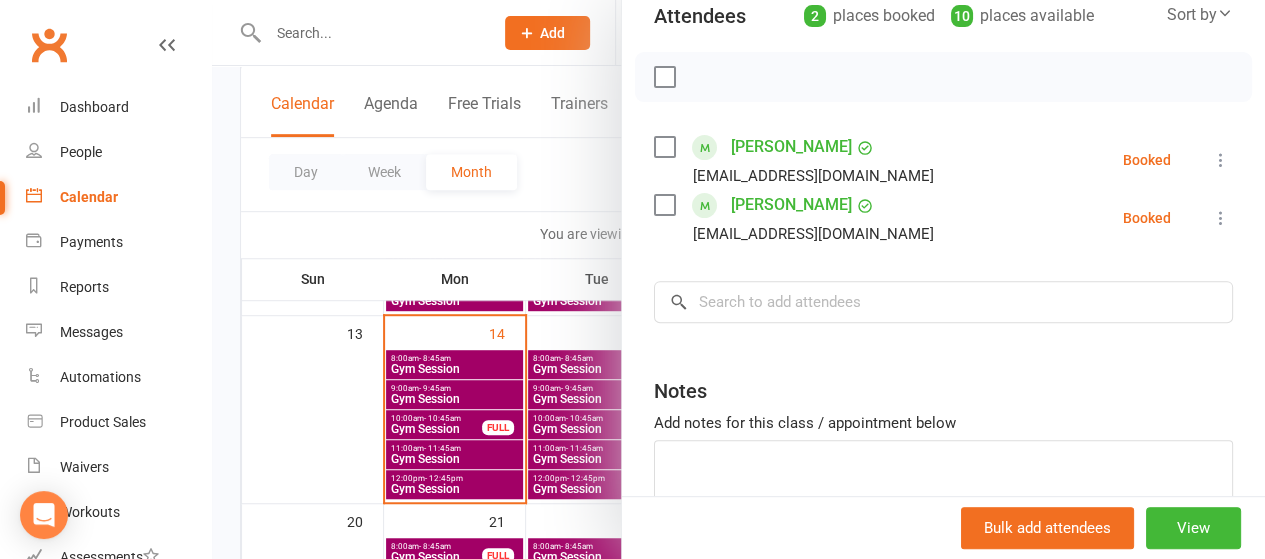 click at bounding box center [738, 279] 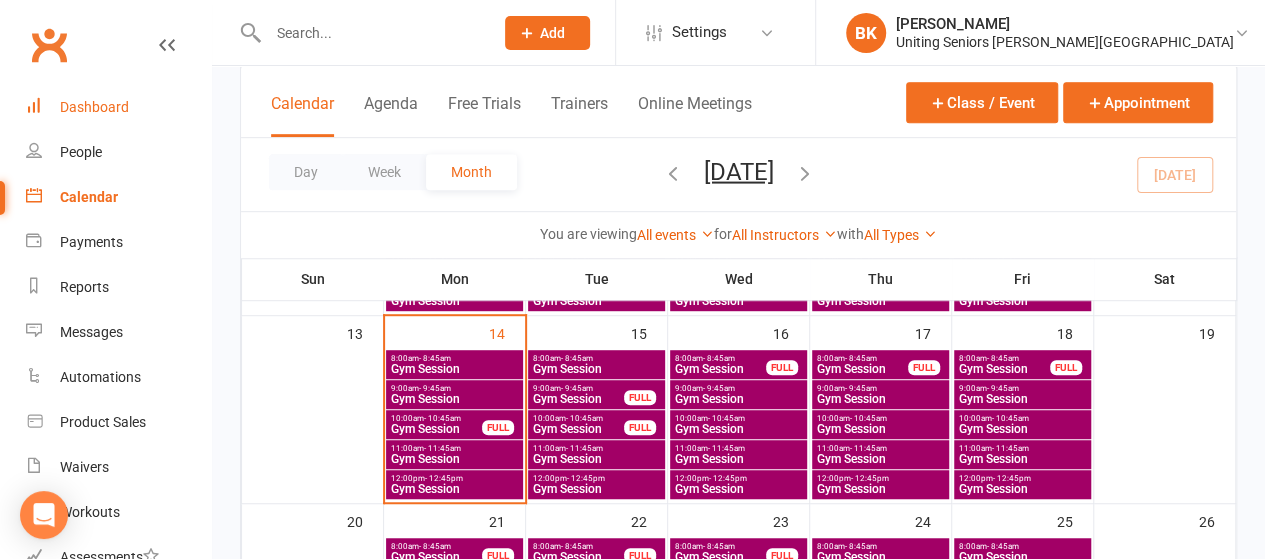 click on "Dashboard" at bounding box center [94, 107] 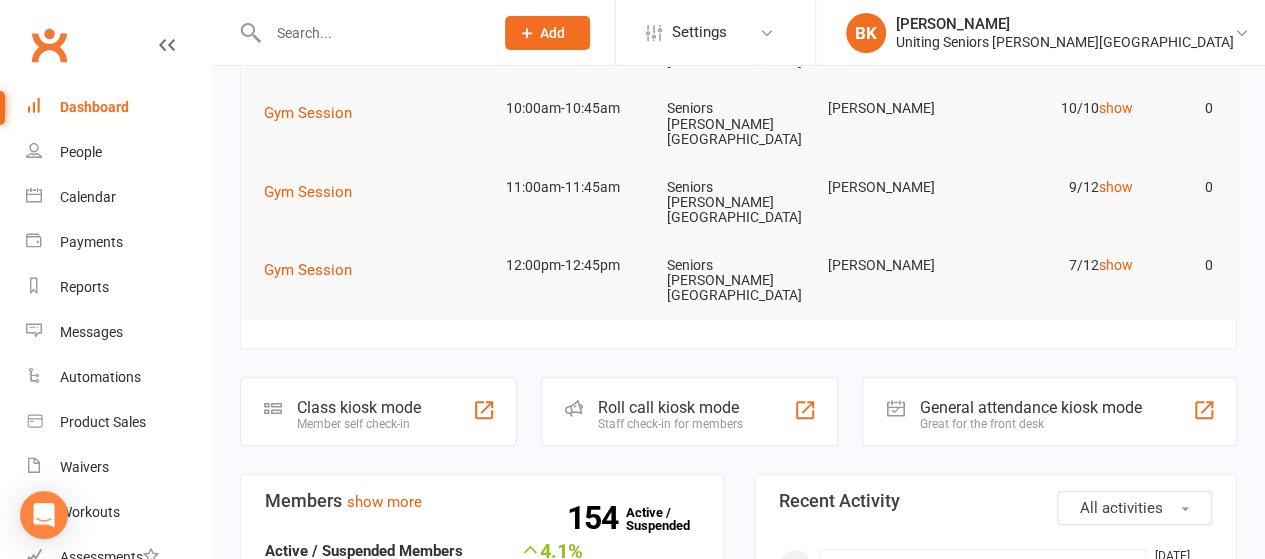 scroll, scrollTop: 0, scrollLeft: 0, axis: both 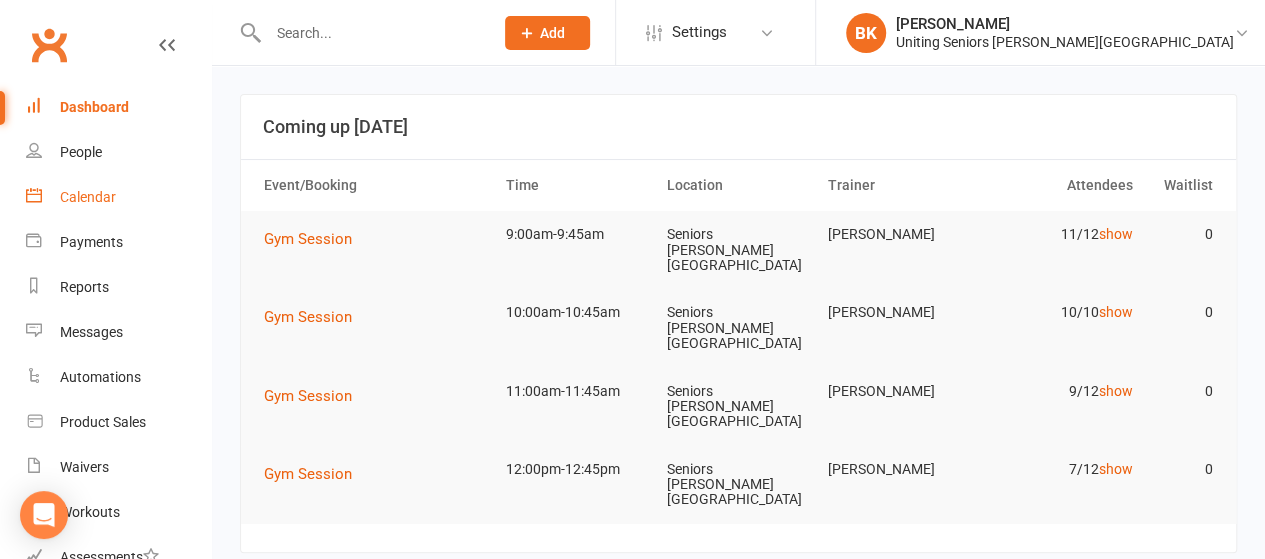 click on "Calendar" at bounding box center (118, 197) 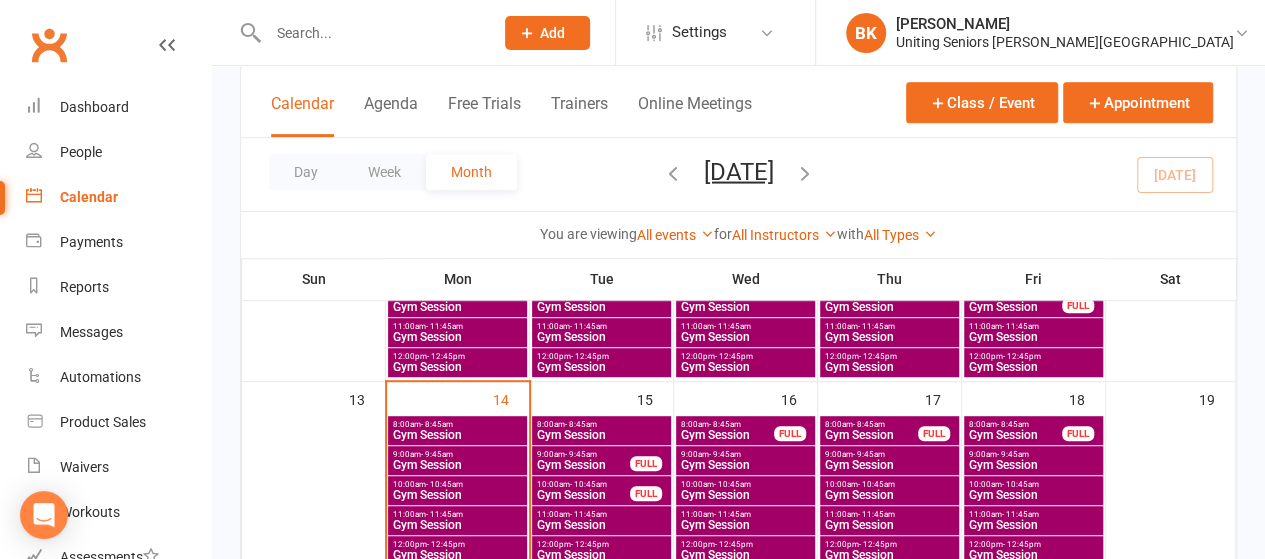 scroll, scrollTop: 518, scrollLeft: 0, axis: vertical 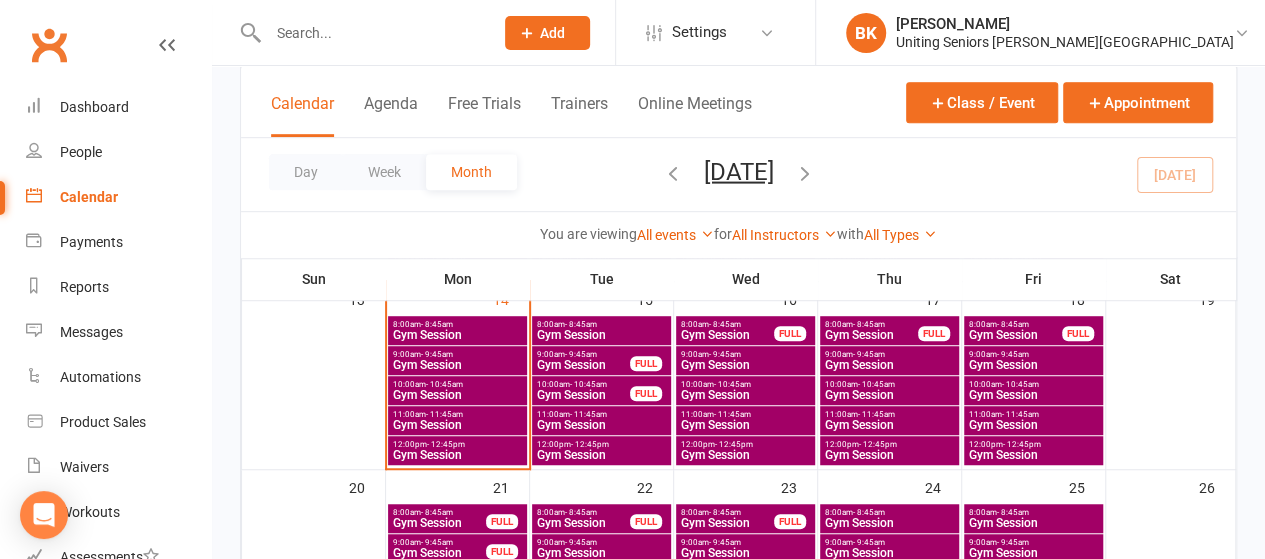 click on "10:00am  - 10:45am Gym Session FULL" at bounding box center (601, 390) 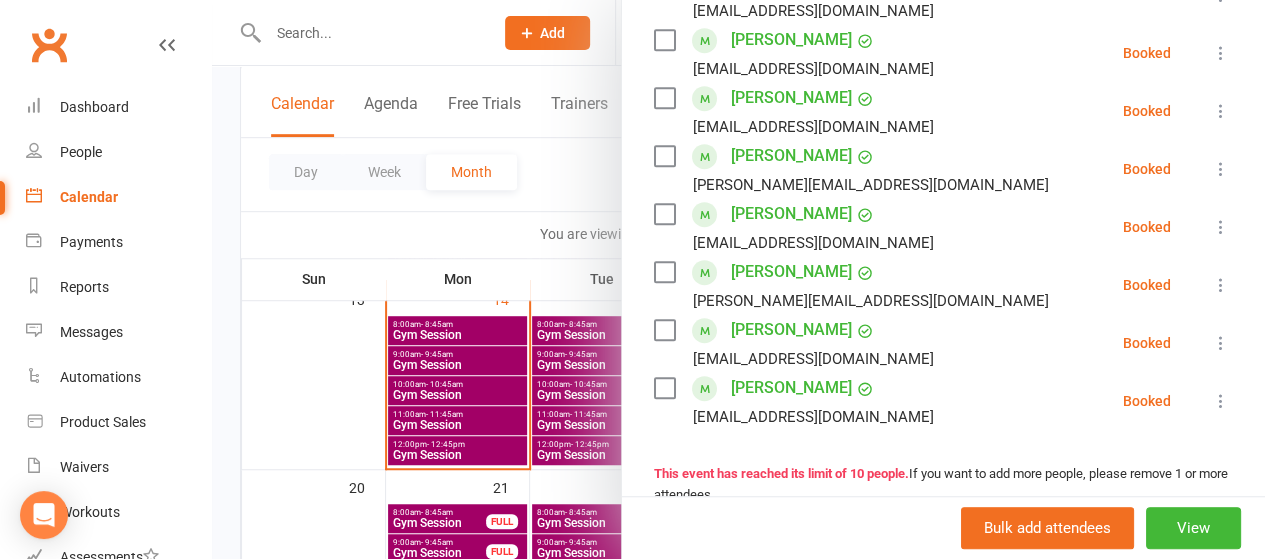 scroll, scrollTop: 524, scrollLeft: 0, axis: vertical 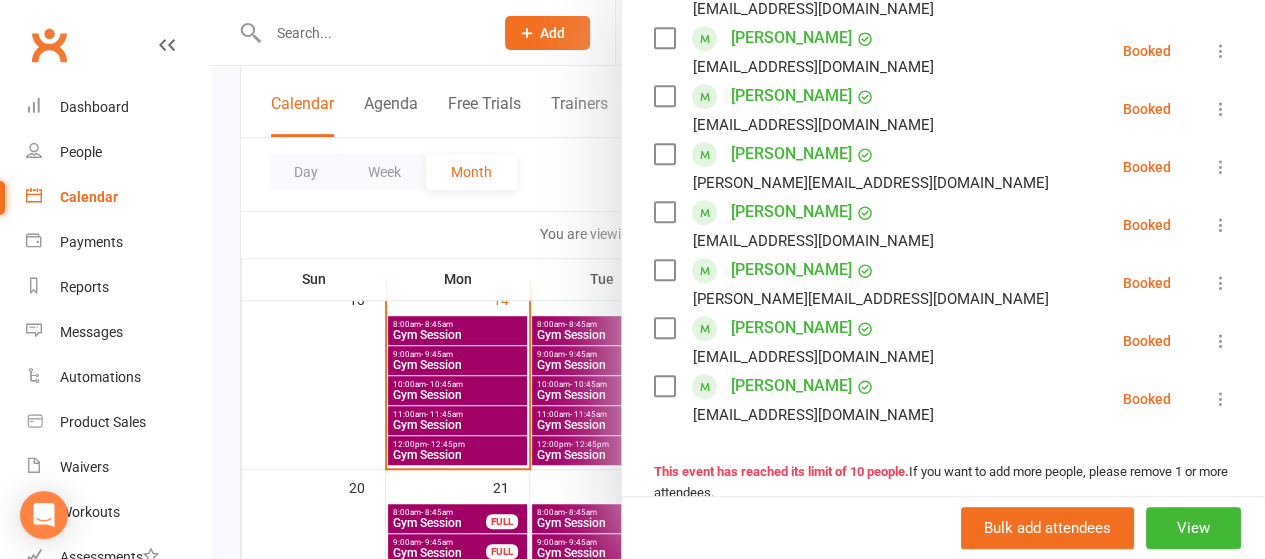 click at bounding box center [738, 279] 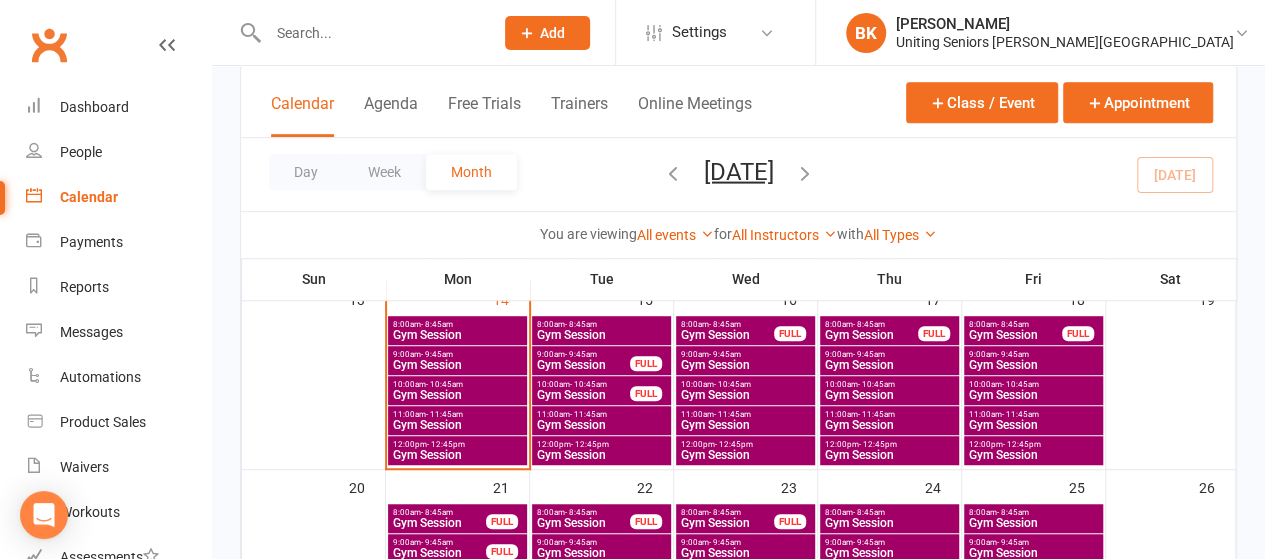 scroll, scrollTop: 622, scrollLeft: 0, axis: vertical 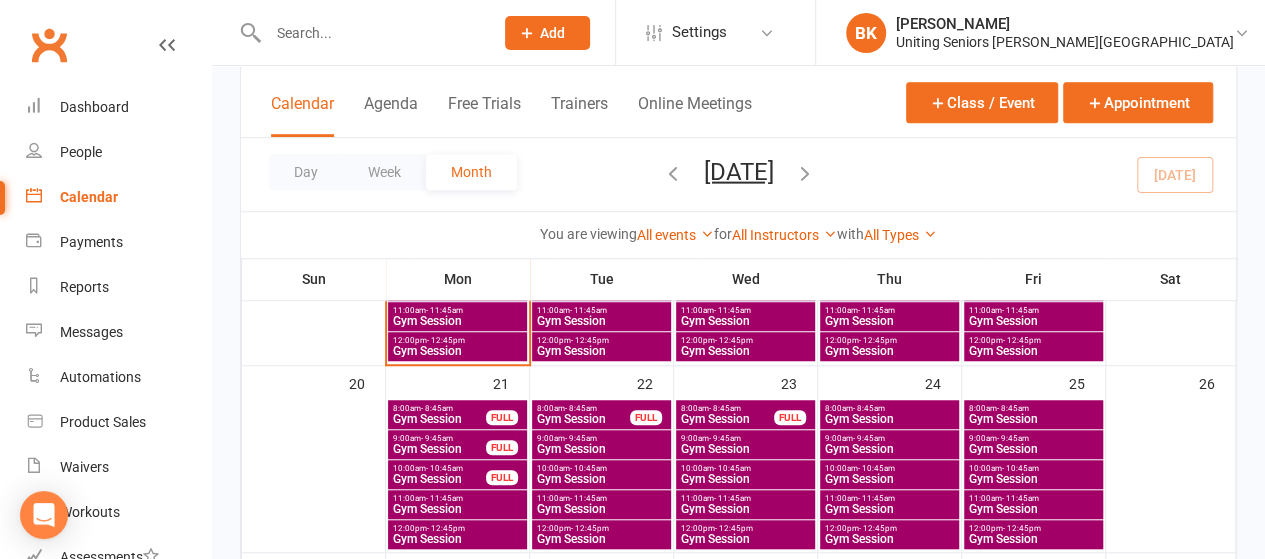 click on "Gym Session" at bounding box center (601, 479) 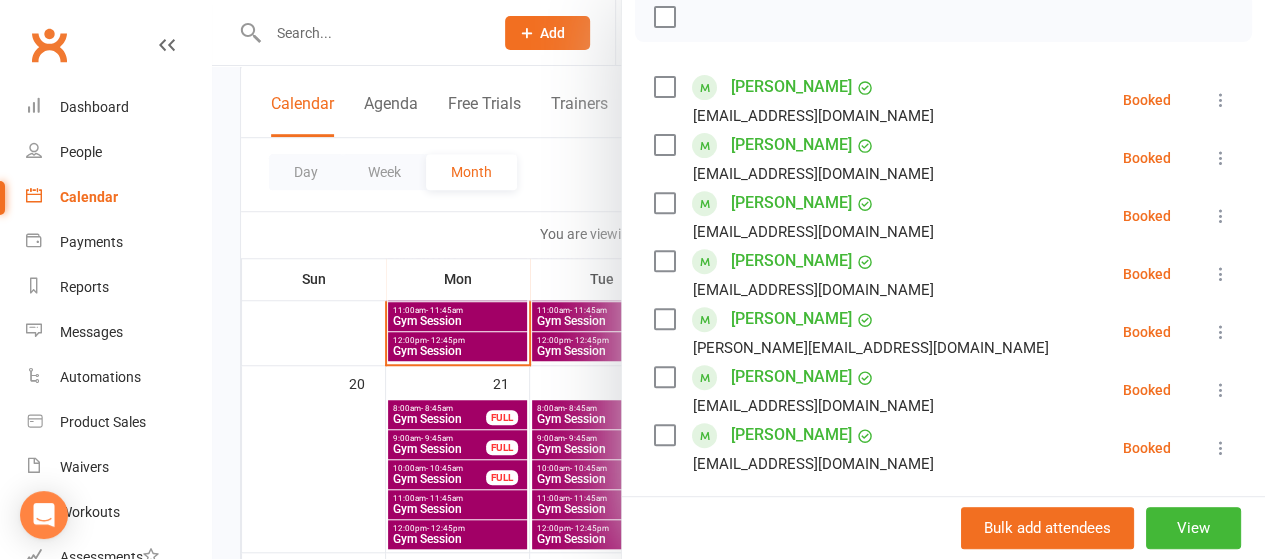 scroll, scrollTop: 316, scrollLeft: 0, axis: vertical 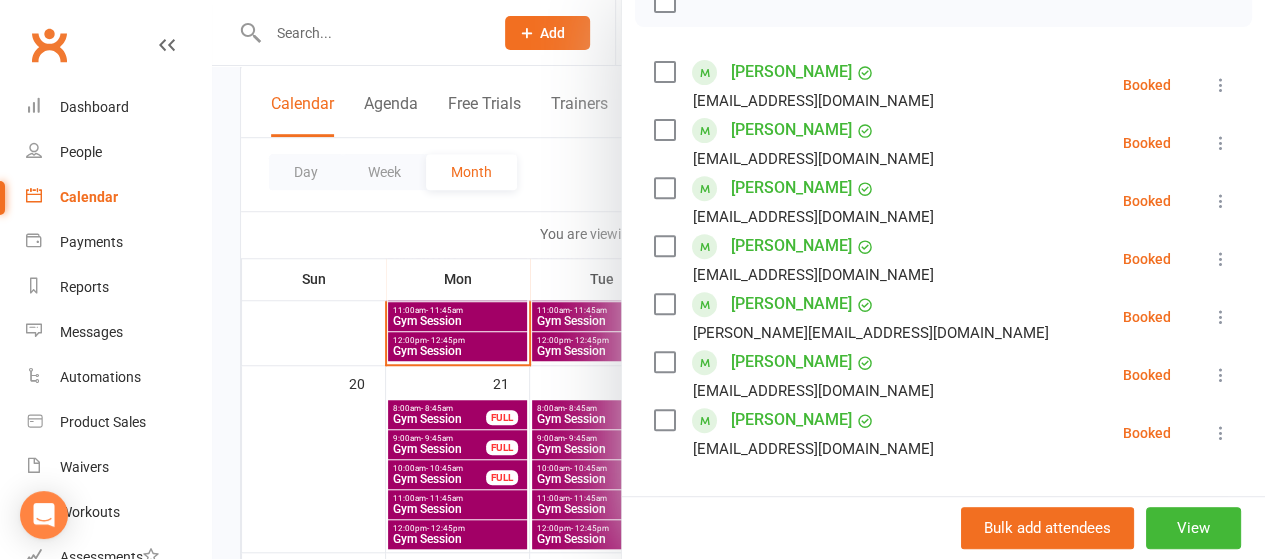 click at bounding box center [738, 279] 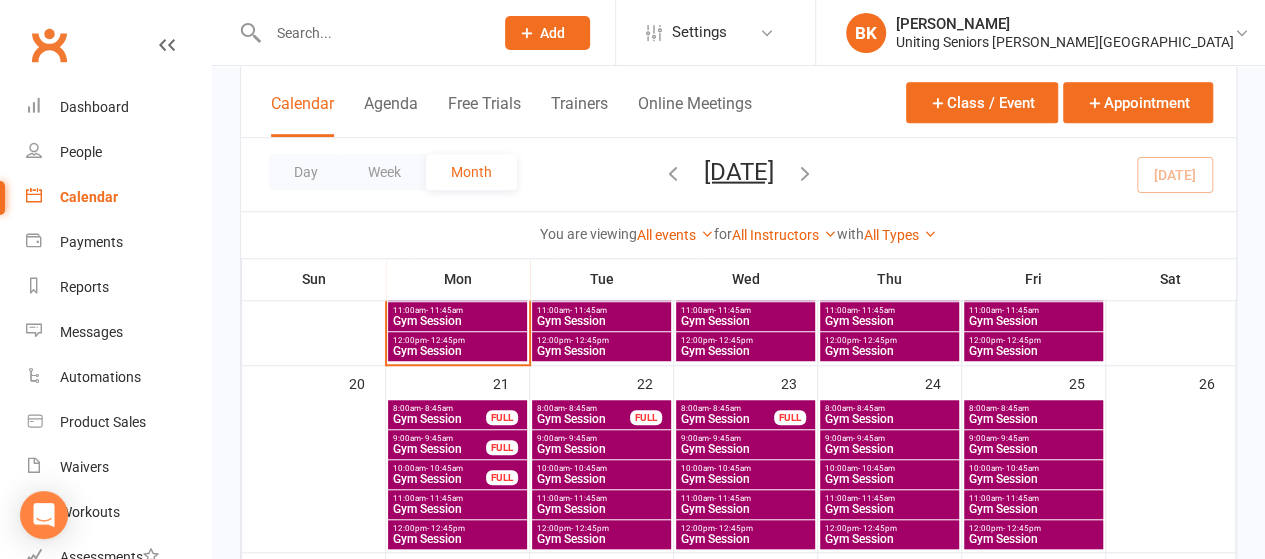 click on "Gym Session" at bounding box center (439, 479) 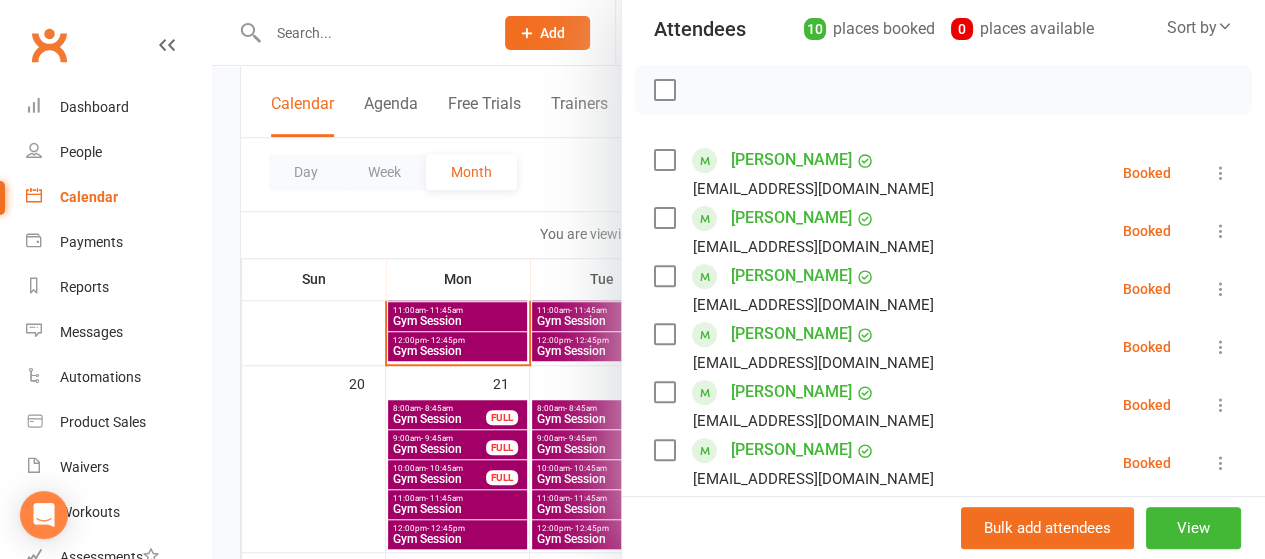 scroll, scrollTop: 354, scrollLeft: 0, axis: vertical 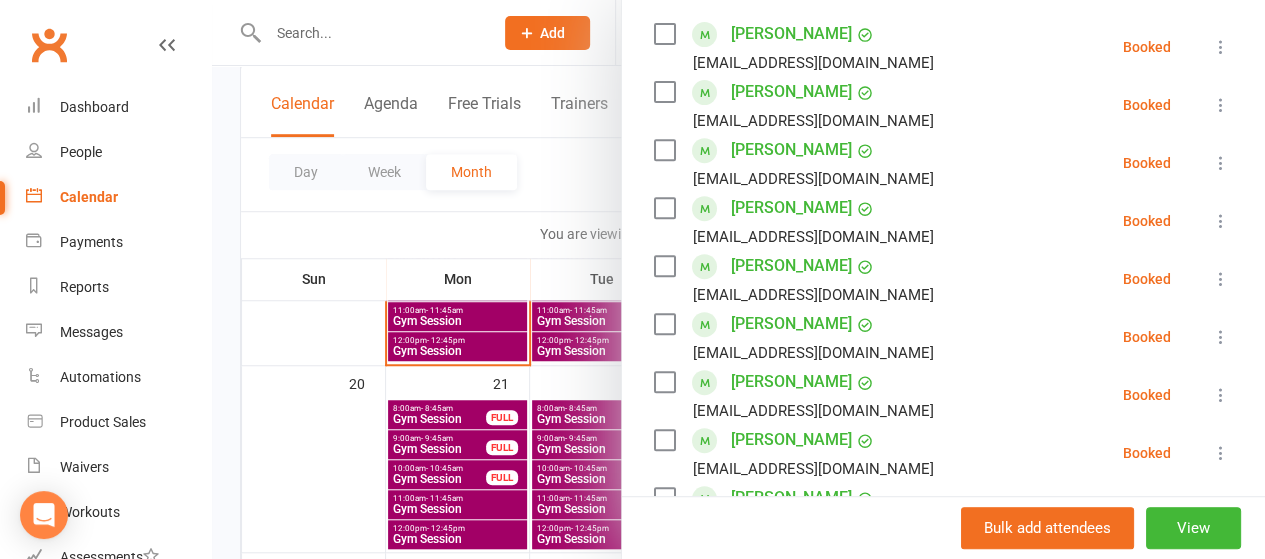 click at bounding box center (738, 279) 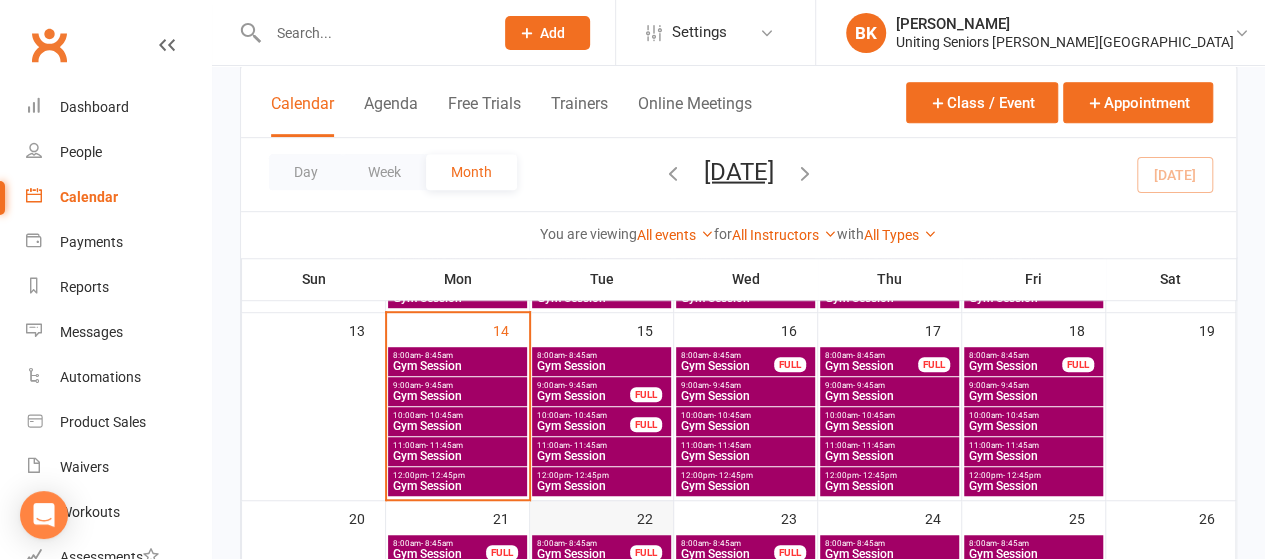 scroll, scrollTop: 478, scrollLeft: 0, axis: vertical 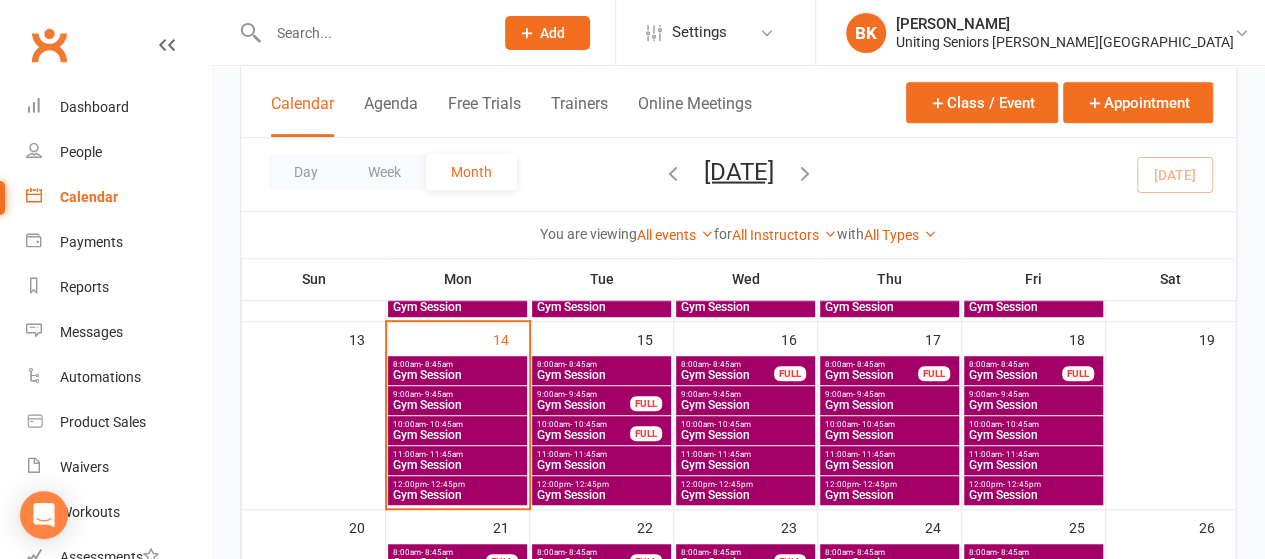 click on "Gym Session" at bounding box center (583, 435) 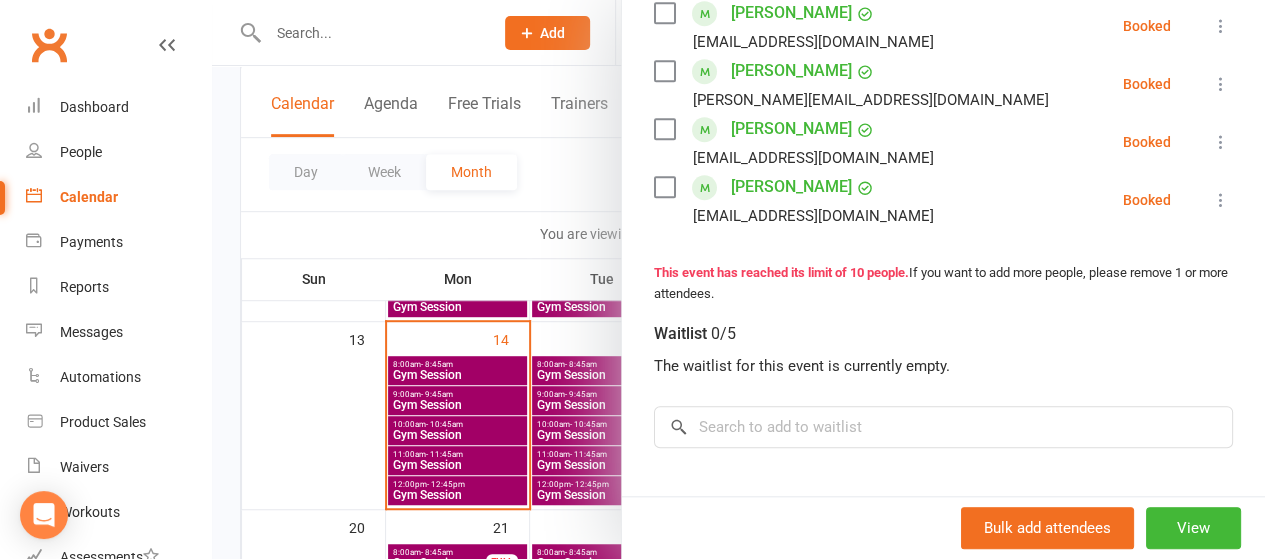 scroll, scrollTop: 748, scrollLeft: 0, axis: vertical 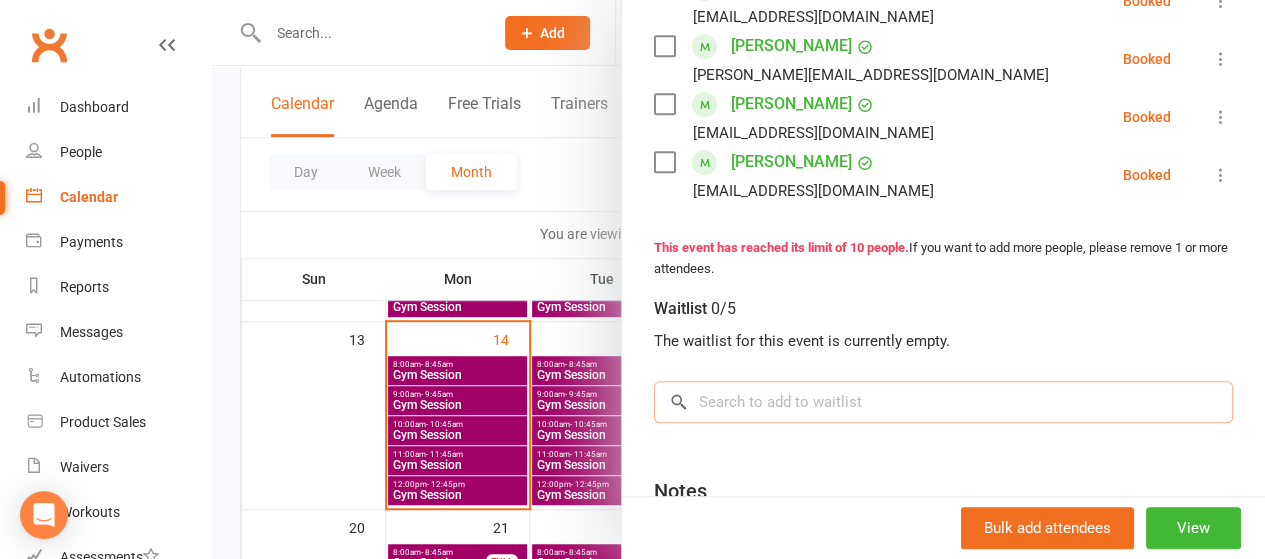 click at bounding box center [943, 402] 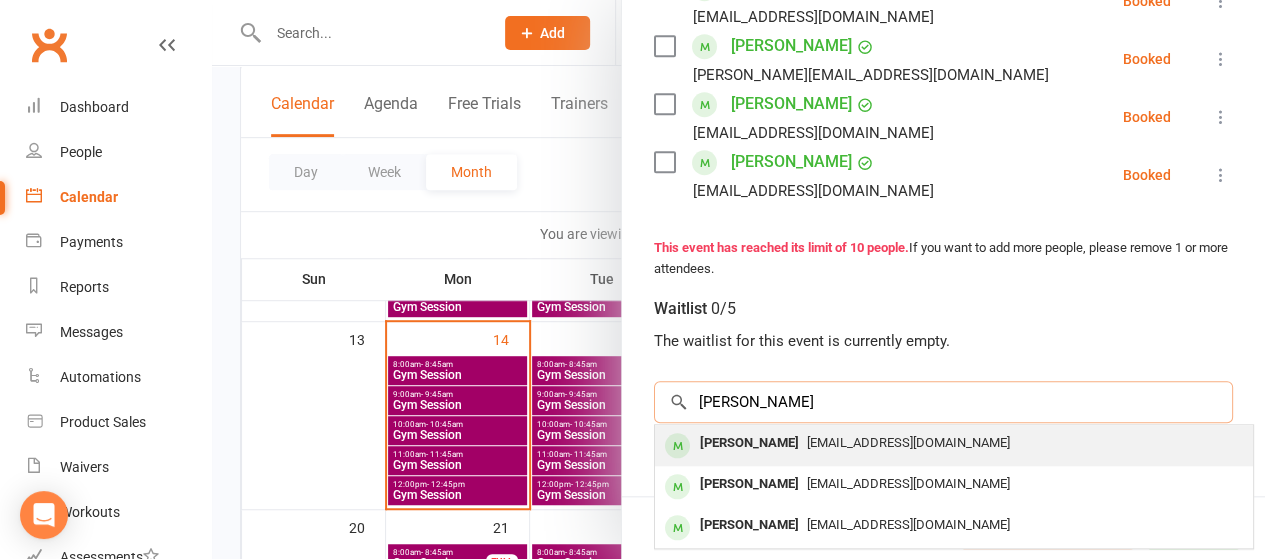 type on "david hunt" 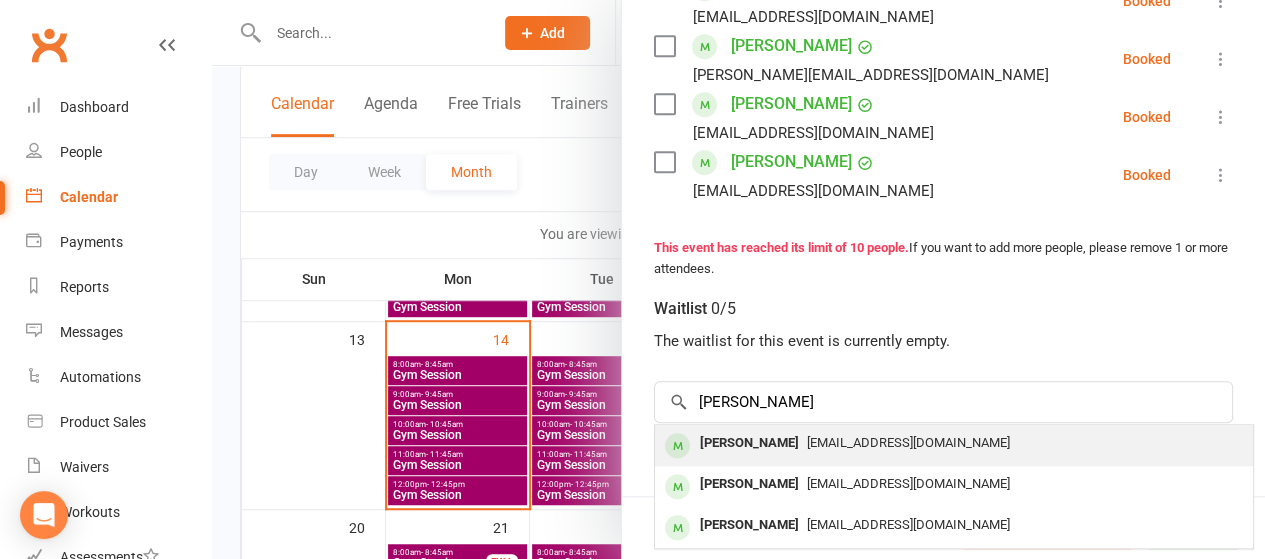 click on "[EMAIL_ADDRESS][DOMAIN_NAME]" at bounding box center (908, 442) 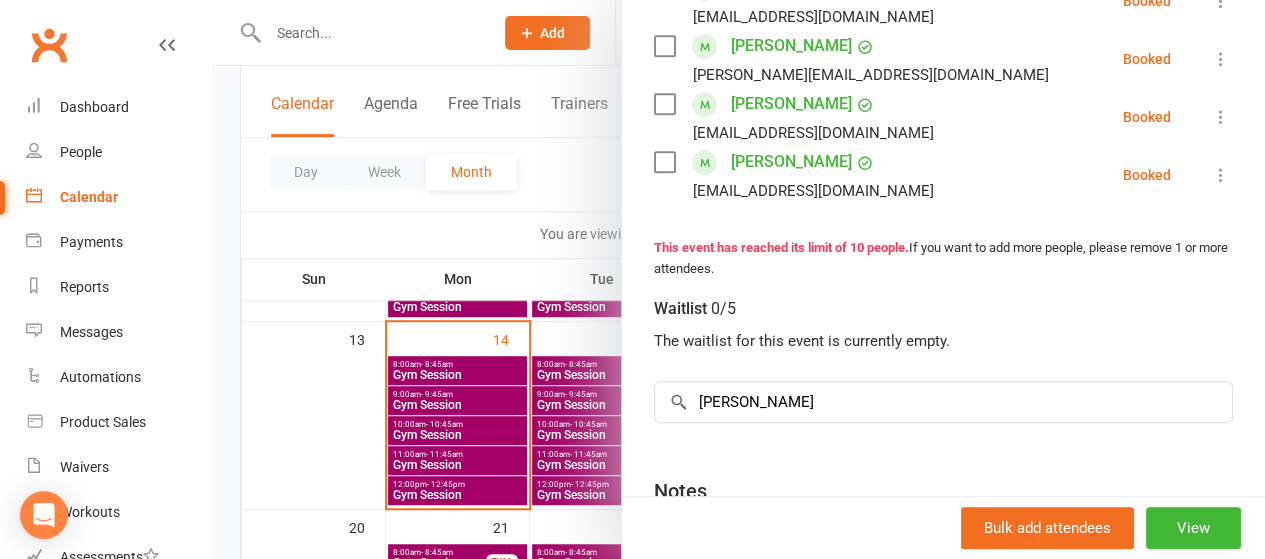 type 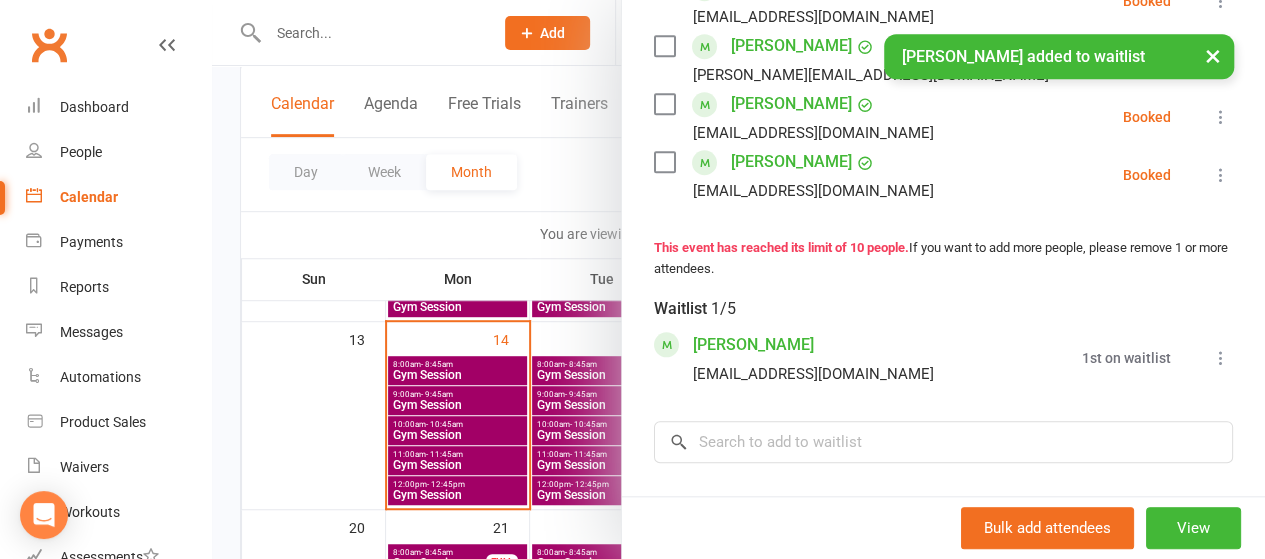 scroll, scrollTop: 773, scrollLeft: 0, axis: vertical 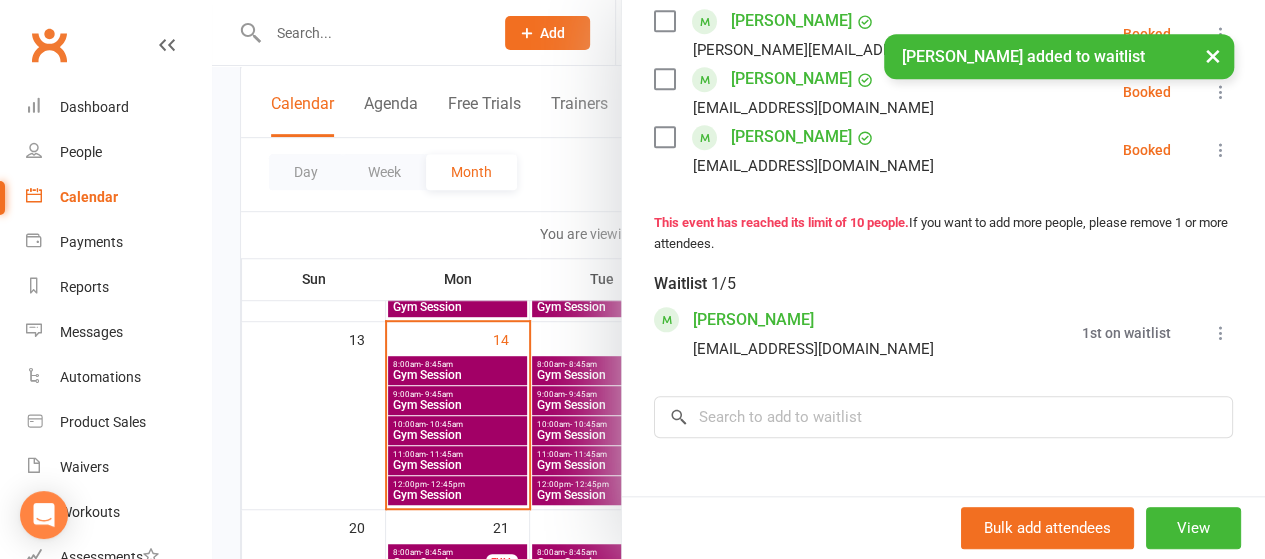 click at bounding box center (738, 279) 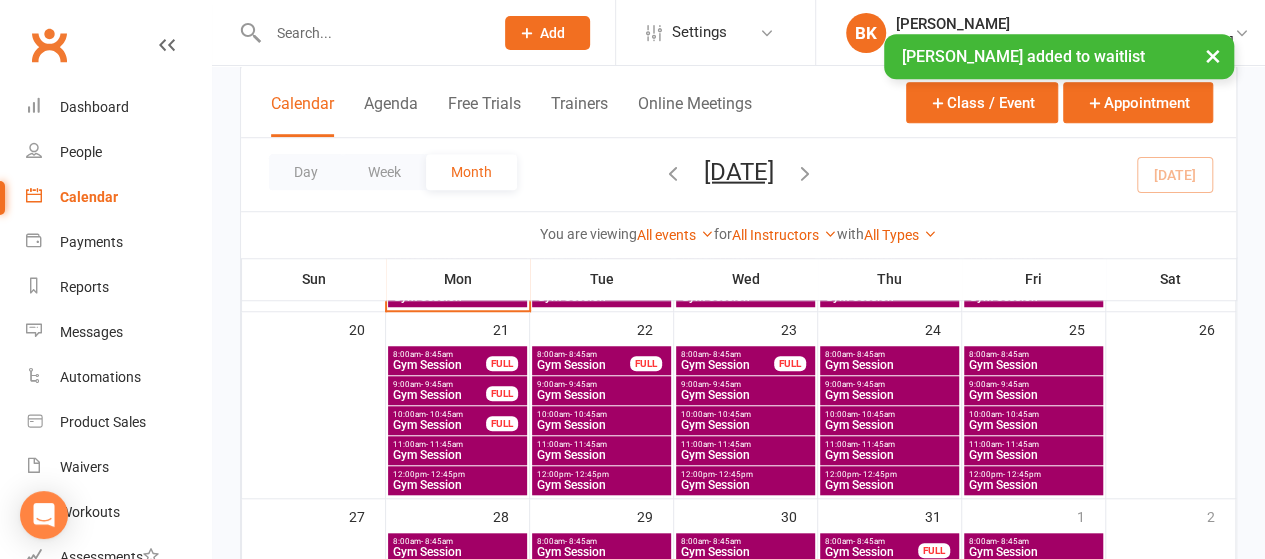 scroll, scrollTop: 681, scrollLeft: 0, axis: vertical 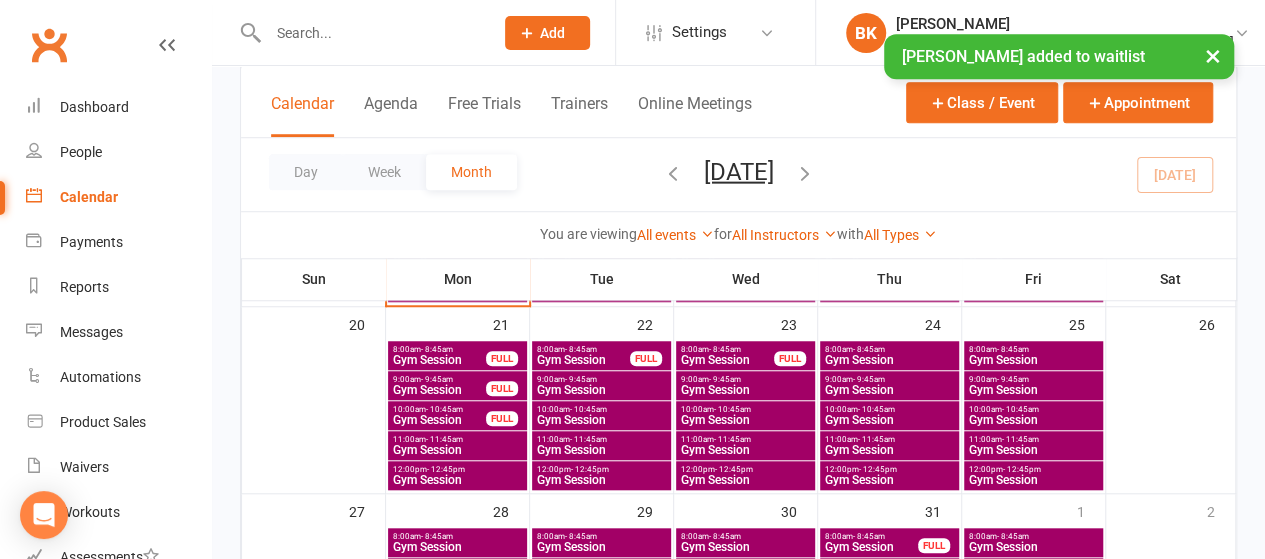 click on "Gym Session" at bounding box center (601, 420) 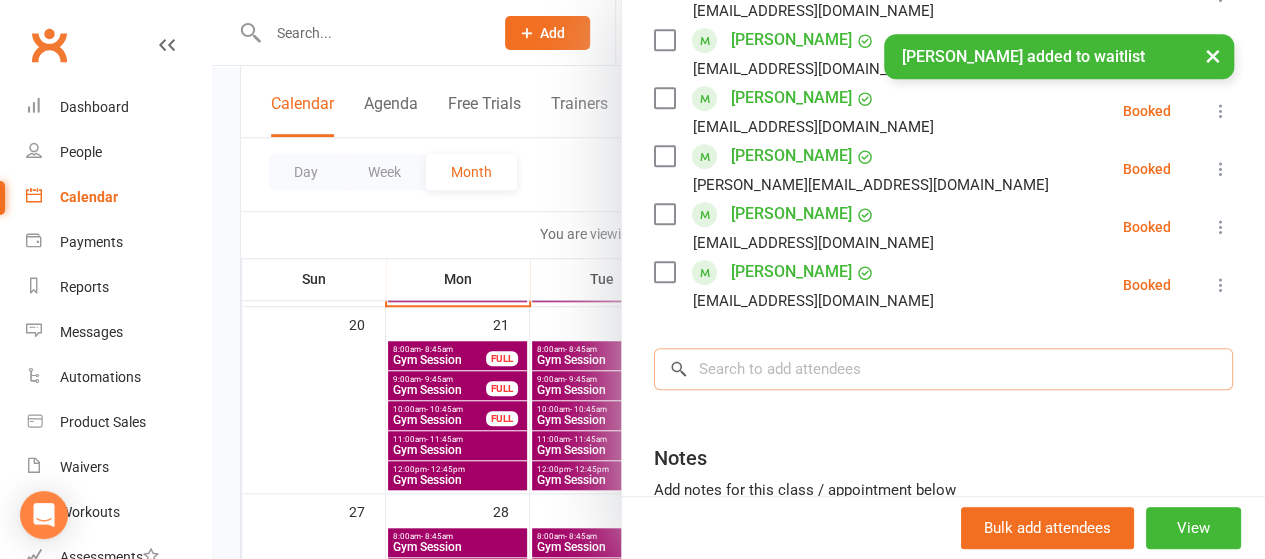 click at bounding box center (943, 369) 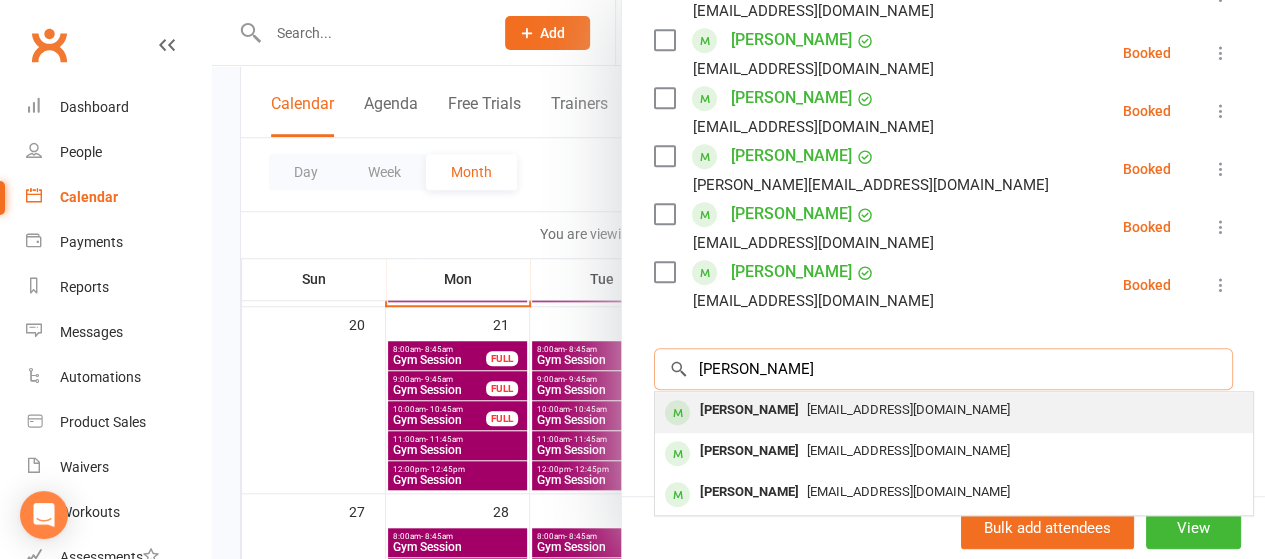 type on "david hunt" 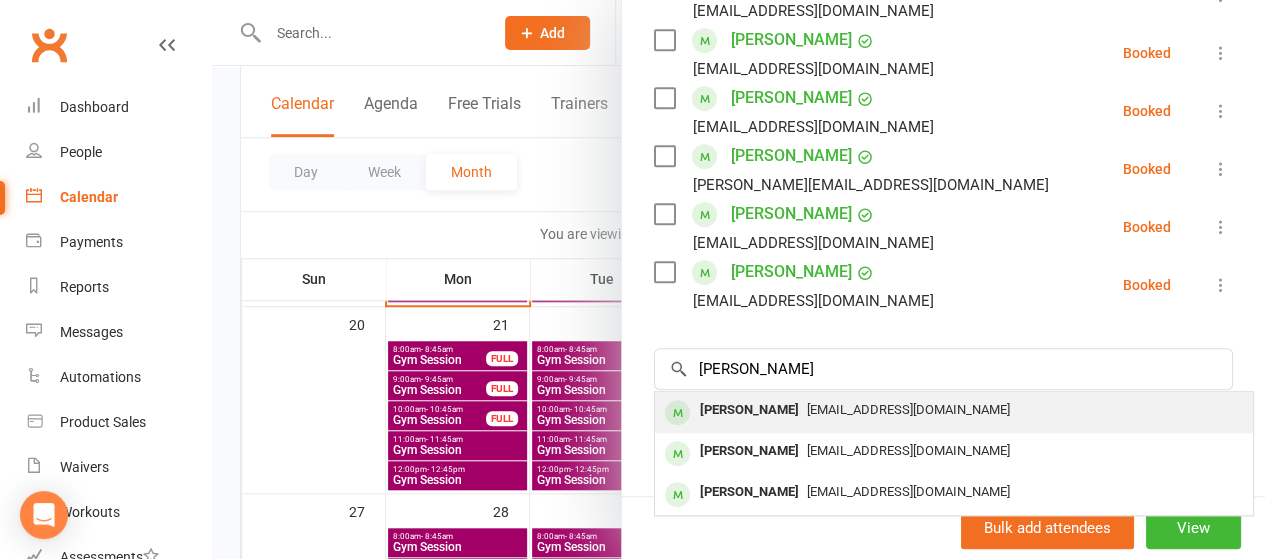 click on "David Hunt" at bounding box center [749, 410] 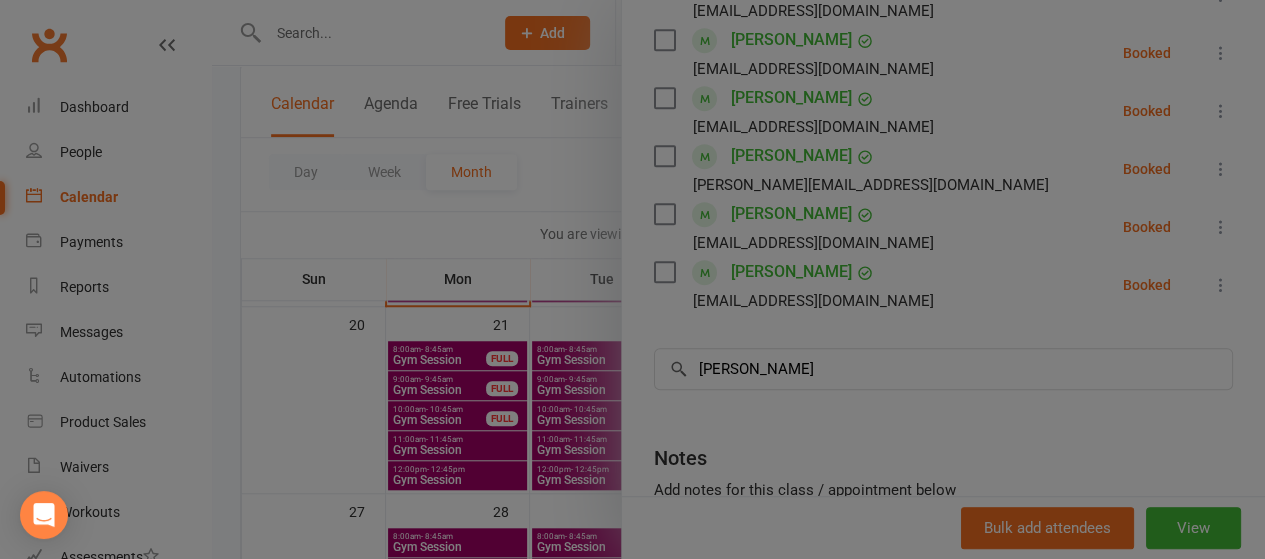 type 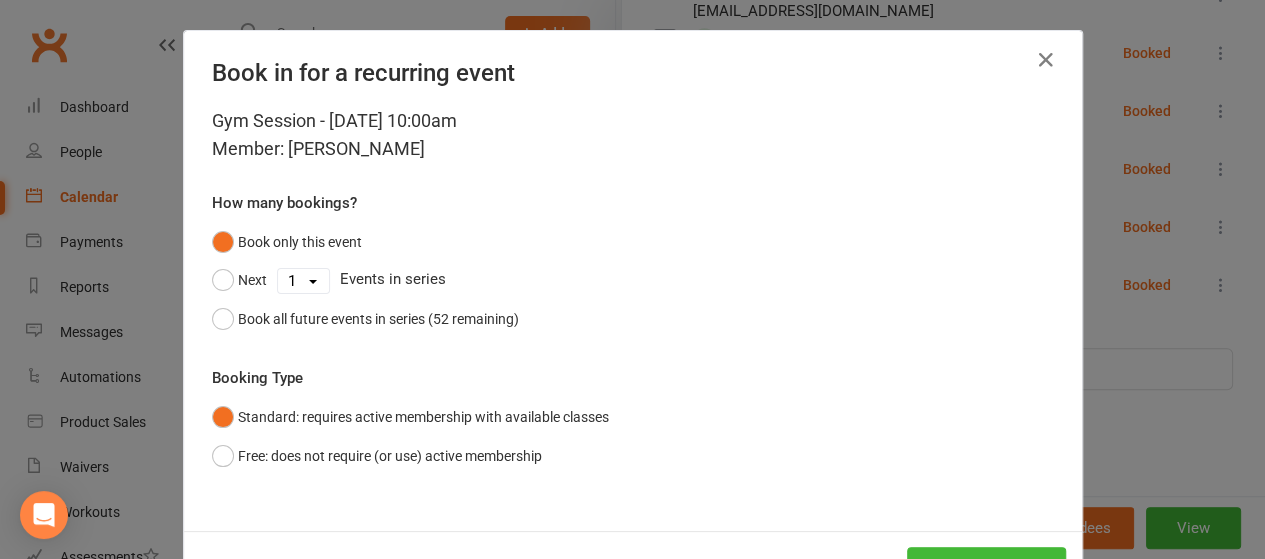 click on "1 2 3 4 5 6 7 8 9 10 11 12 13 14 15 16 17 18 19 20 21 22 23 24 25 26 27 28 29 30 31 32 33 34 35 36 37 38 39 40 41 42 43 44 45 46 47 48 49 50 51 52" at bounding box center [303, 281] 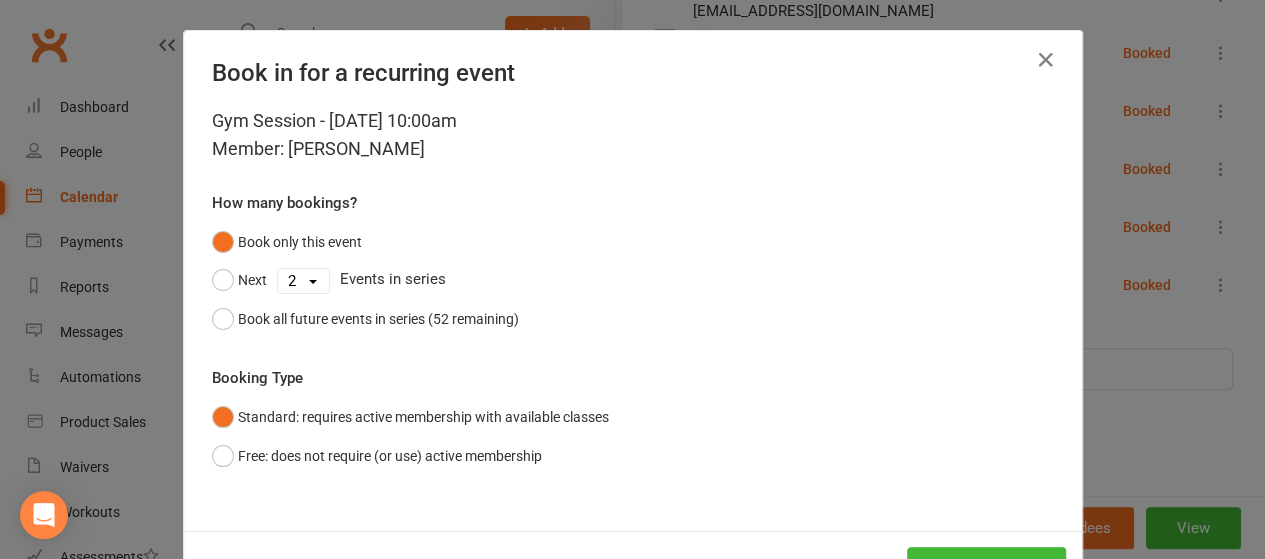 click on "1 2 3 4 5 6 7 8 9 10 11 12 13 14 15 16 17 18 19 20 21 22 23 24 25 26 27 28 29 30 31 32 33 34 35 36 37 38 39 40 41 42 43 44 45 46 47 48 49 50 51 52" at bounding box center (303, 281) 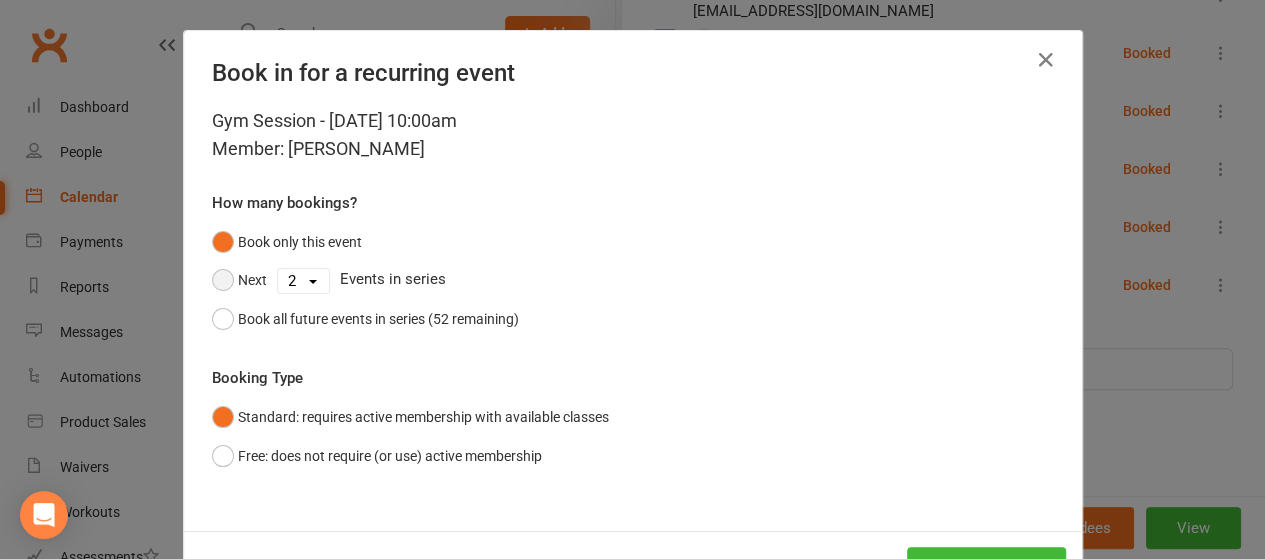 click on "Next" at bounding box center (239, 280) 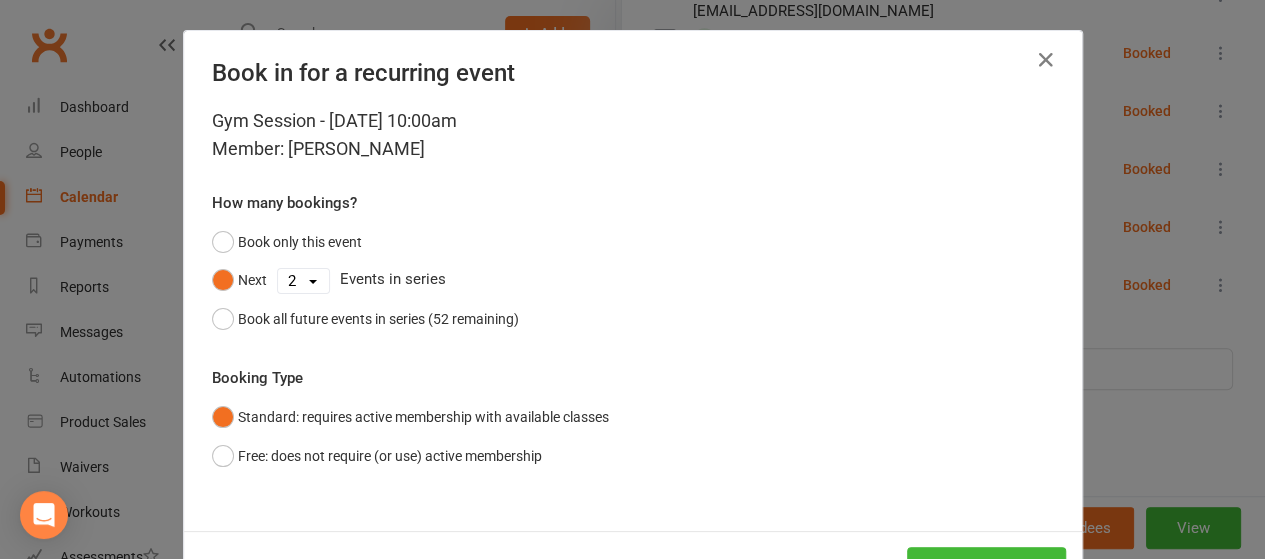 scroll, scrollTop: 74, scrollLeft: 0, axis: vertical 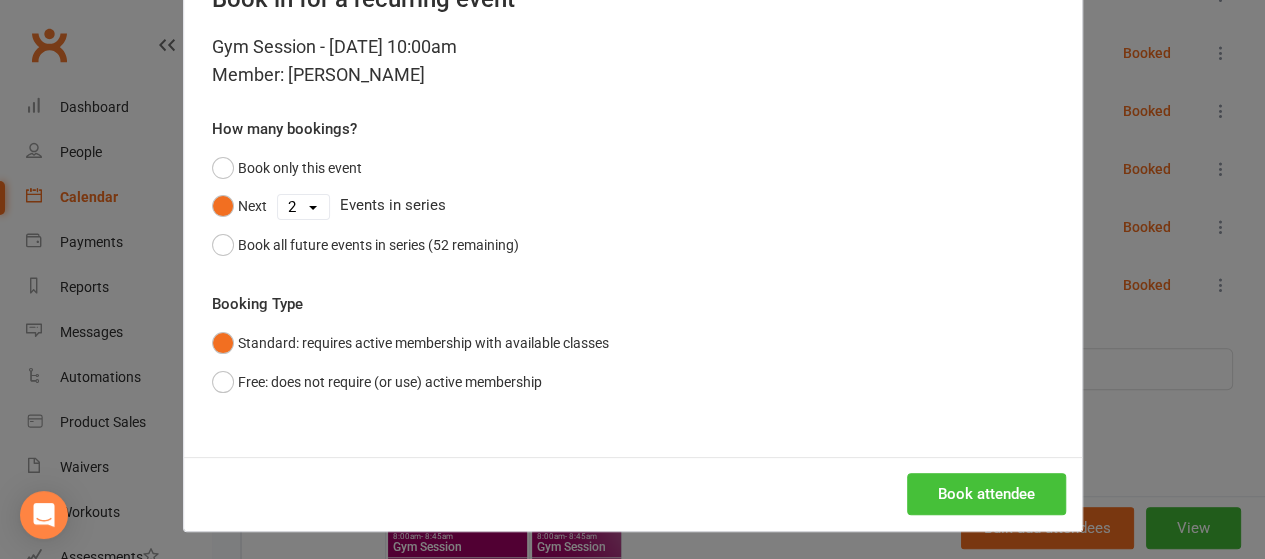click on "Book attendee" at bounding box center [986, 494] 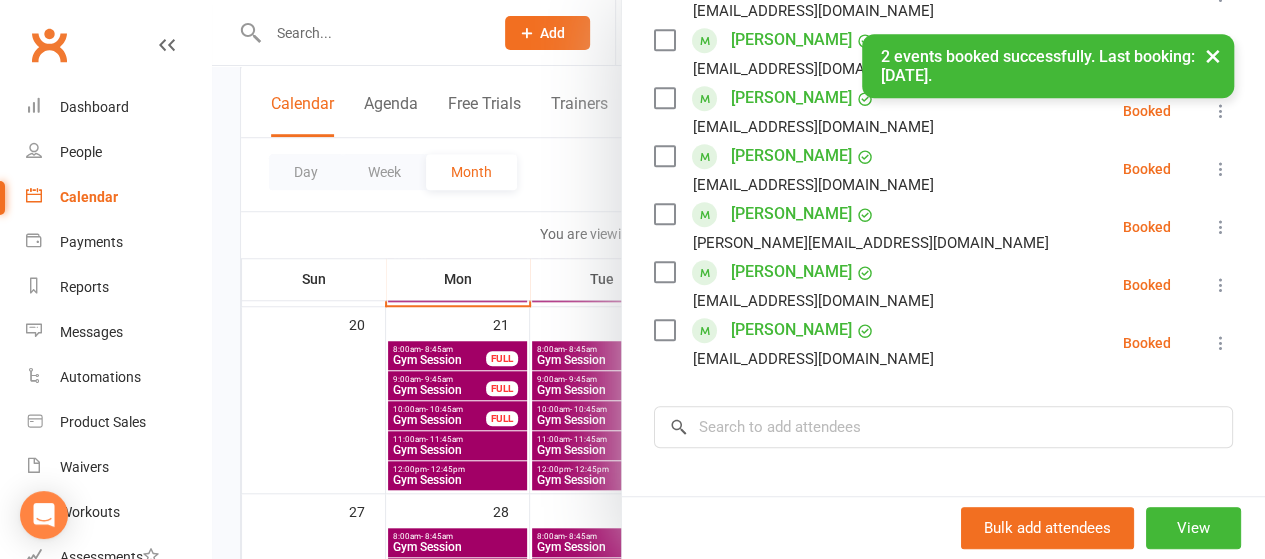 click at bounding box center (738, 279) 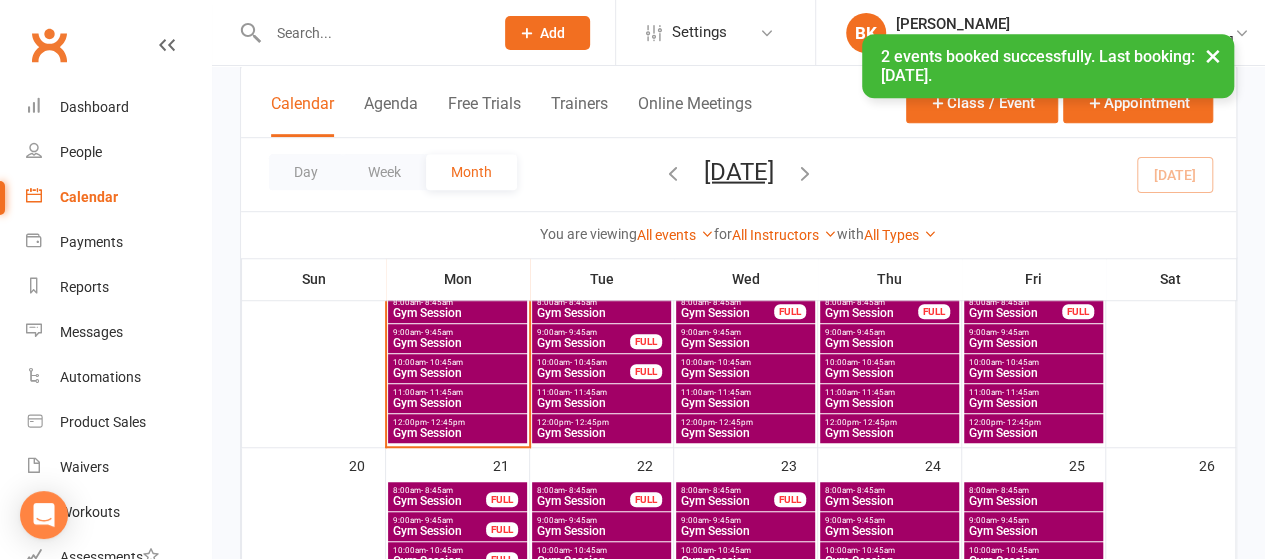 scroll, scrollTop: 539, scrollLeft: 0, axis: vertical 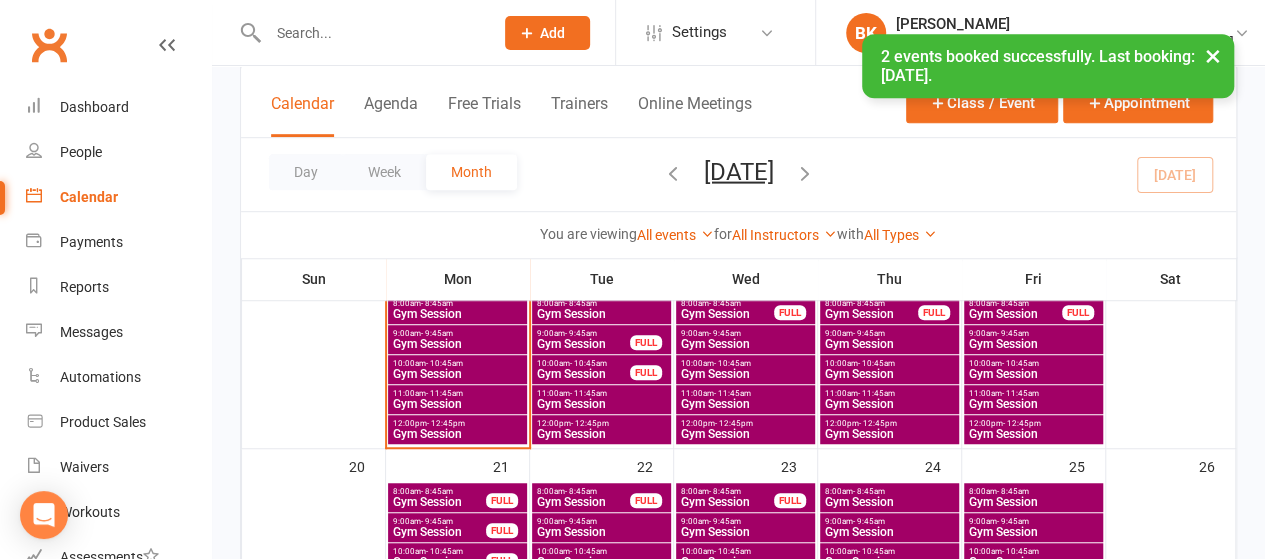 click on "Gym Session" at bounding box center [457, 374] 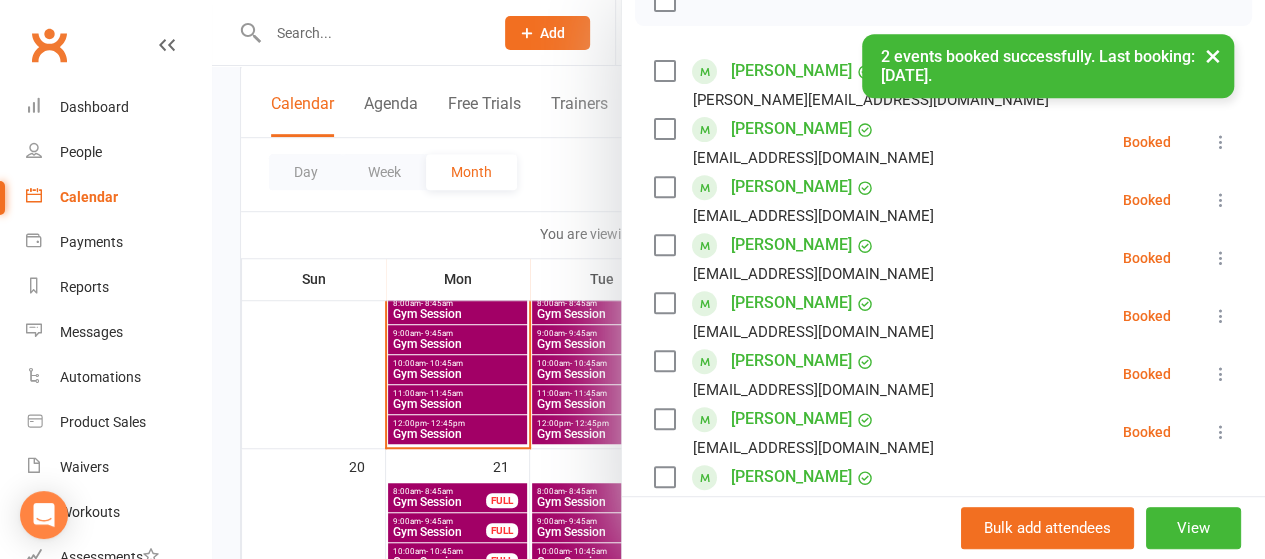 scroll, scrollTop: 304, scrollLeft: 0, axis: vertical 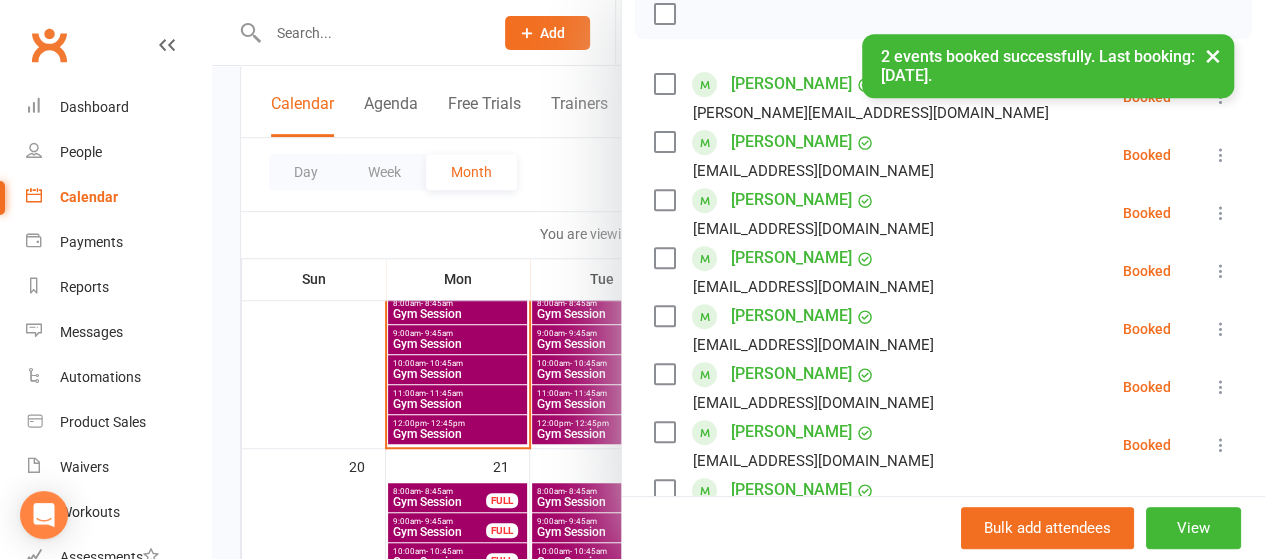 click at bounding box center [1221, 329] 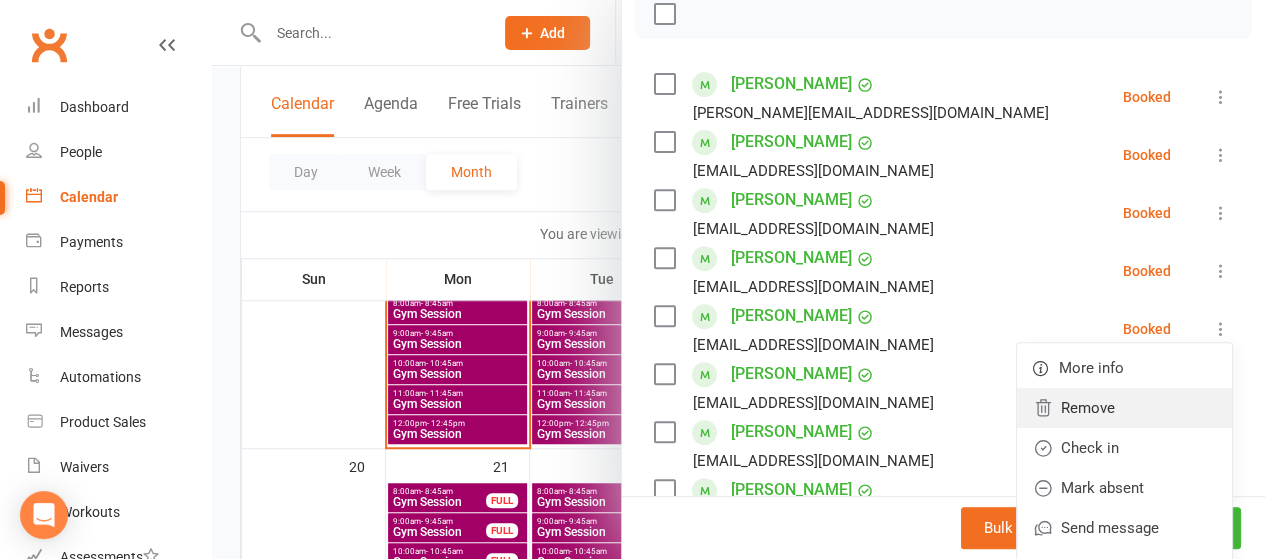 click on "Remove" at bounding box center (1124, 408) 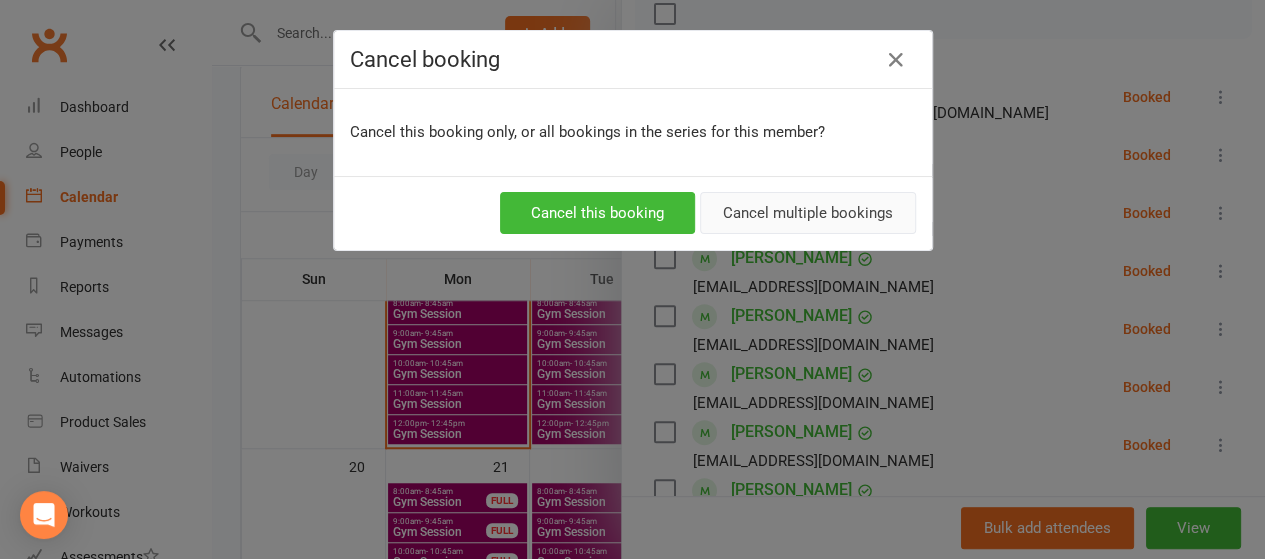 click on "Cancel multiple bookings" at bounding box center (808, 213) 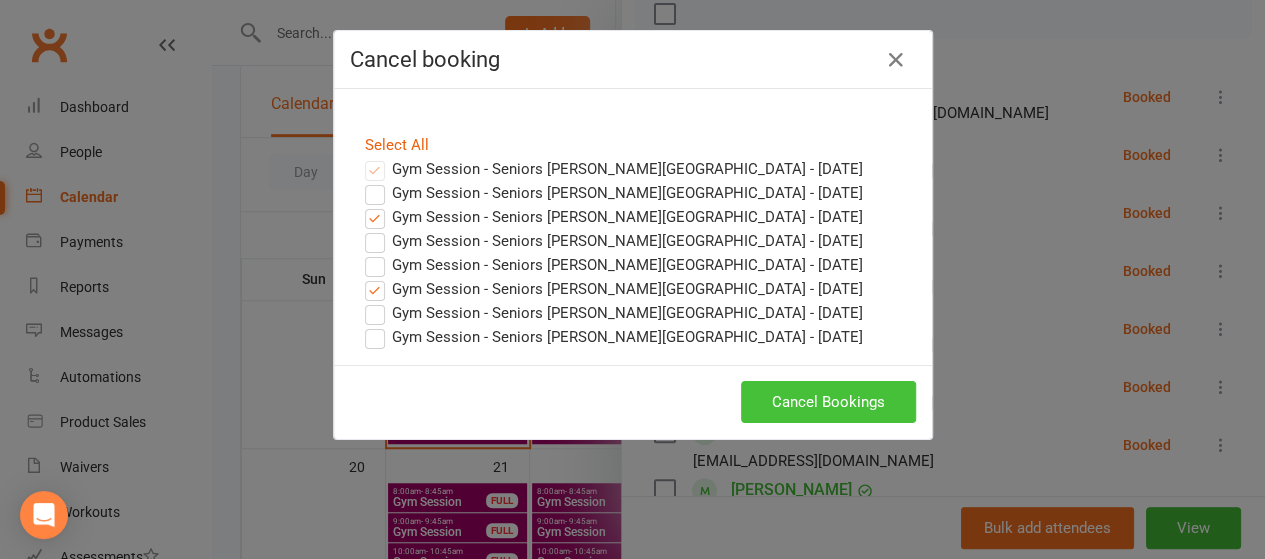 click on "Cancel Bookings" at bounding box center [828, 402] 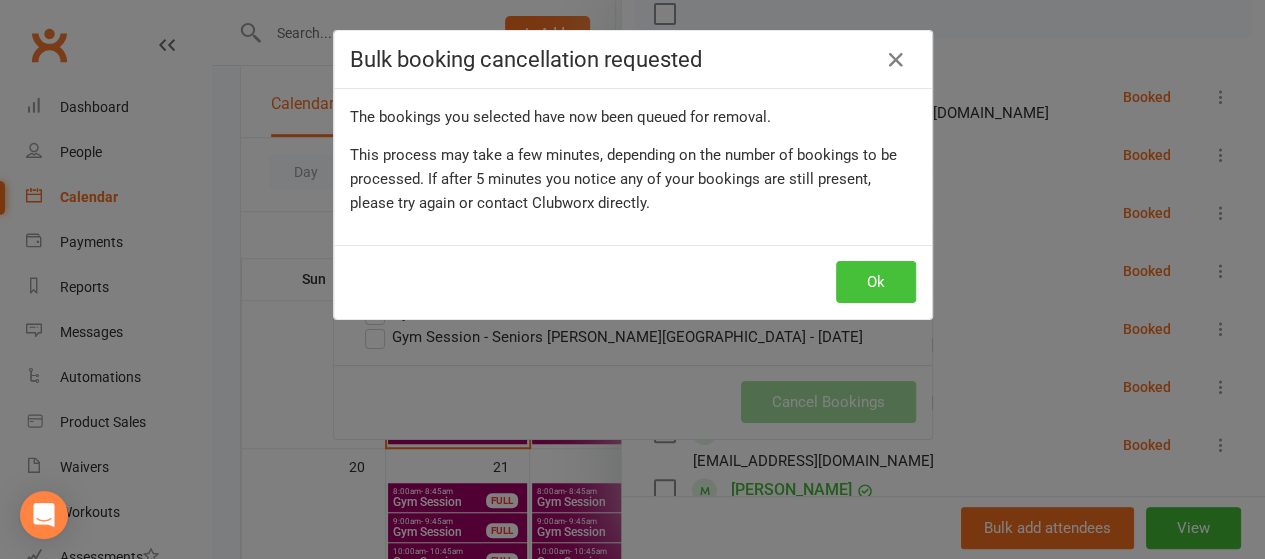 click on "Ok" at bounding box center [876, 282] 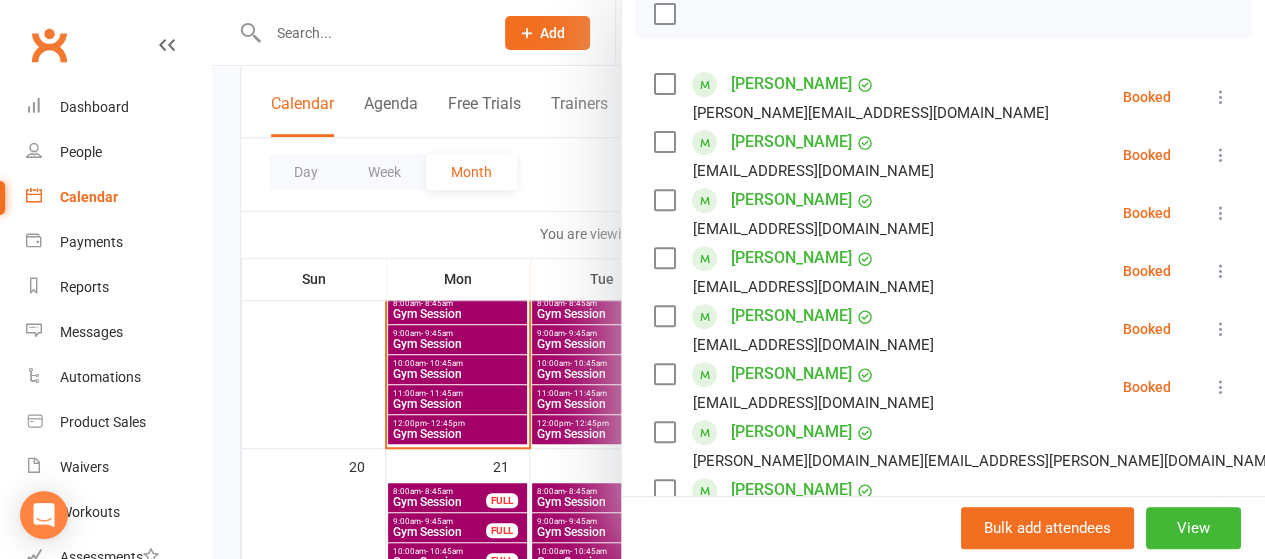 click at bounding box center [738, 279] 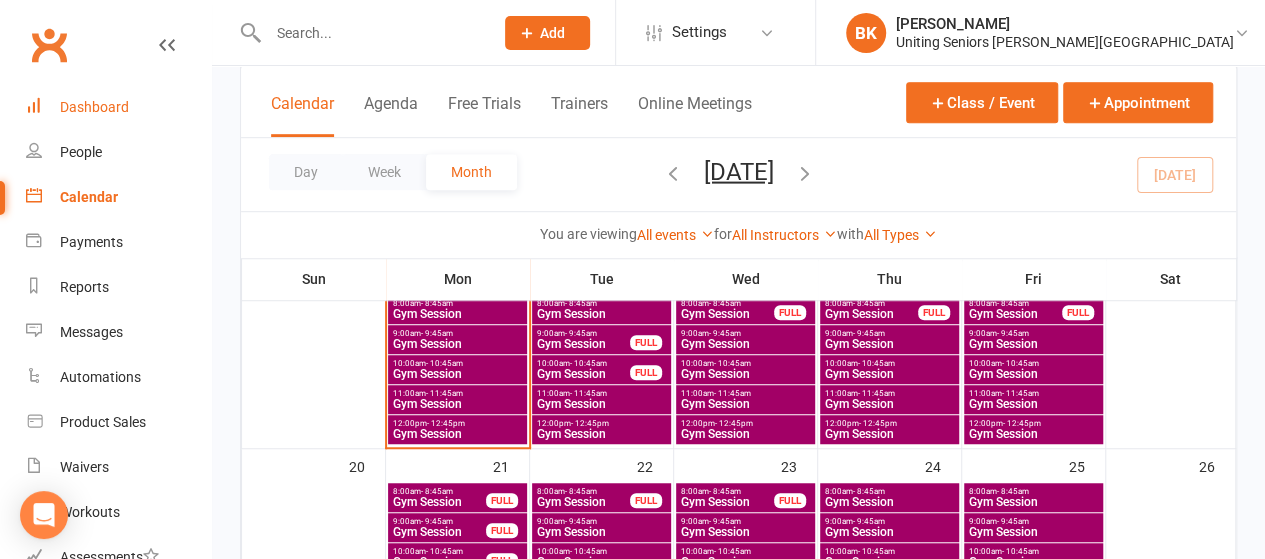 click on "Dashboard" at bounding box center [94, 107] 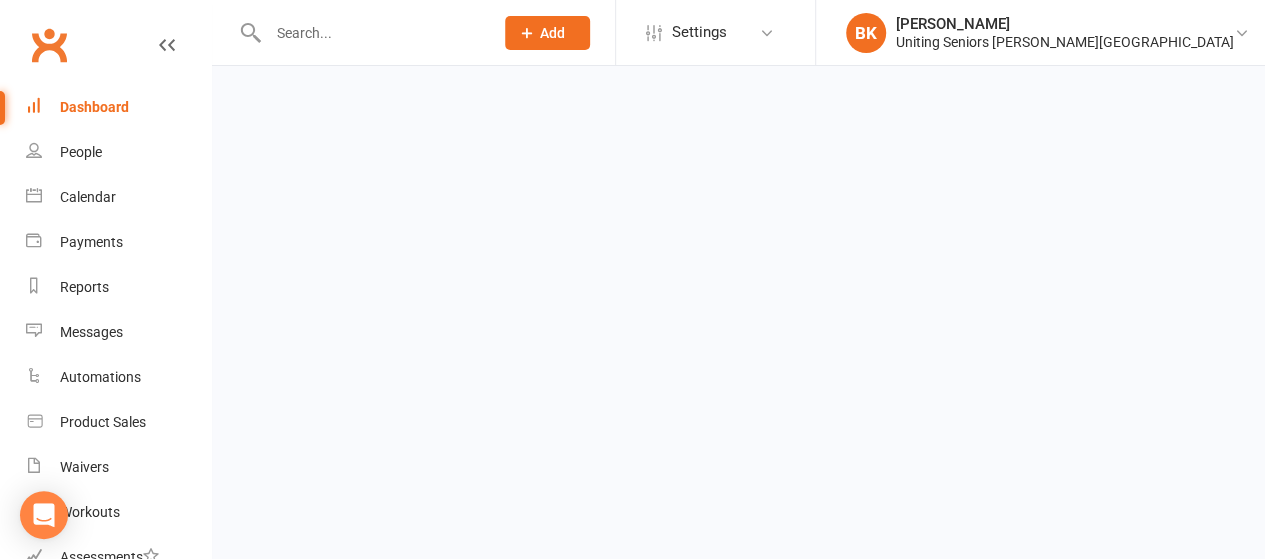 scroll, scrollTop: 0, scrollLeft: 0, axis: both 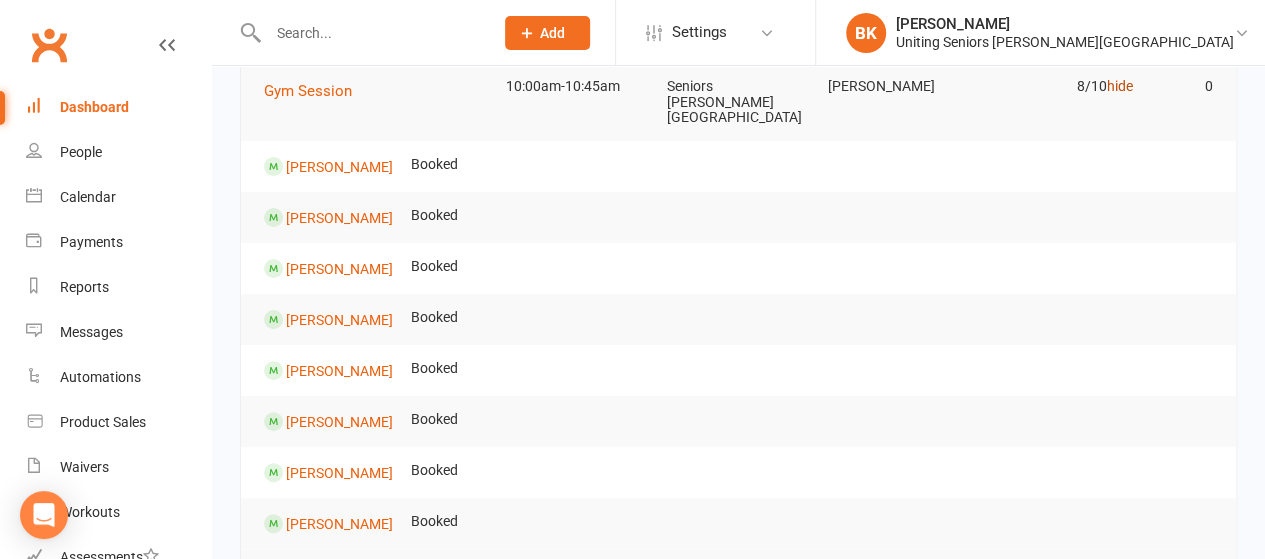 click on "hide" at bounding box center (1119, 86) 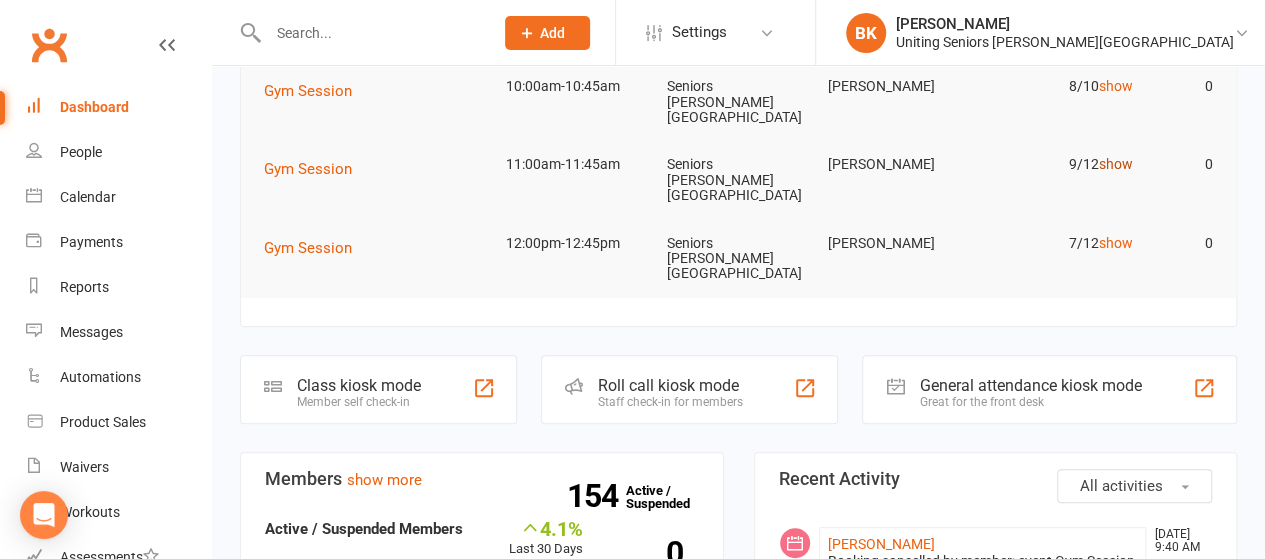 click on "show" at bounding box center (1115, 164) 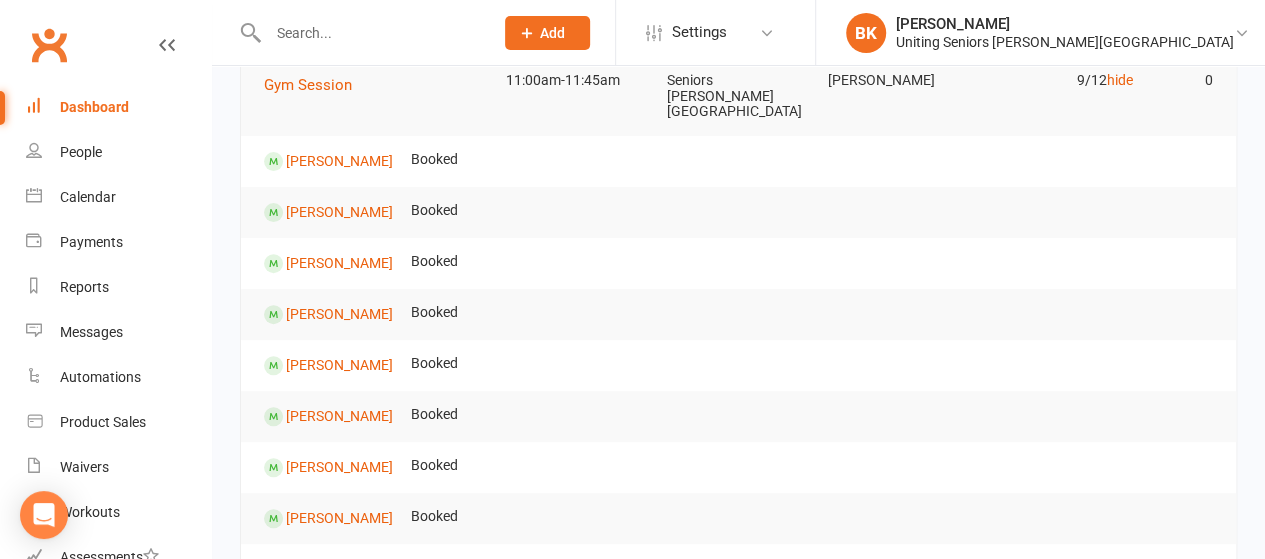 scroll, scrollTop: 211, scrollLeft: 0, axis: vertical 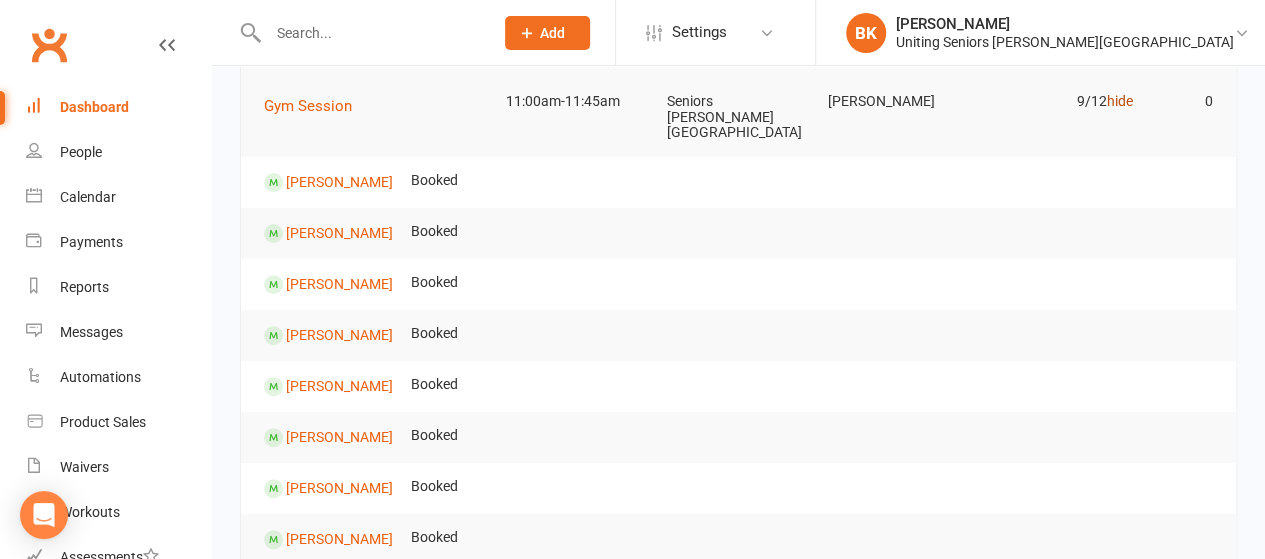 click on "hide" at bounding box center [1119, 101] 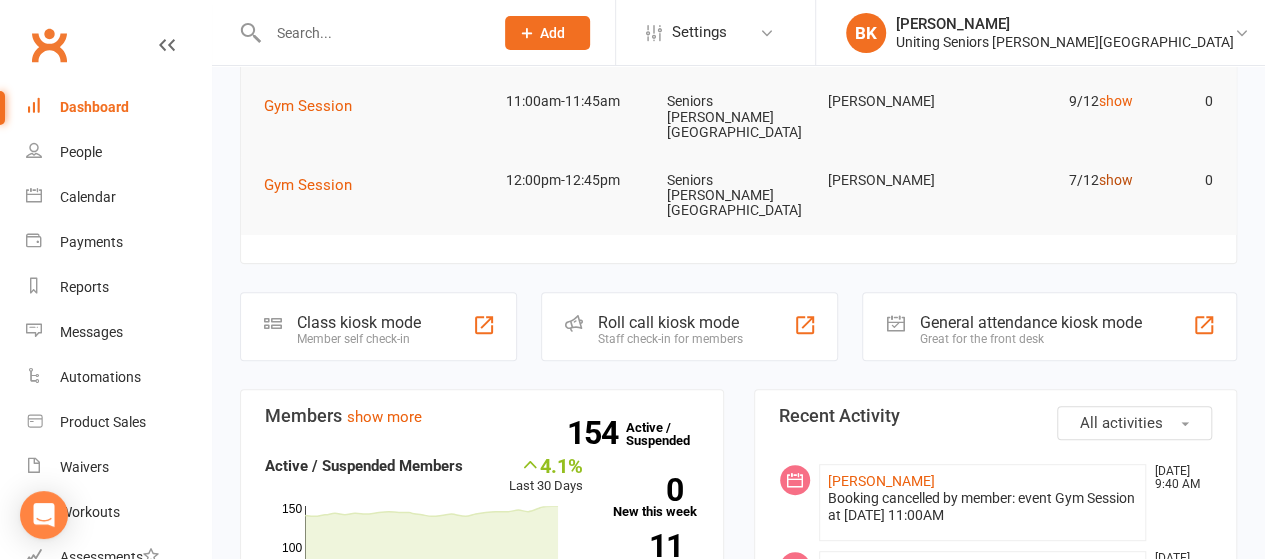 click on "show" at bounding box center [1115, 180] 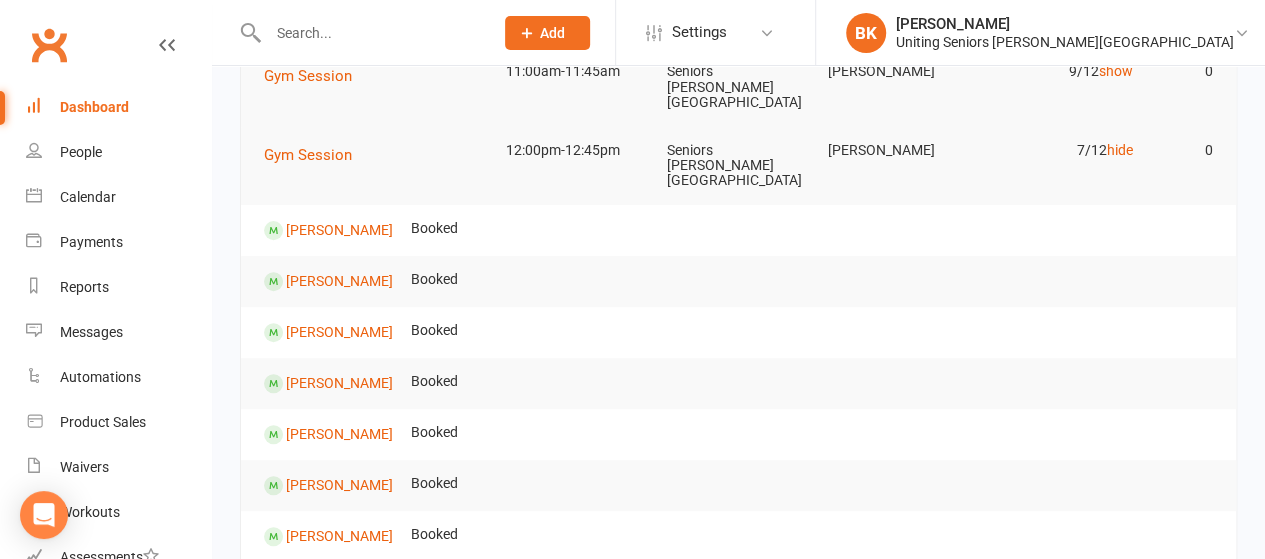 scroll, scrollTop: 243, scrollLeft: 0, axis: vertical 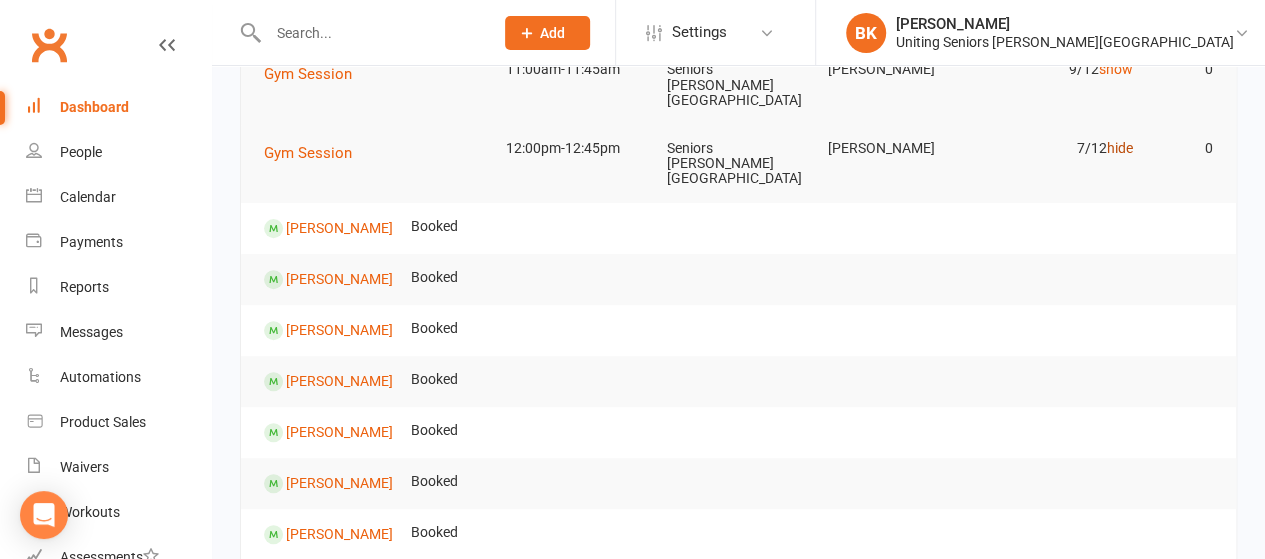 click on "hide" at bounding box center [1119, 148] 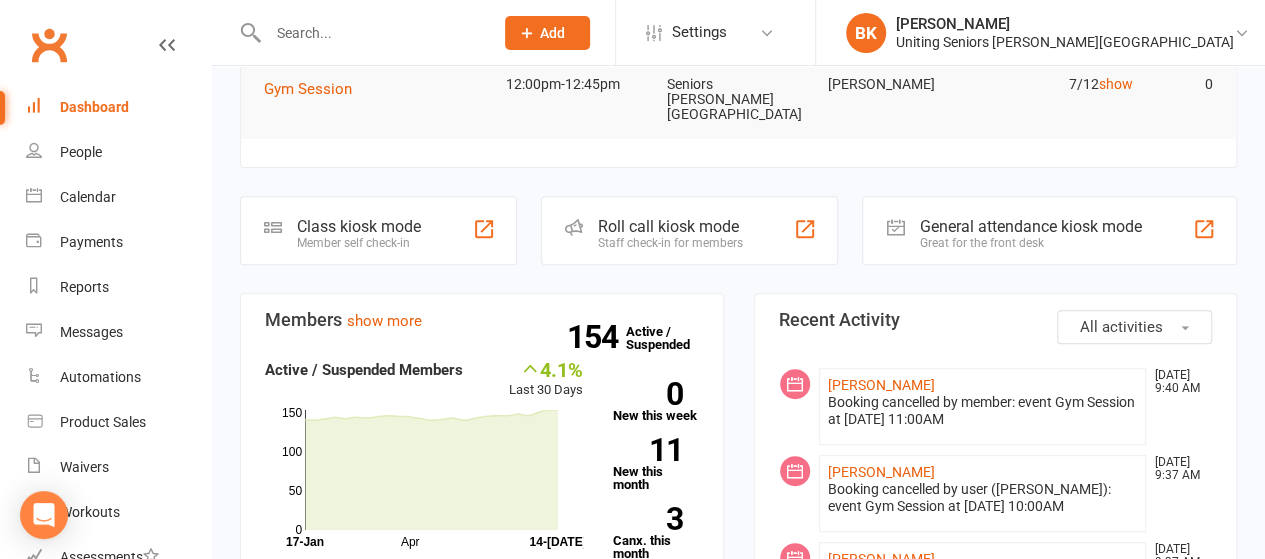 scroll, scrollTop: 0, scrollLeft: 0, axis: both 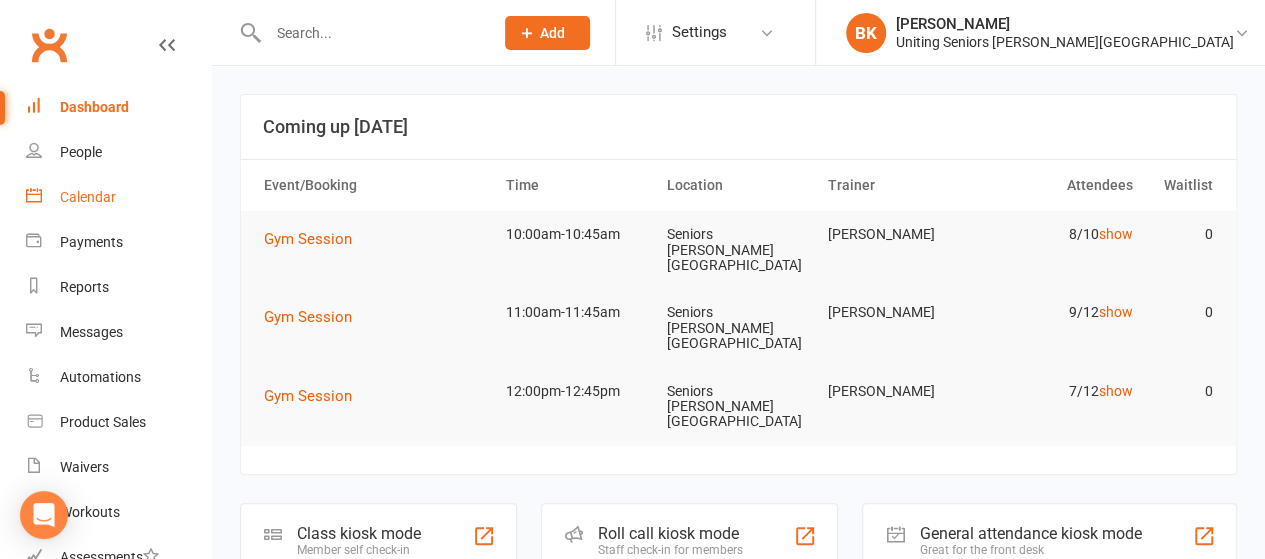 click on "Calendar" at bounding box center [118, 197] 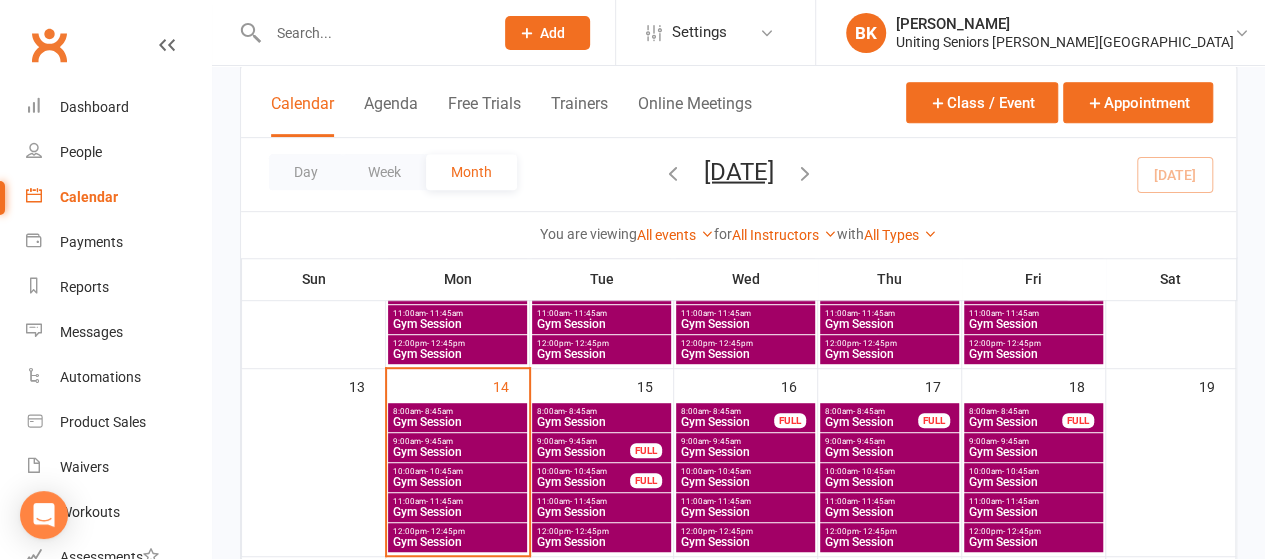 scroll, scrollTop: 432, scrollLeft: 0, axis: vertical 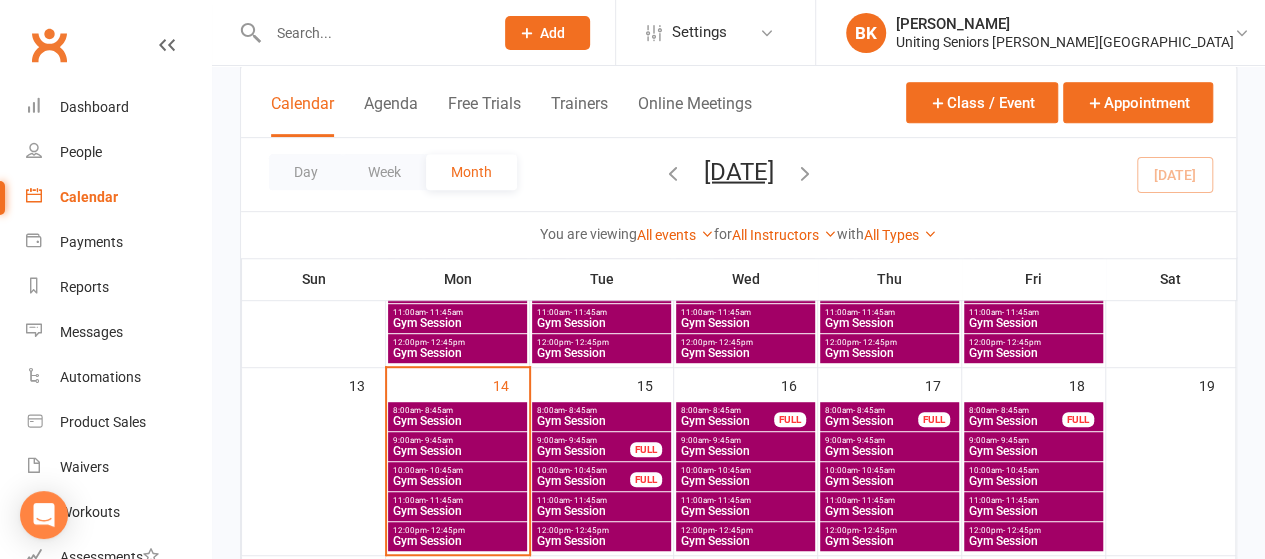 click on "Gym Session" at bounding box center [583, 481] 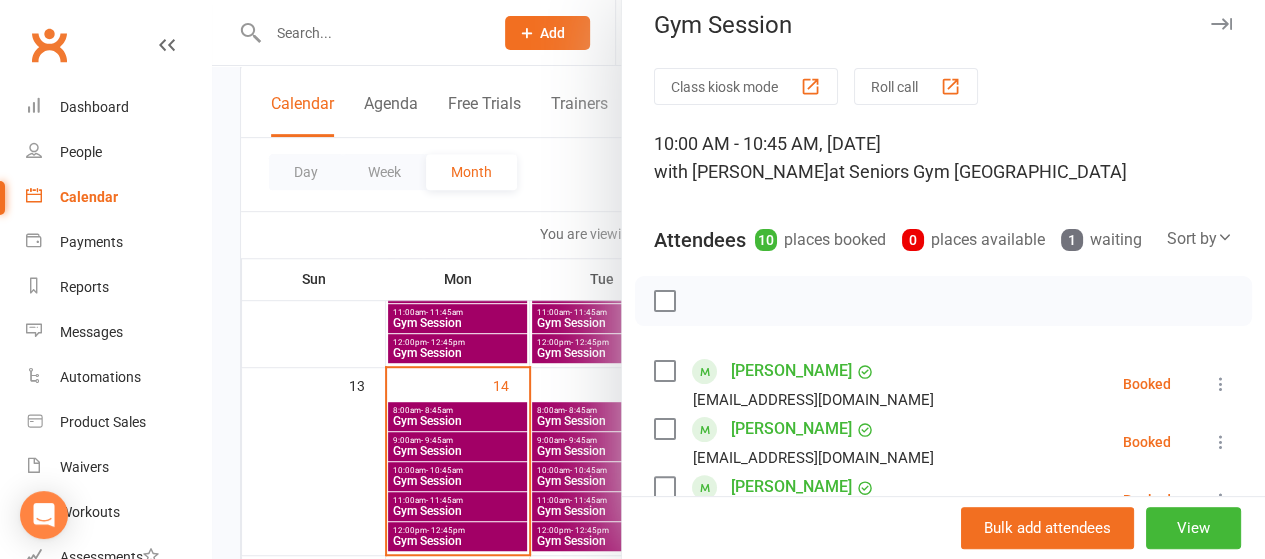 scroll, scrollTop: 0, scrollLeft: 0, axis: both 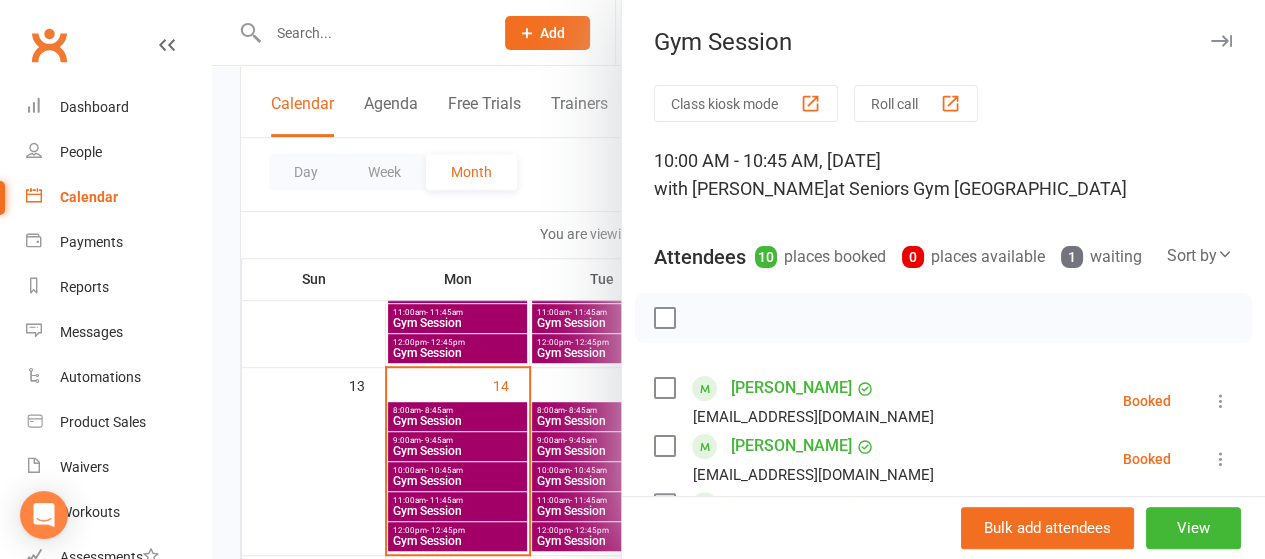 click at bounding box center [738, 279] 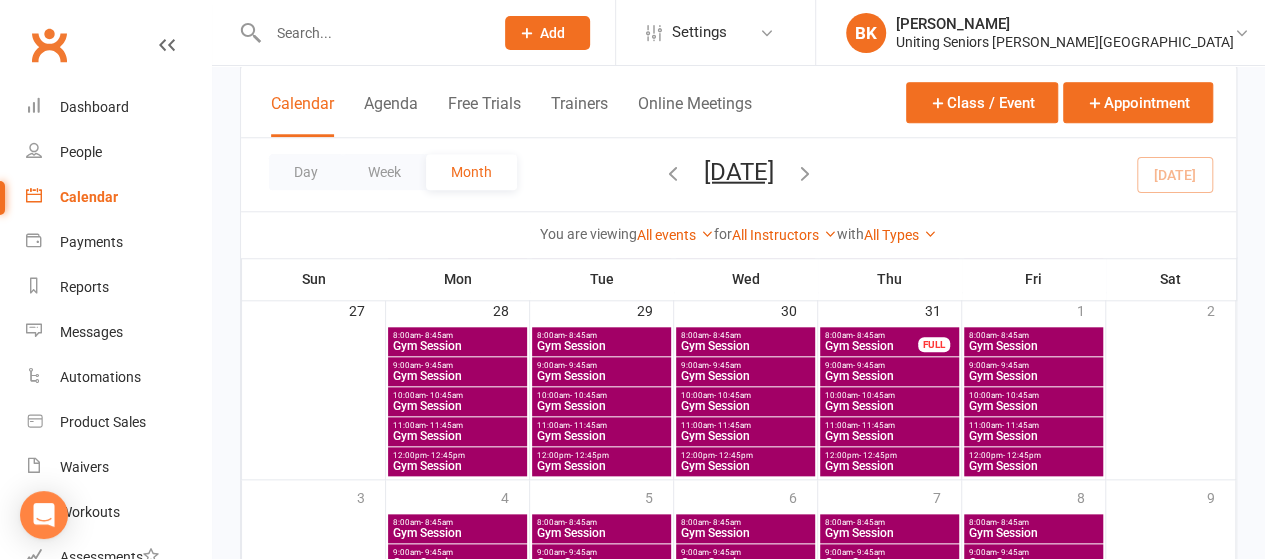 scroll, scrollTop: 883, scrollLeft: 0, axis: vertical 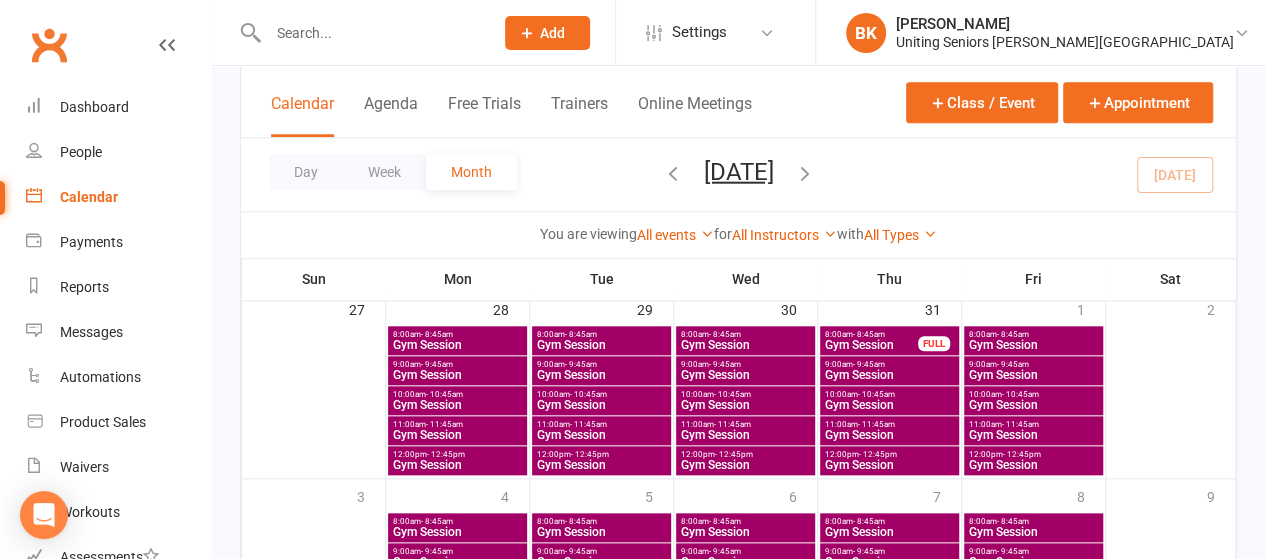 click on "Gym Session" at bounding box center (1033, 405) 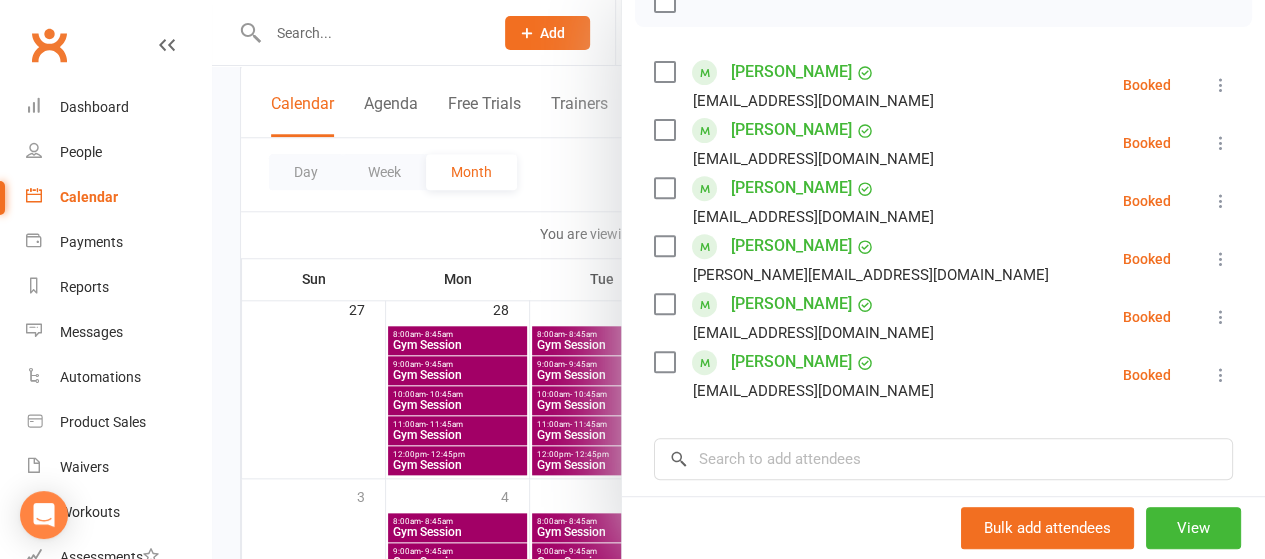 scroll, scrollTop: 320, scrollLeft: 0, axis: vertical 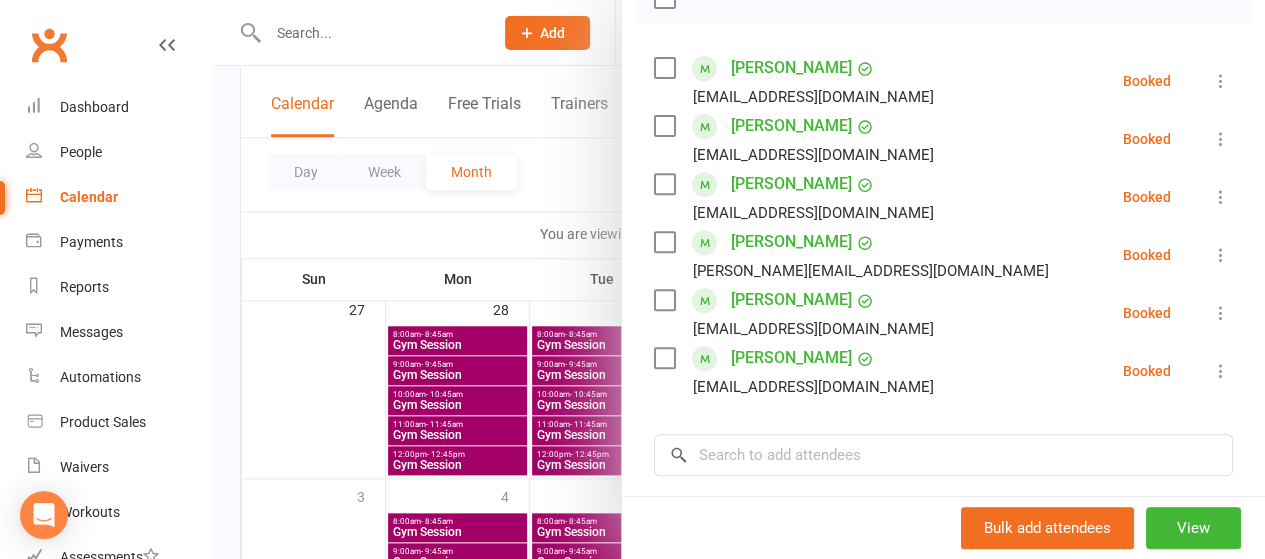 click at bounding box center (738, 279) 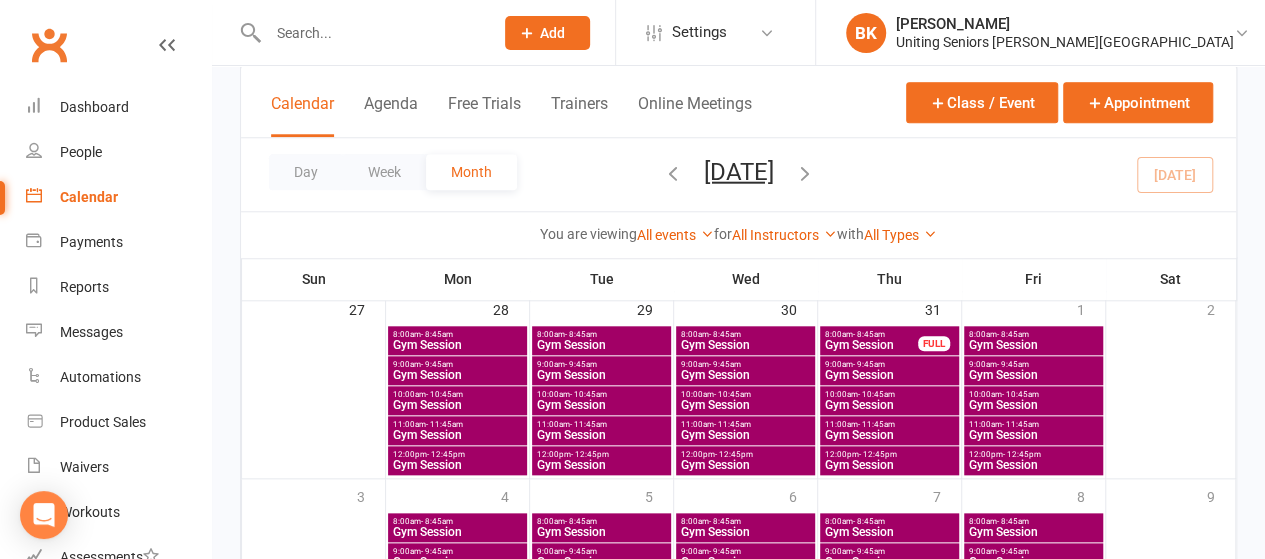 click on "Gym Session" at bounding box center (601, 405) 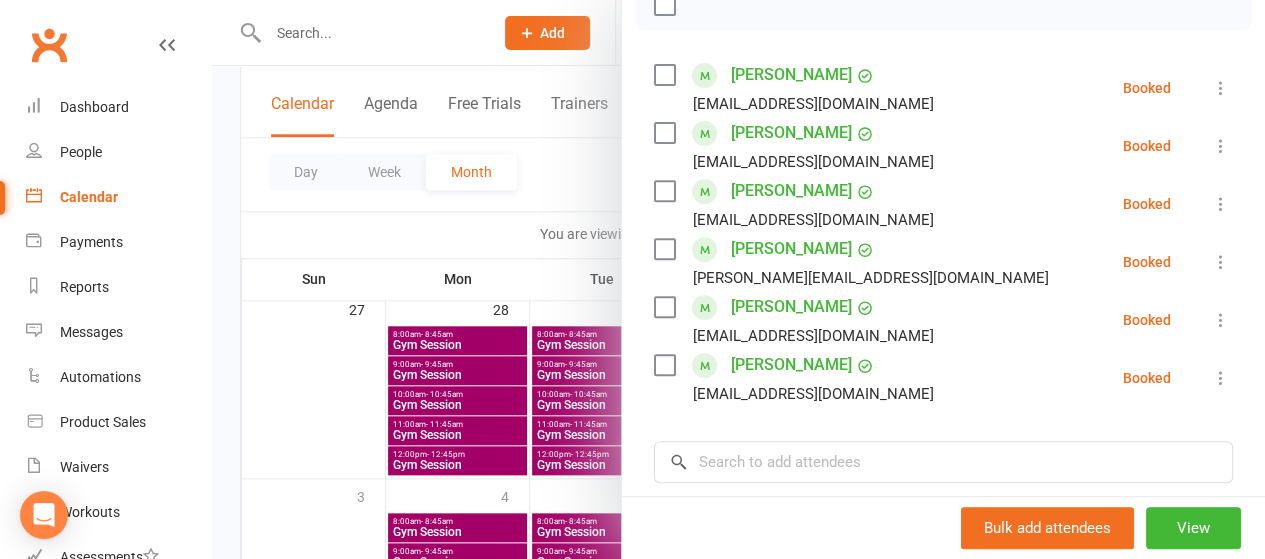 scroll, scrollTop: 314, scrollLeft: 0, axis: vertical 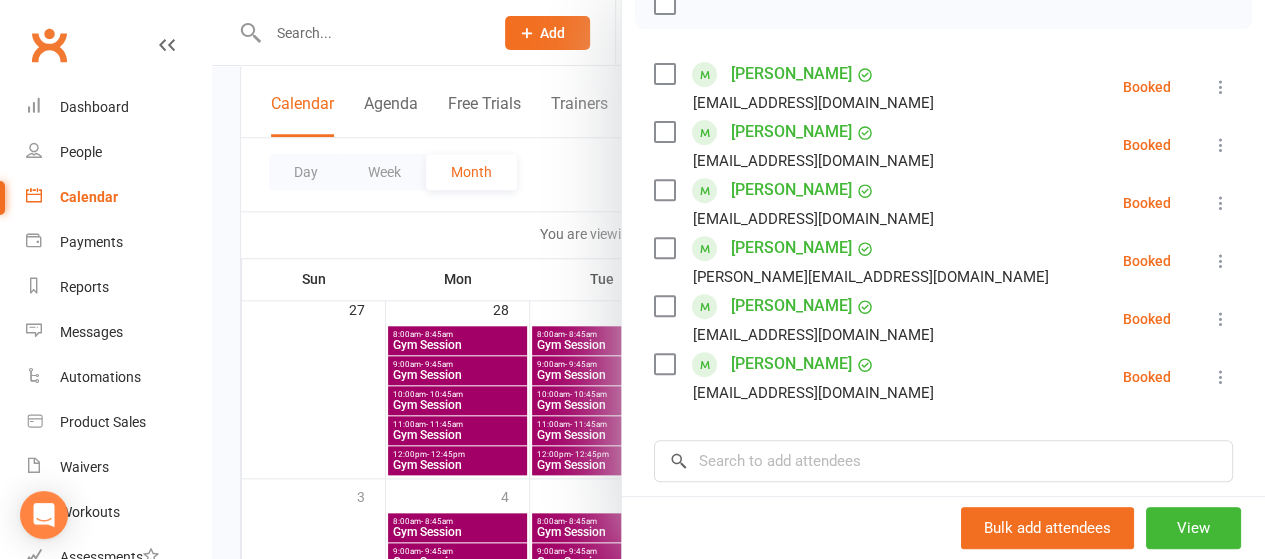 click at bounding box center [738, 279] 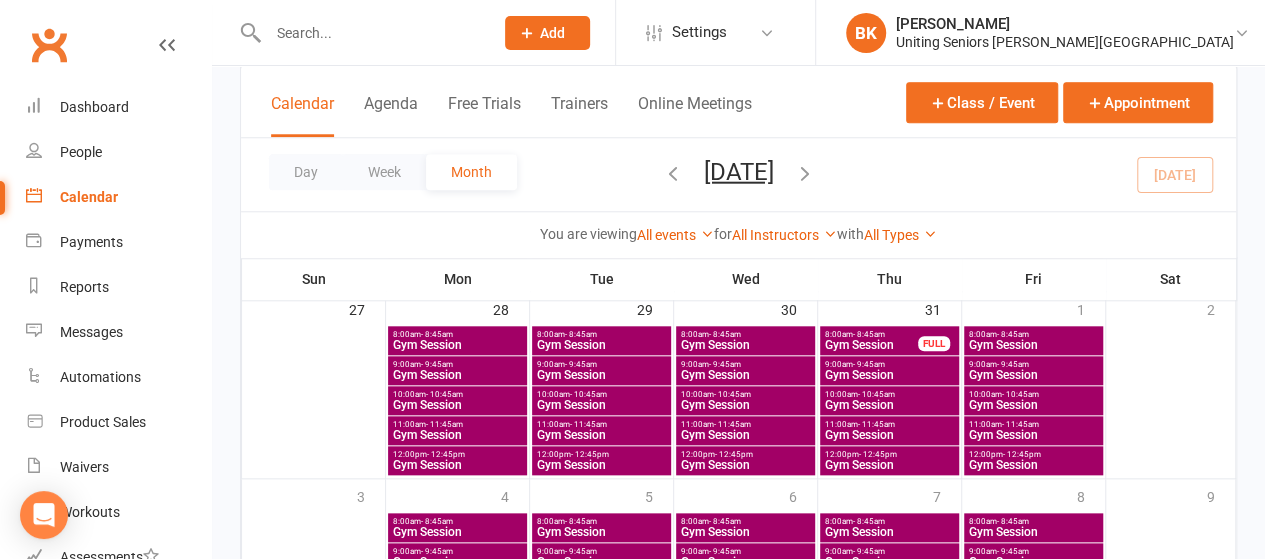 click on "- 10:45am" at bounding box center [876, 394] 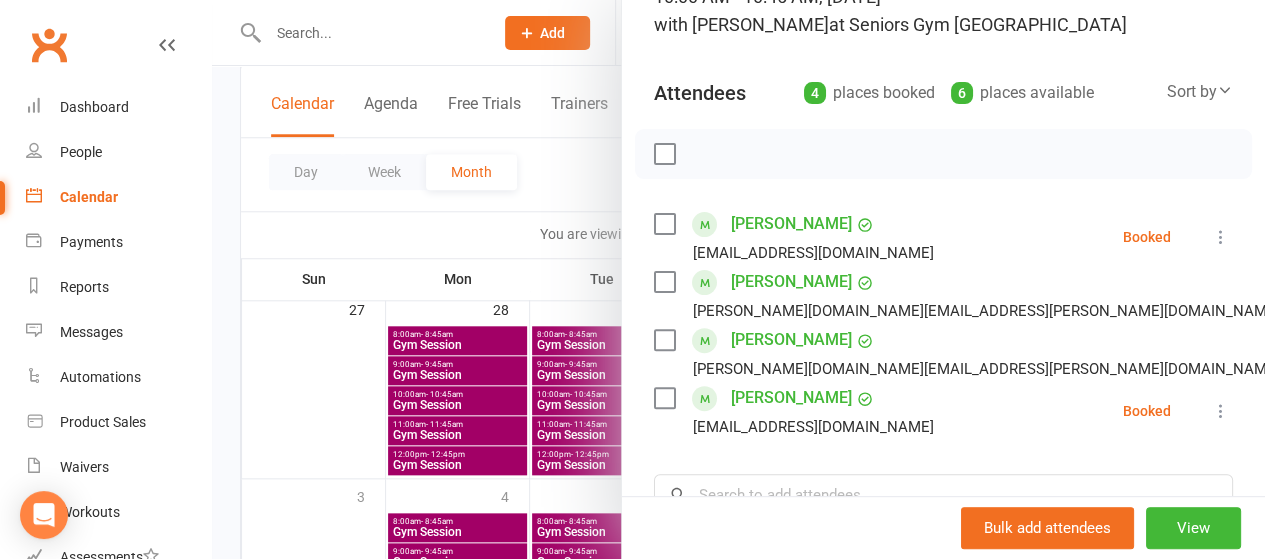scroll, scrollTop: 0, scrollLeft: 0, axis: both 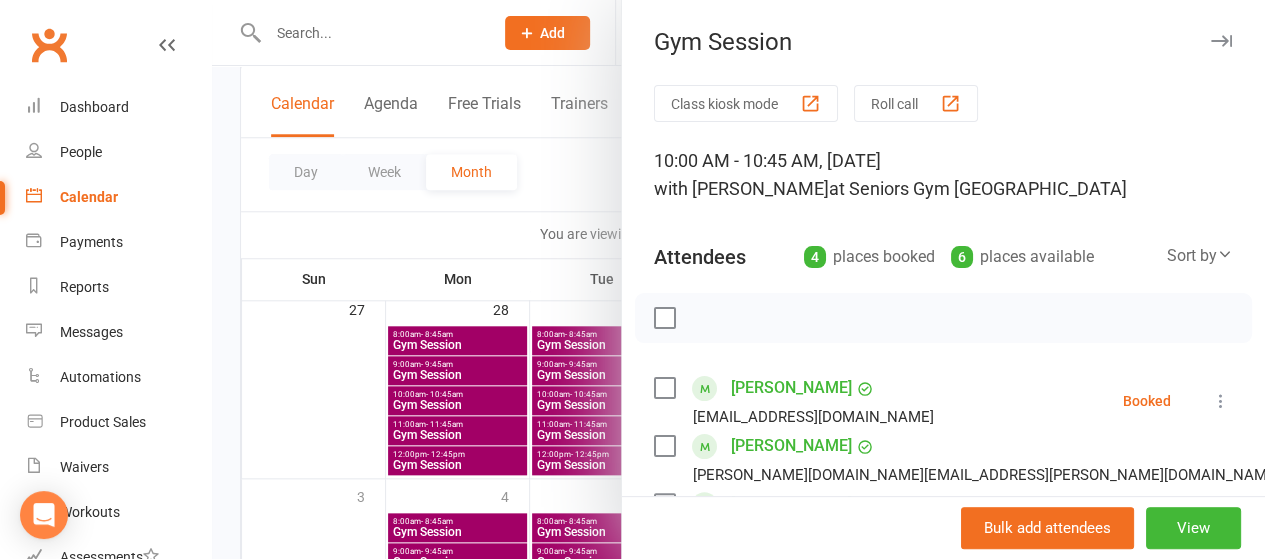 click at bounding box center [738, 279] 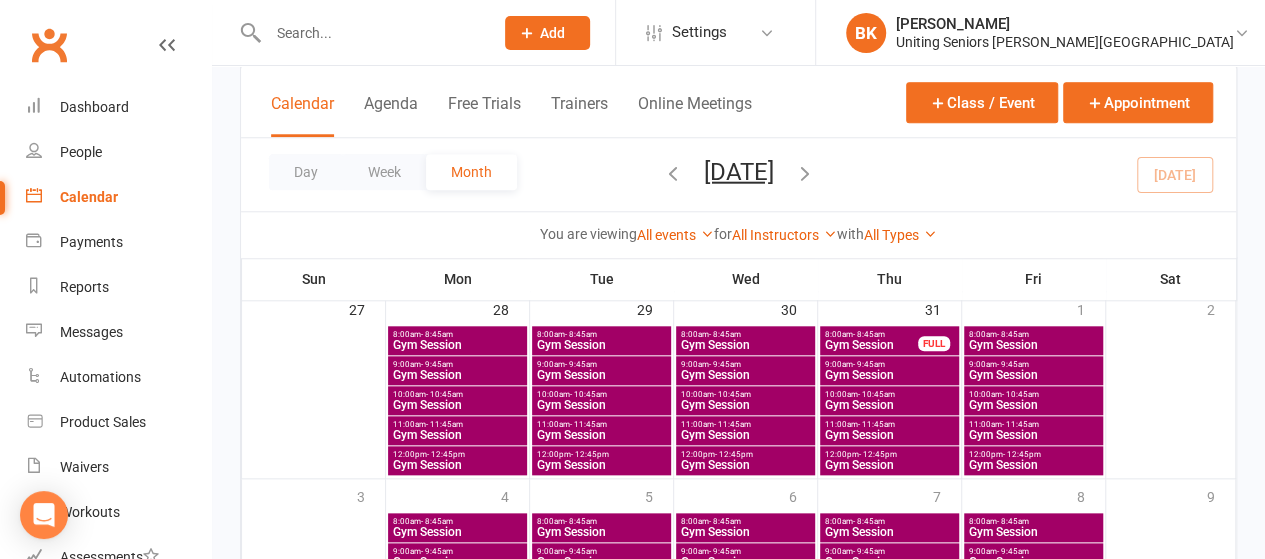 click on "Gym Session" at bounding box center (457, 405) 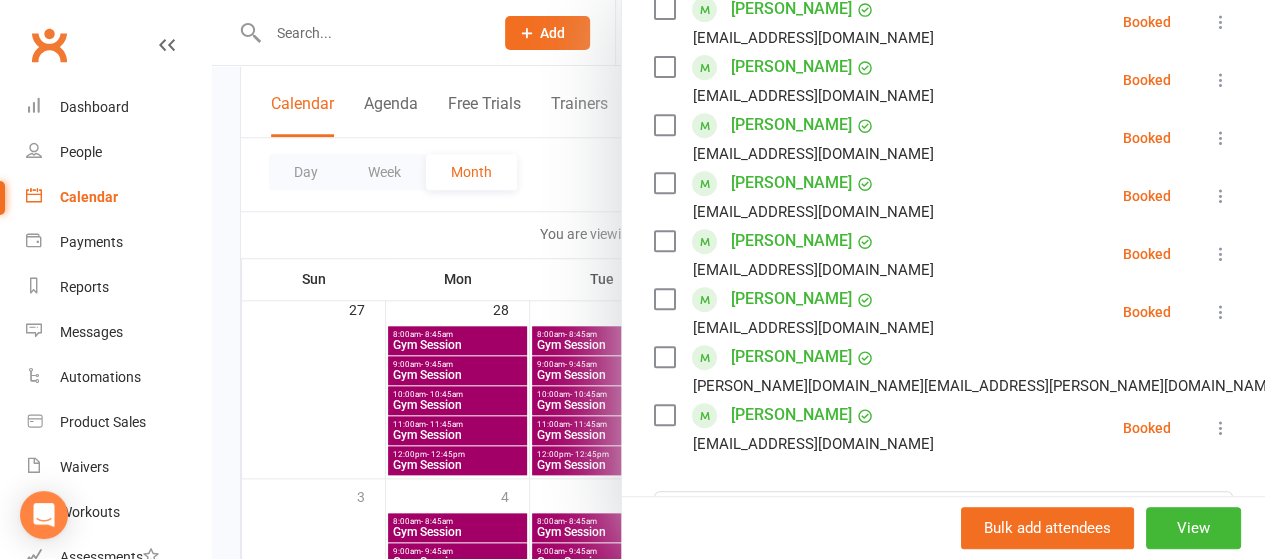 scroll, scrollTop: 382, scrollLeft: 0, axis: vertical 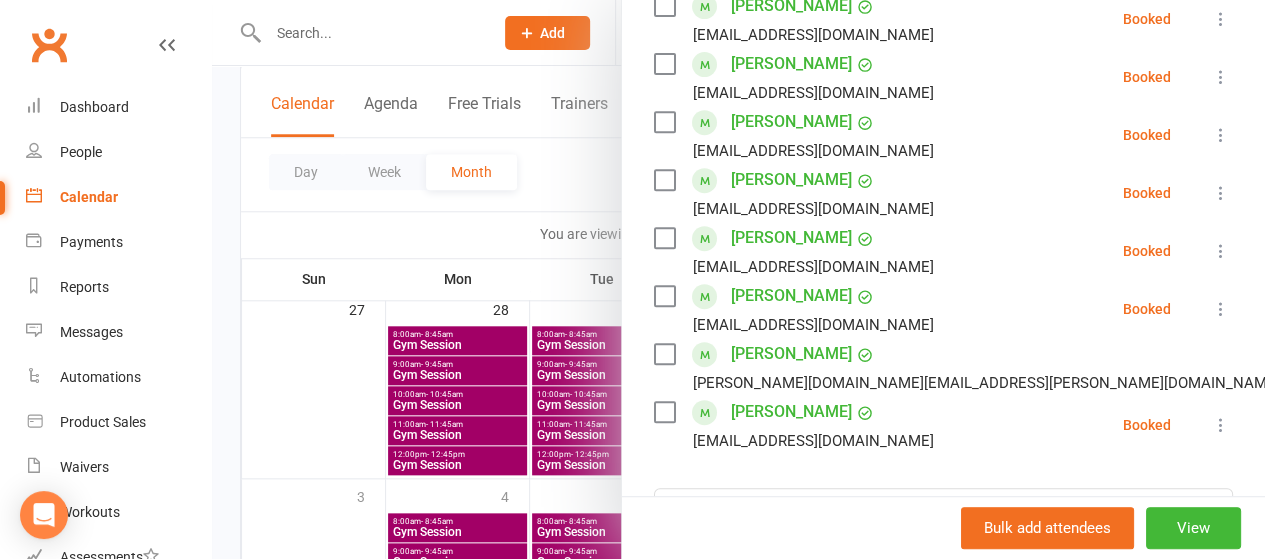 click at bounding box center (738, 279) 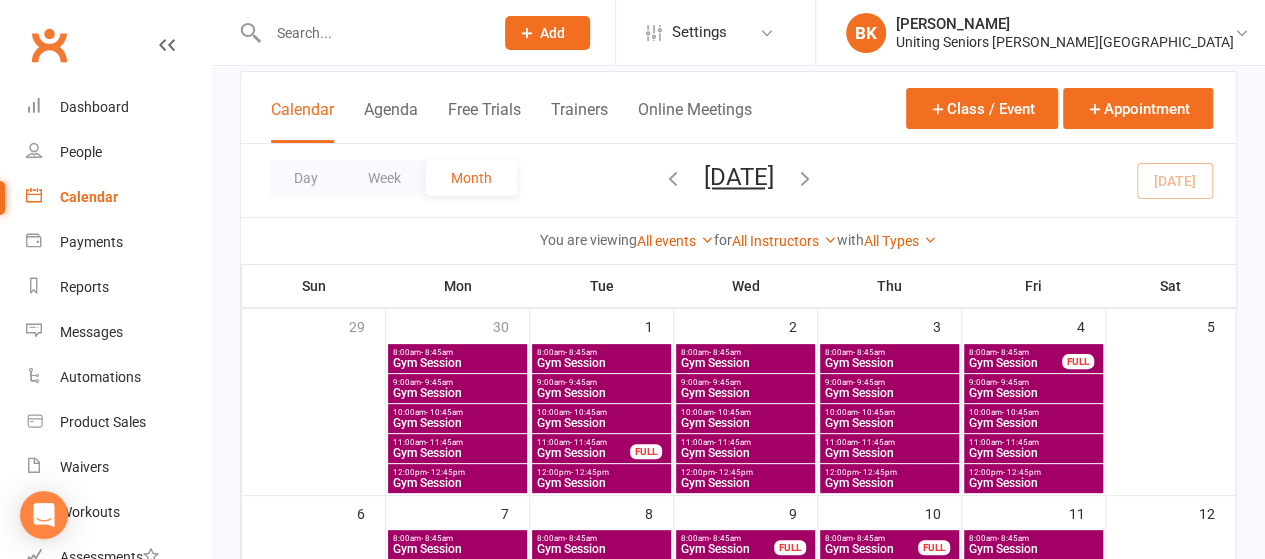 scroll, scrollTop: 0, scrollLeft: 0, axis: both 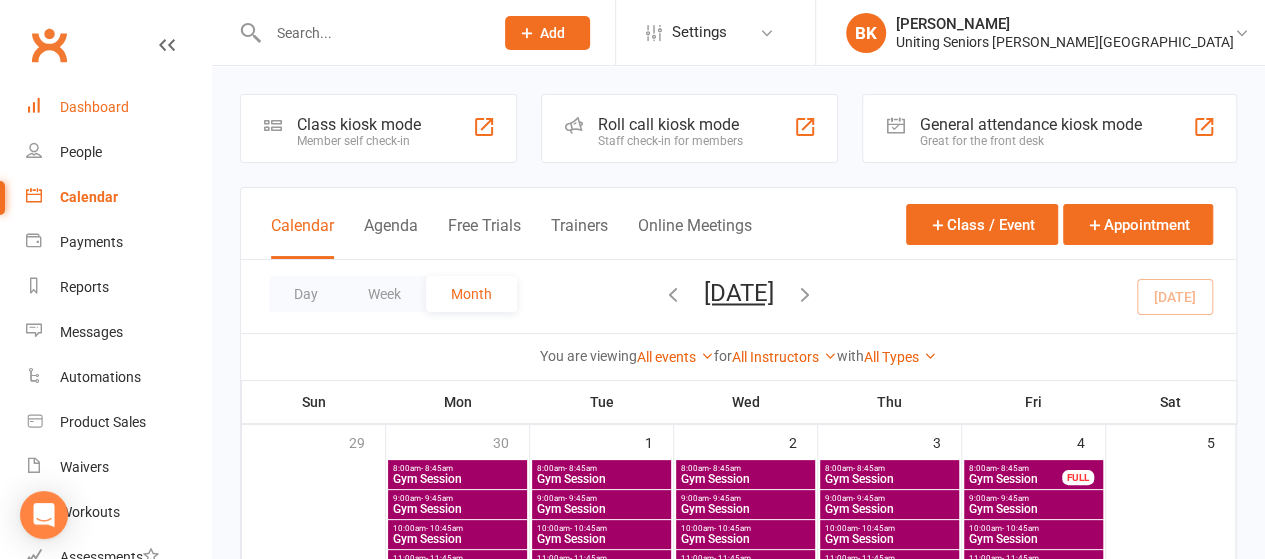 click on "Dashboard" at bounding box center (118, 107) 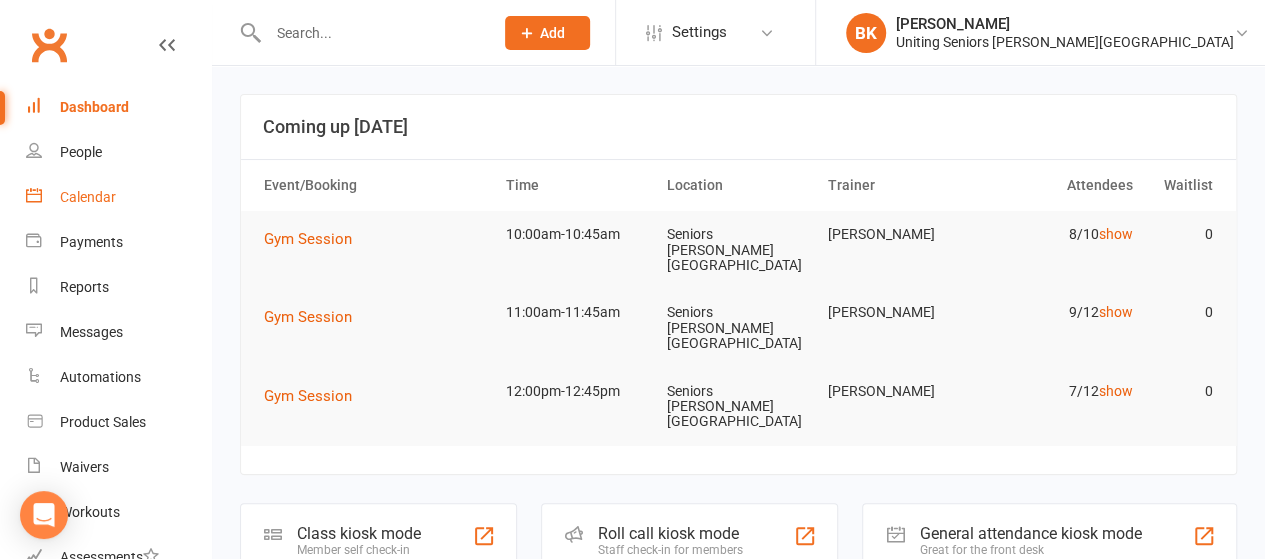click on "Calendar" at bounding box center [118, 197] 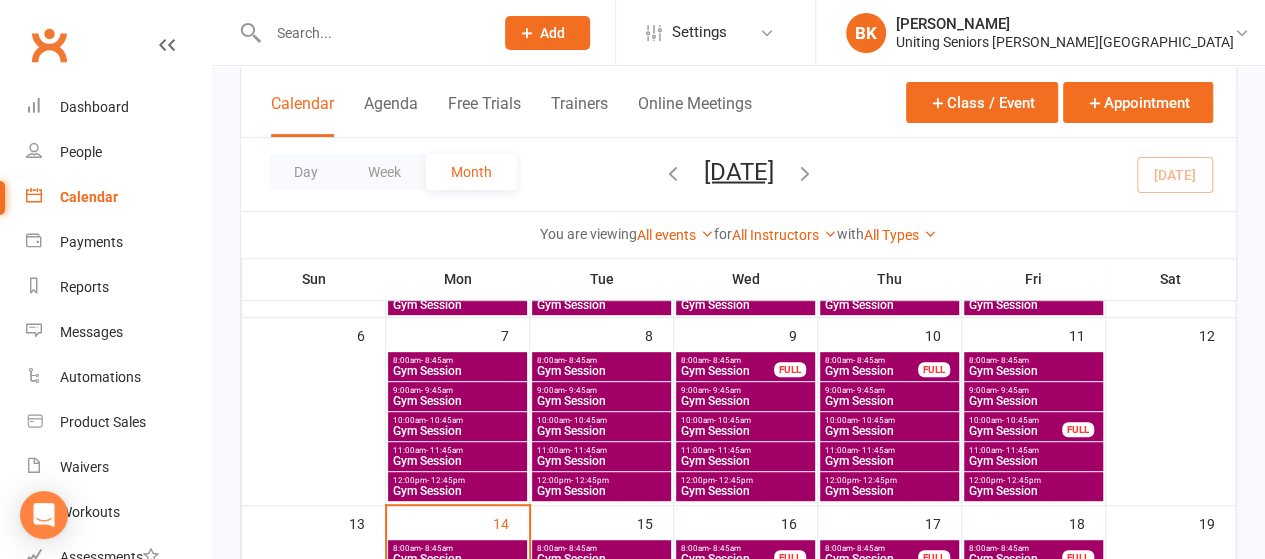 scroll, scrollTop: 300, scrollLeft: 0, axis: vertical 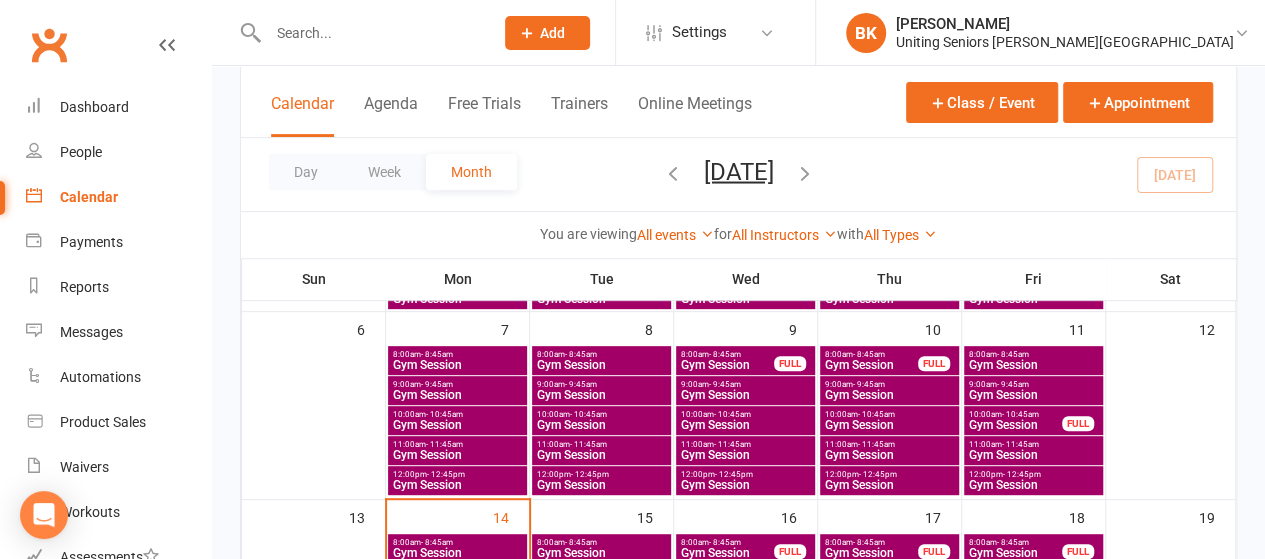 drag, startPoint x: 1013, startPoint y: 446, endPoint x: 1025, endPoint y: 449, distance: 12.369317 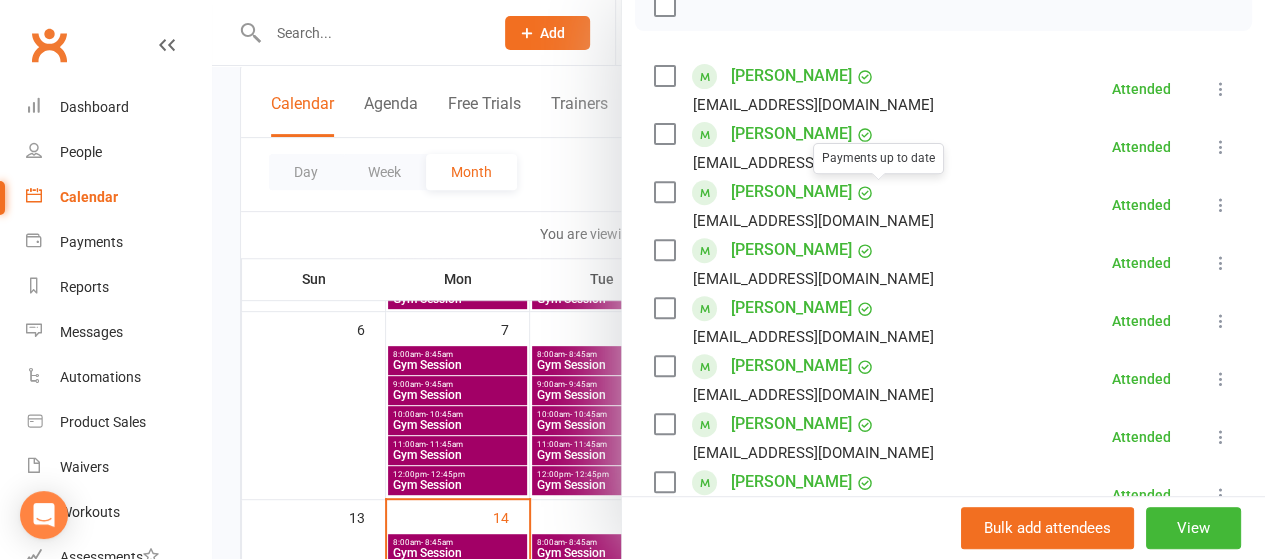scroll, scrollTop: 314, scrollLeft: 0, axis: vertical 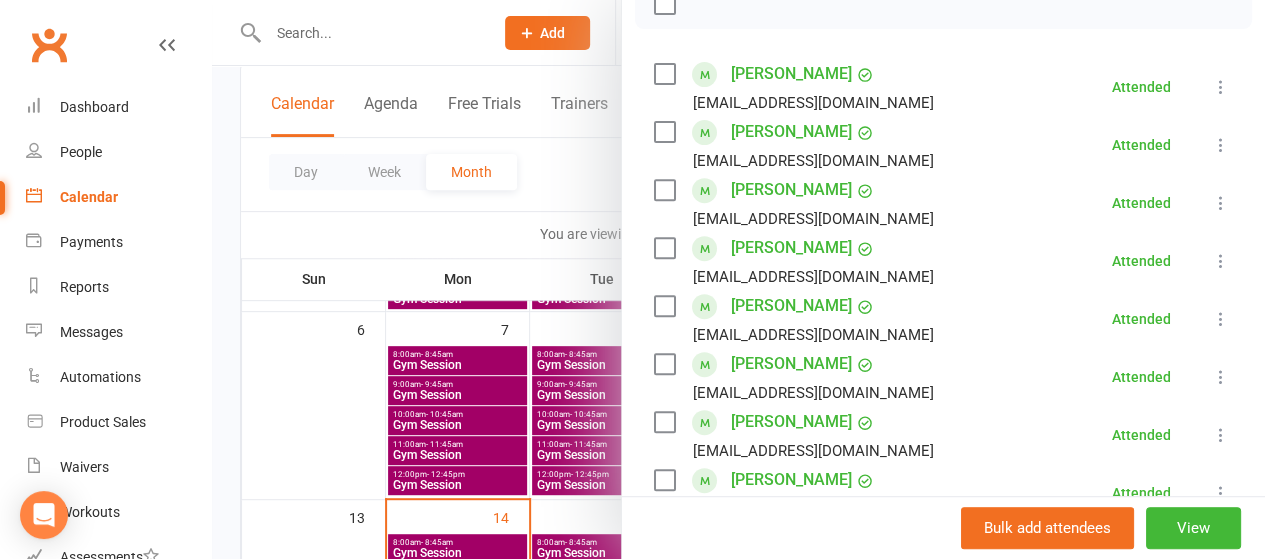 click at bounding box center [738, 279] 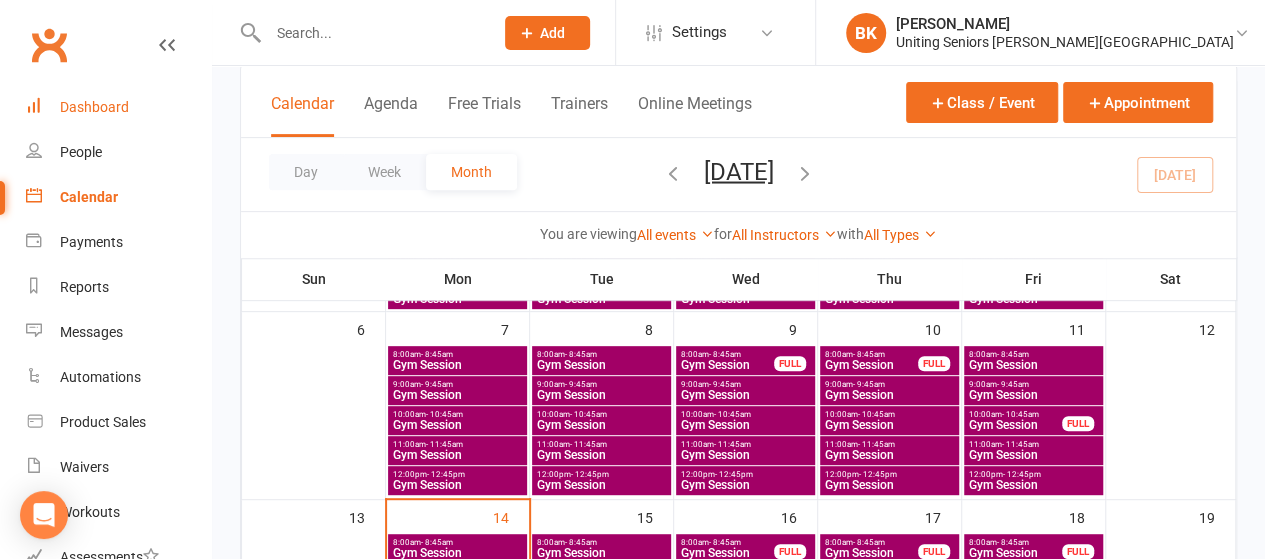 click on "Dashboard" at bounding box center [94, 107] 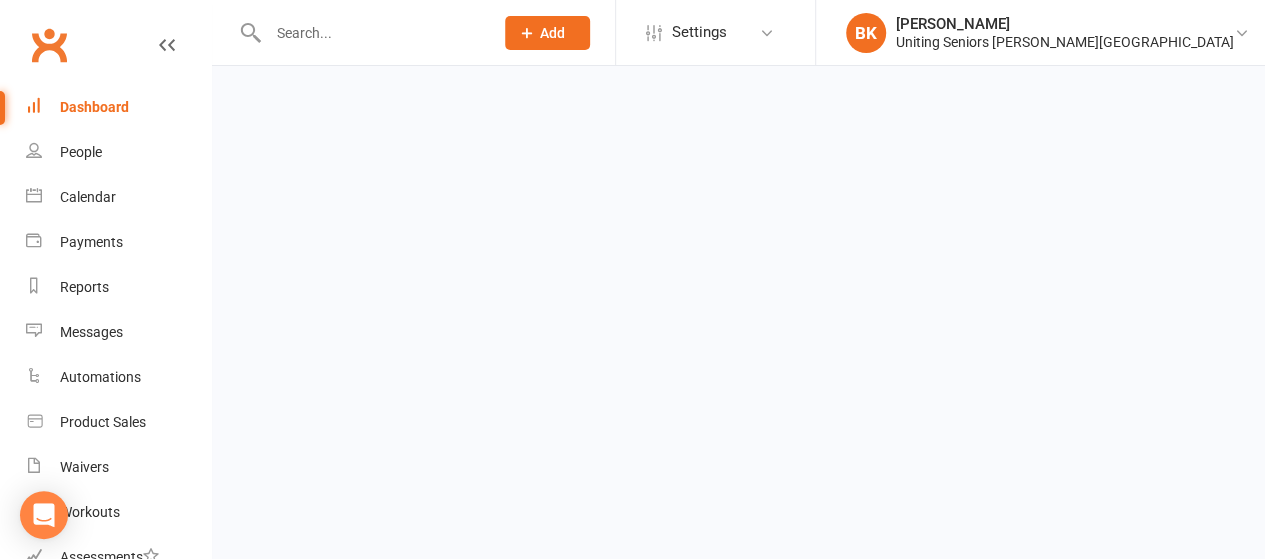 scroll, scrollTop: 0, scrollLeft: 0, axis: both 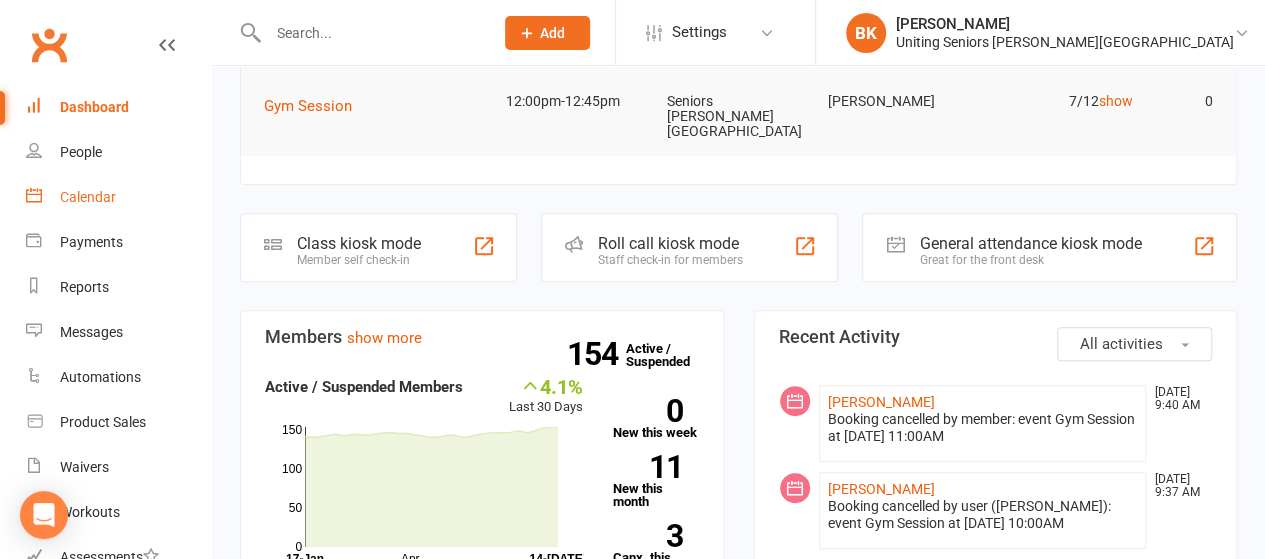click on "Calendar" at bounding box center [118, 197] 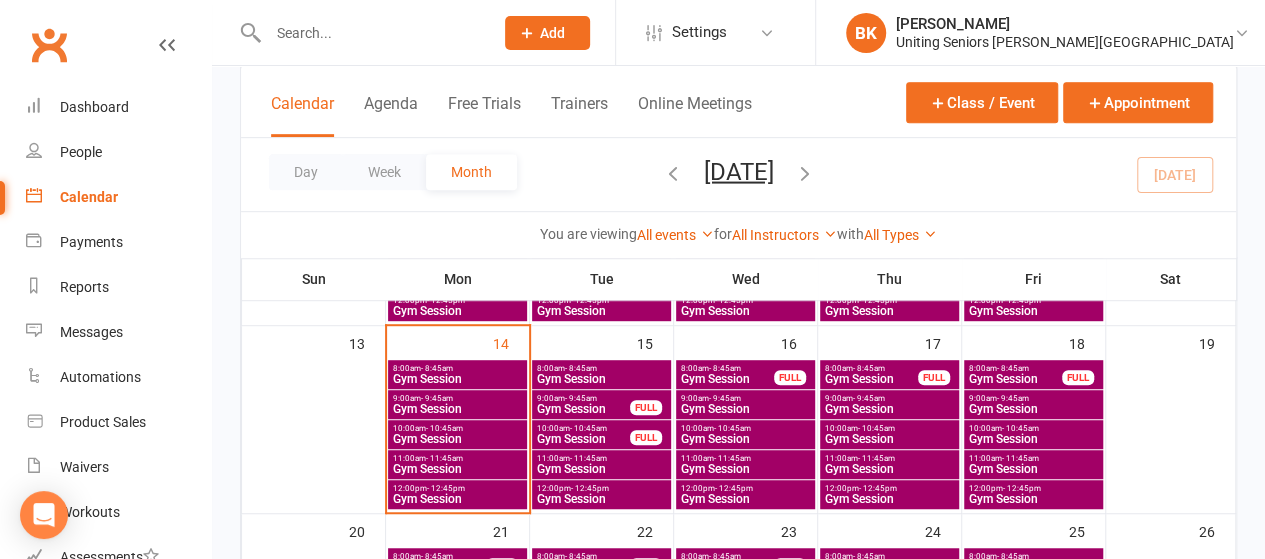 scroll, scrollTop: 473, scrollLeft: 0, axis: vertical 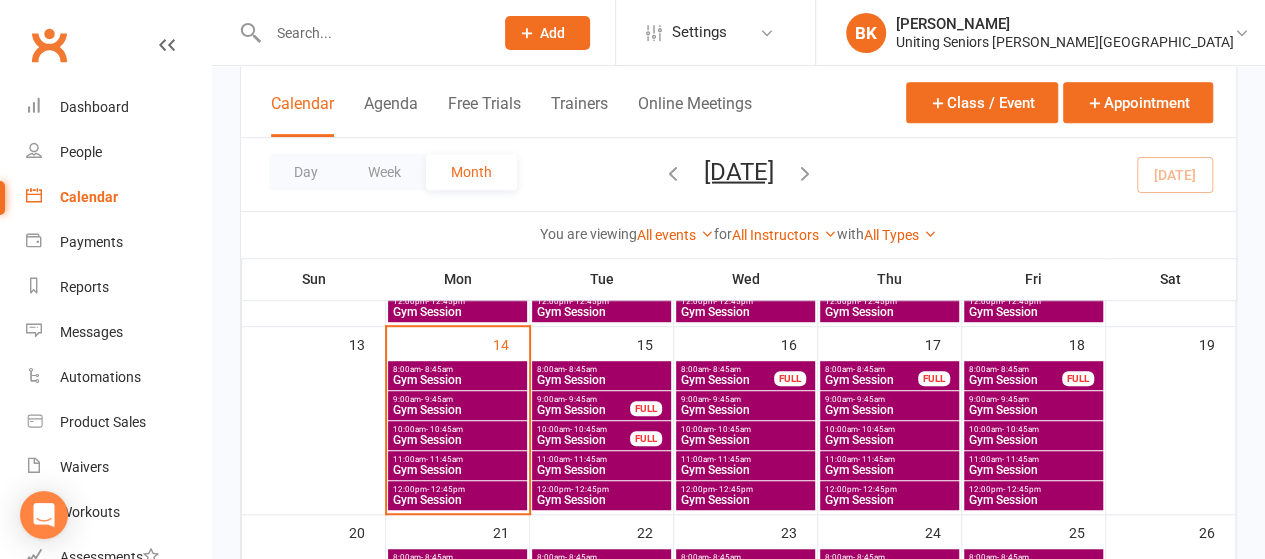 click on "Gym Session" at bounding box center (583, 440) 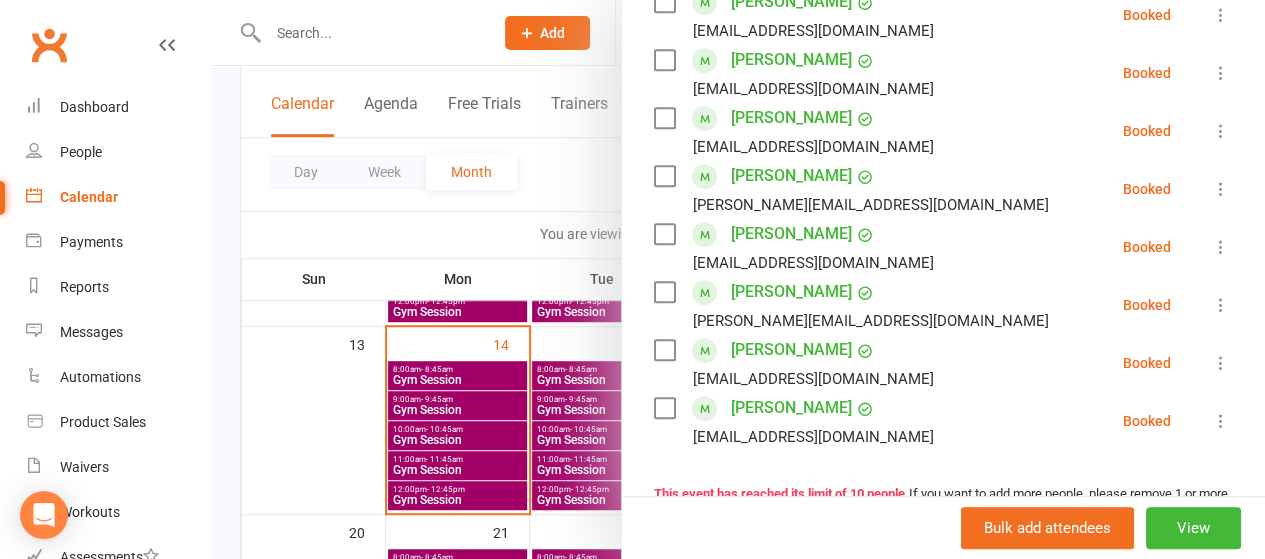 scroll, scrollTop: 505, scrollLeft: 0, axis: vertical 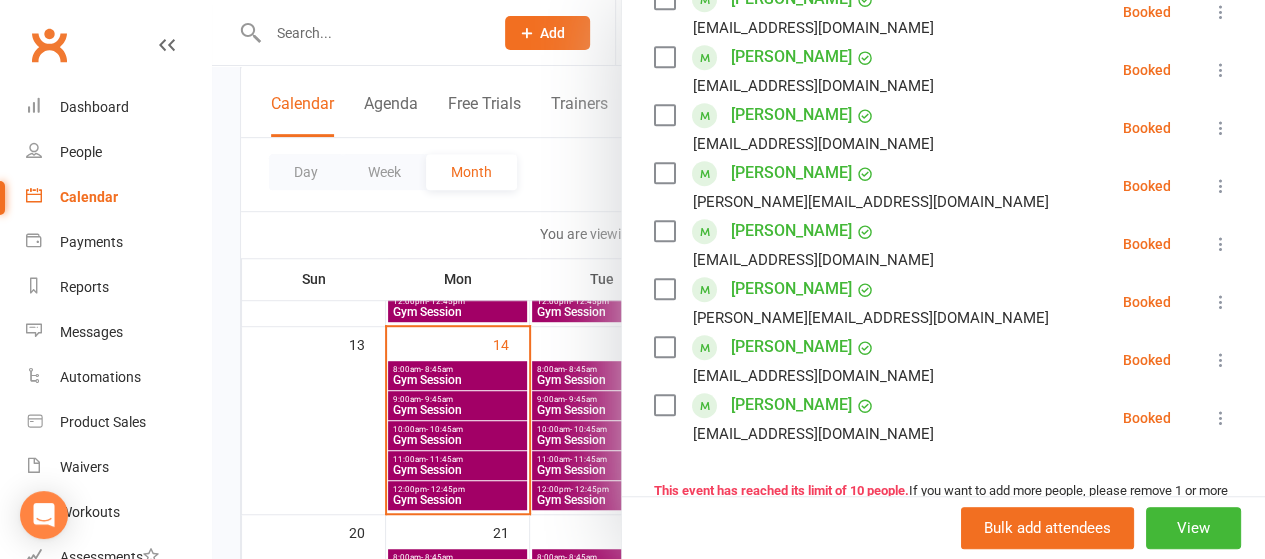 click at bounding box center (738, 279) 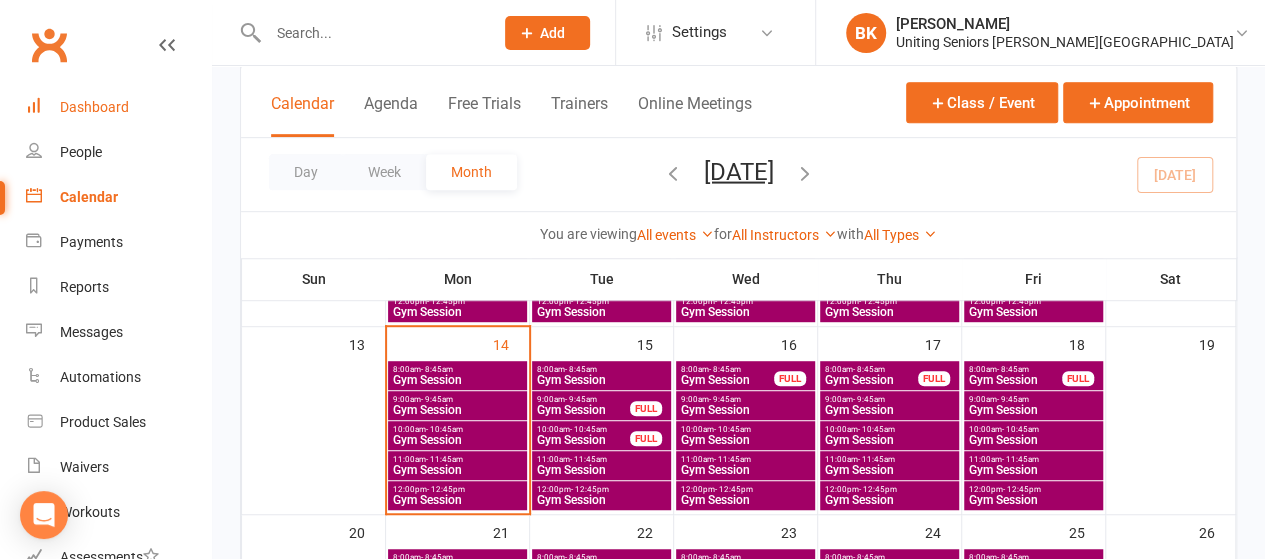 click on "Dashboard" at bounding box center [118, 107] 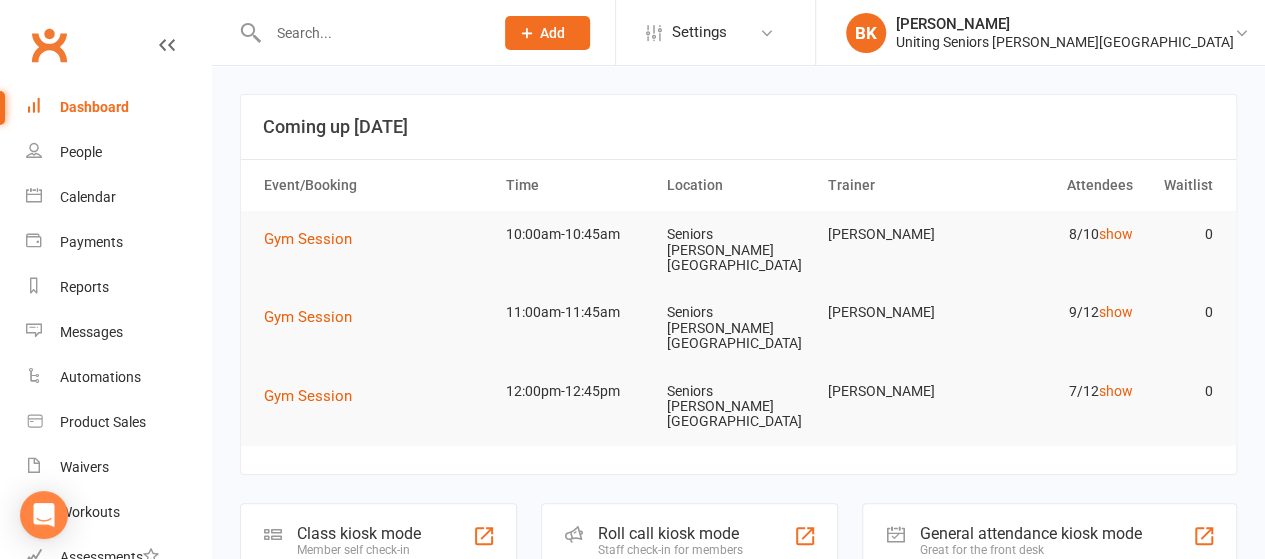 click at bounding box center [370, 33] 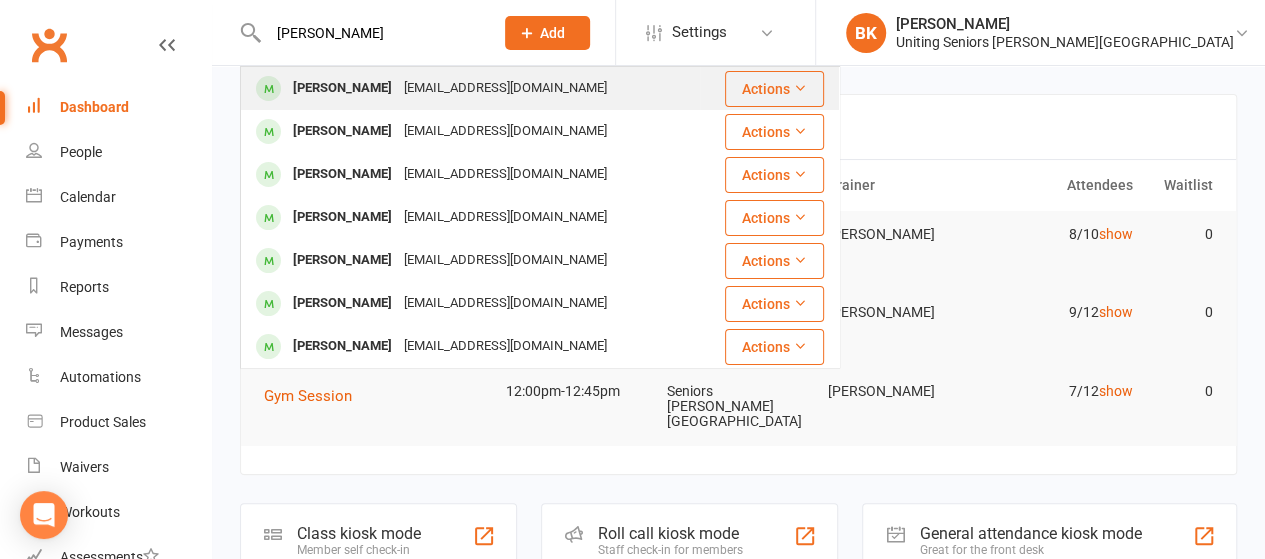 type on "maureen brown" 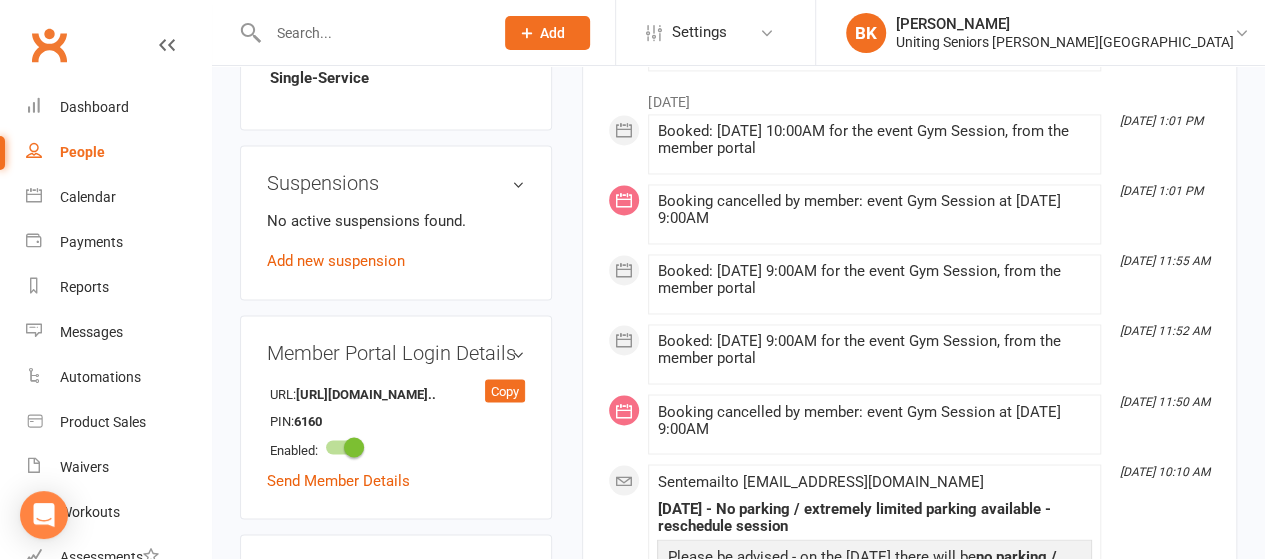 scroll, scrollTop: 1541, scrollLeft: 0, axis: vertical 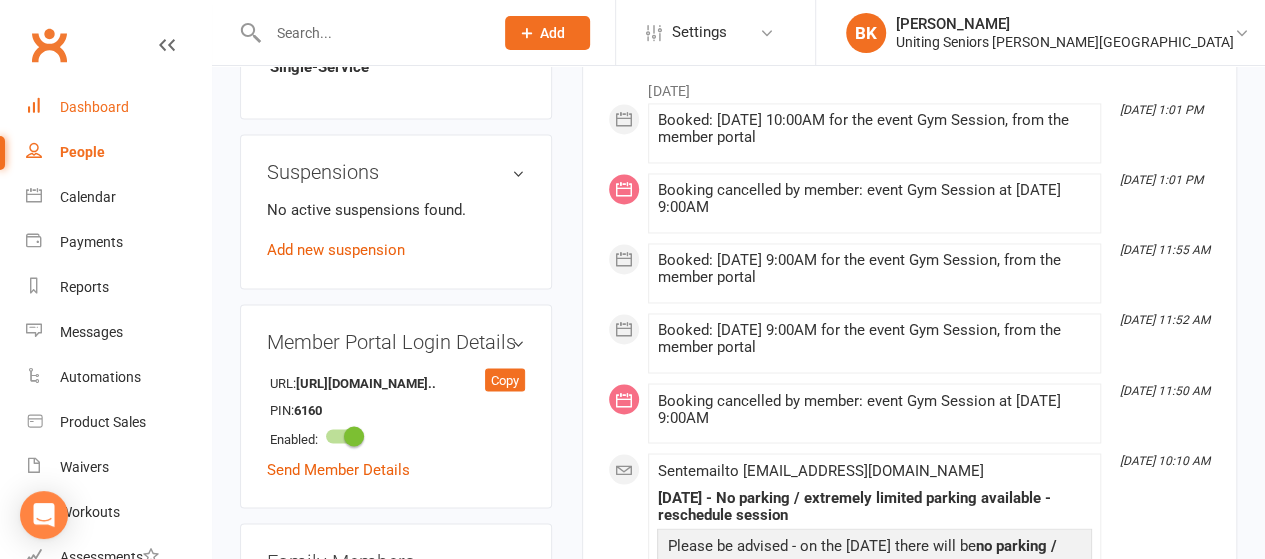 click on "Dashboard" at bounding box center [118, 107] 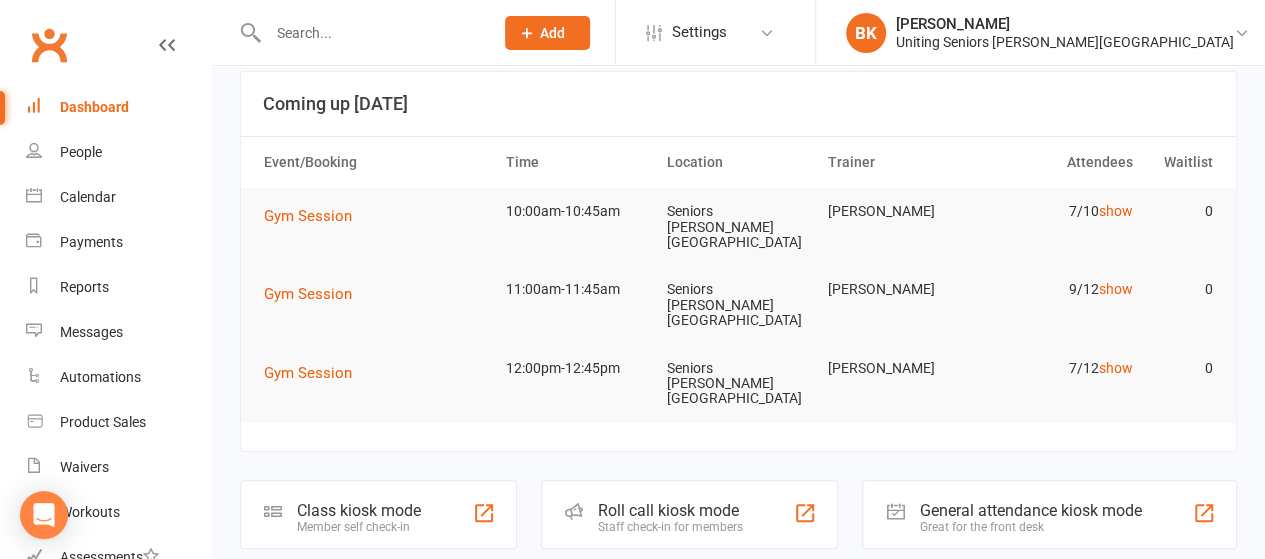 scroll, scrollTop: 0, scrollLeft: 0, axis: both 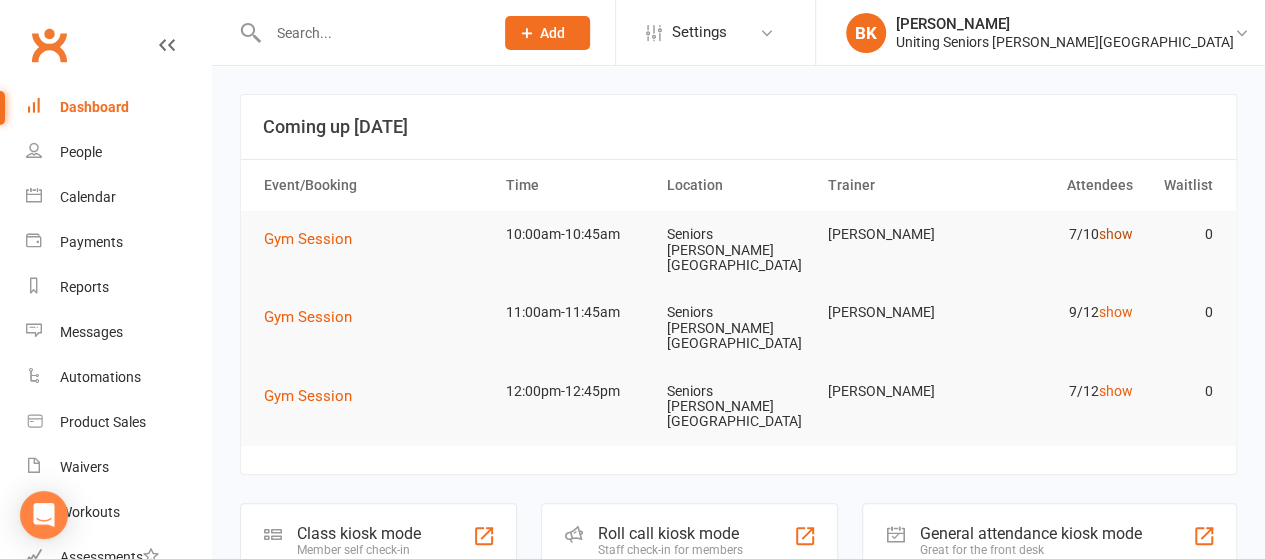 click on "show" at bounding box center (1115, 234) 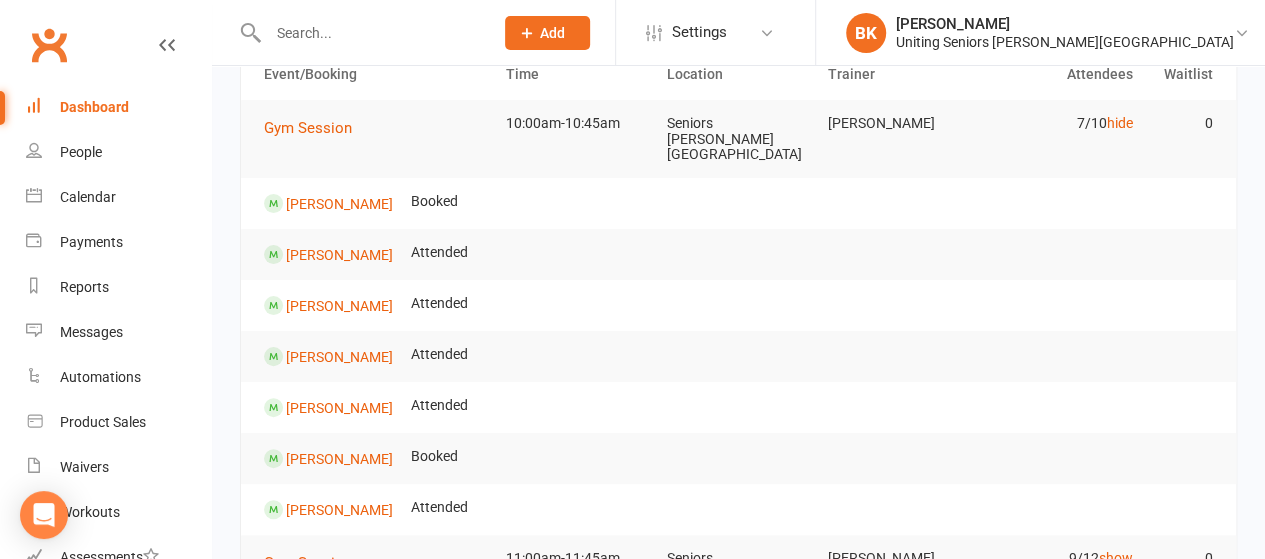 scroll, scrollTop: 110, scrollLeft: 0, axis: vertical 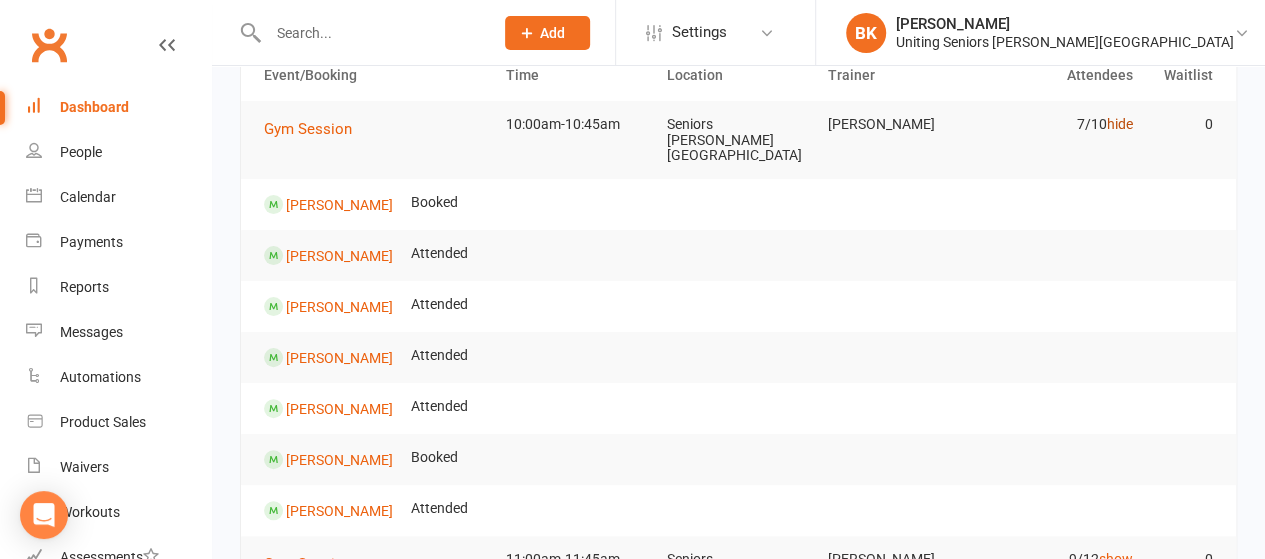 click on "hide" at bounding box center (1119, 124) 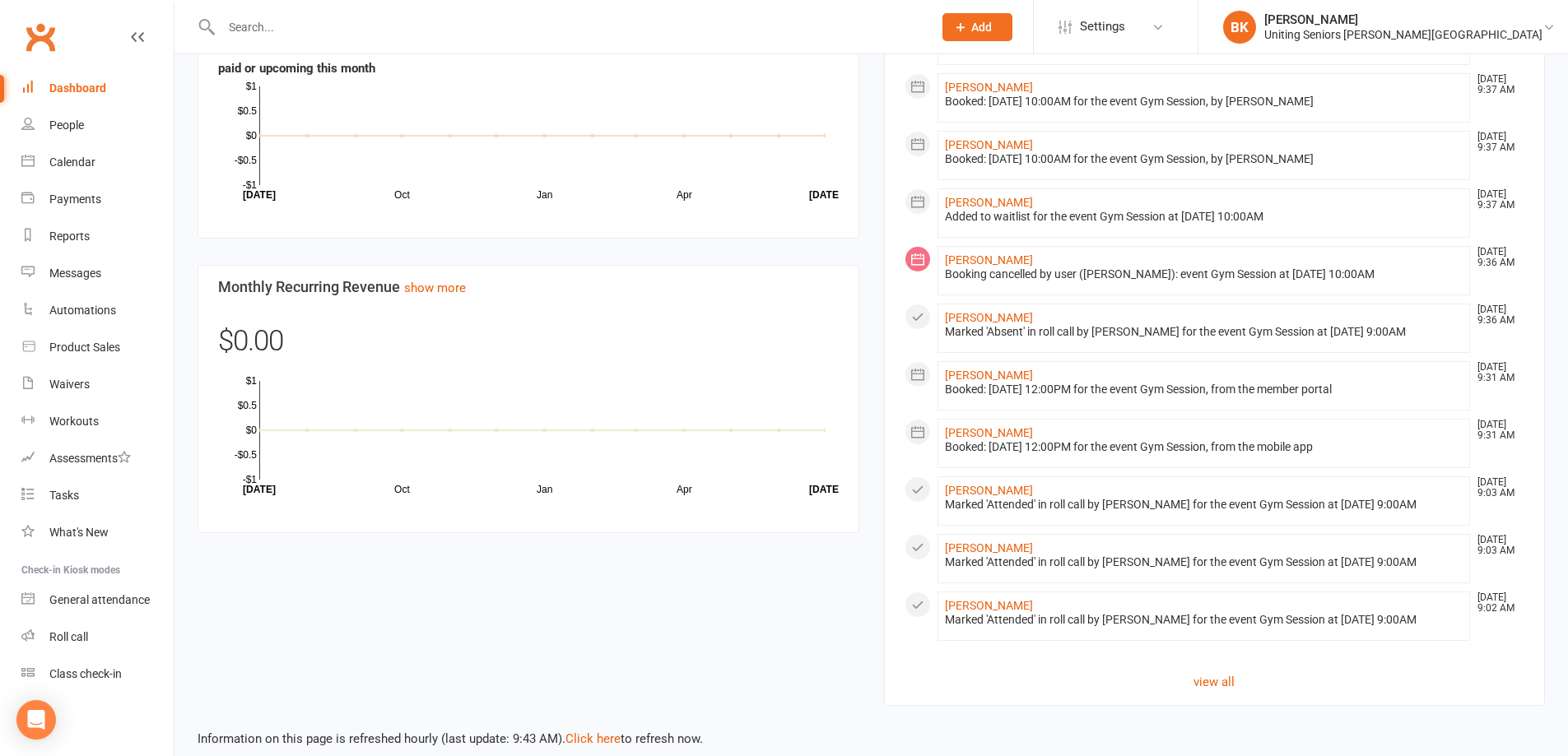 scroll, scrollTop: 608, scrollLeft: 0, axis: vertical 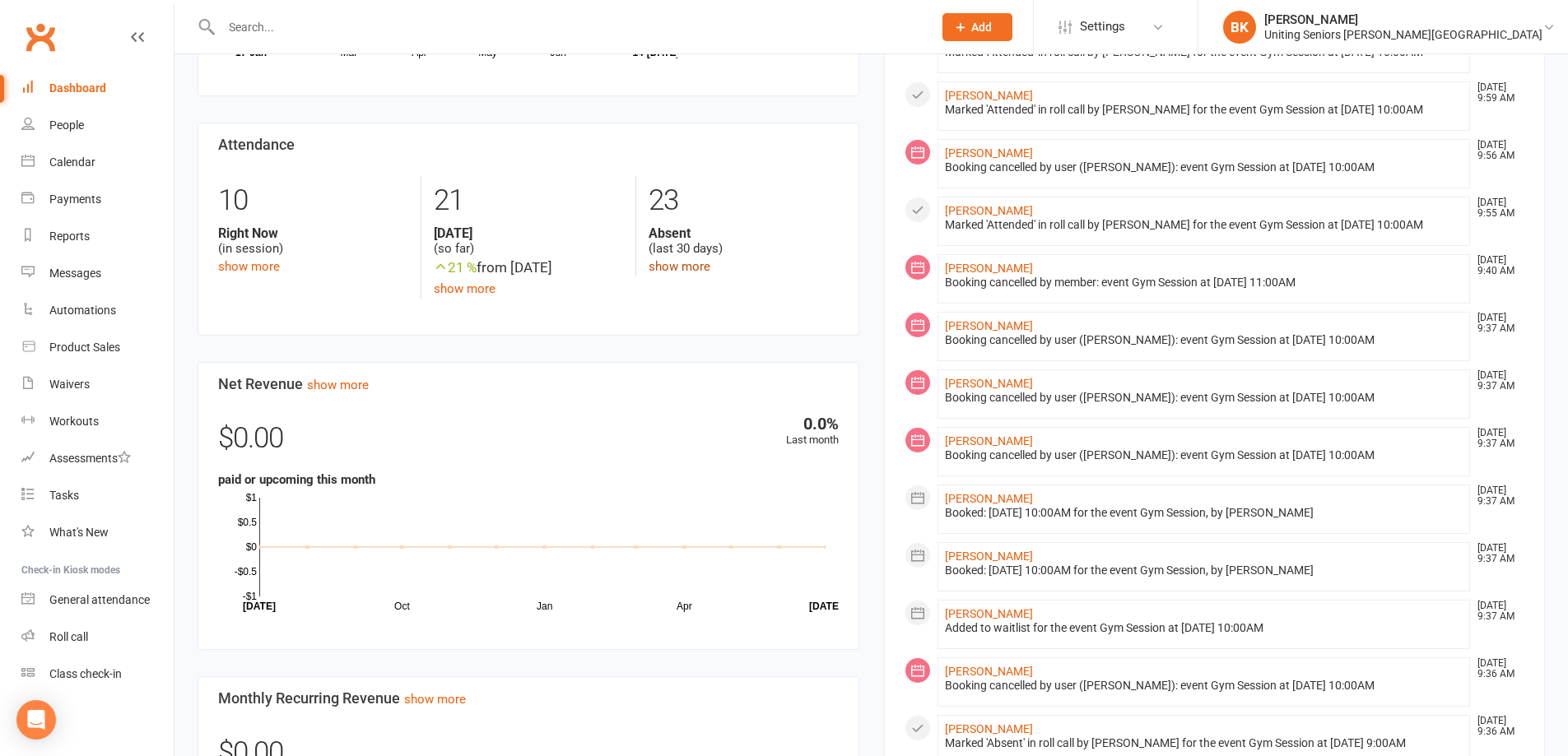 click on "show more" 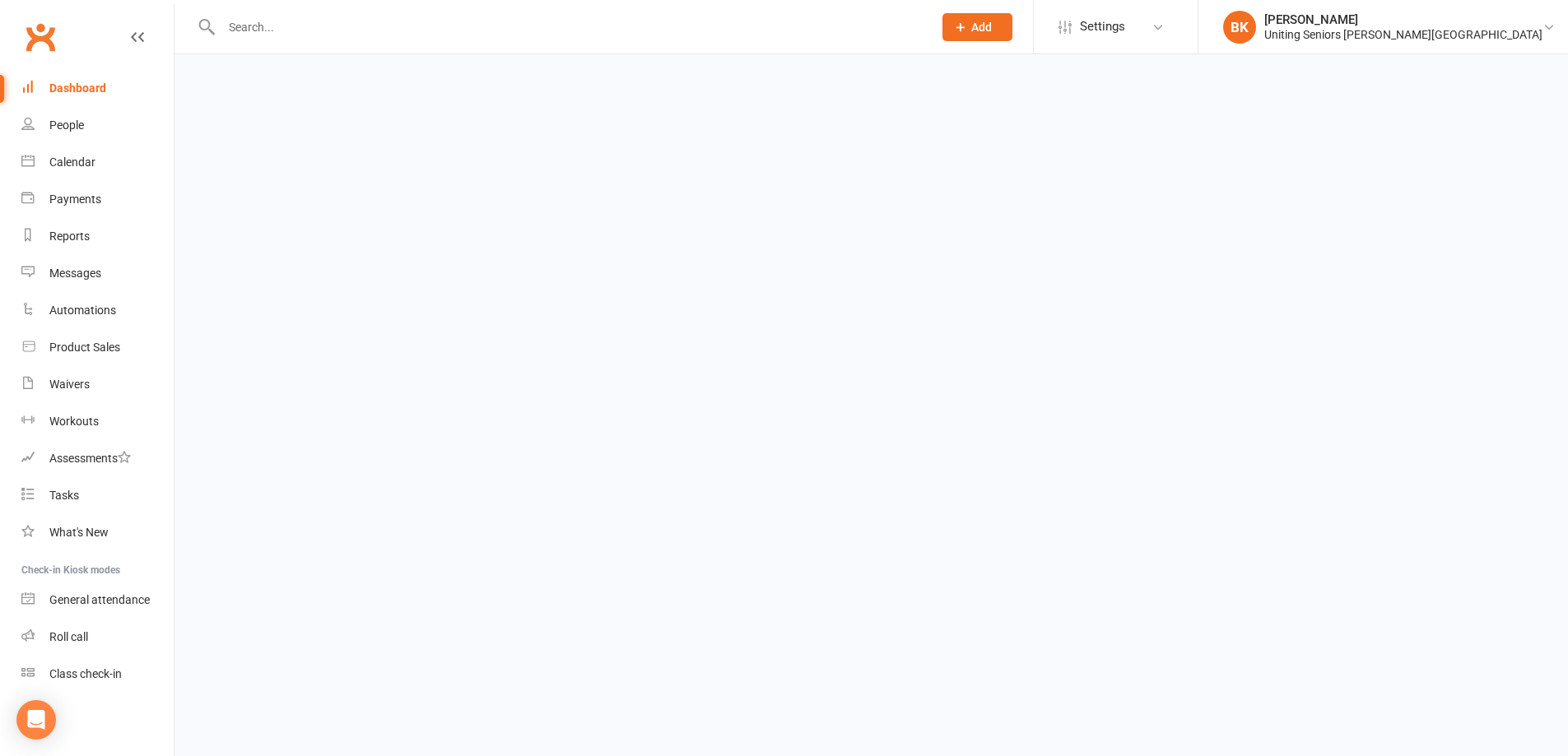 scroll, scrollTop: 0, scrollLeft: 0, axis: both 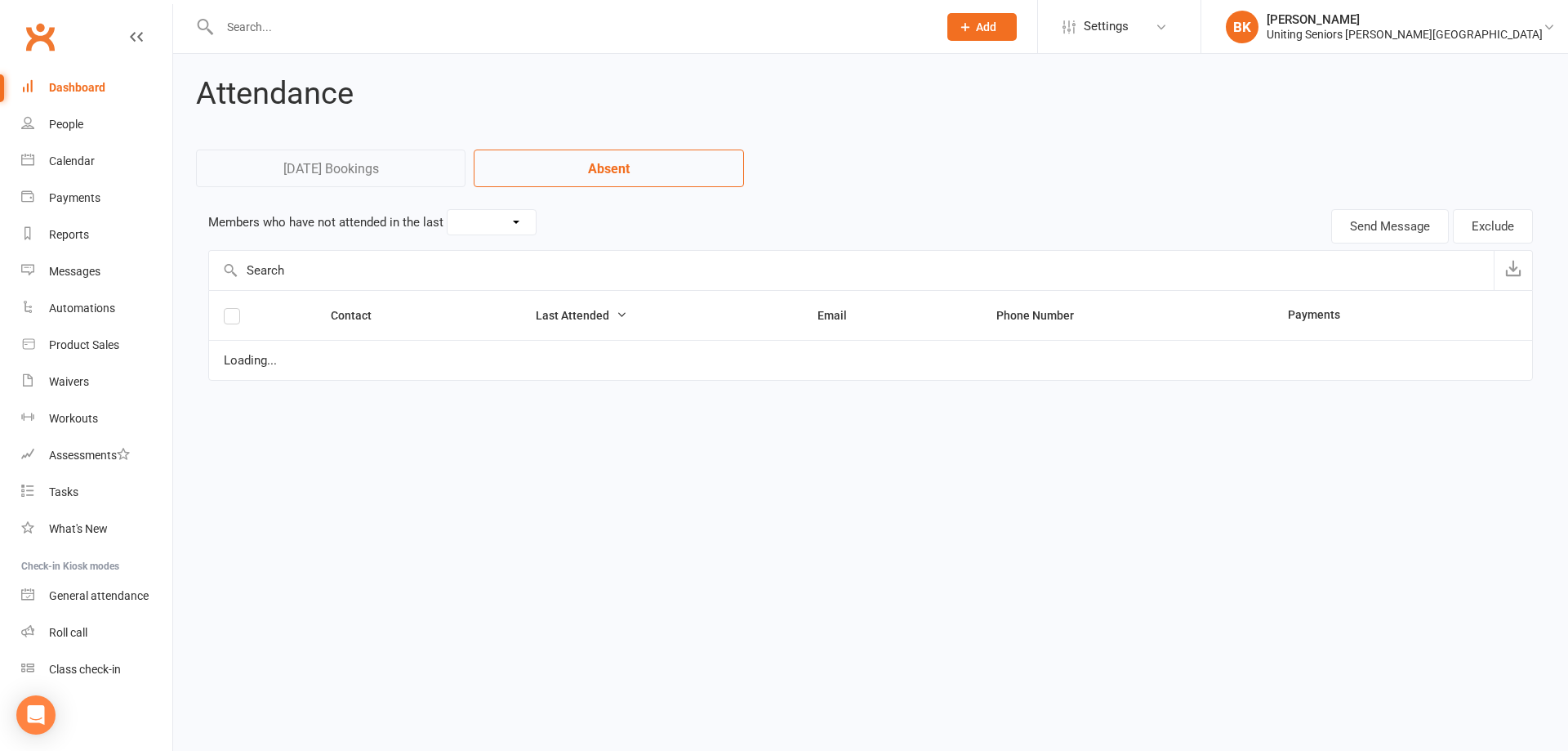 select on "30" 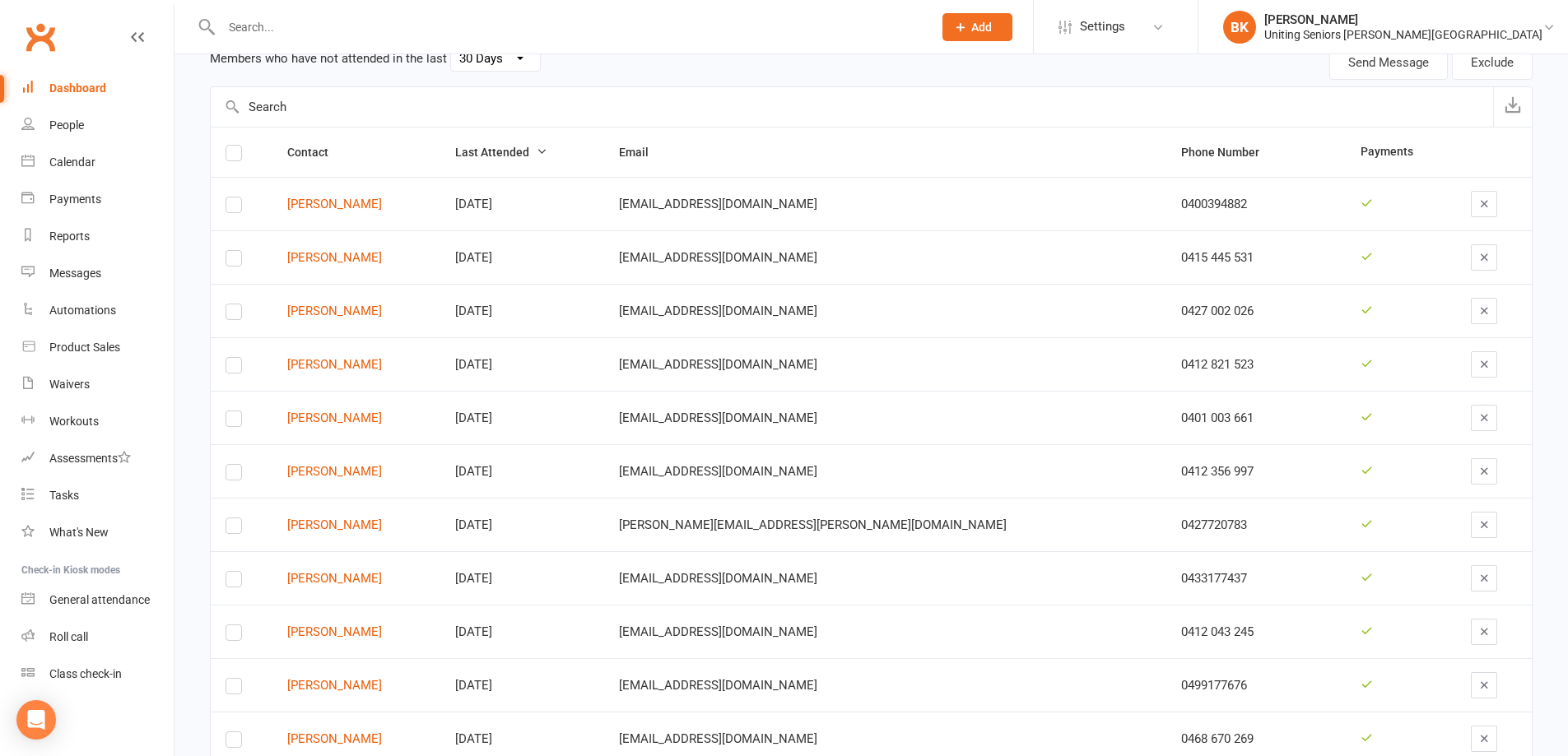 scroll, scrollTop: 0, scrollLeft: 0, axis: both 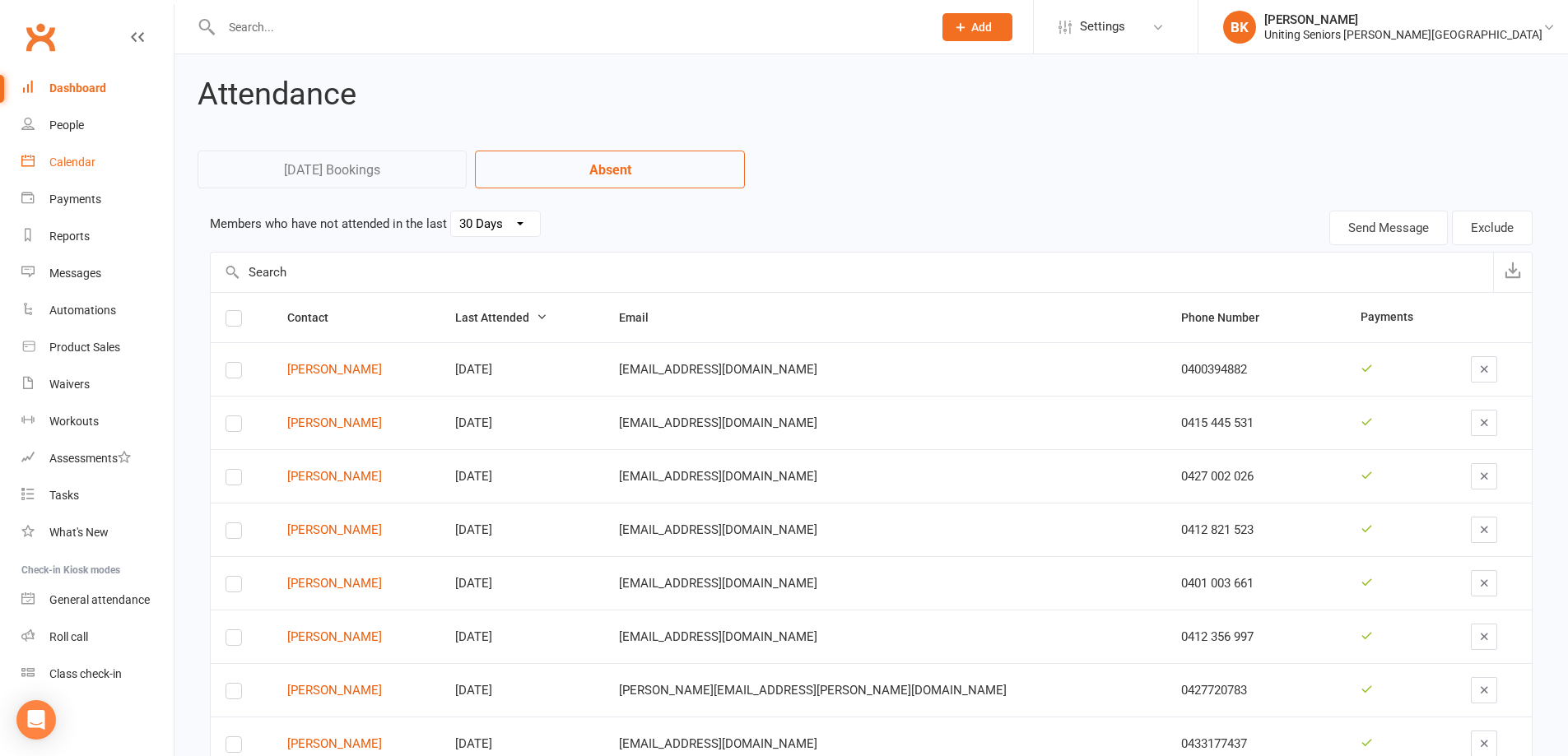click on "Calendar" at bounding box center [72, 162] 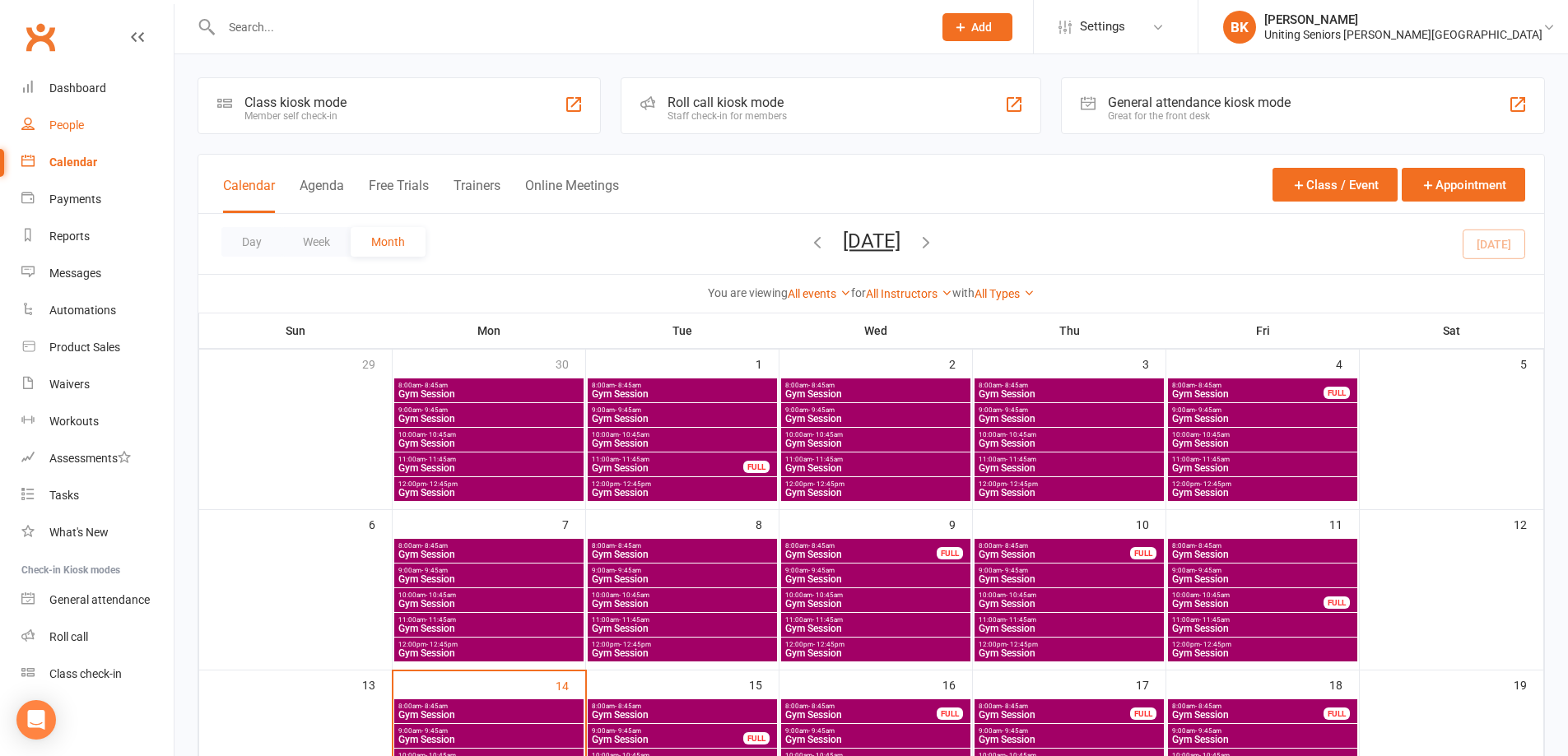 click on "People" at bounding box center [97, 125] 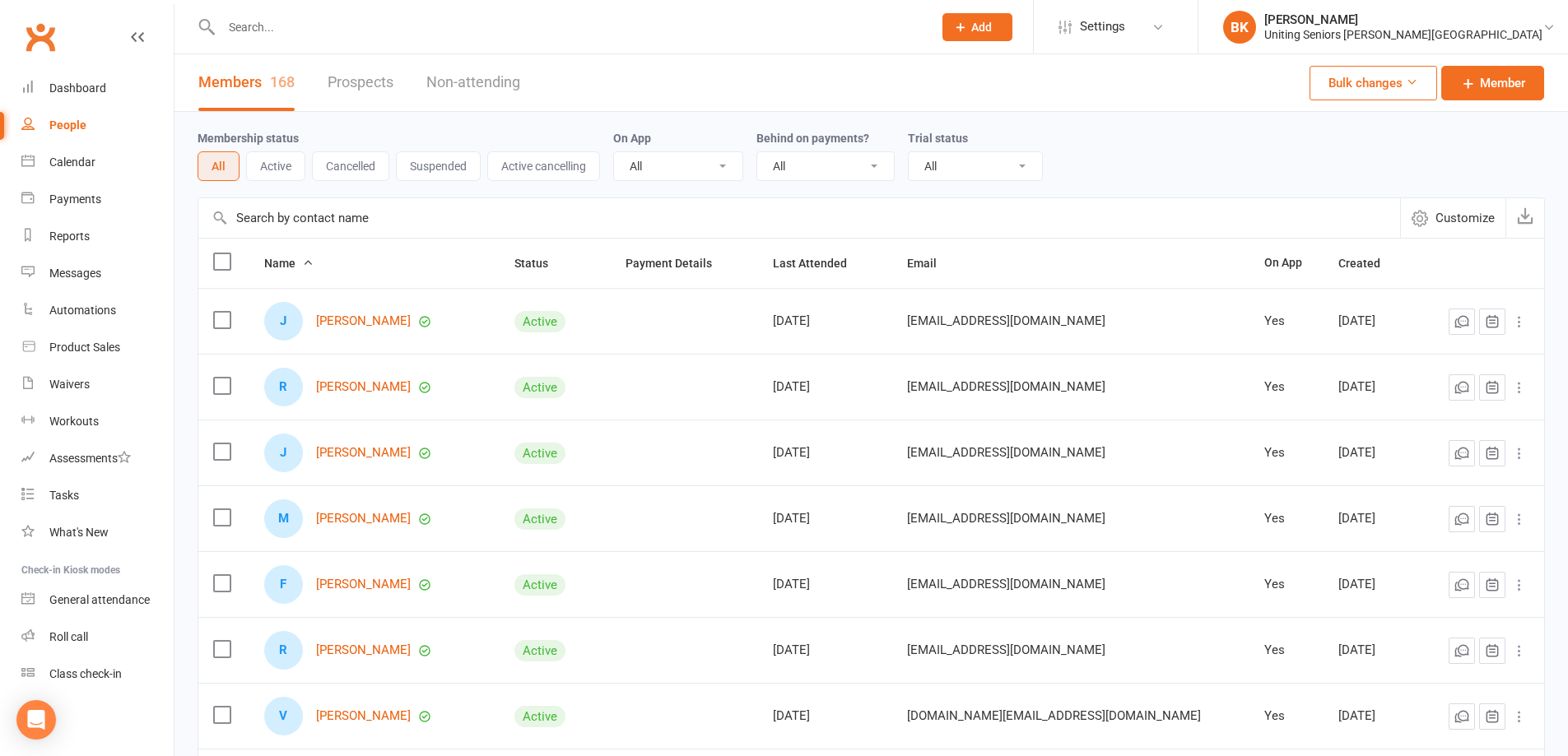 click on "Cancelled" at bounding box center (351, 166) 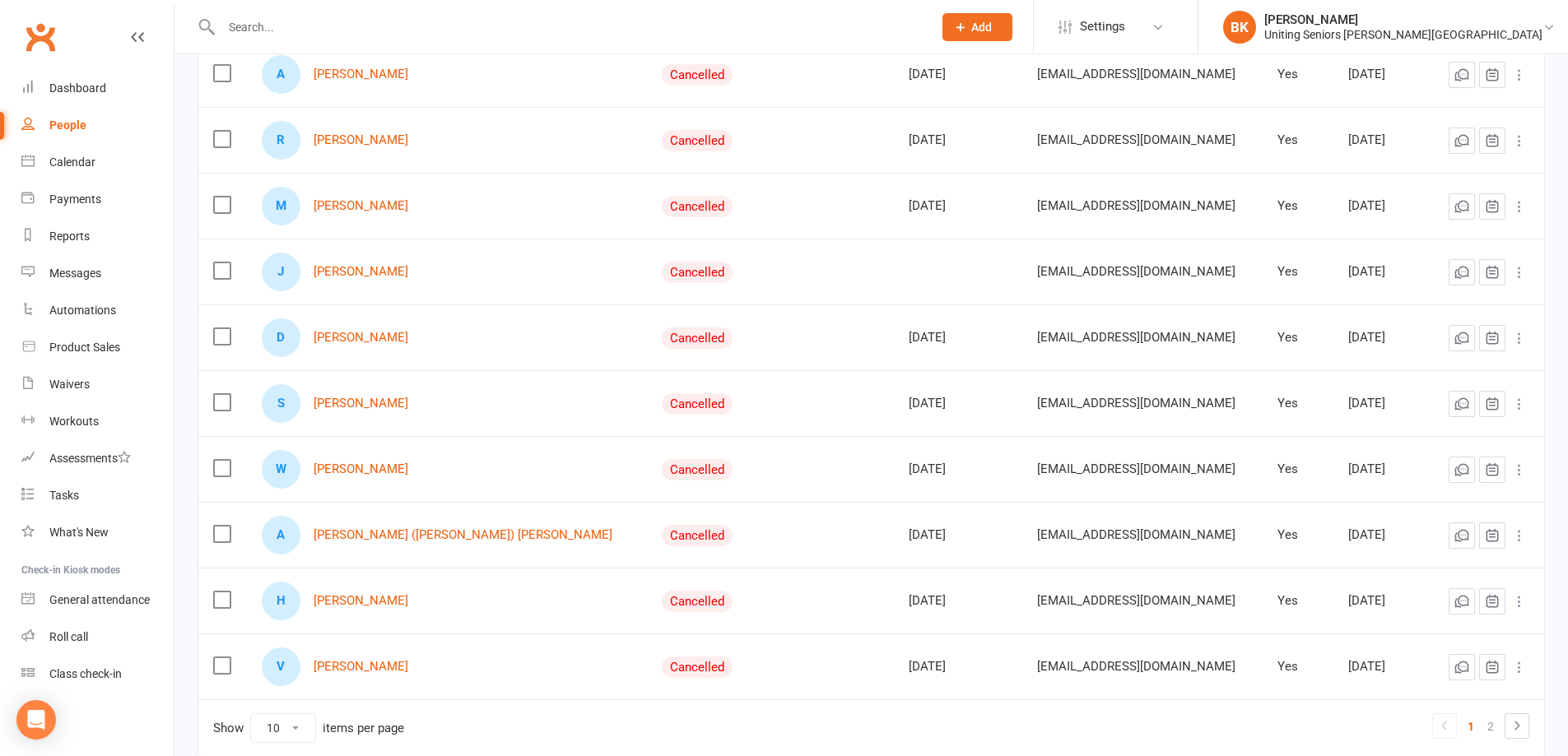 scroll, scrollTop: 329, scrollLeft: 0, axis: vertical 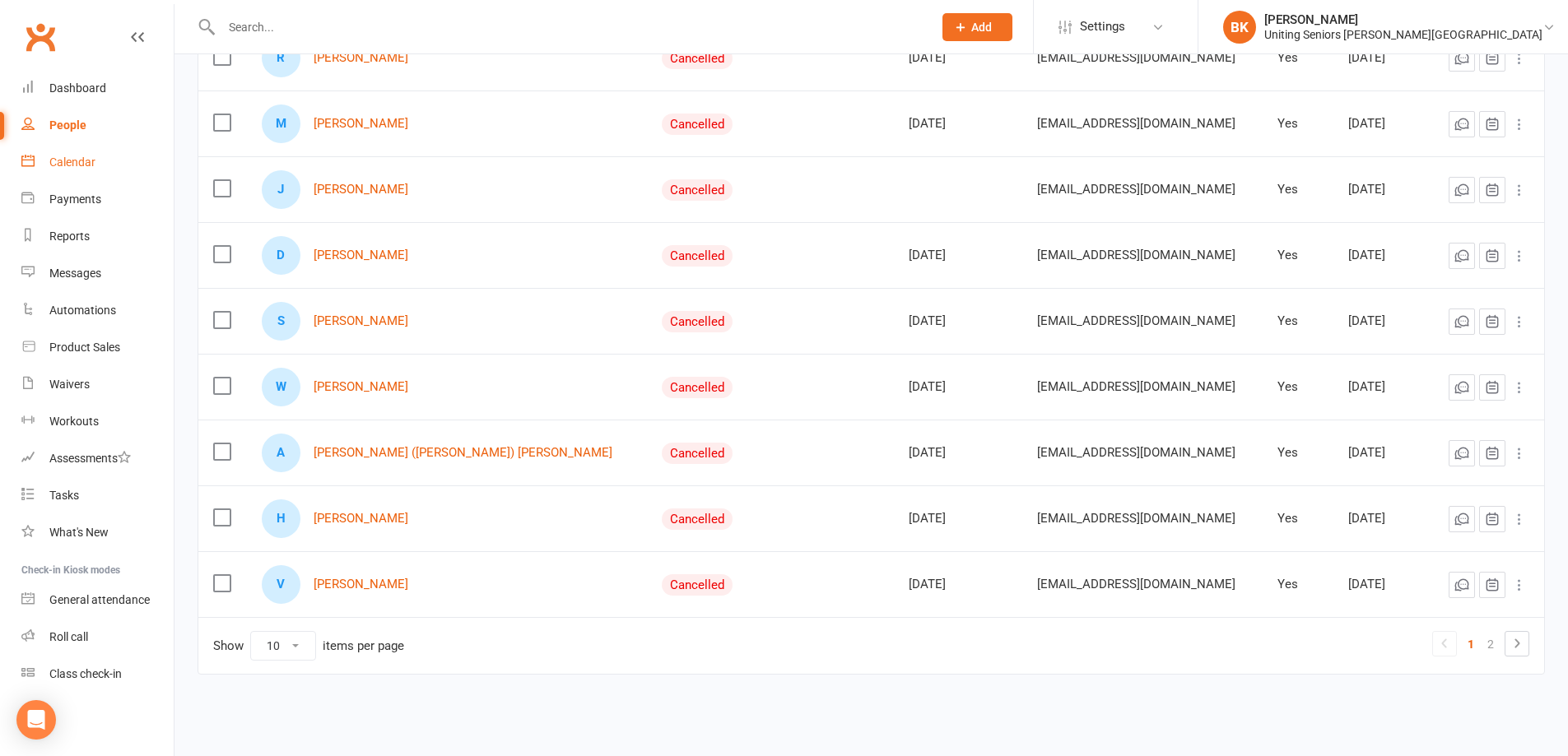 click on "Calendar" at bounding box center (97, 162) 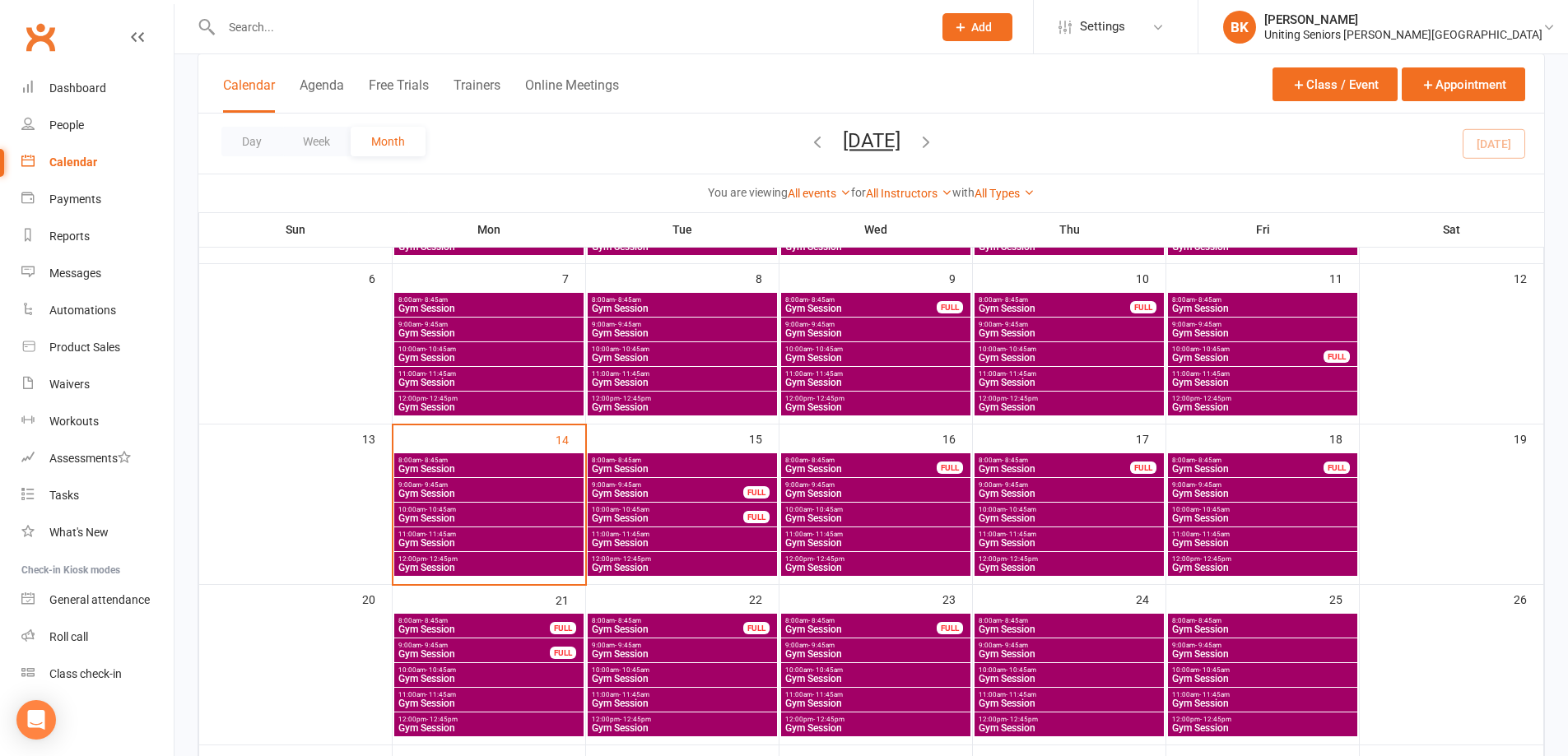 scroll, scrollTop: 247, scrollLeft: 0, axis: vertical 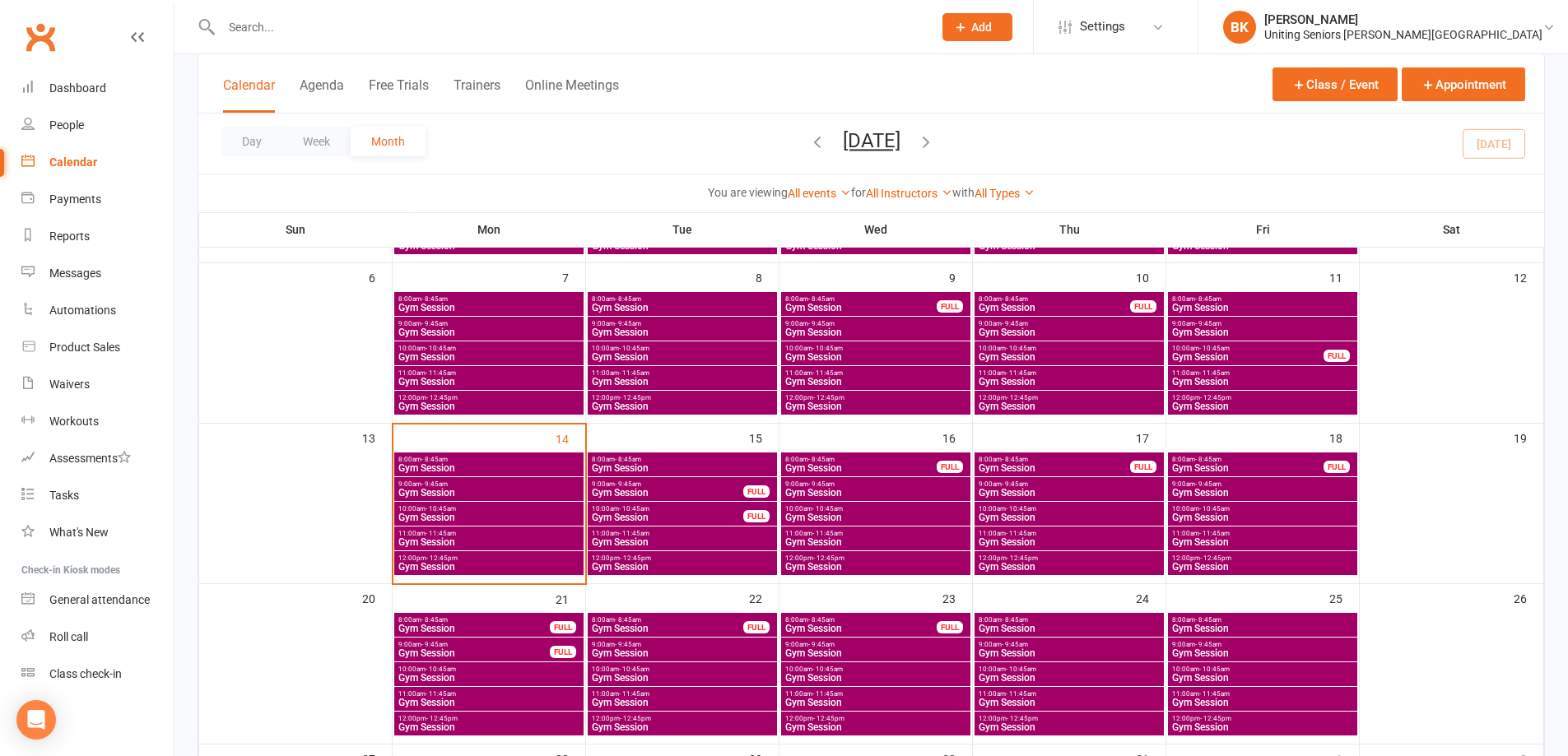 click on "- 10:45am" at bounding box center [634, 508] 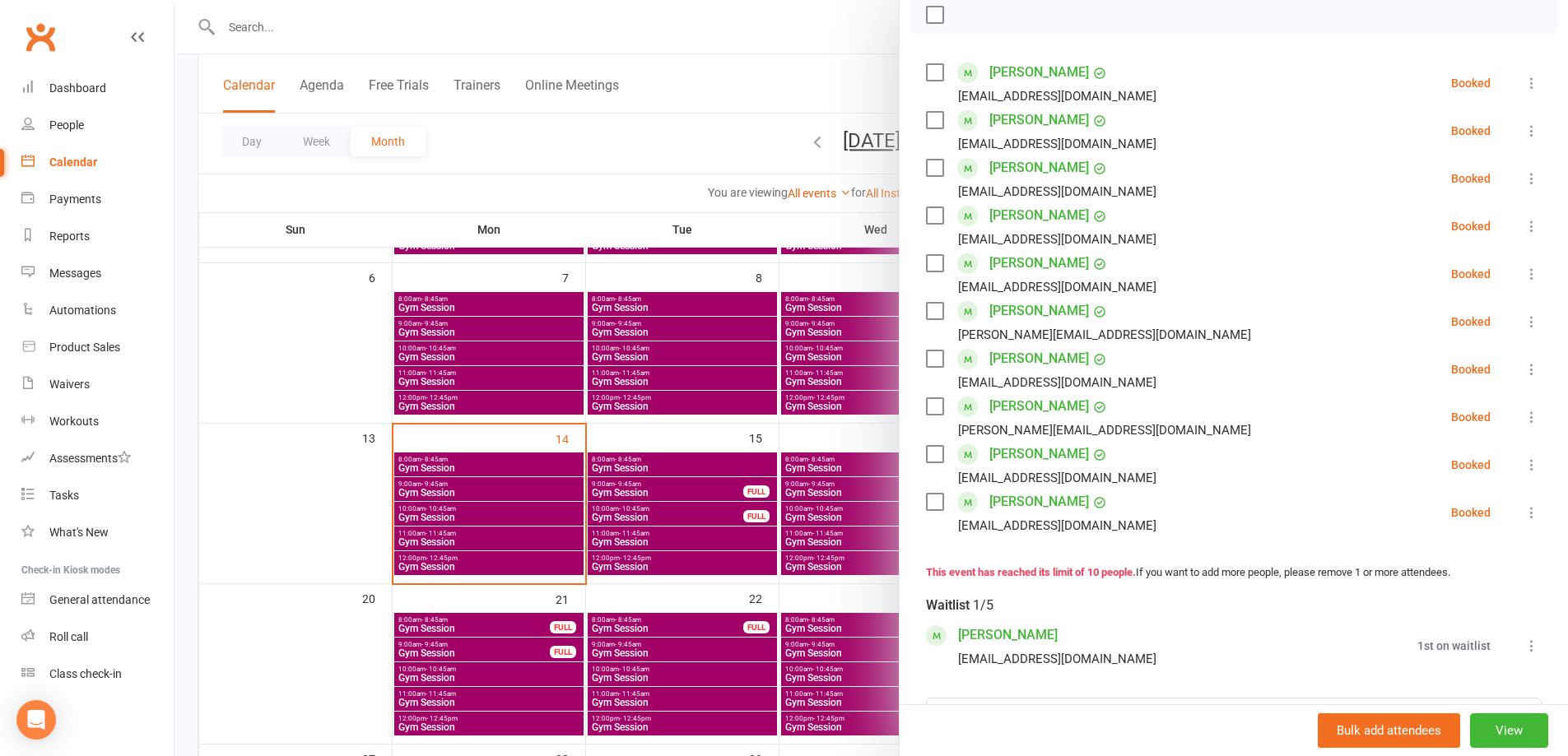 scroll, scrollTop: 0, scrollLeft: 0, axis: both 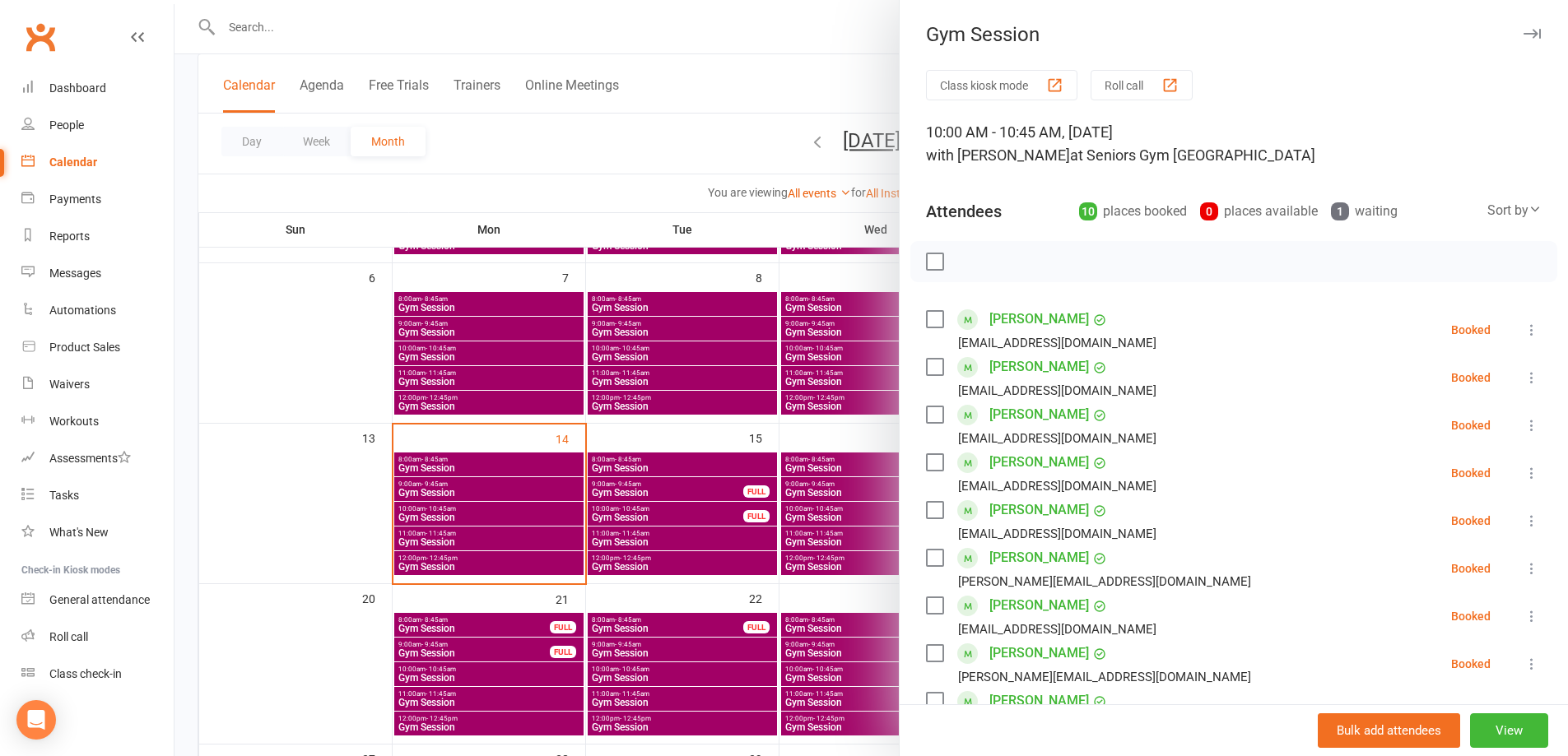 drag, startPoint x: 677, startPoint y: 196, endPoint x: 672, endPoint y: 220, distance: 24.515301 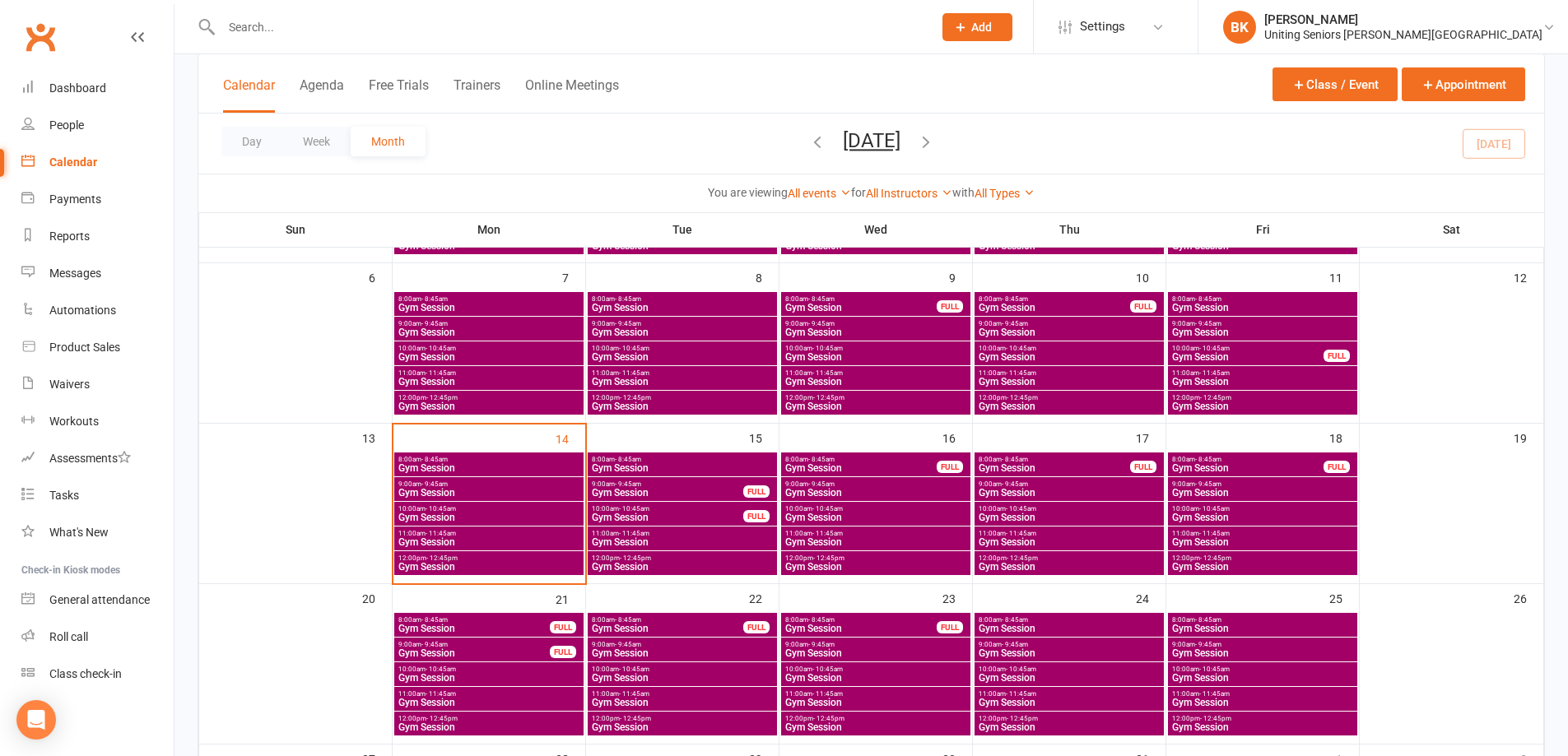 click on "8:00am  - 8:45am" at bounding box center (682, 459) 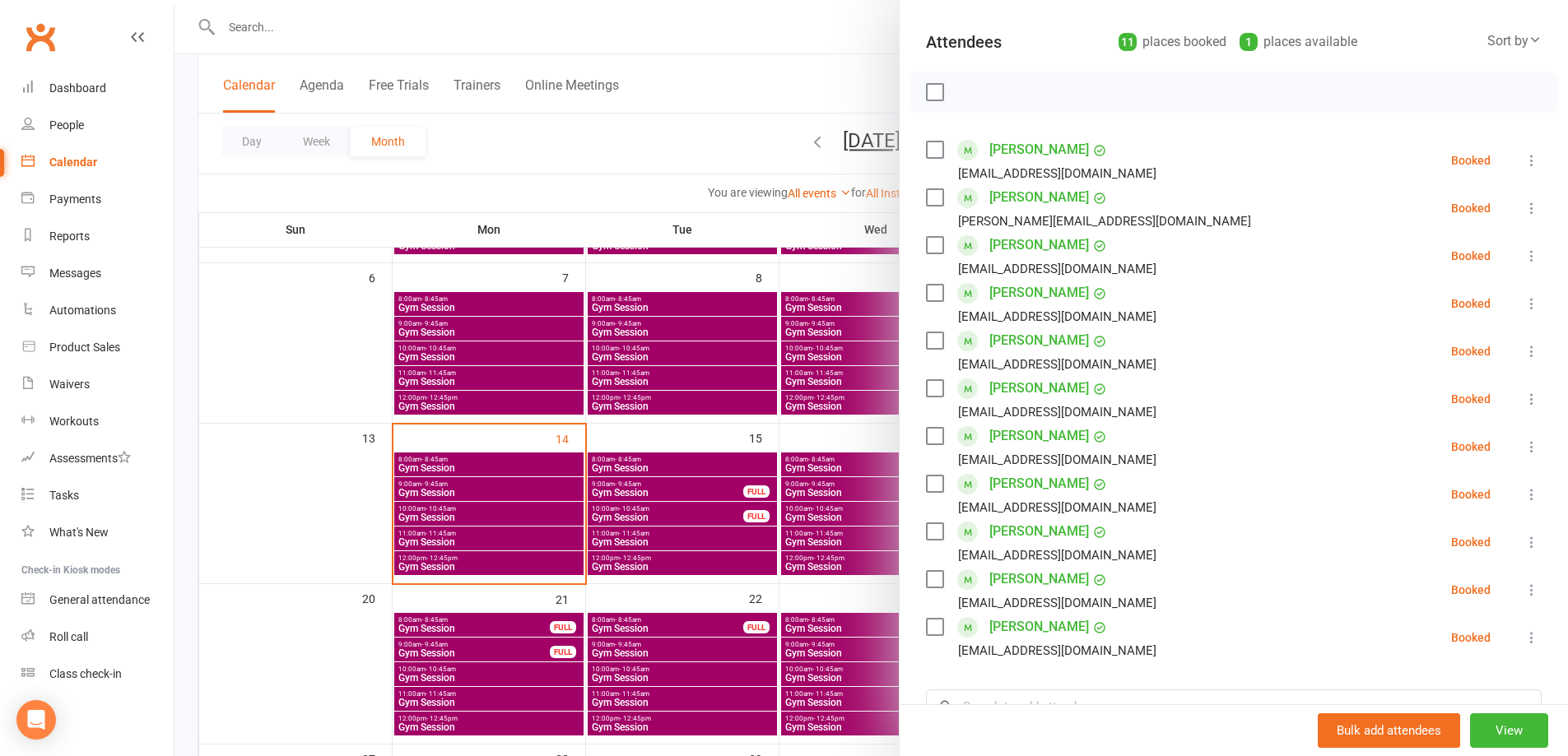 scroll, scrollTop: 247, scrollLeft: 0, axis: vertical 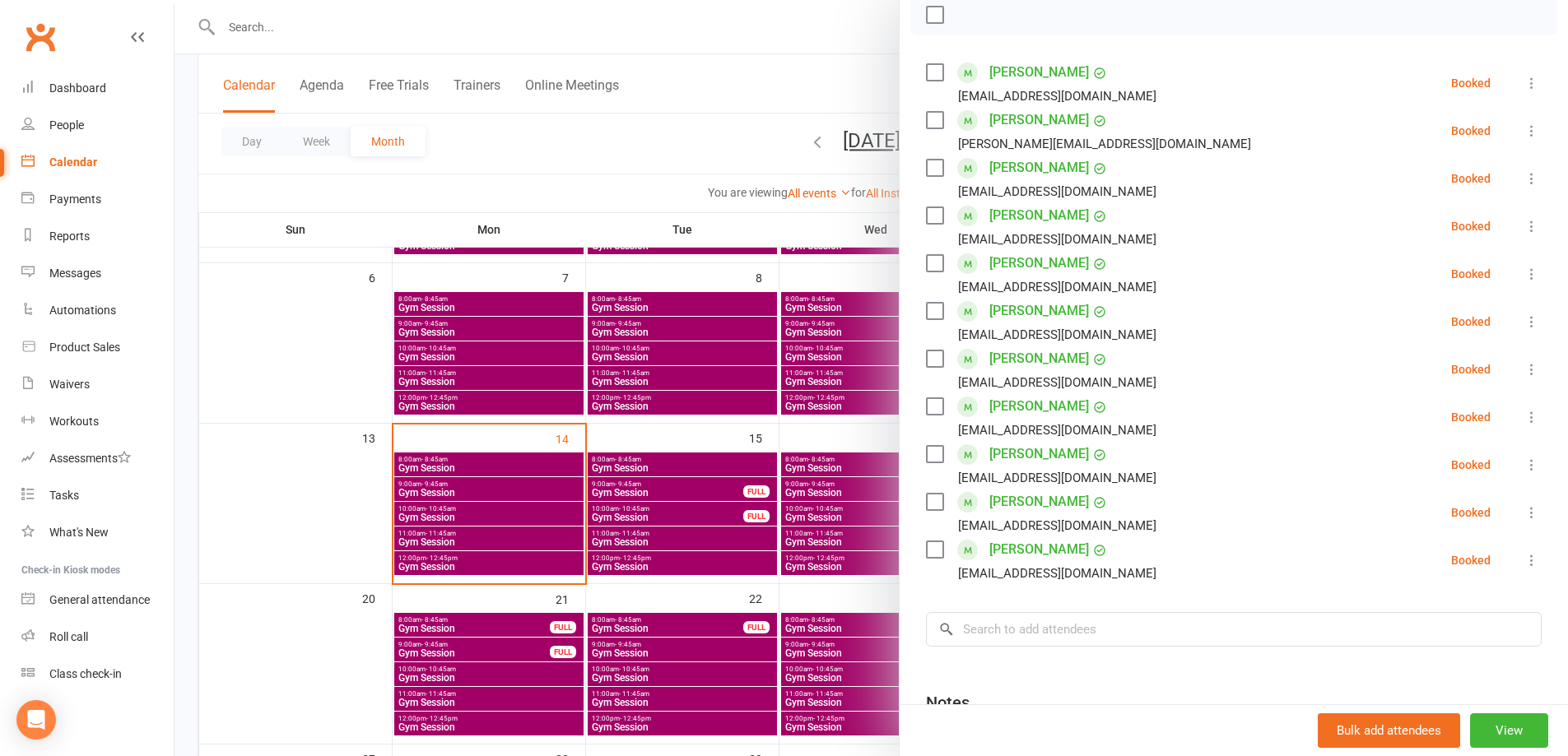 click at bounding box center (871, 378) 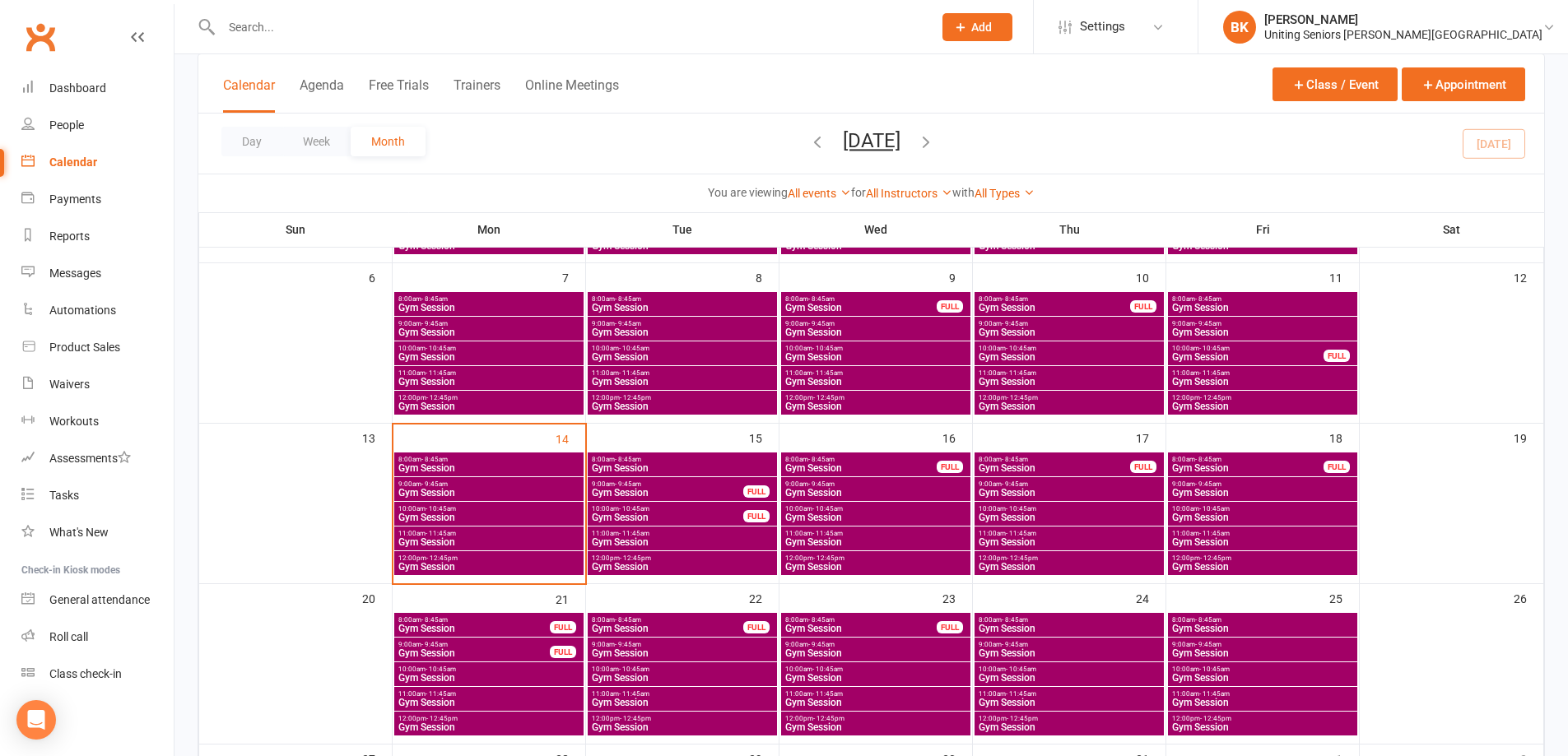 click at bounding box center [569, 27] 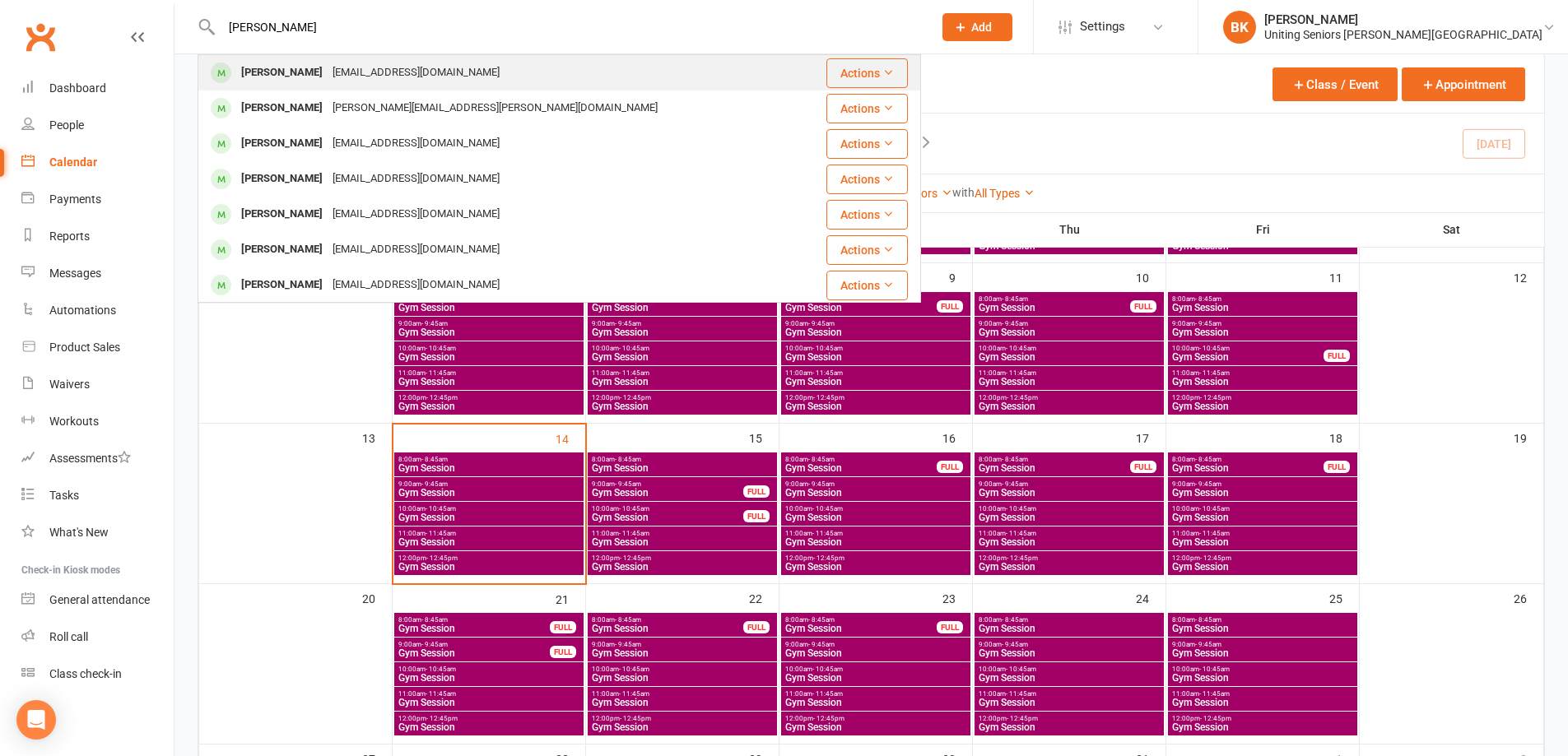 type on "mary barr" 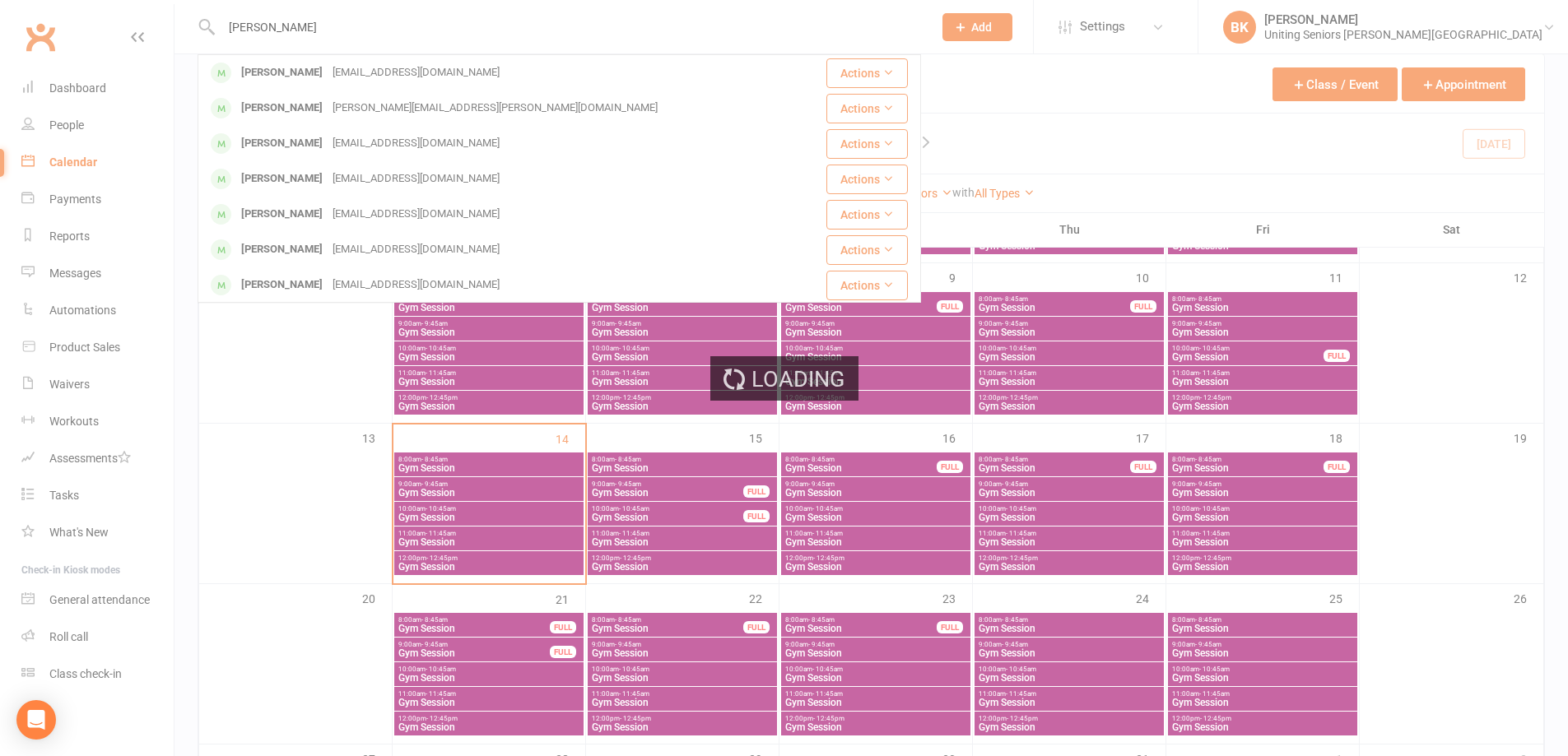 type 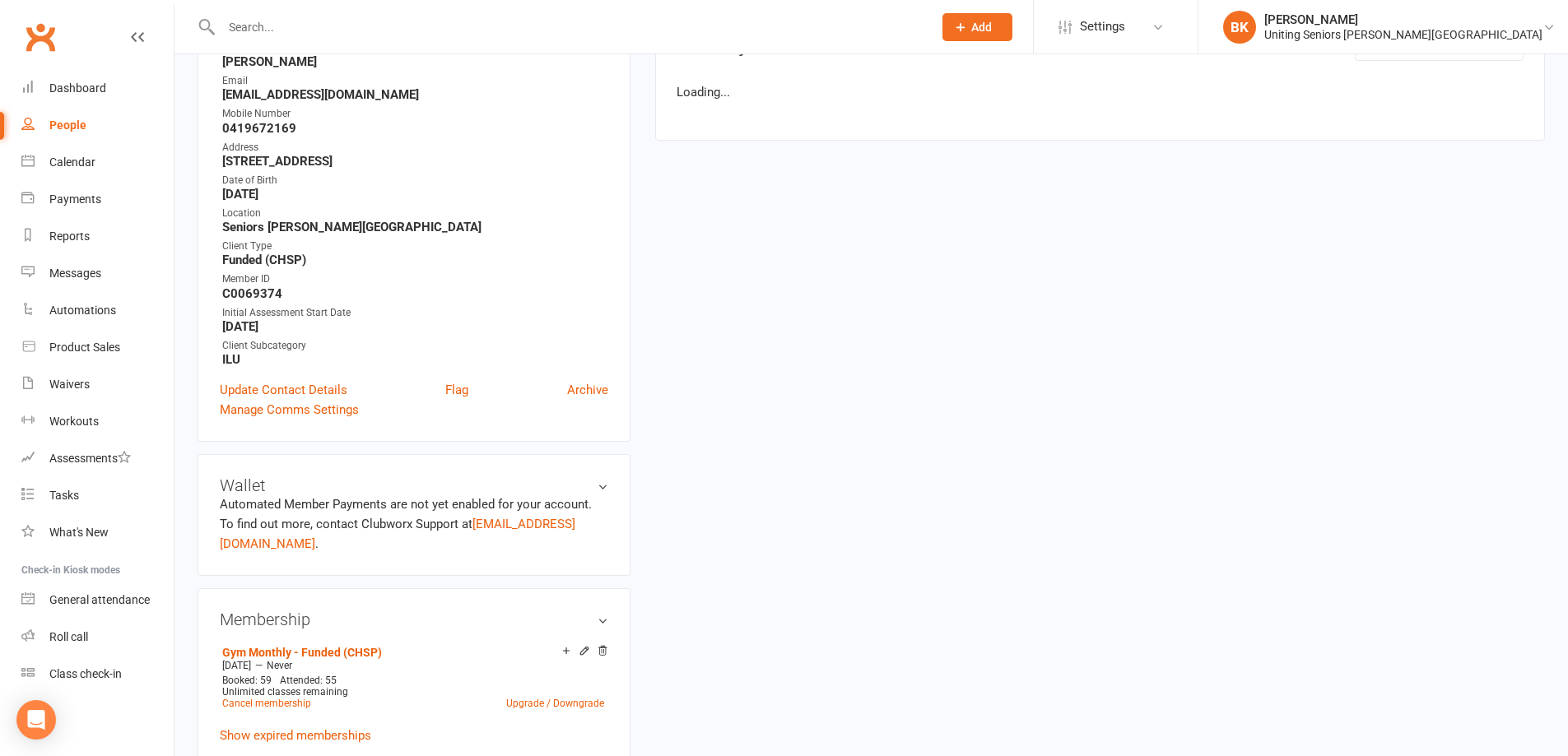 scroll, scrollTop: 0, scrollLeft: 0, axis: both 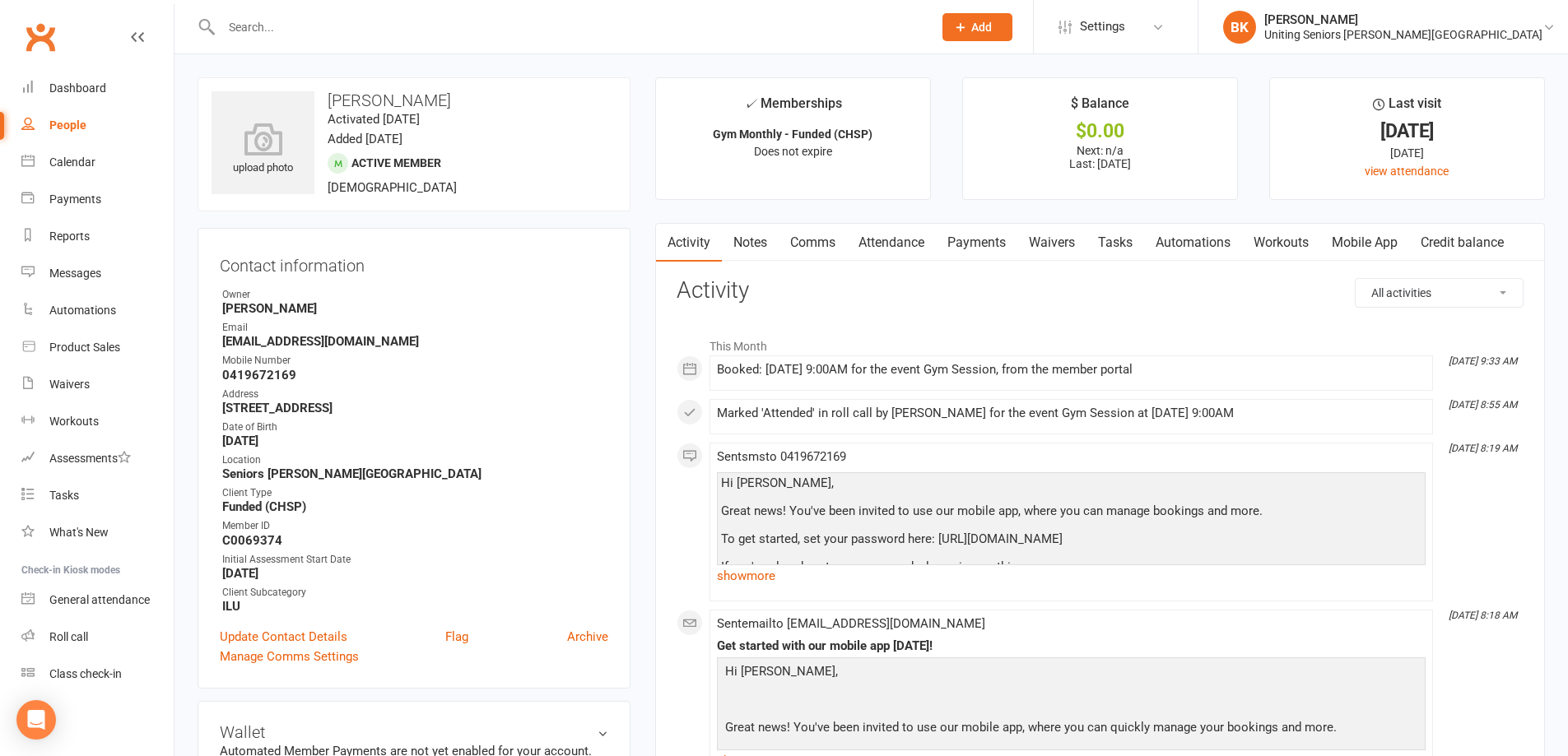 click on "Mobile App" at bounding box center [1365, 243] 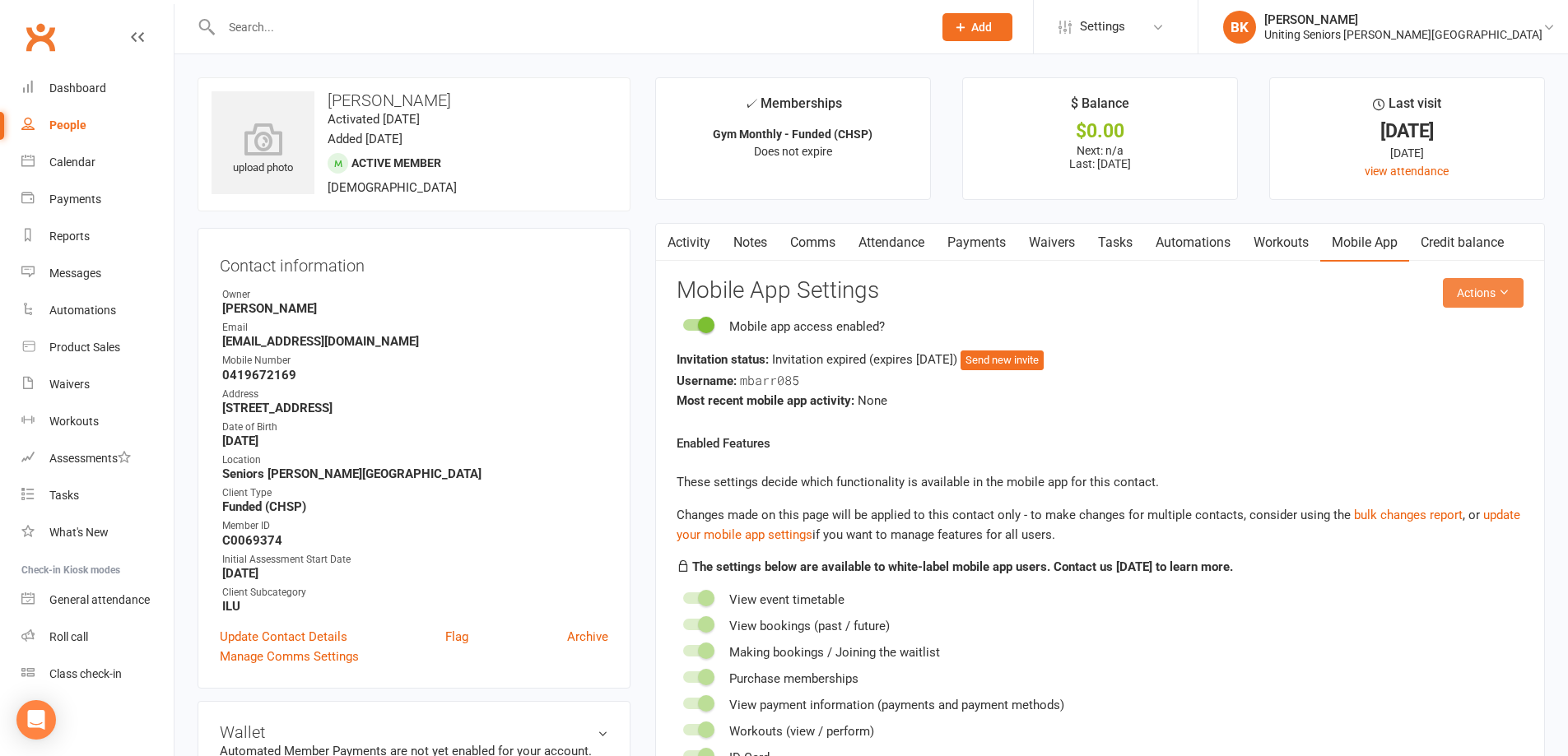 click at bounding box center [1504, 292] 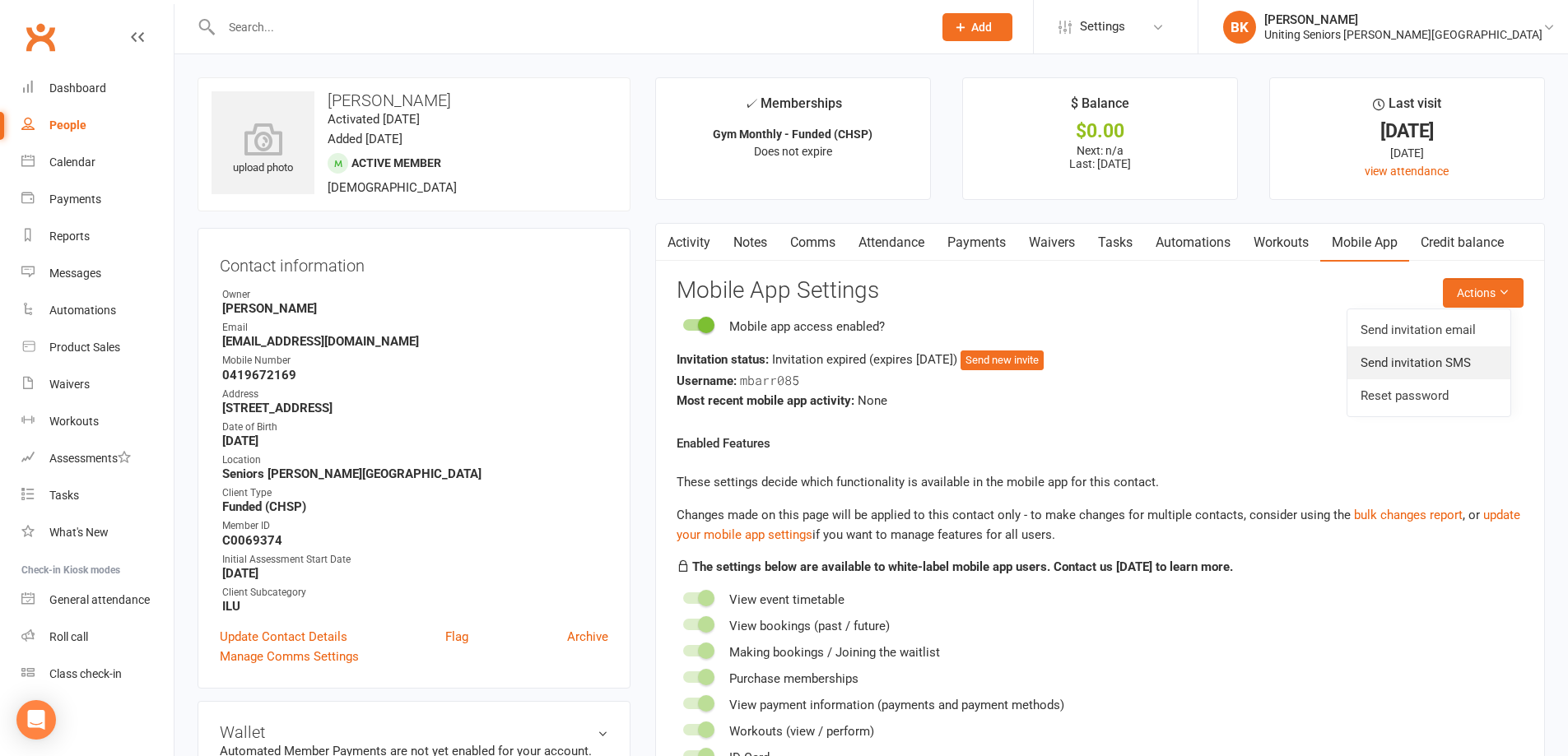 click on "Send invitation SMS" at bounding box center (1429, 363) 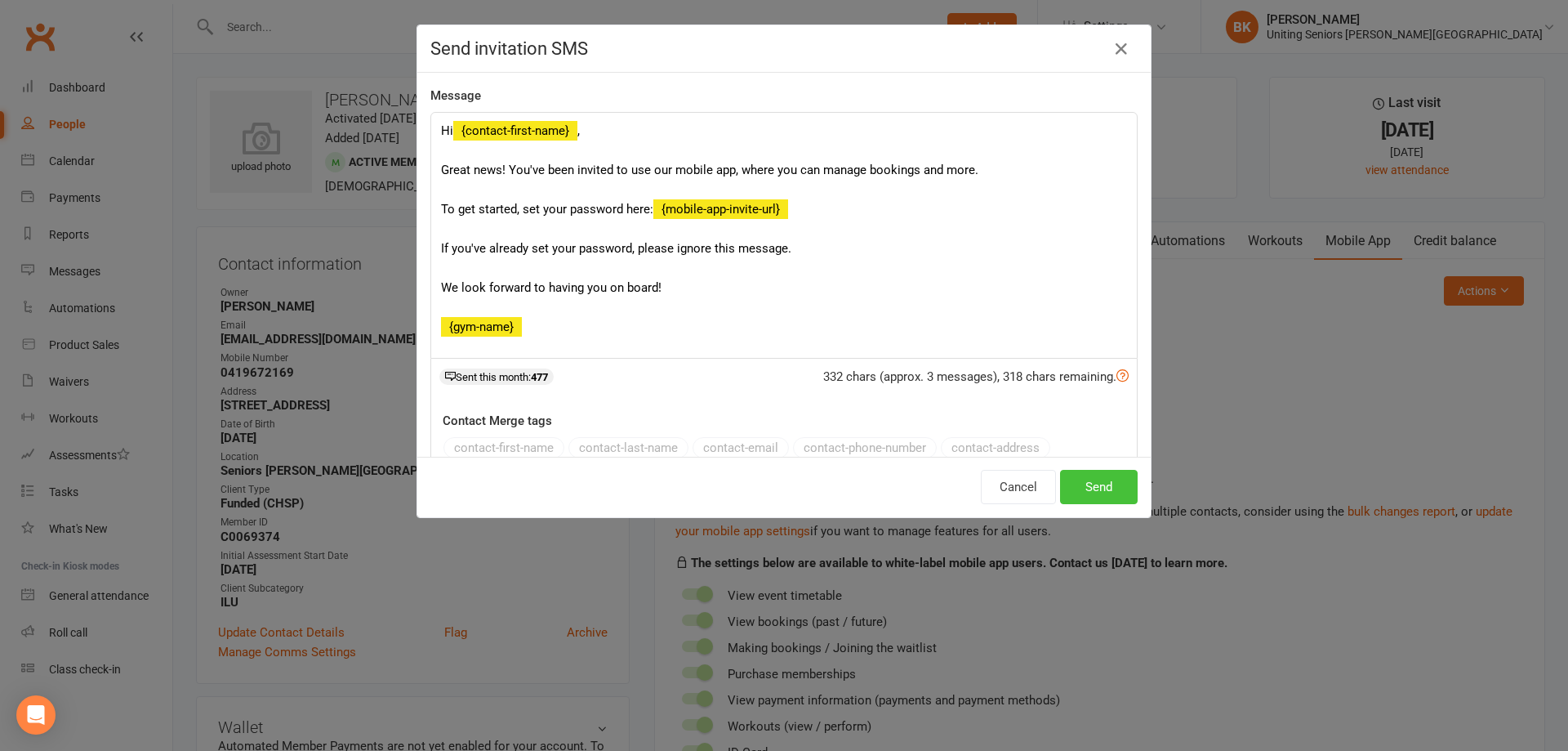 click on "Send" at bounding box center [1098, 487] 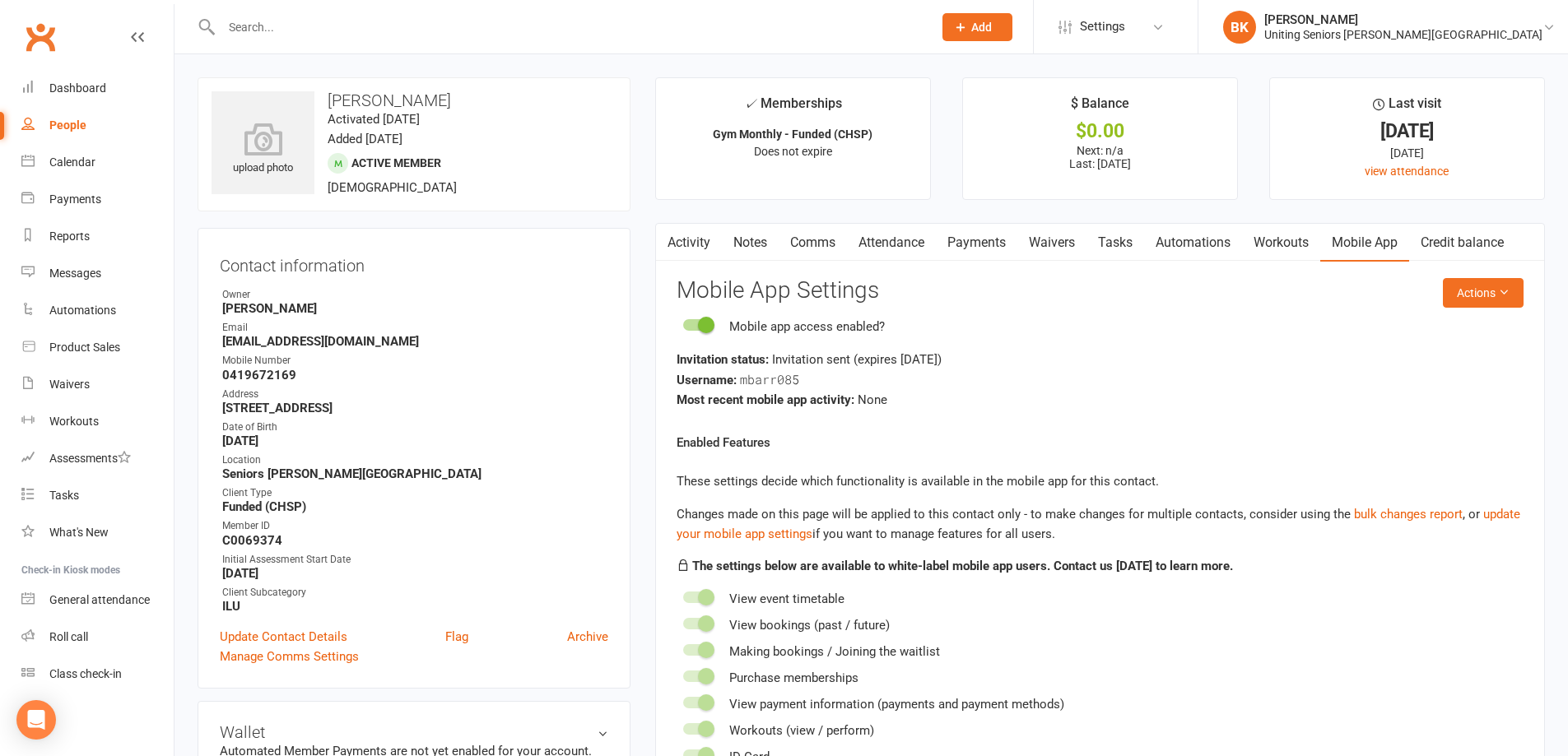 click on "Activity" at bounding box center [689, 243] 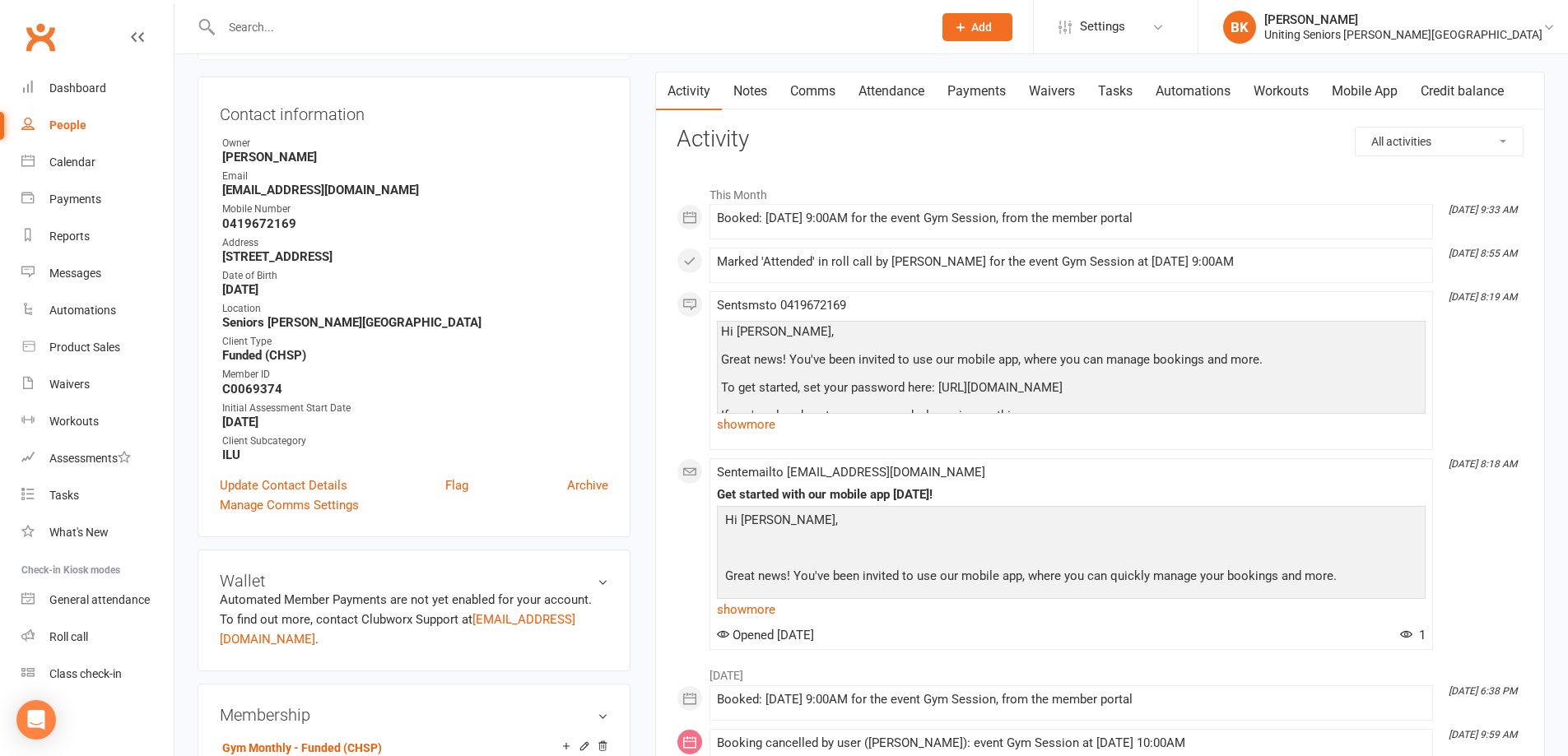 scroll, scrollTop: 165, scrollLeft: 0, axis: vertical 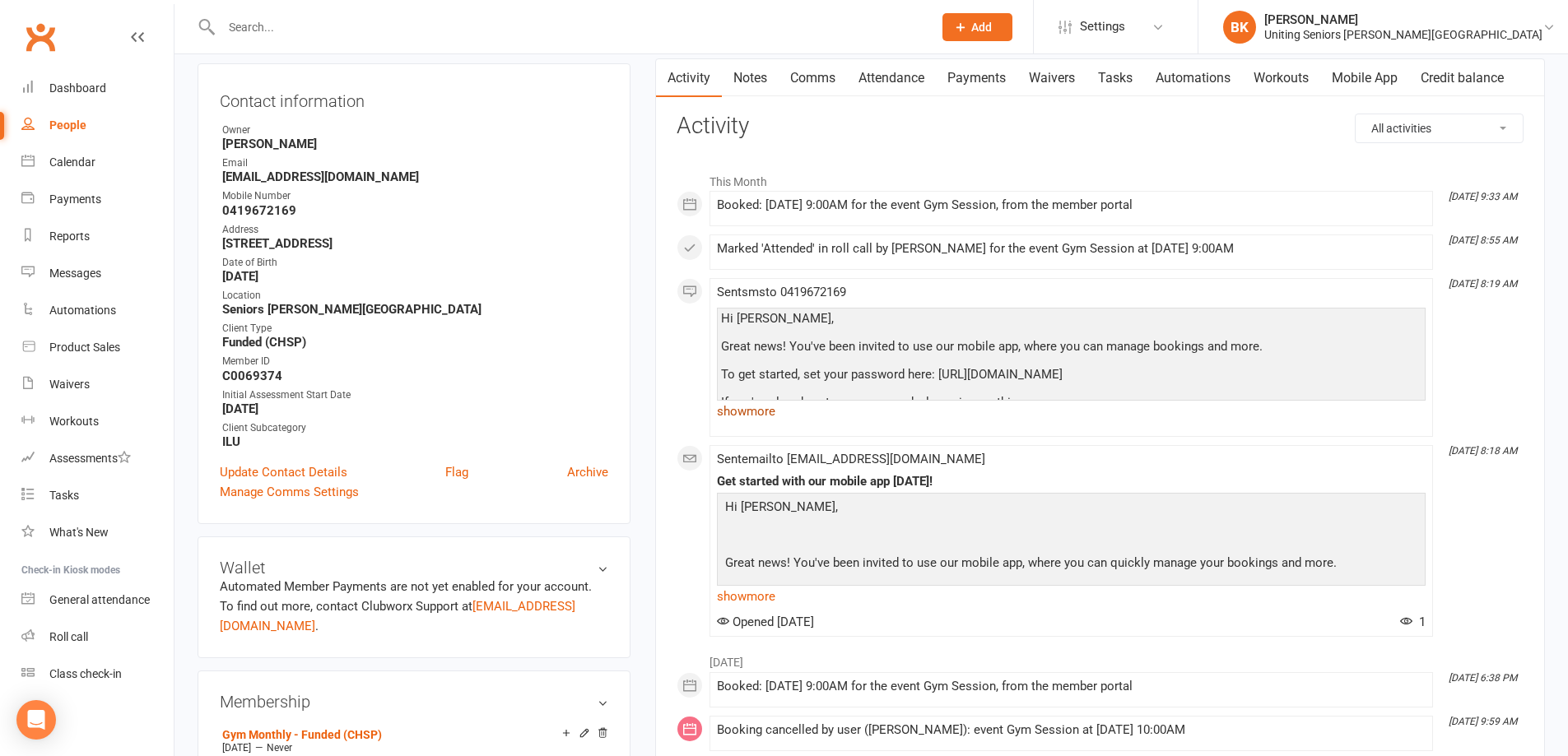 click on "show  more" at bounding box center [1071, 411] 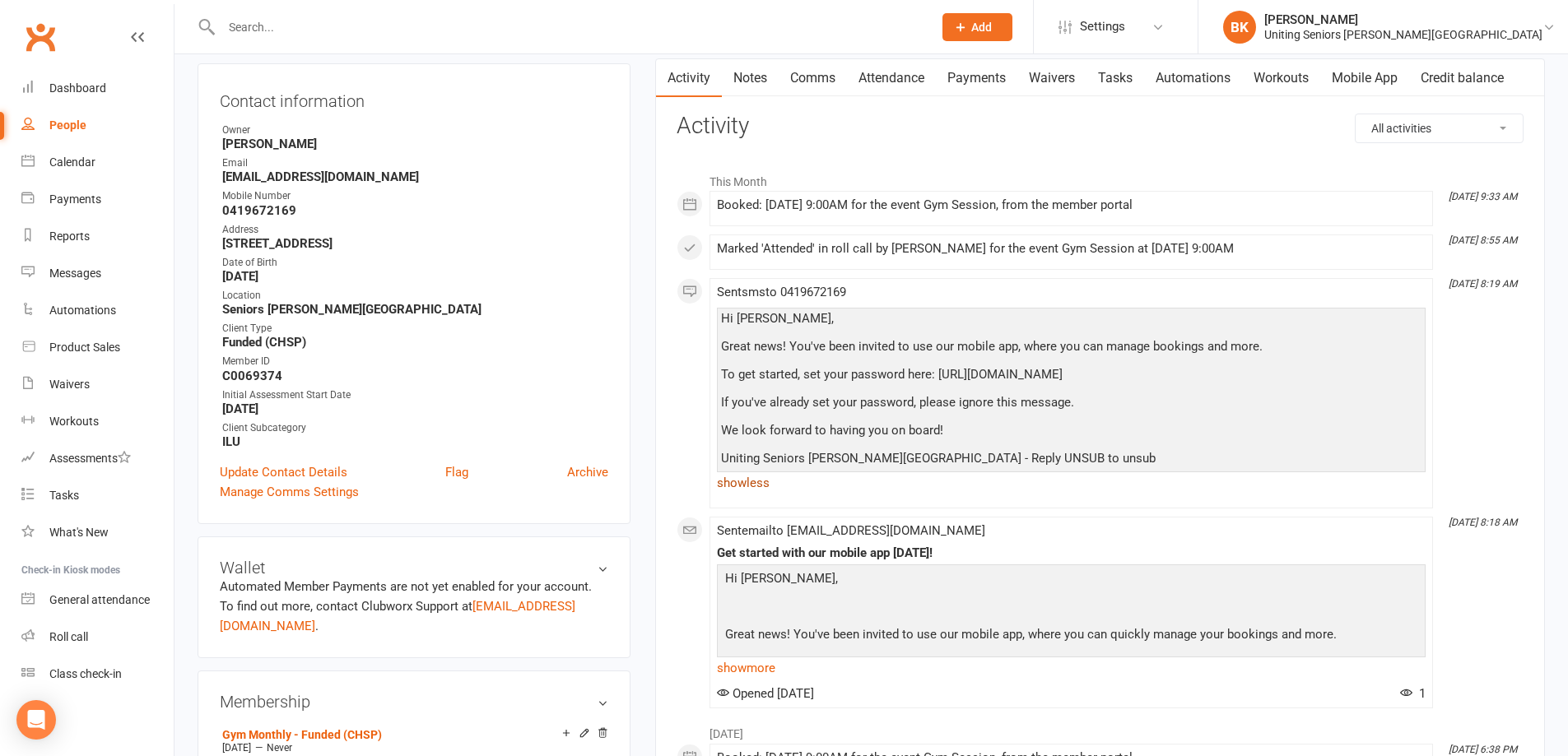 click on "show  less" at bounding box center [1071, 483] 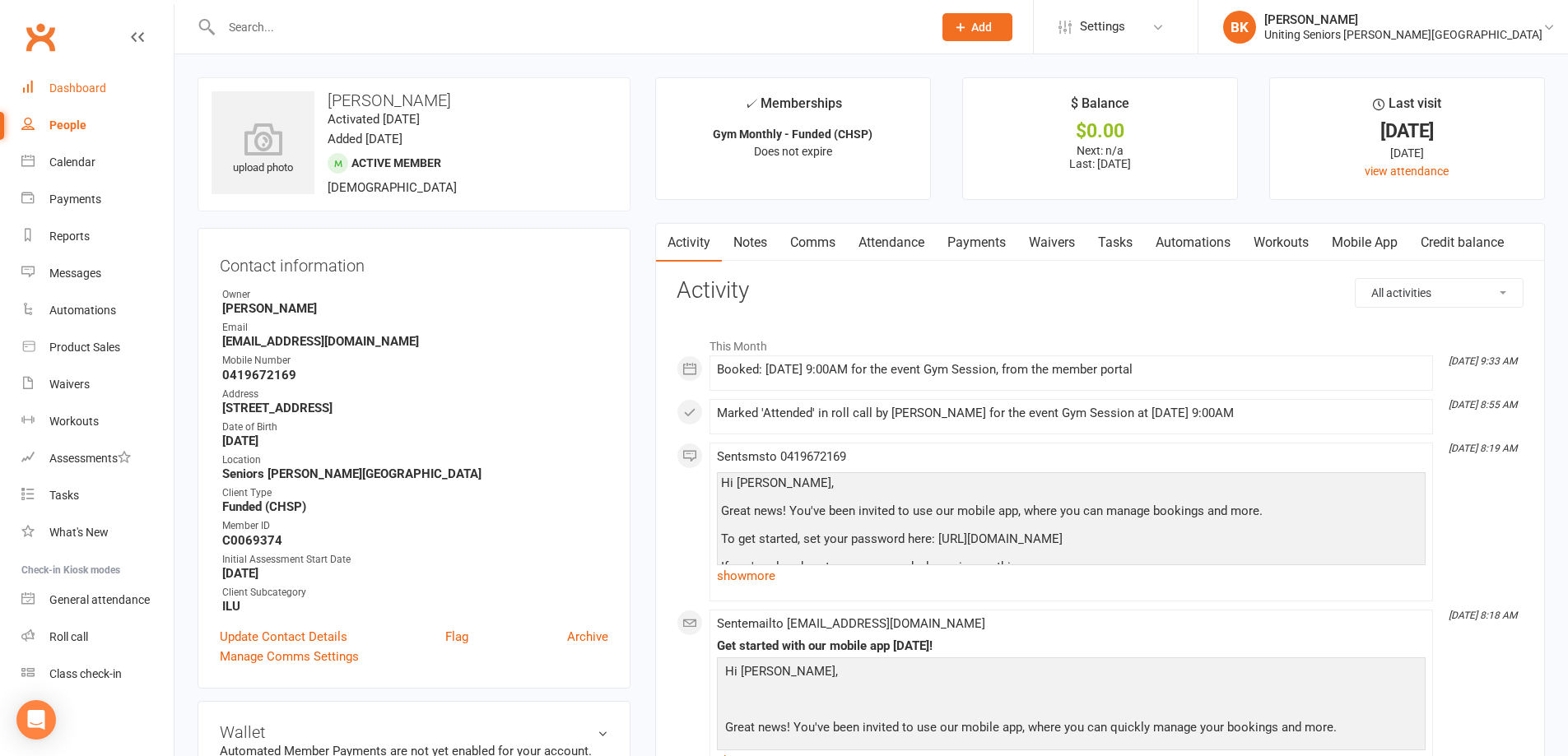 click on "Dashboard" at bounding box center (77, 88) 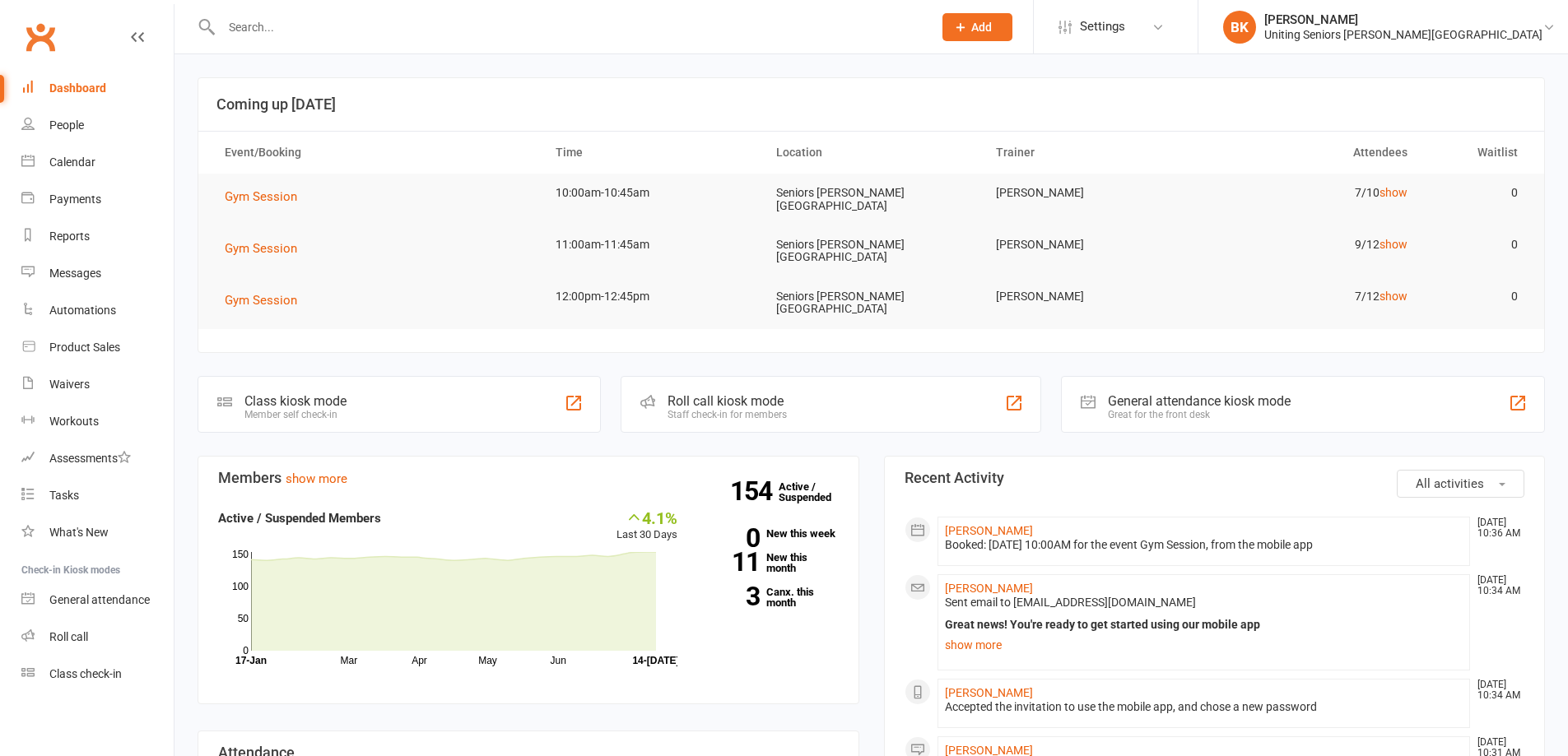 scroll, scrollTop: 247, scrollLeft: 0, axis: vertical 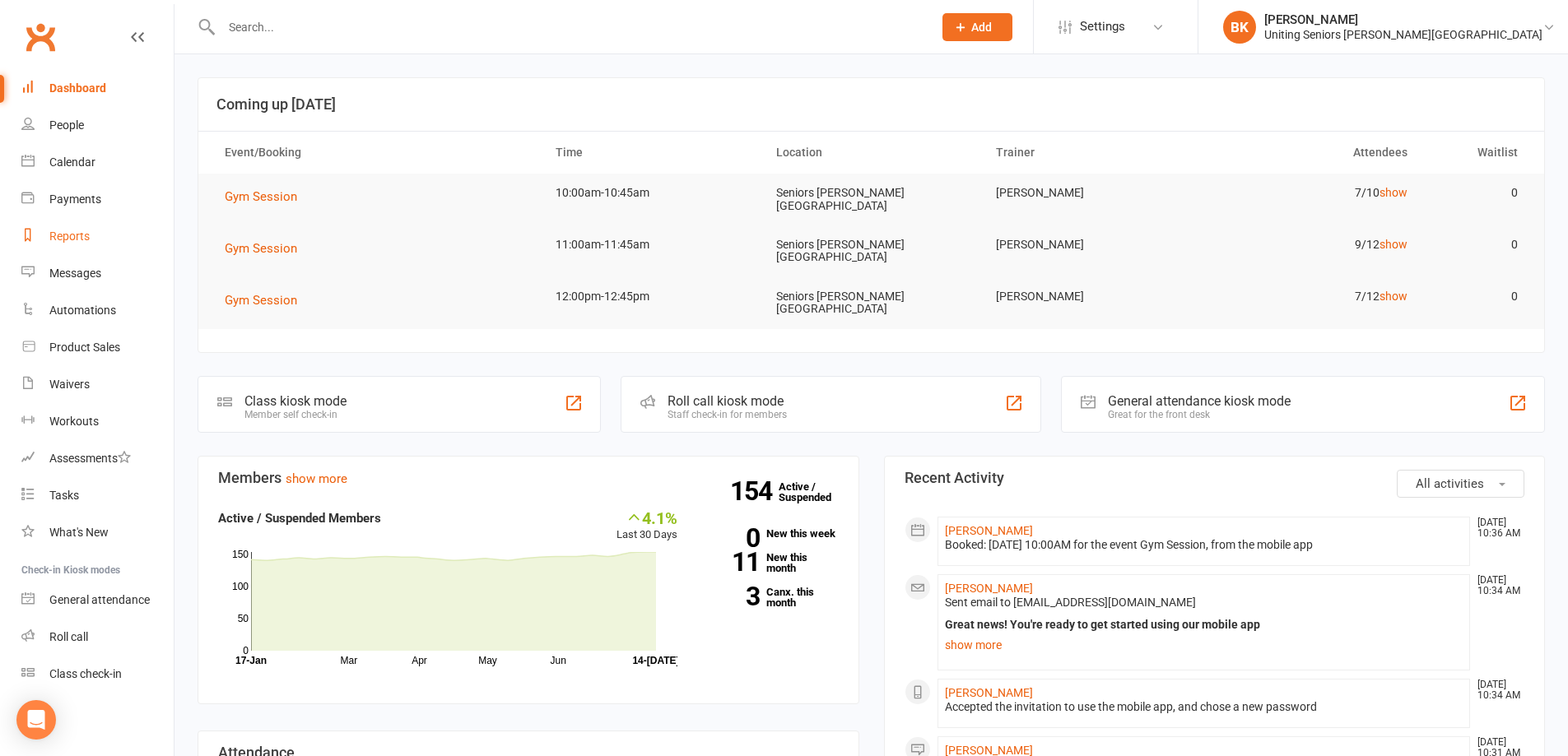 click on "Reports" at bounding box center (97, 236) 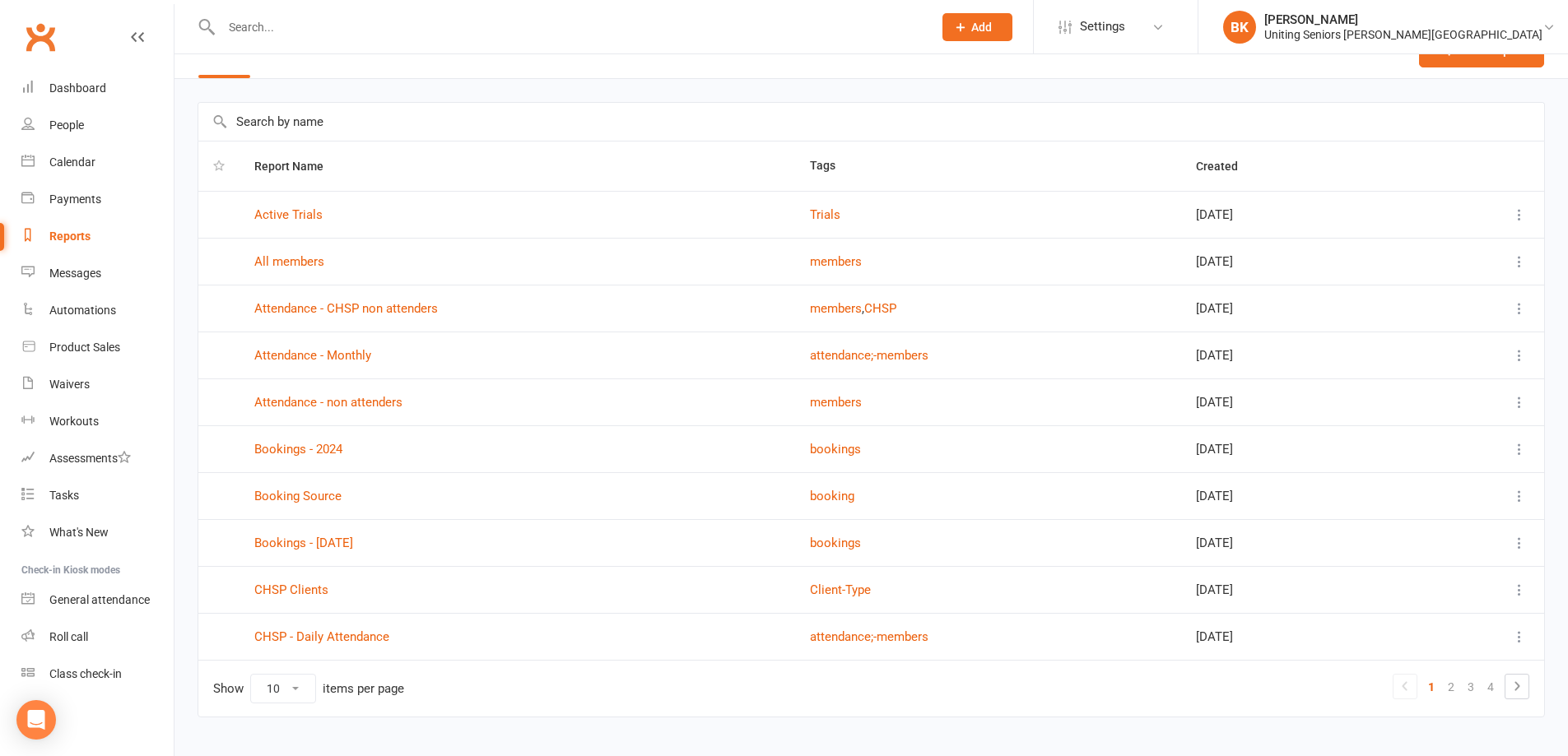scroll, scrollTop: 64, scrollLeft: 0, axis: vertical 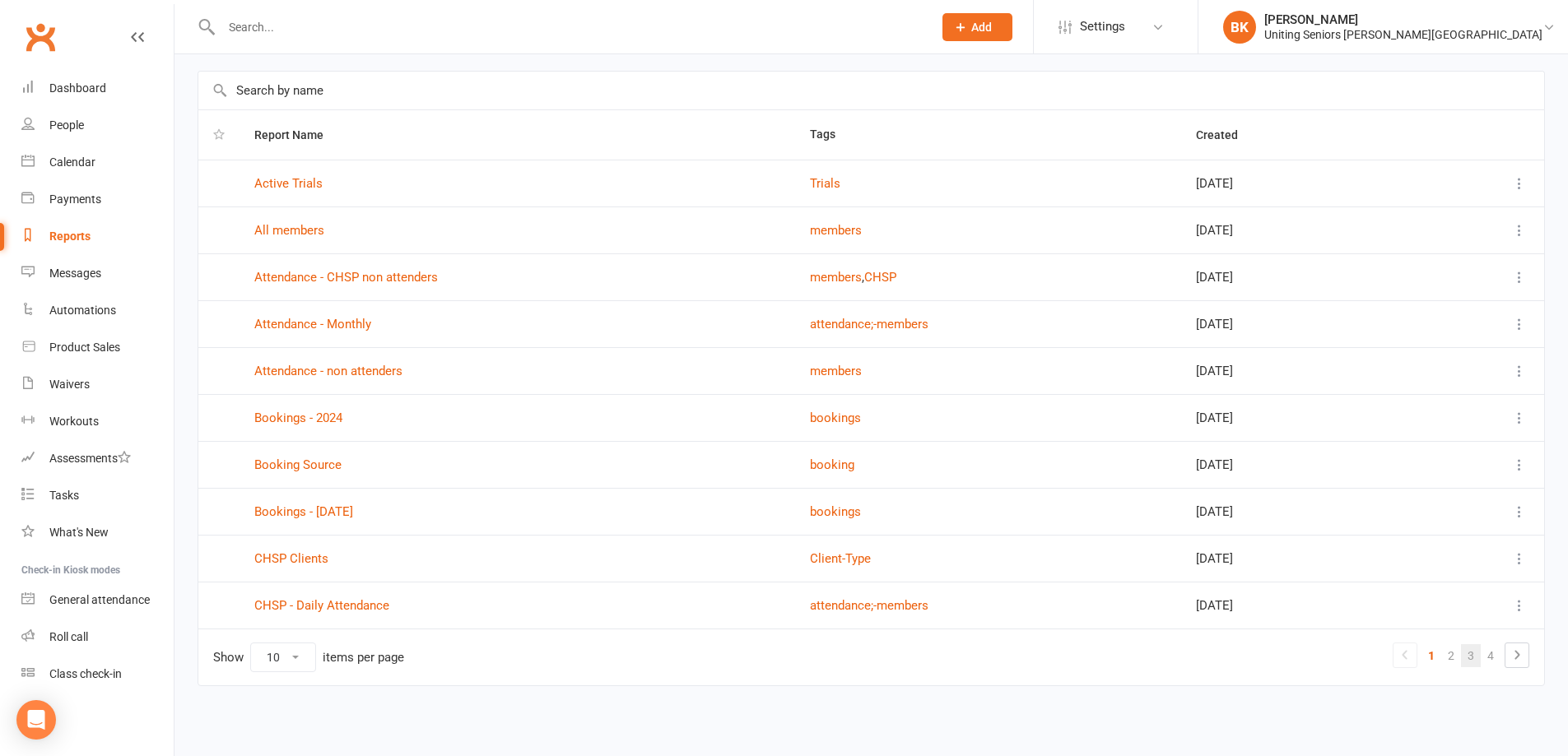 click on "3" at bounding box center (1471, 656) 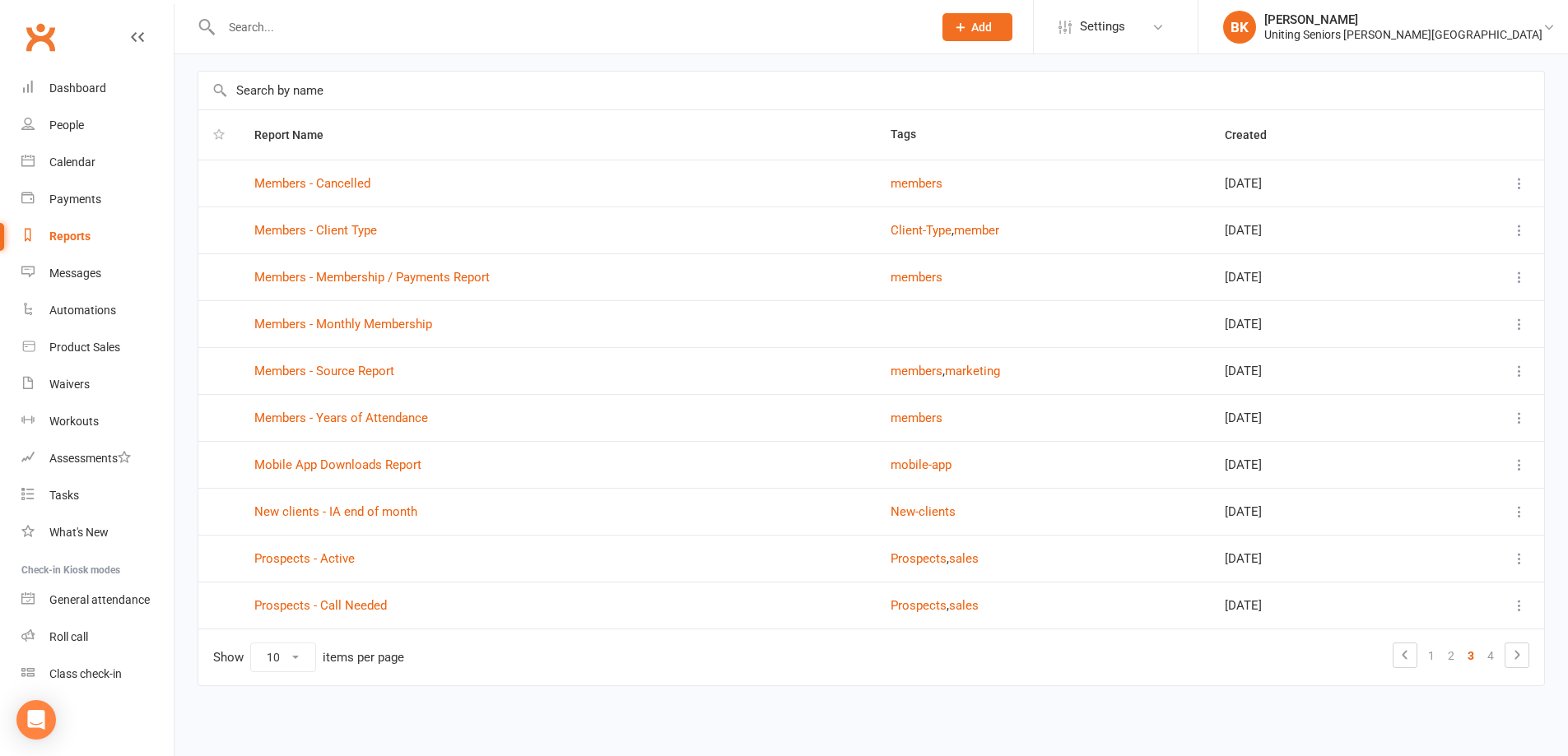 click on "Mobile App Downloads Report" at bounding box center [557, 464] 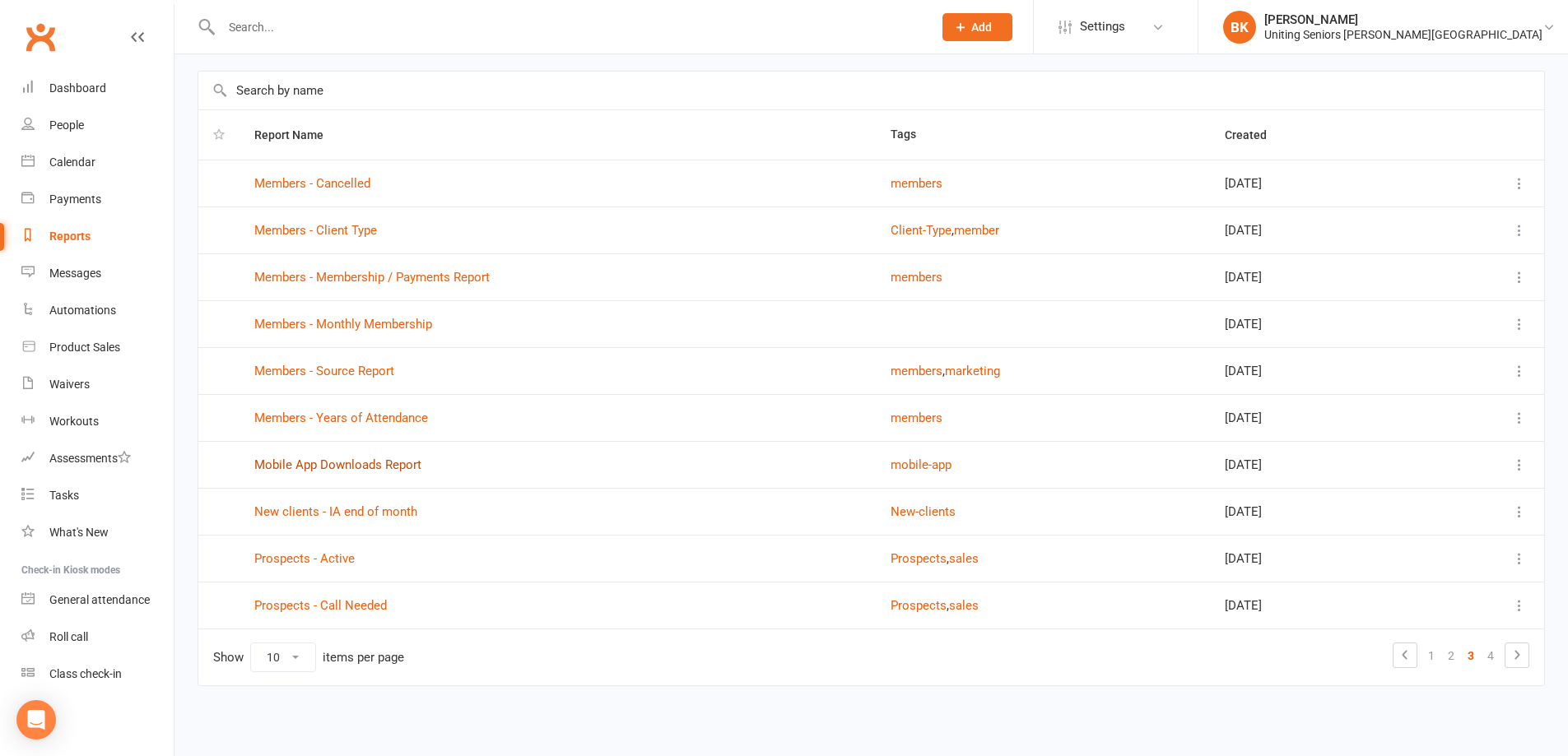 click on "Mobile App Downloads Report" at bounding box center [337, 465] 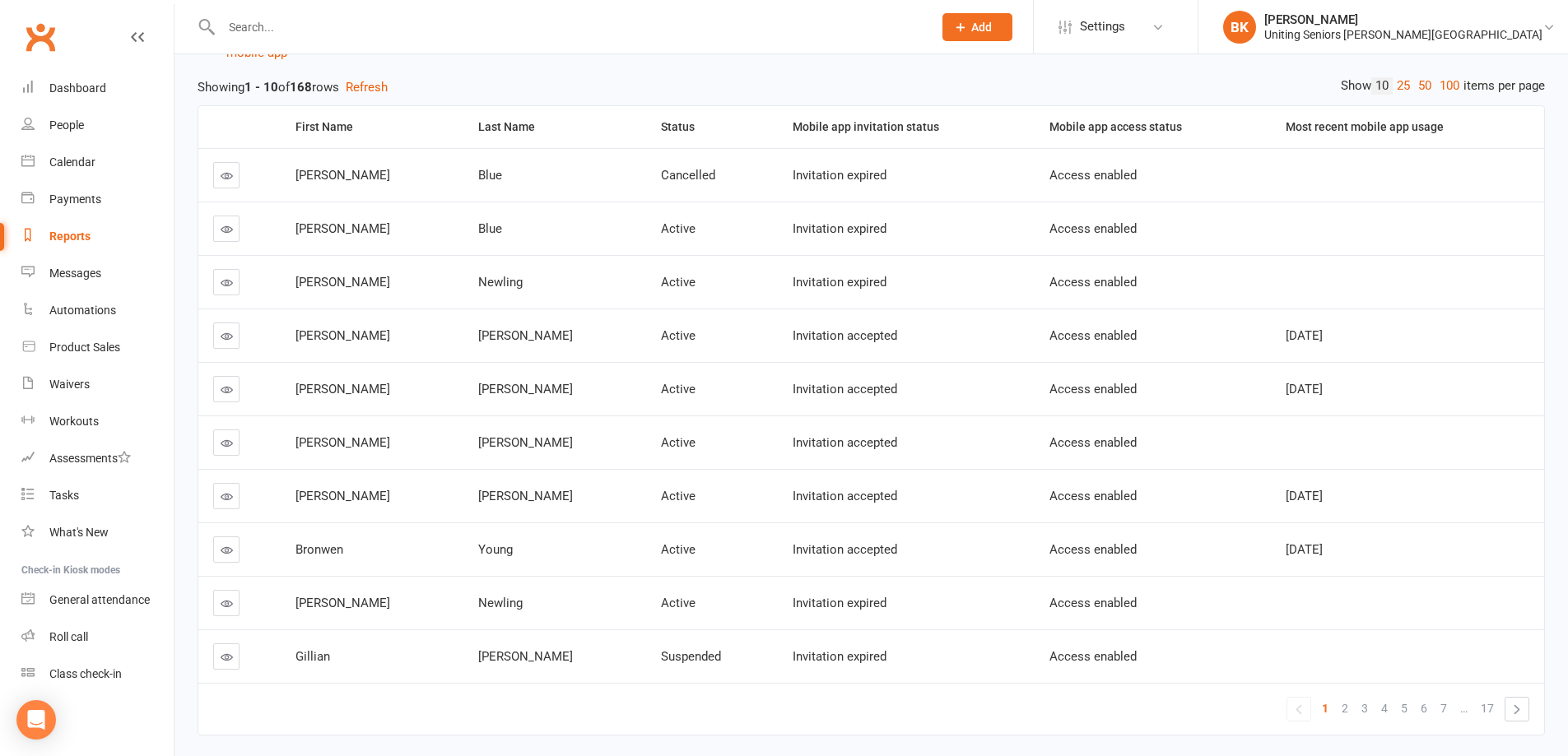scroll, scrollTop: 140, scrollLeft: 0, axis: vertical 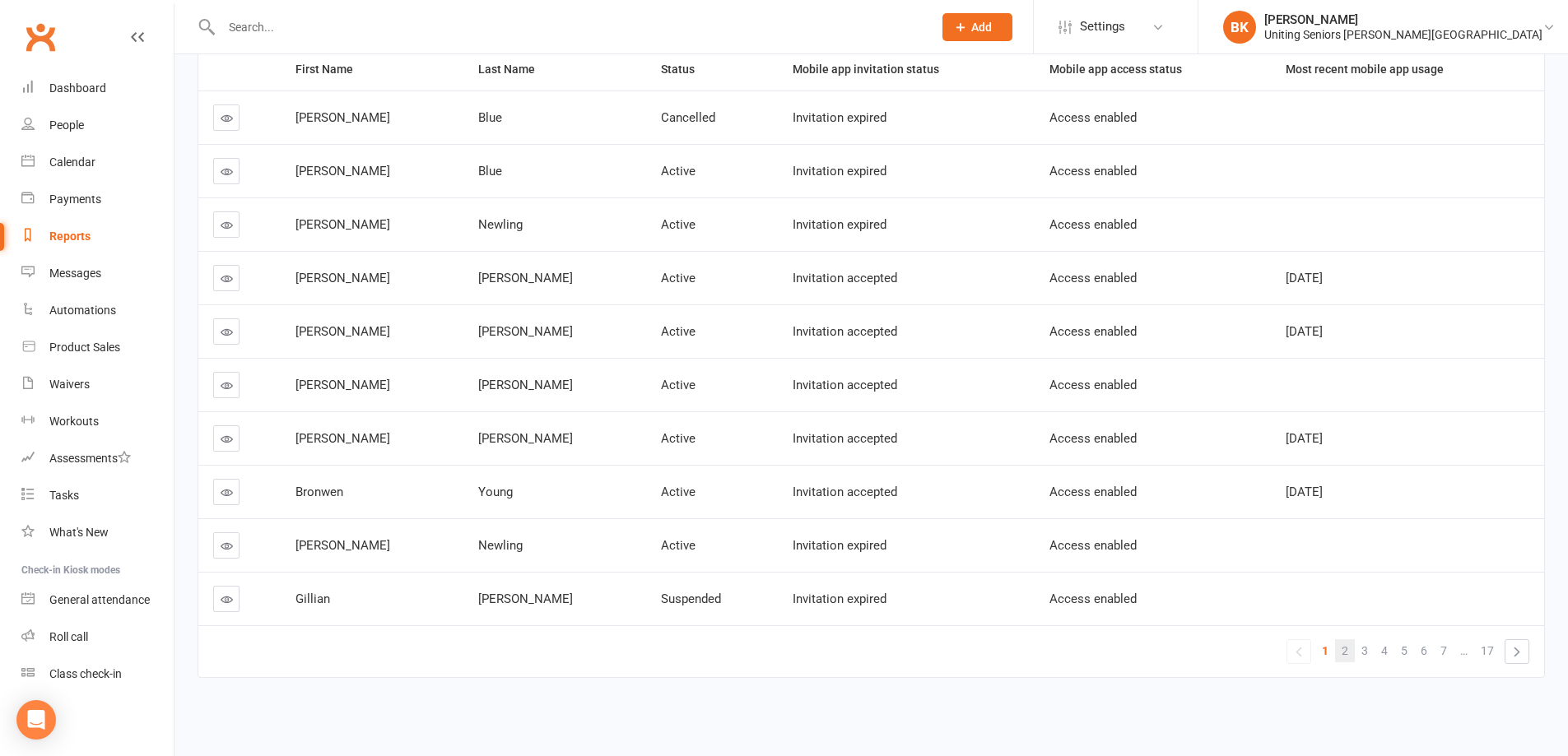 click on "2" at bounding box center [1345, 651] 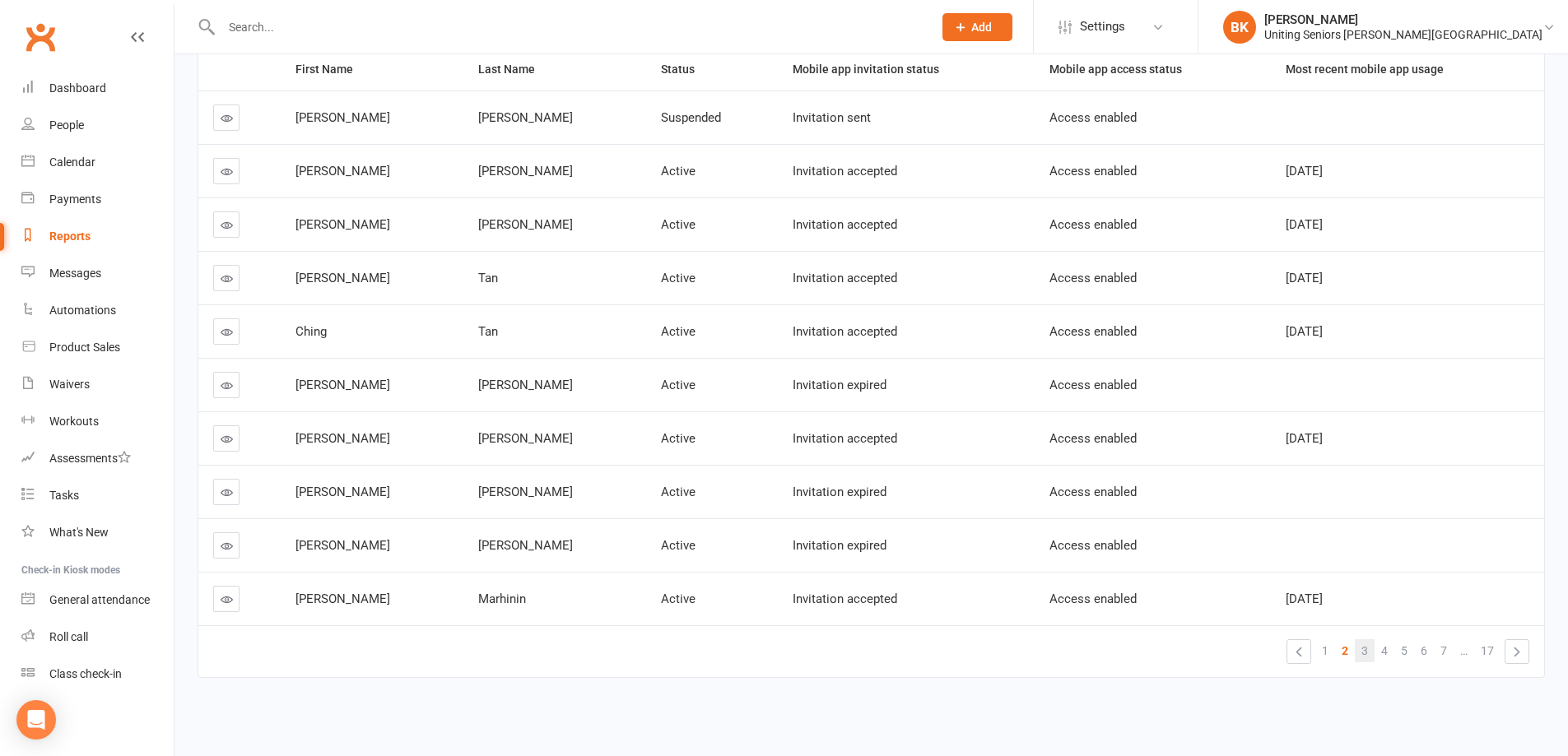click on "3" at bounding box center [1365, 651] 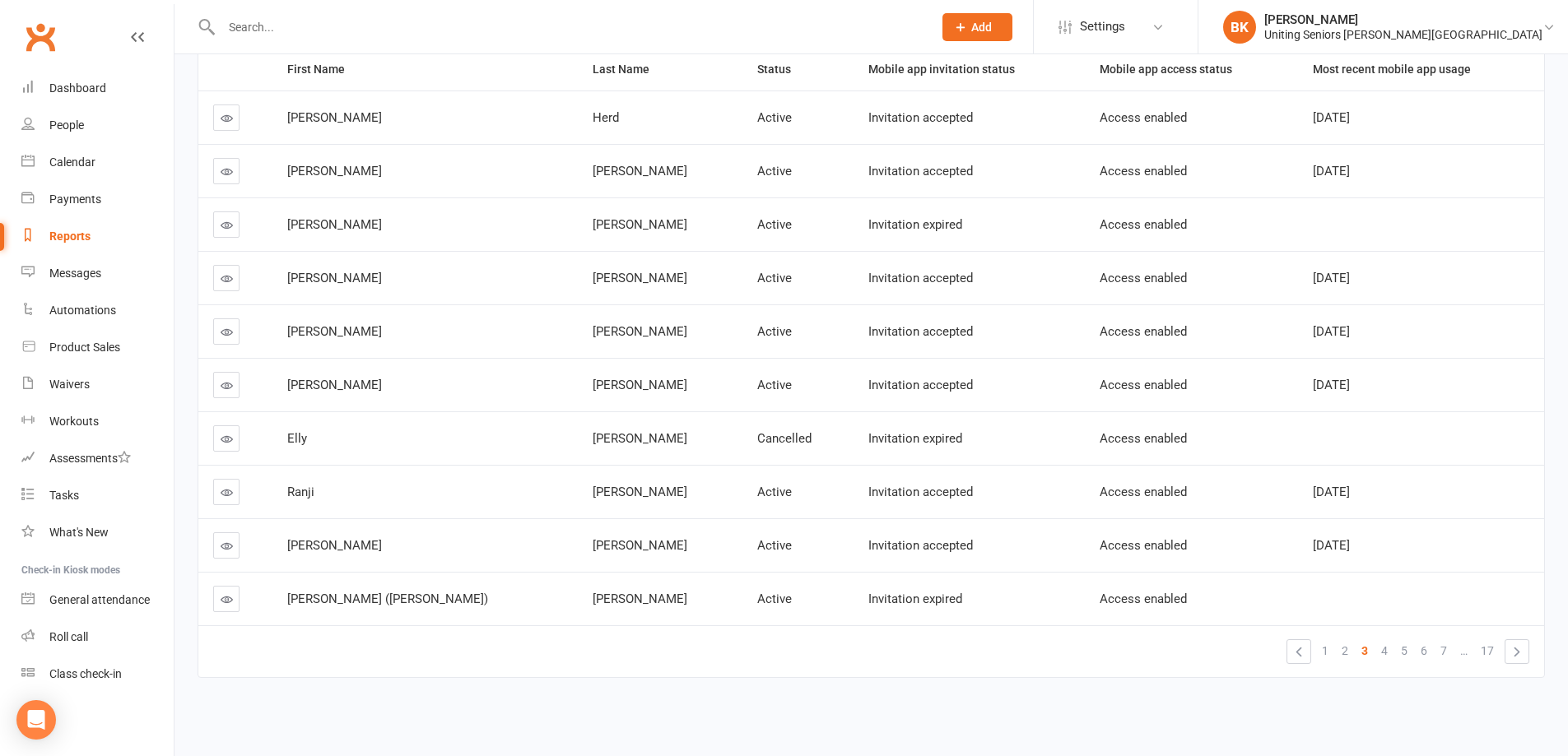 click on "4" at bounding box center [1384, 651] 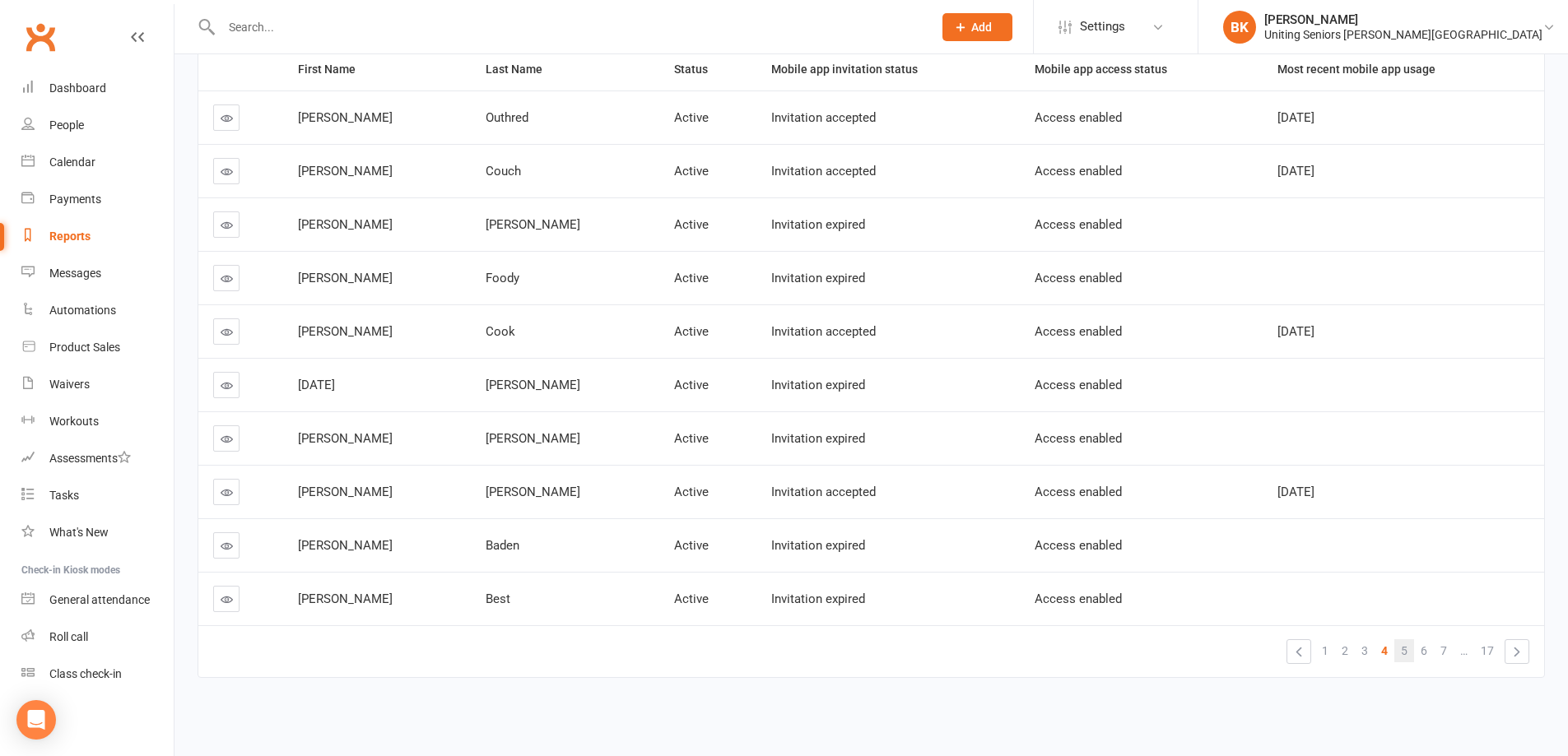 click on "5" at bounding box center (1404, 651) 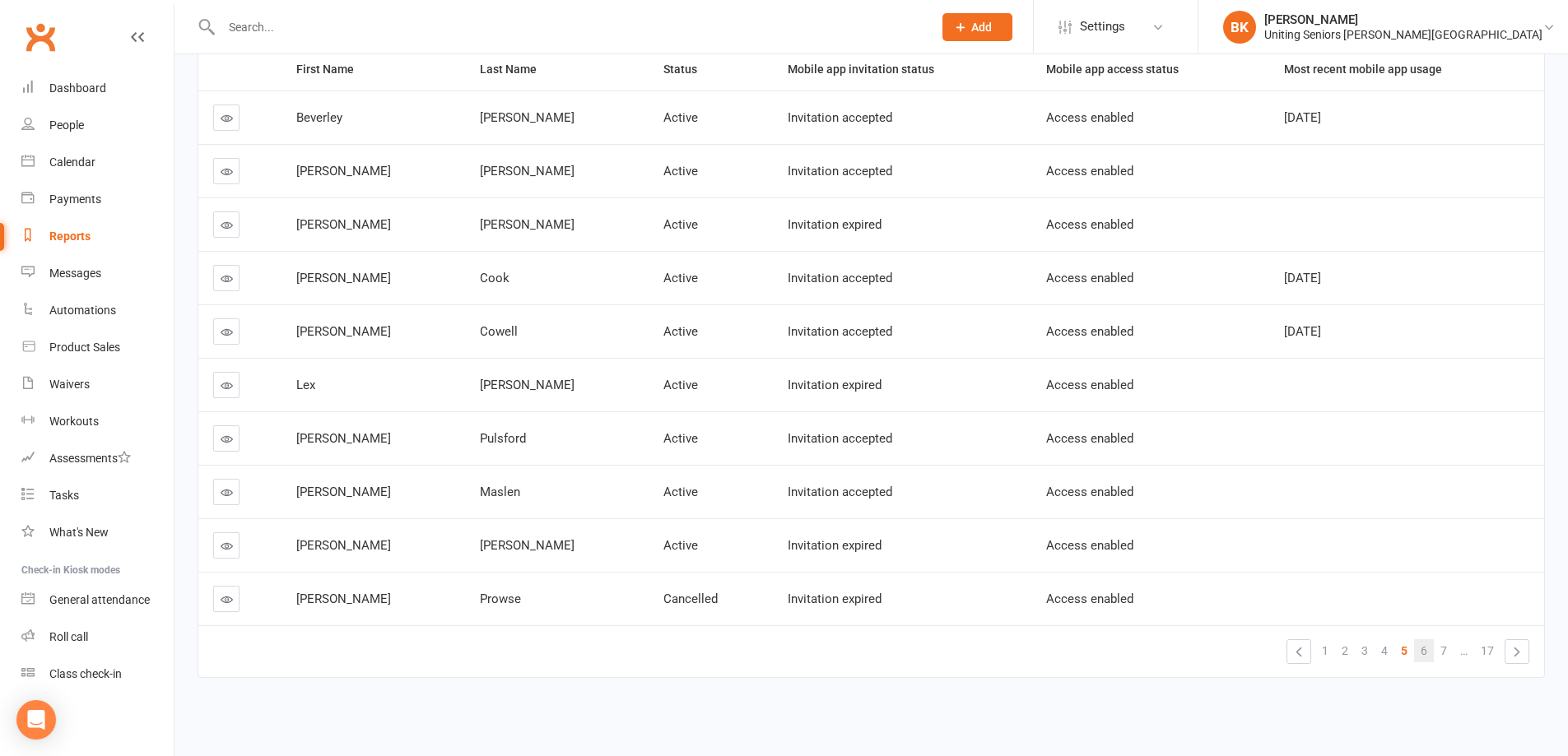 click on "6" at bounding box center [1424, 651] 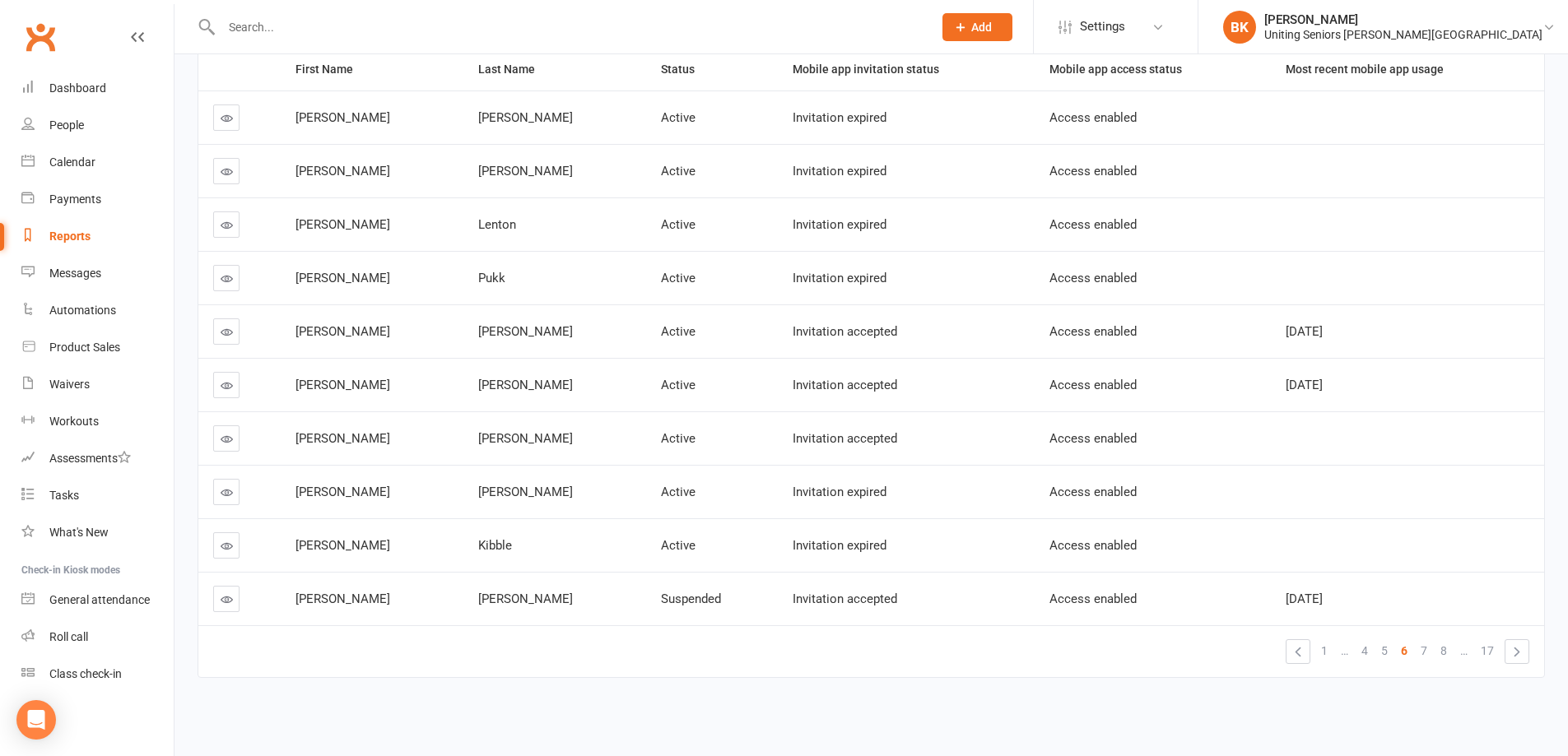 click at bounding box center (569, 27) 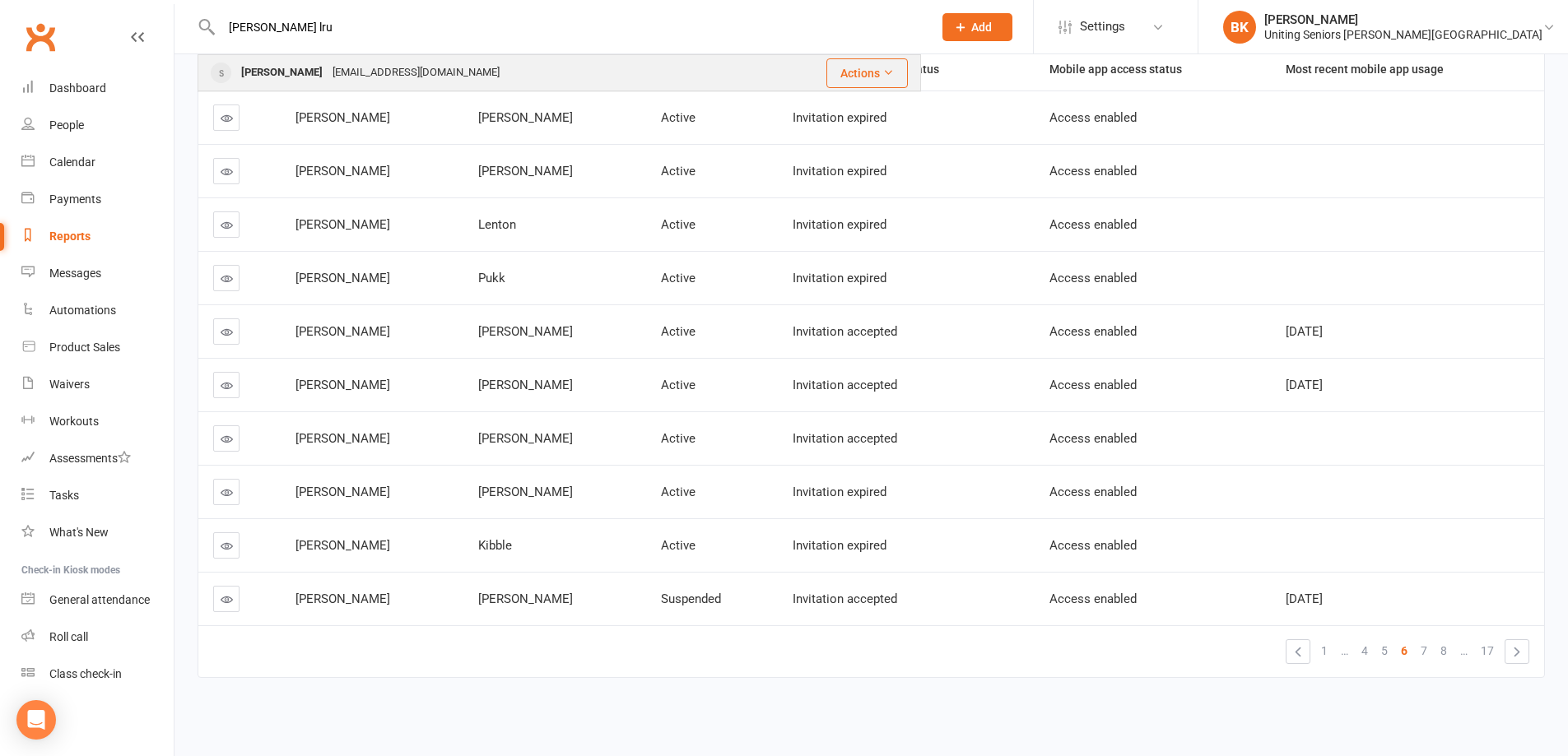 type on "rena lru" 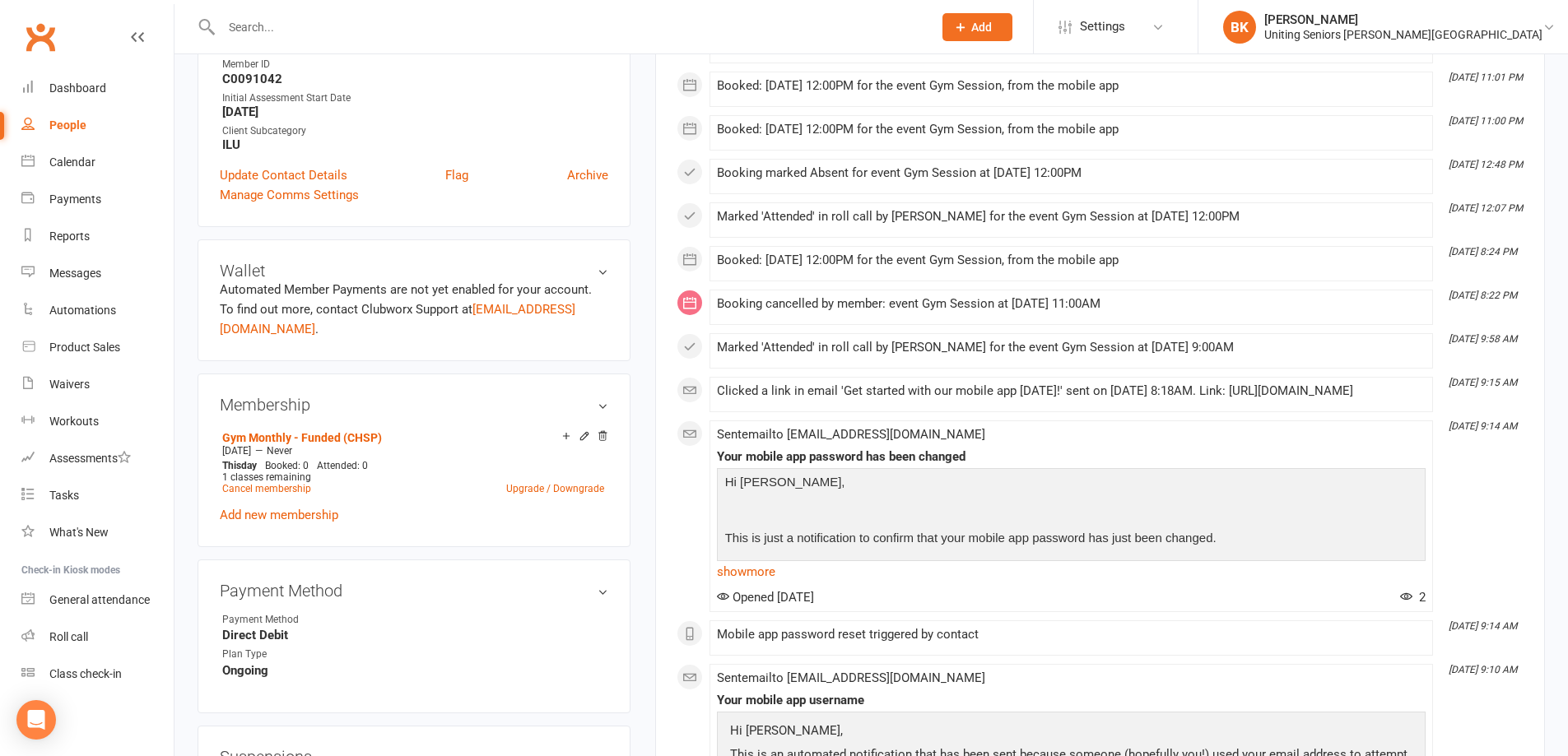 scroll, scrollTop: 658, scrollLeft: 0, axis: vertical 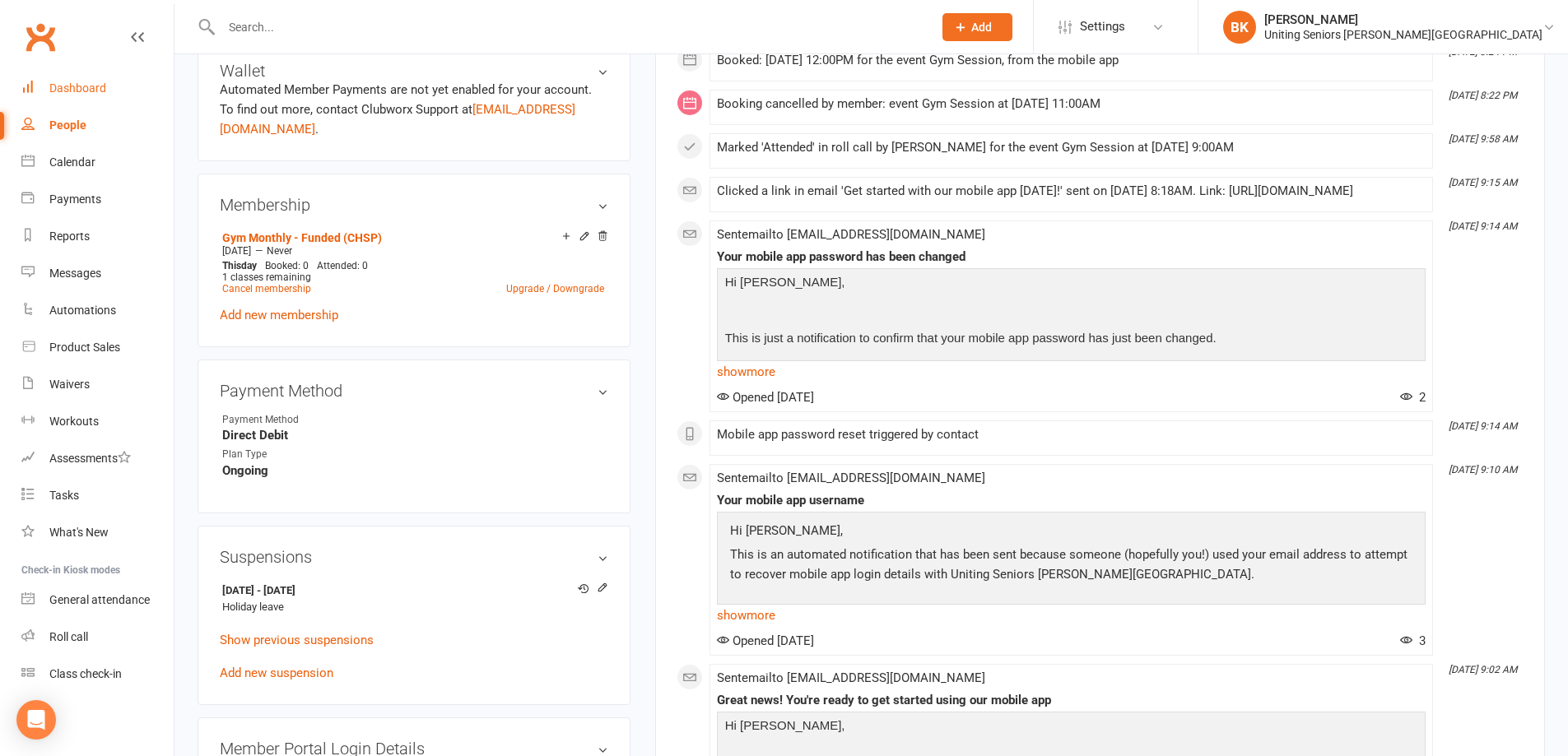 click on "Dashboard" at bounding box center (97, 88) 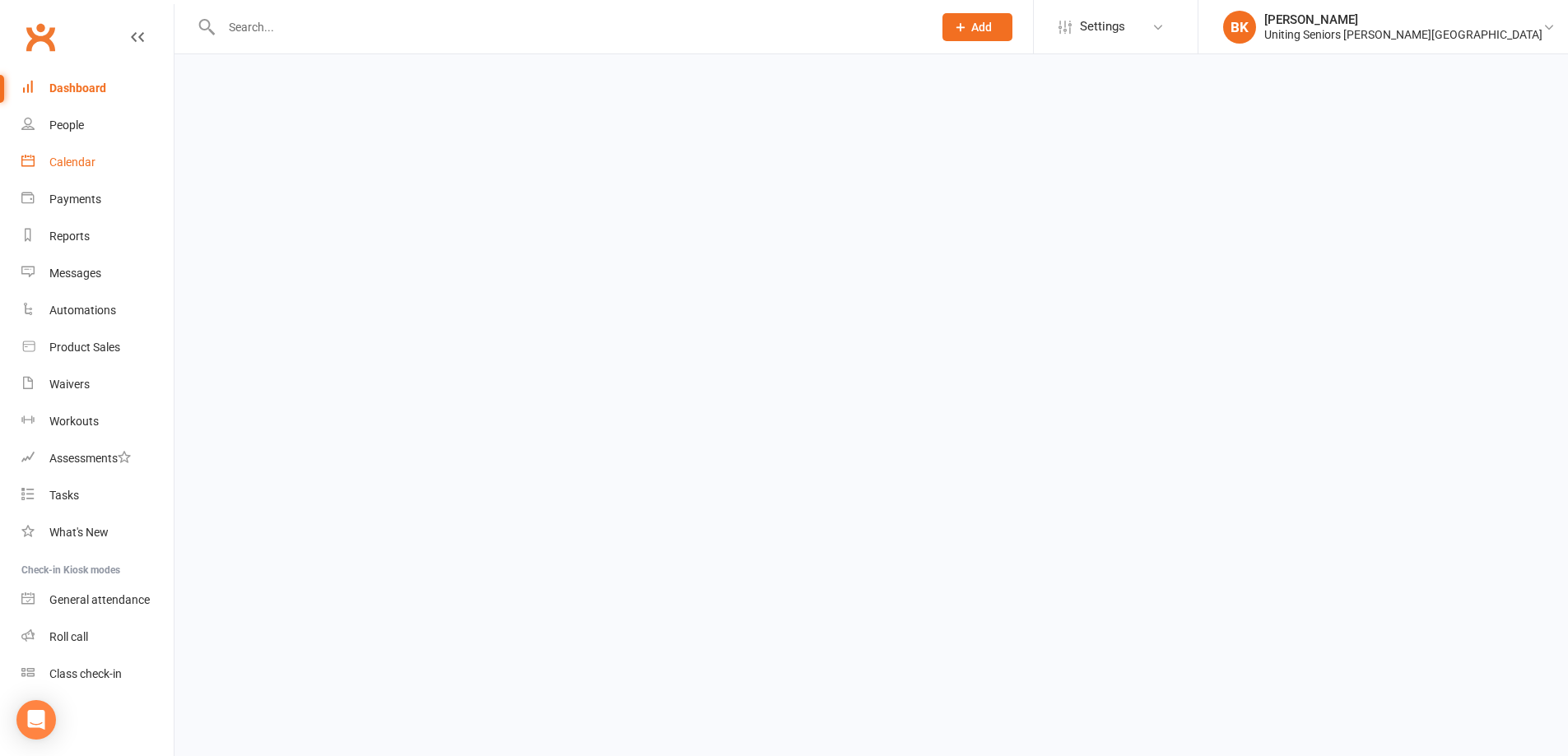 scroll, scrollTop: 0, scrollLeft: 0, axis: both 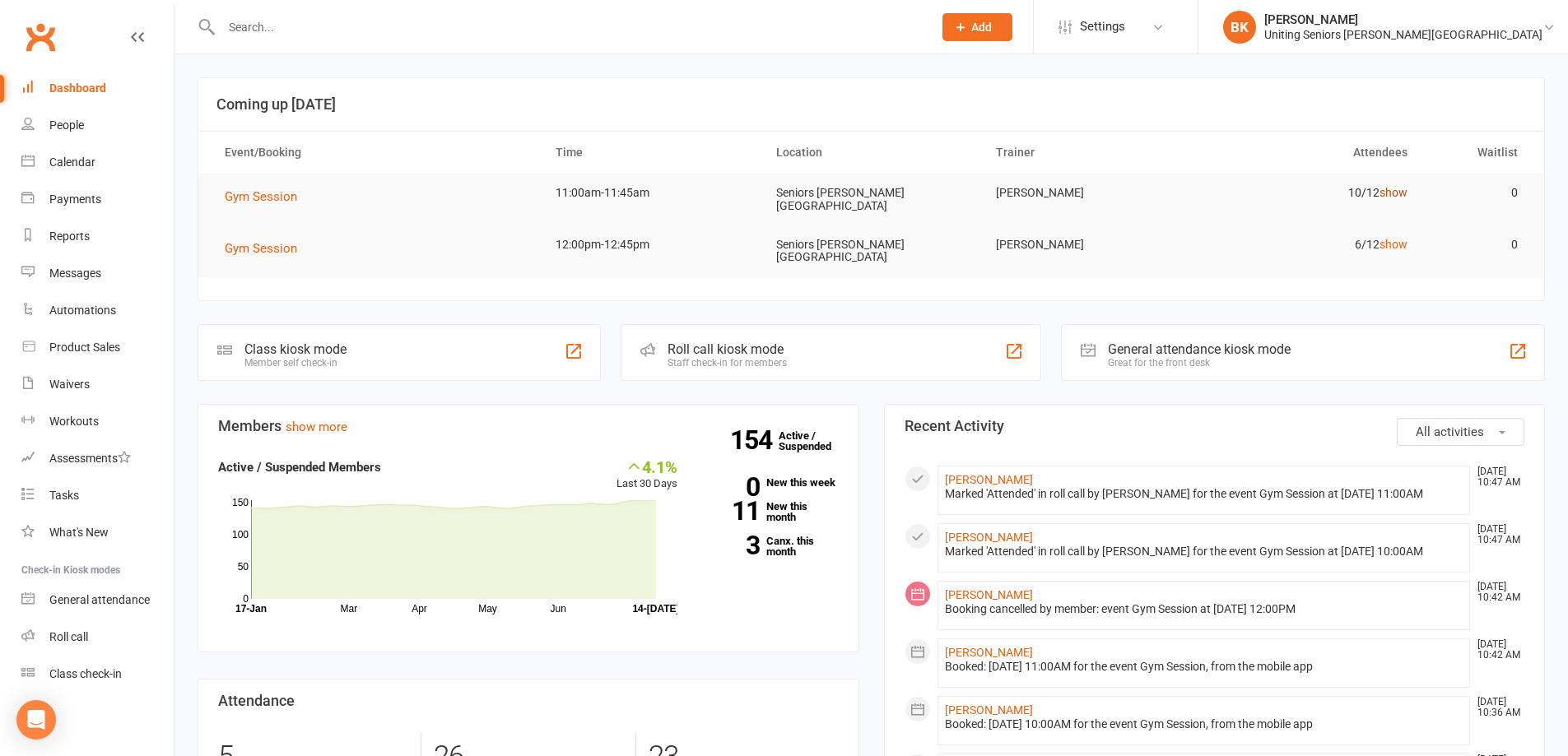 click on "show" at bounding box center [1394, 192] 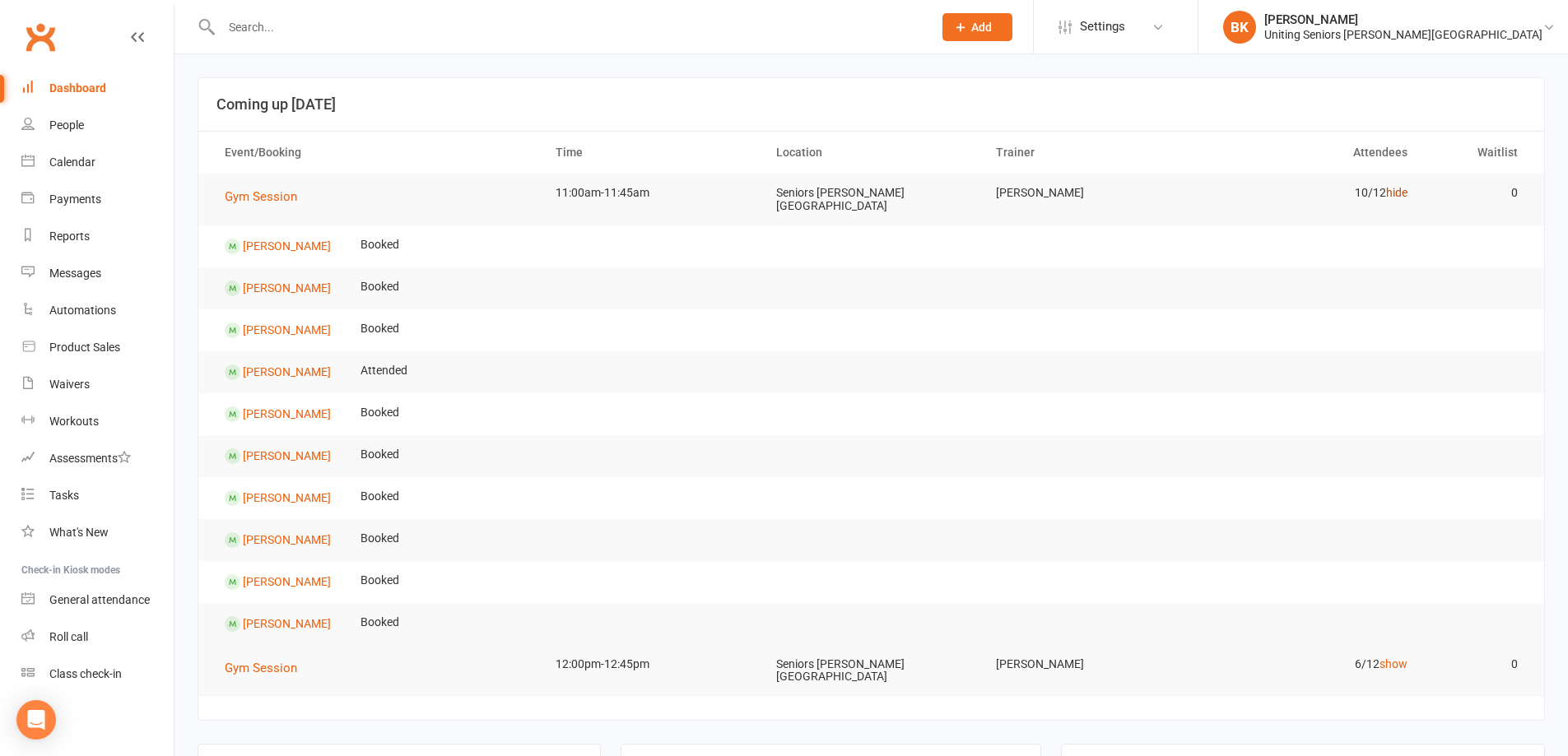click on "hide" at bounding box center [1397, 192] 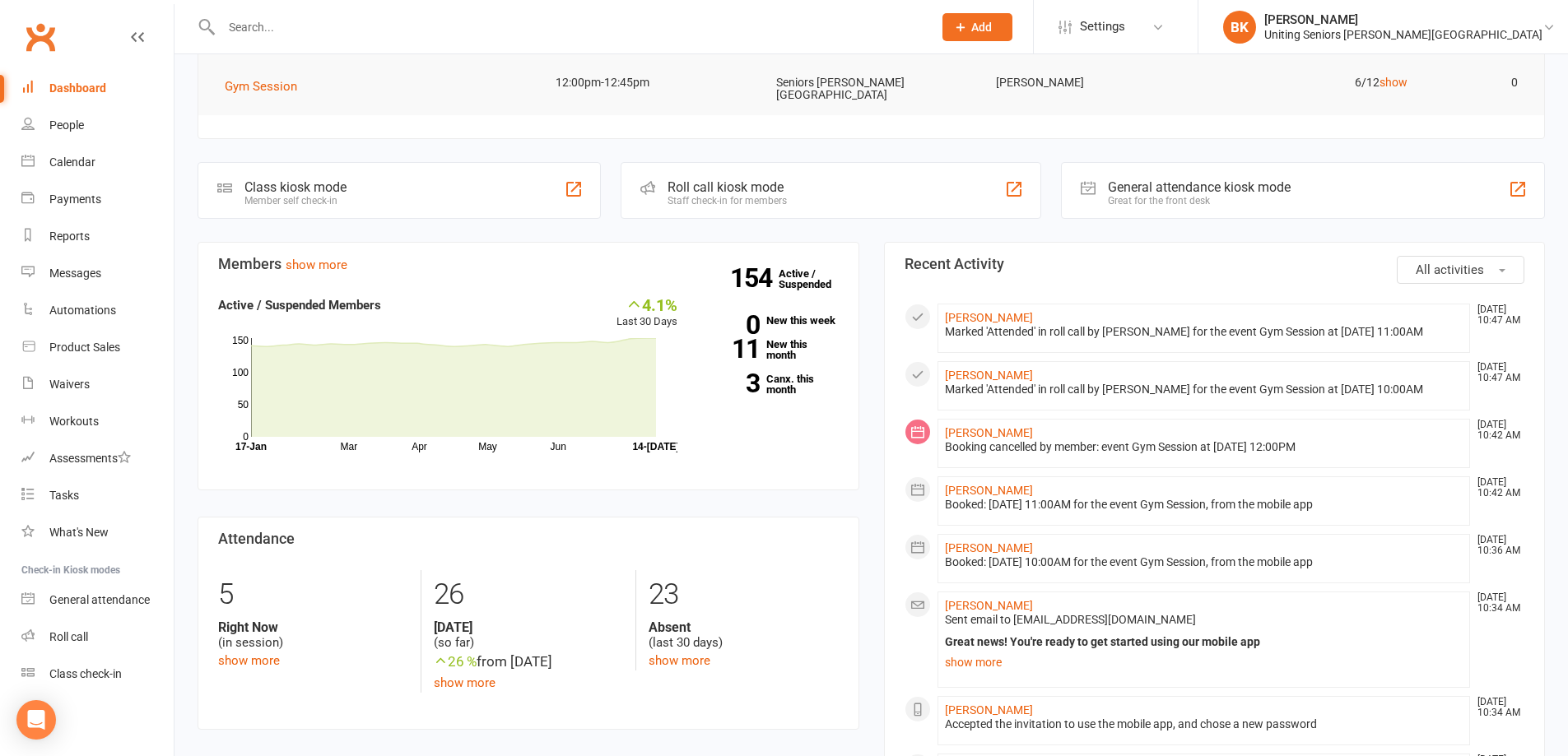 scroll, scrollTop: 0, scrollLeft: 0, axis: both 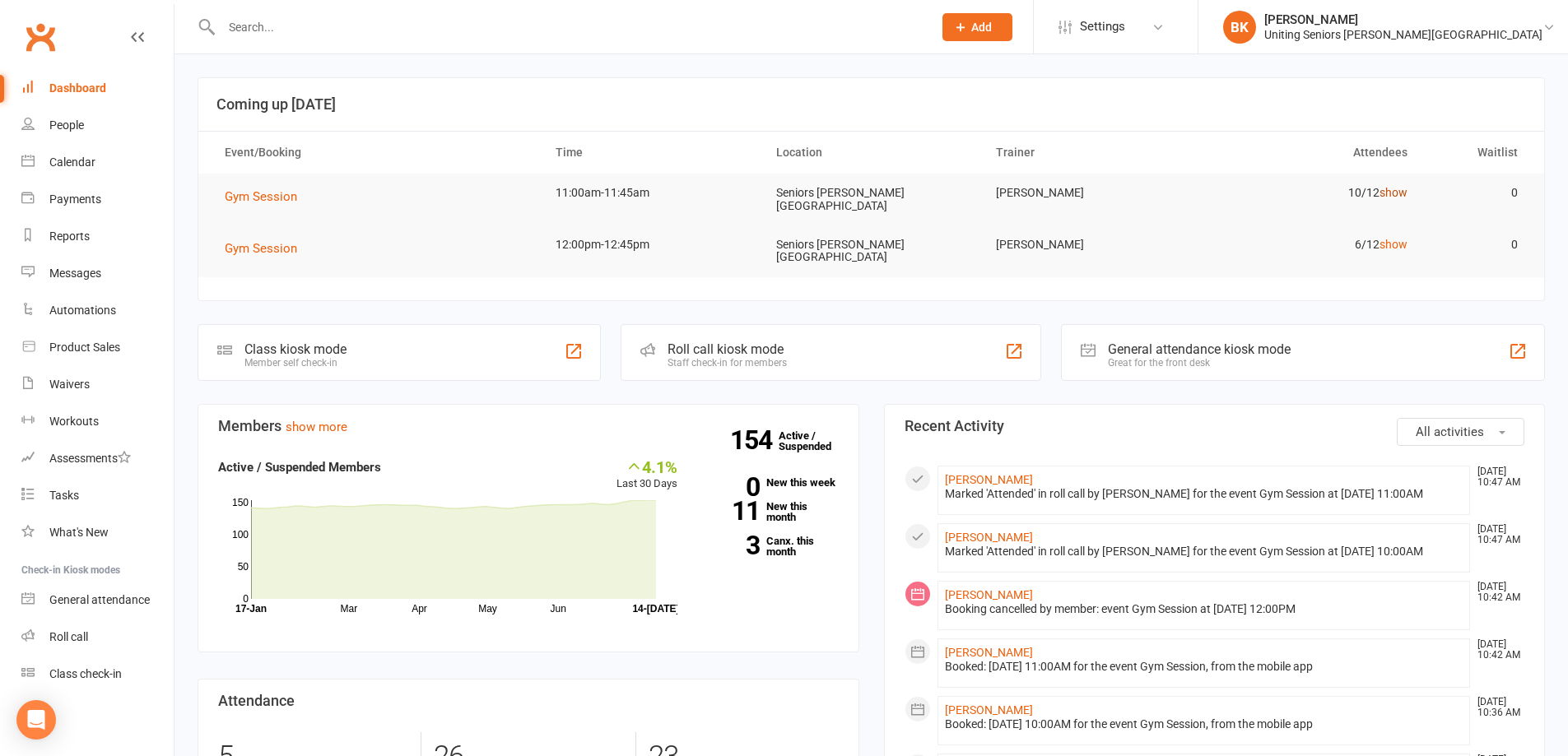 click on "show" at bounding box center (1394, 192) 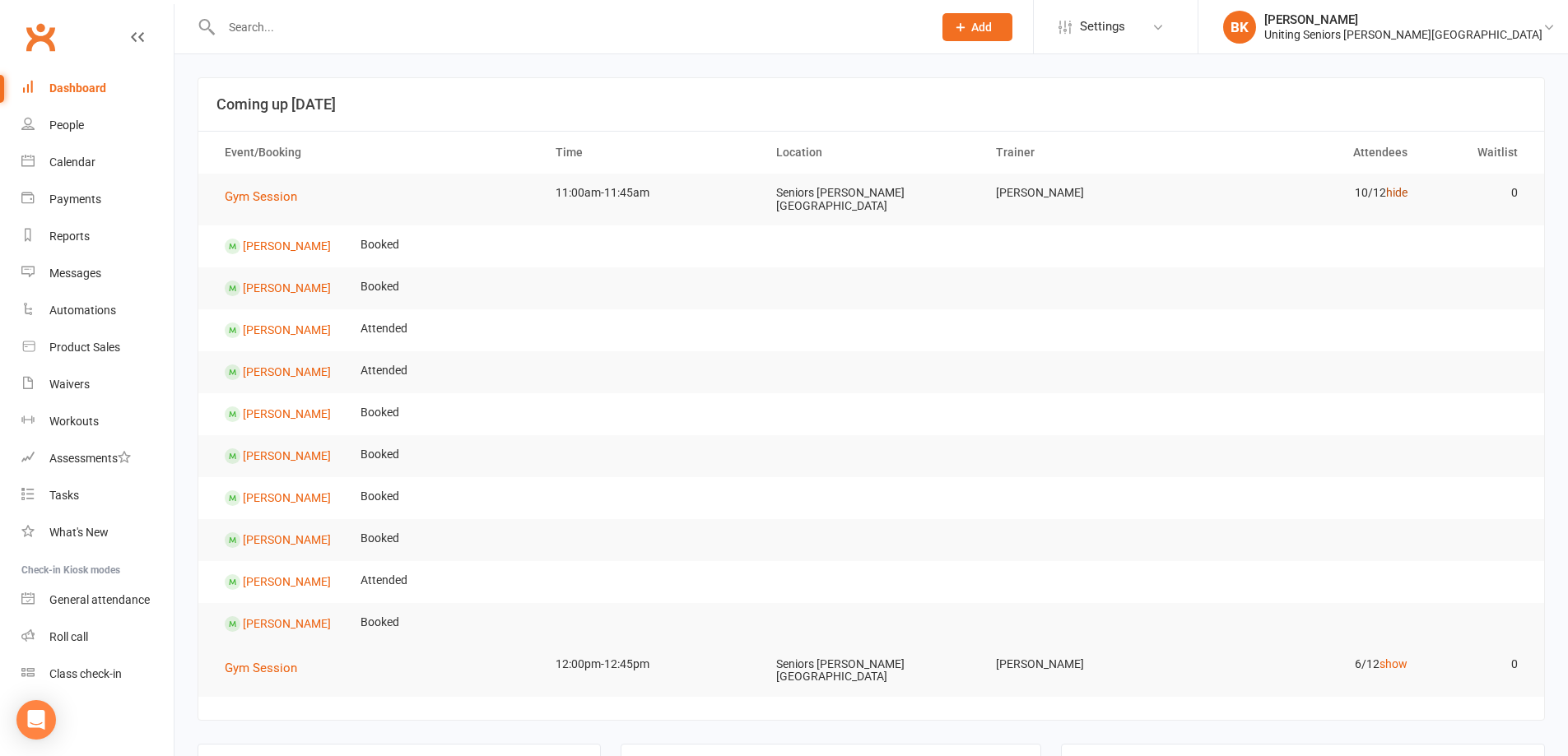 click on "hide" at bounding box center (1397, 192) 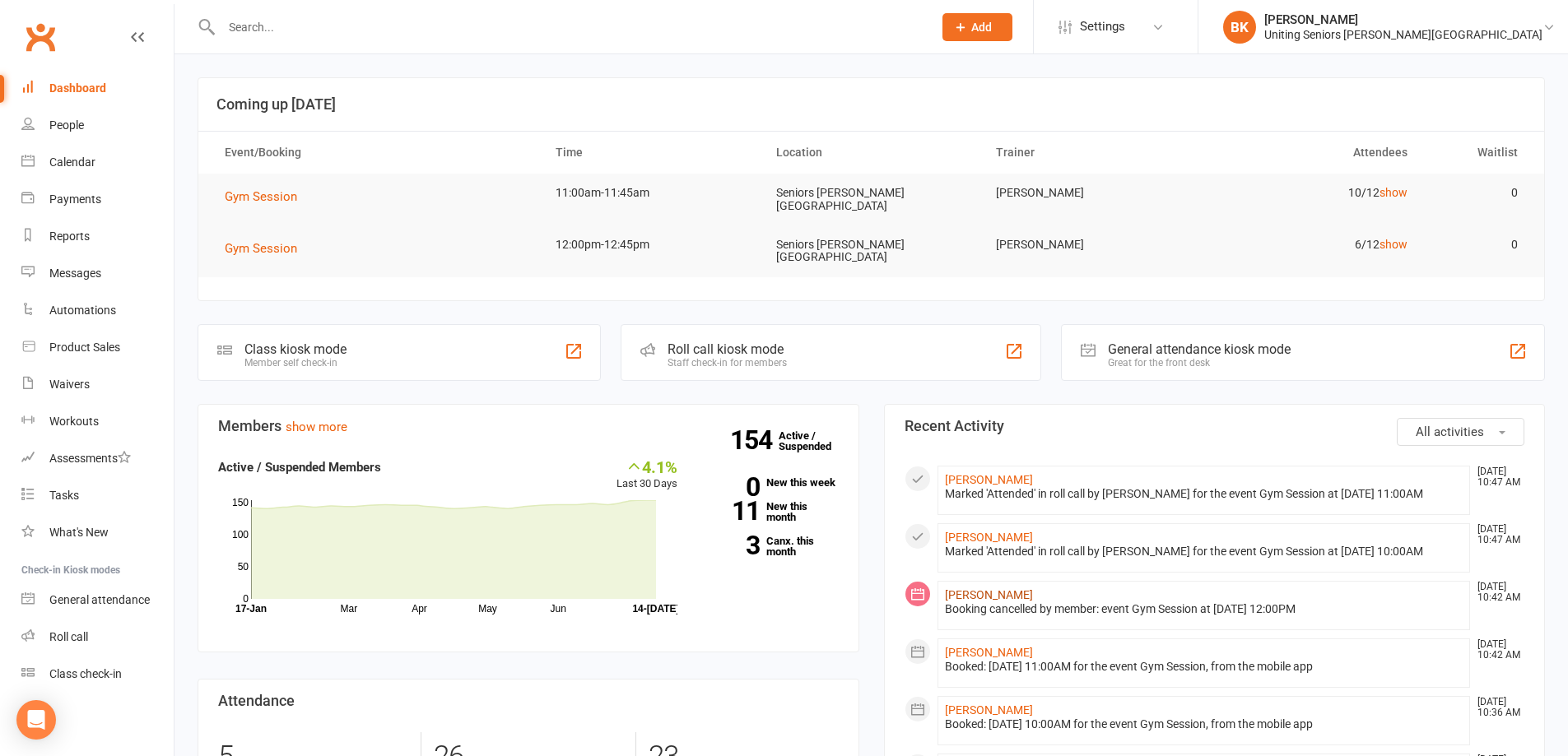 click on "[PERSON_NAME]" 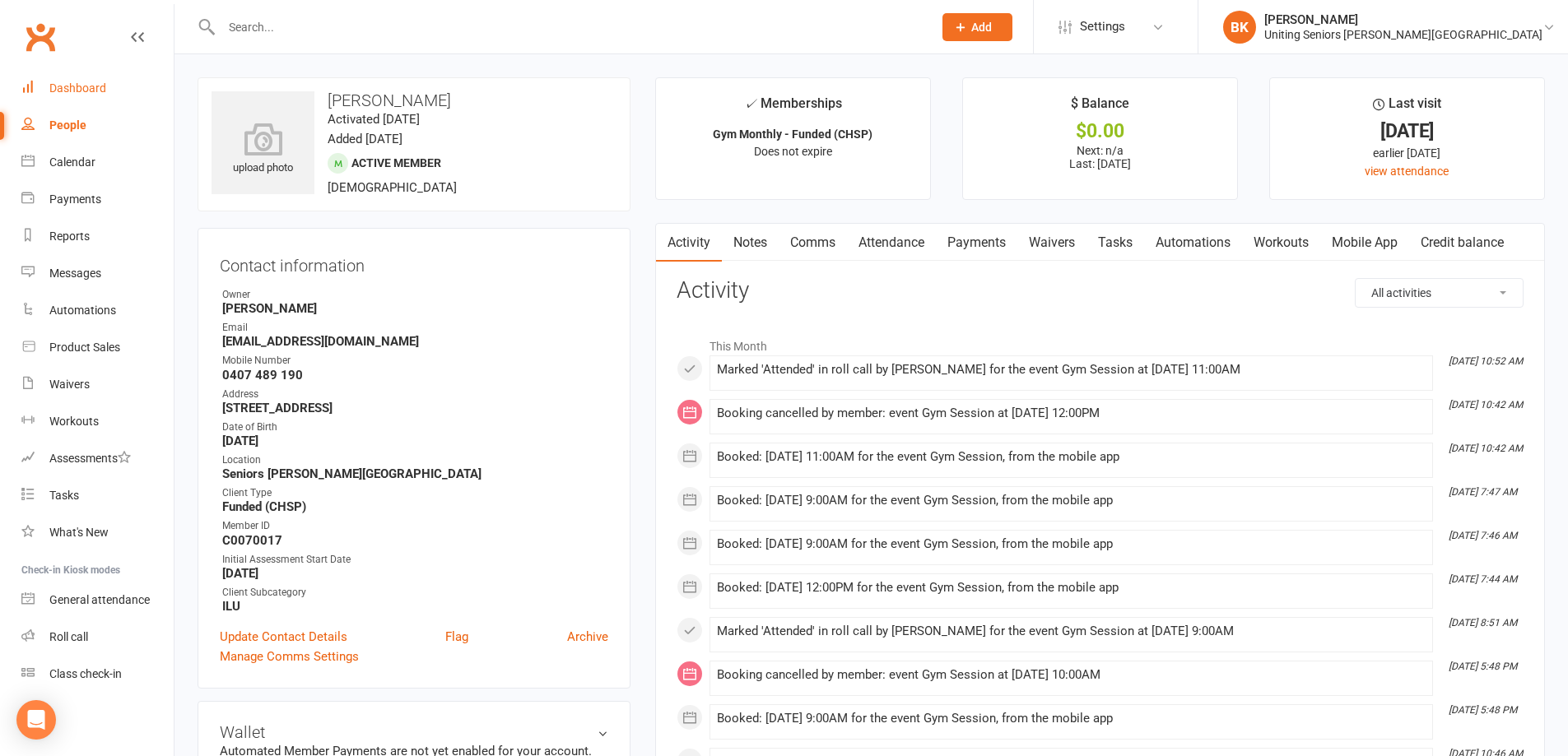 click on "Dashboard" at bounding box center (77, 88) 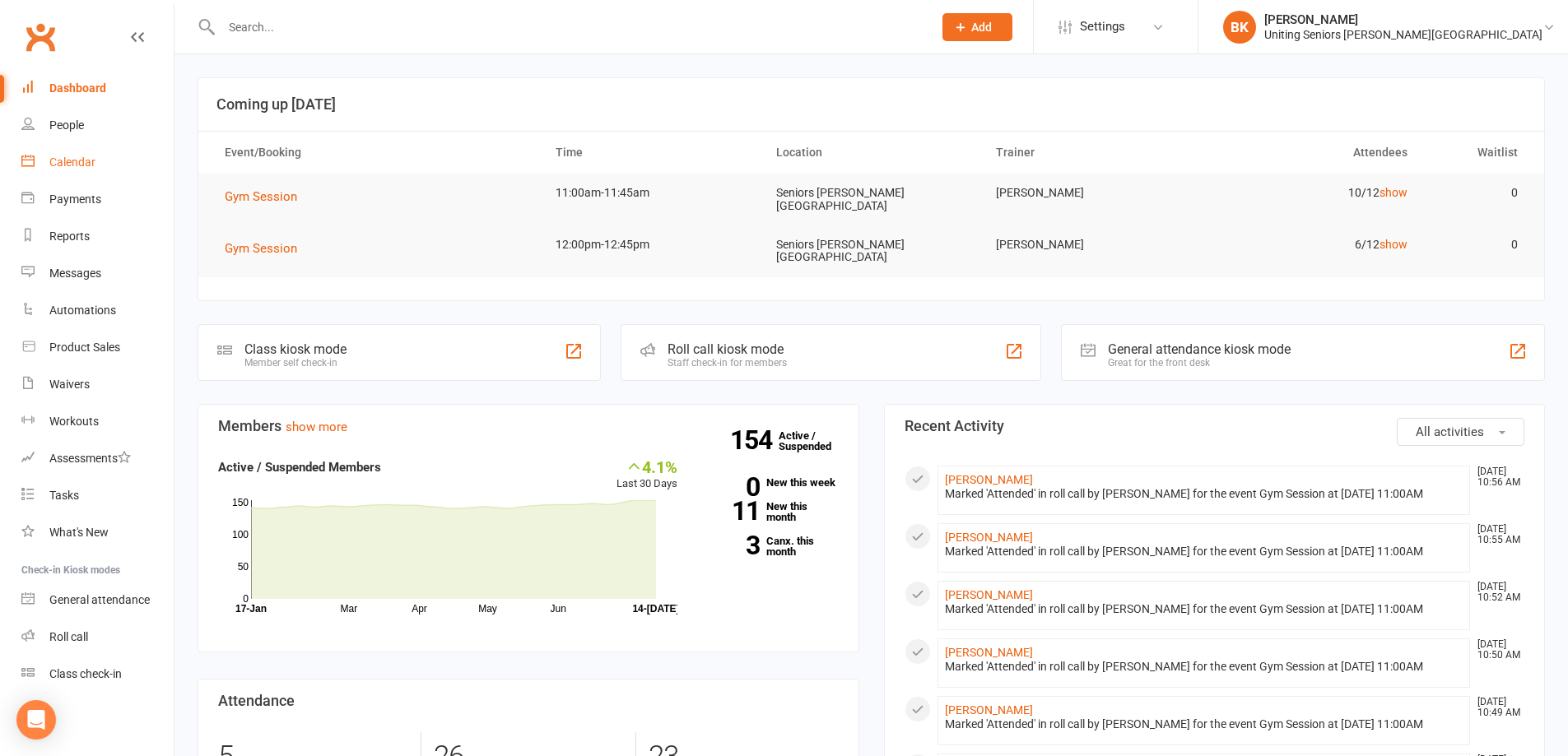click on "Calendar" at bounding box center (72, 162) 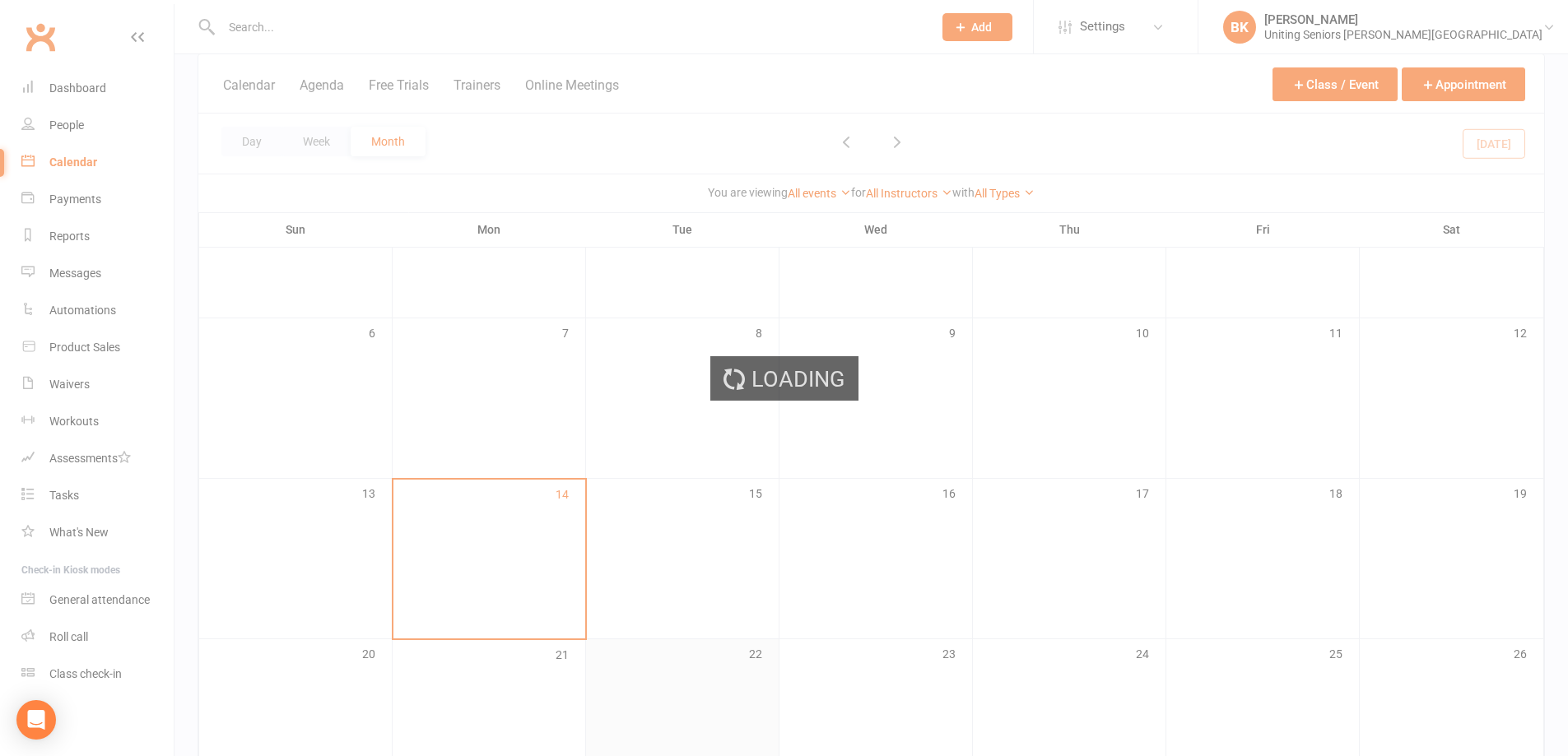 scroll, scrollTop: 247, scrollLeft: 0, axis: vertical 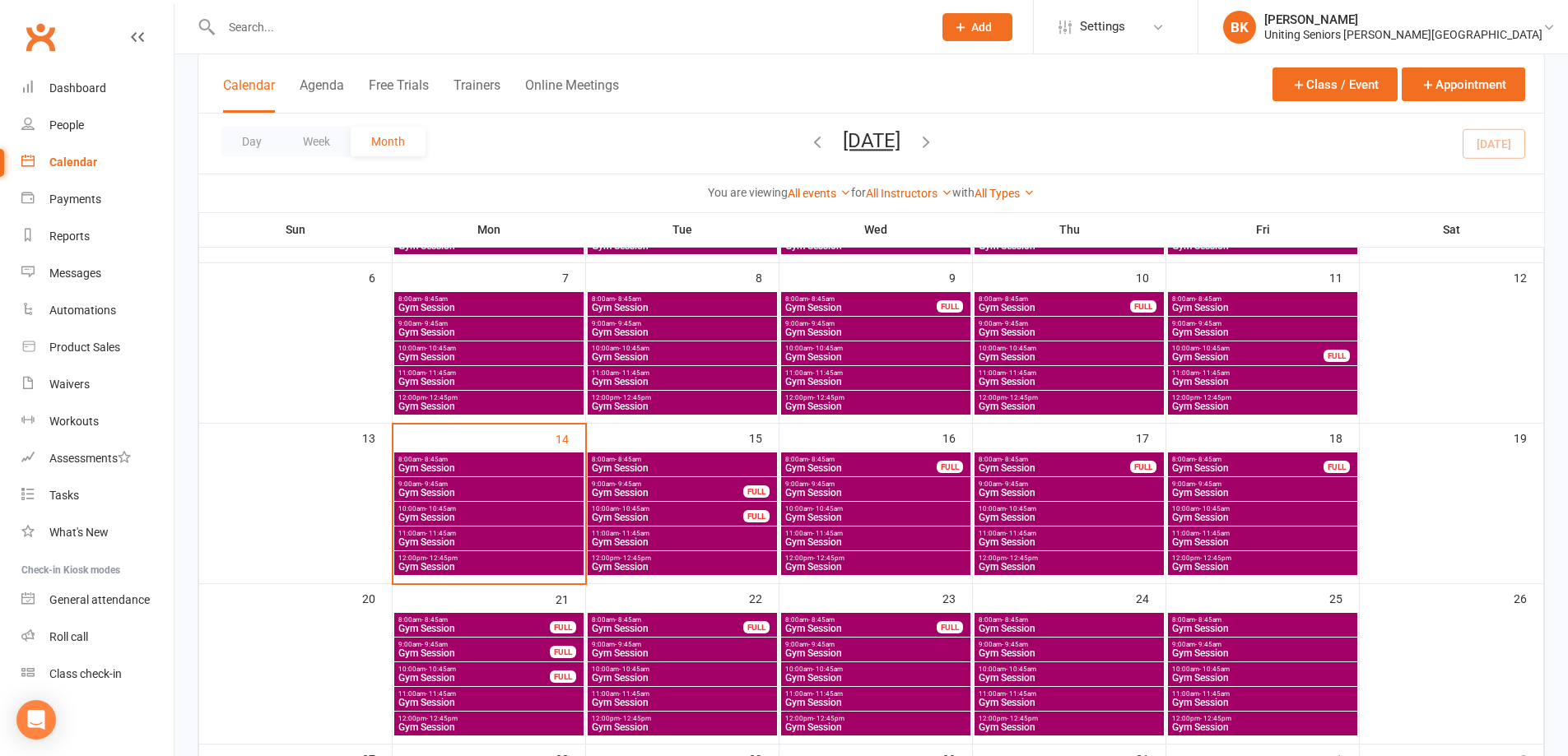 click on "11:00am  - 11:45am" at bounding box center [682, 533] 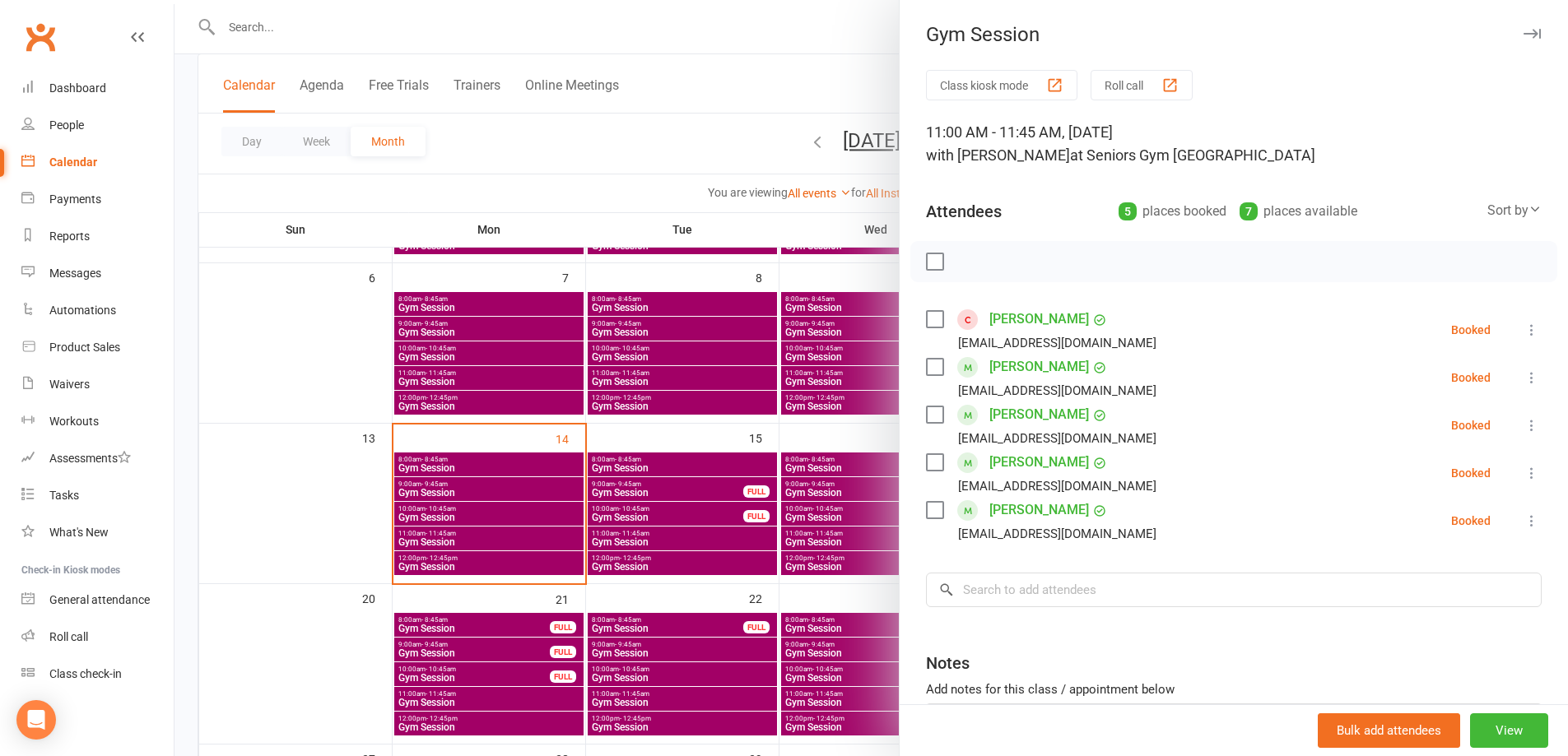 drag, startPoint x: 627, startPoint y: 105, endPoint x: 800, endPoint y: 341, distance: 292.6175 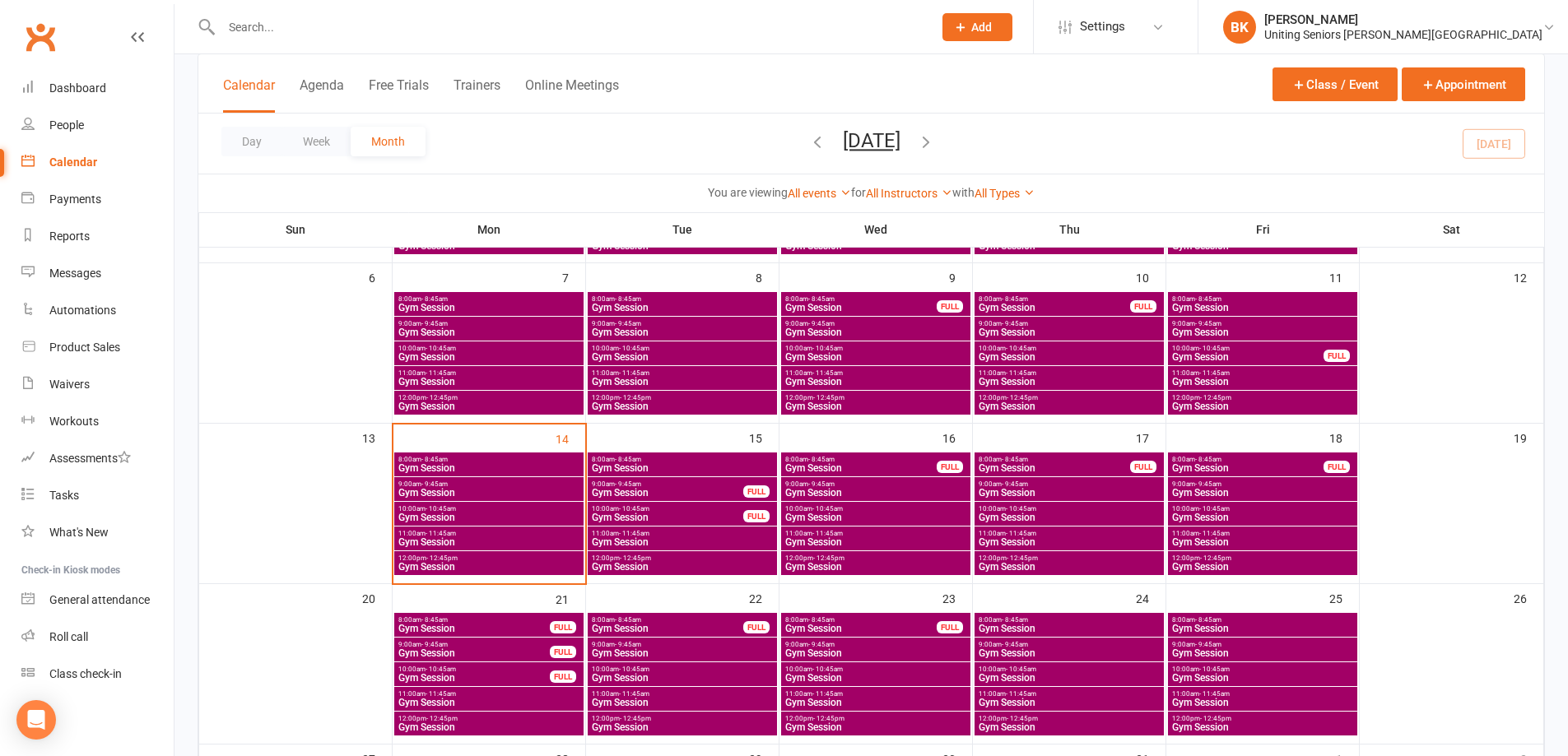 click on "11:00am  - 11:45am" at bounding box center (682, 533) 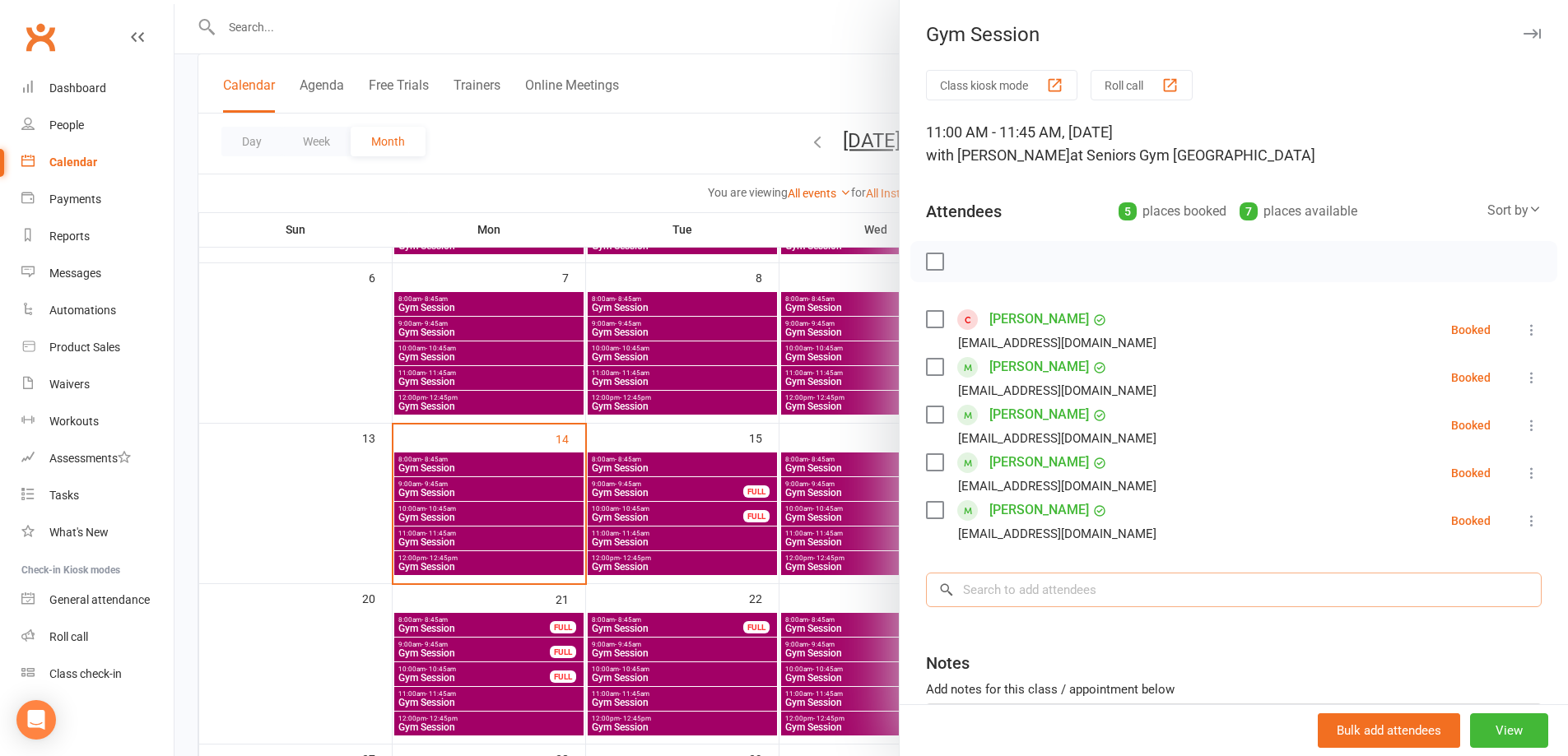 click at bounding box center (1234, 590) 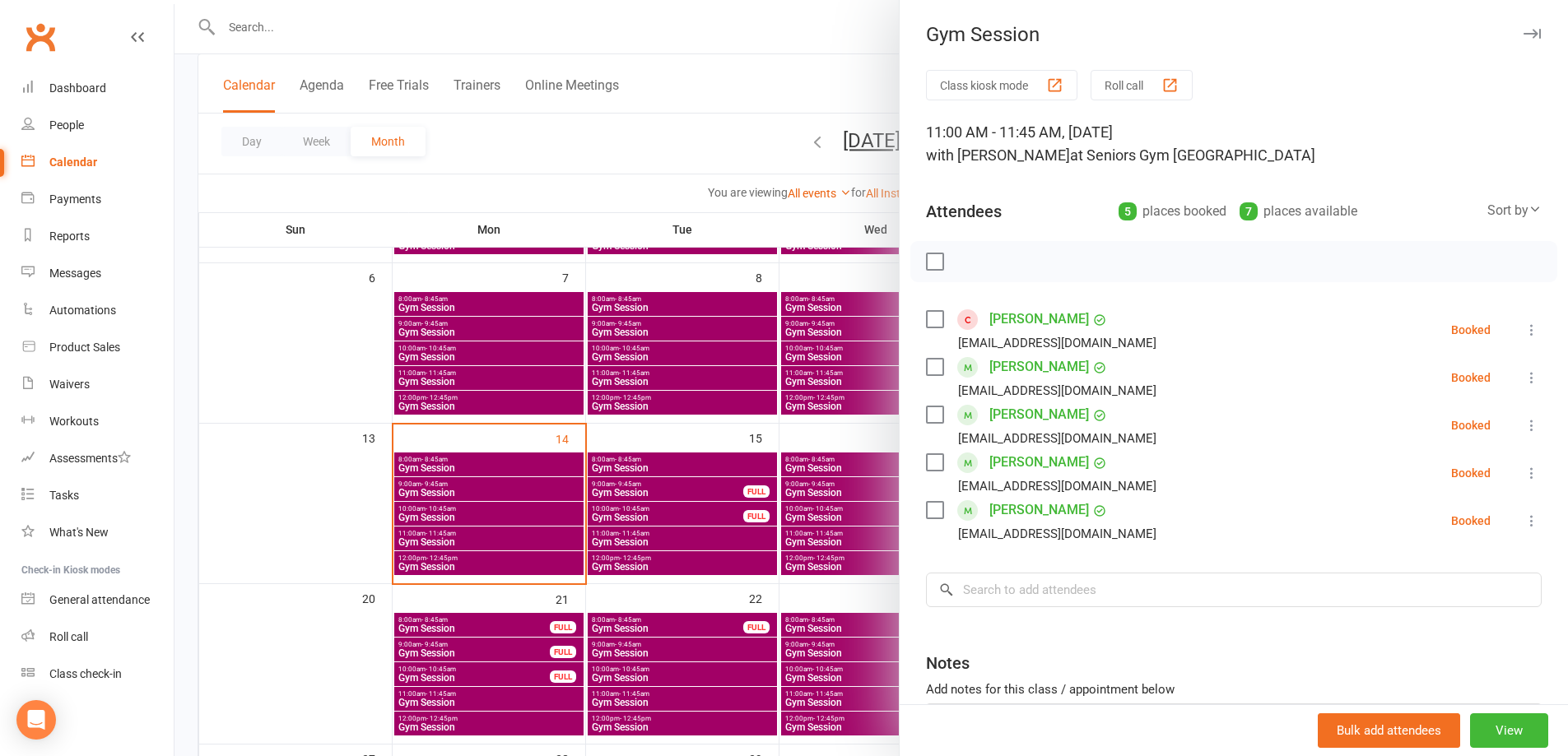 click at bounding box center (871, 378) 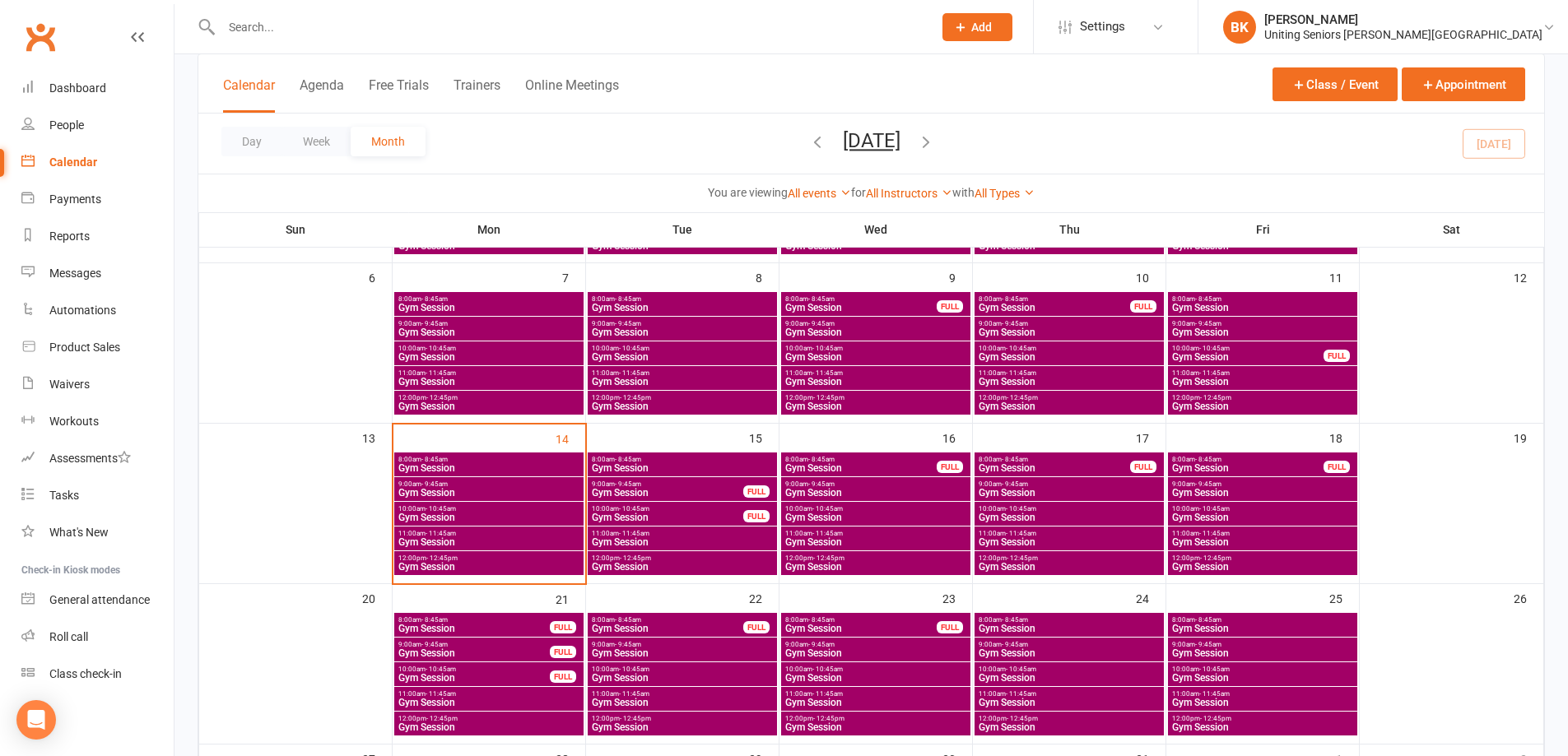 click on "Gym Session" at bounding box center (682, 542) 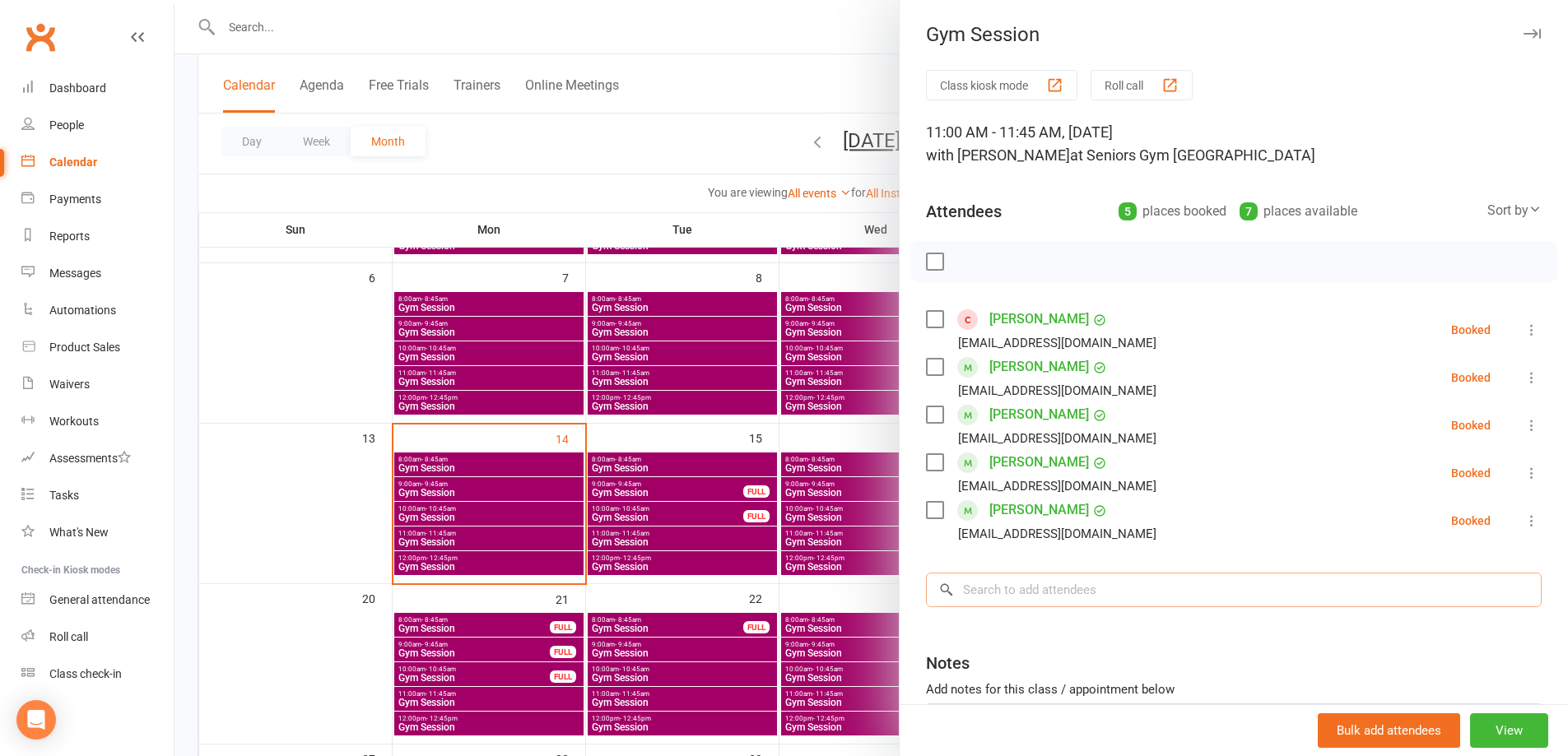 click at bounding box center (1234, 590) 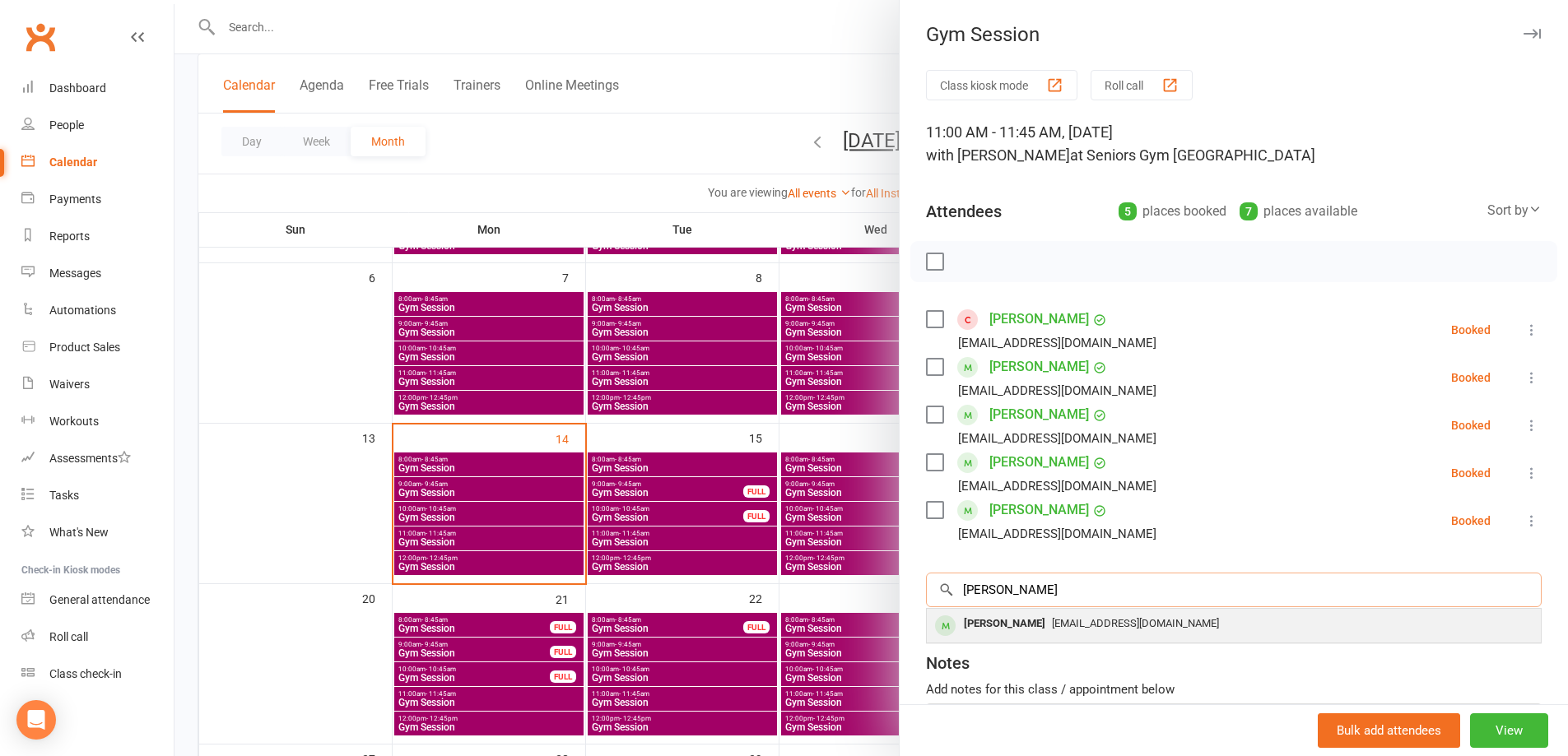 type on "doug" 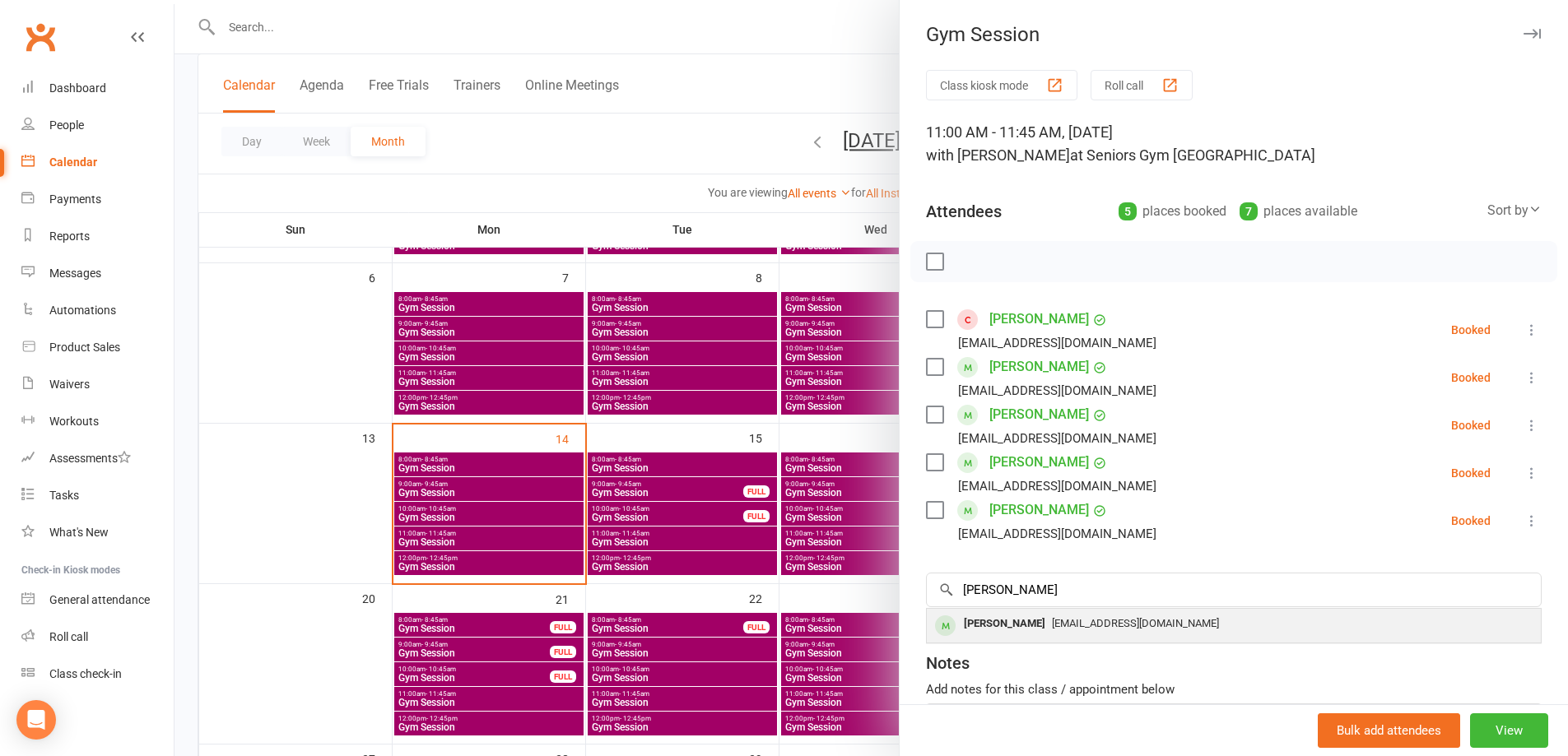 click on "[PERSON_NAME]" at bounding box center (1004, 624) 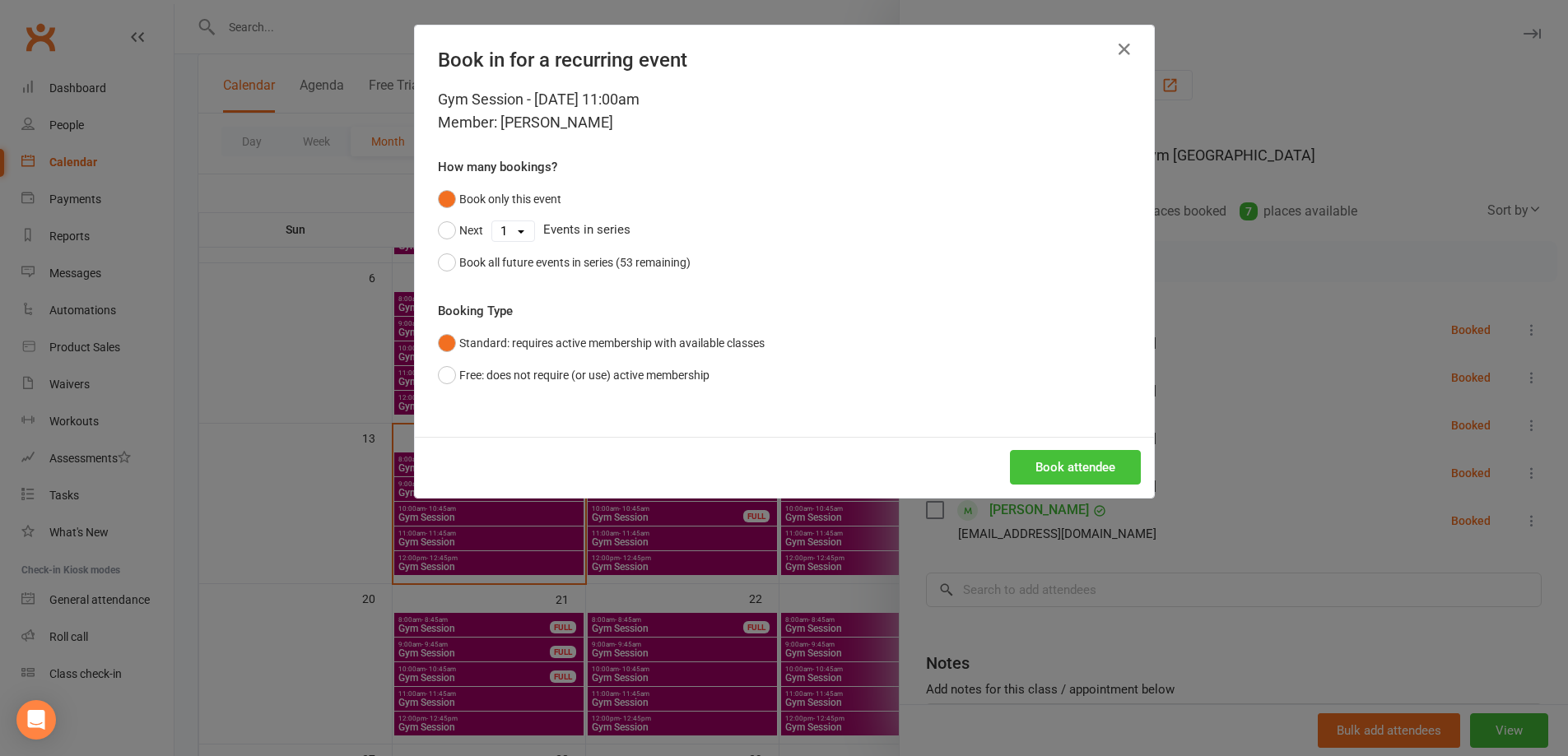 click on "Book attendee" at bounding box center [1075, 467] 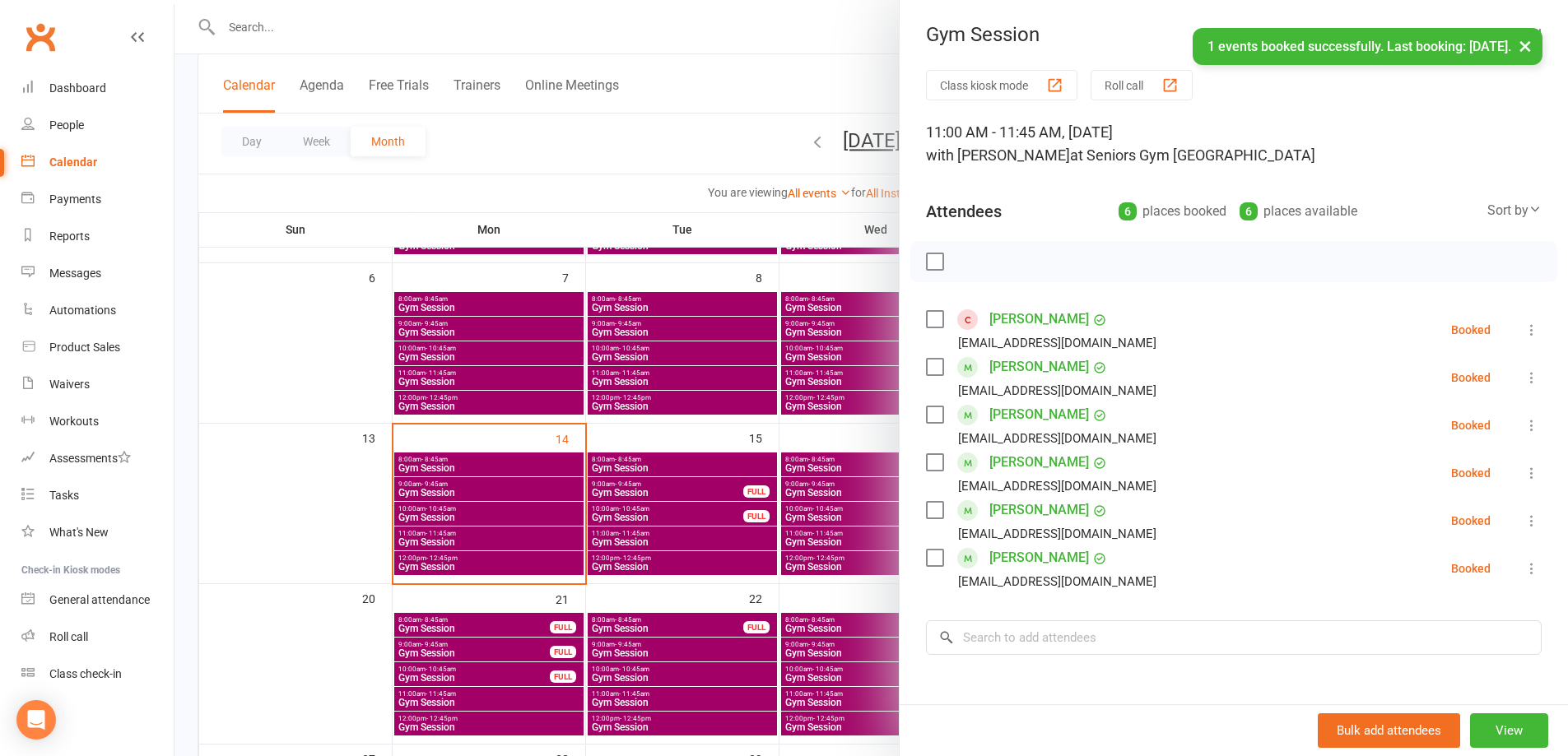 click at bounding box center [871, 378] 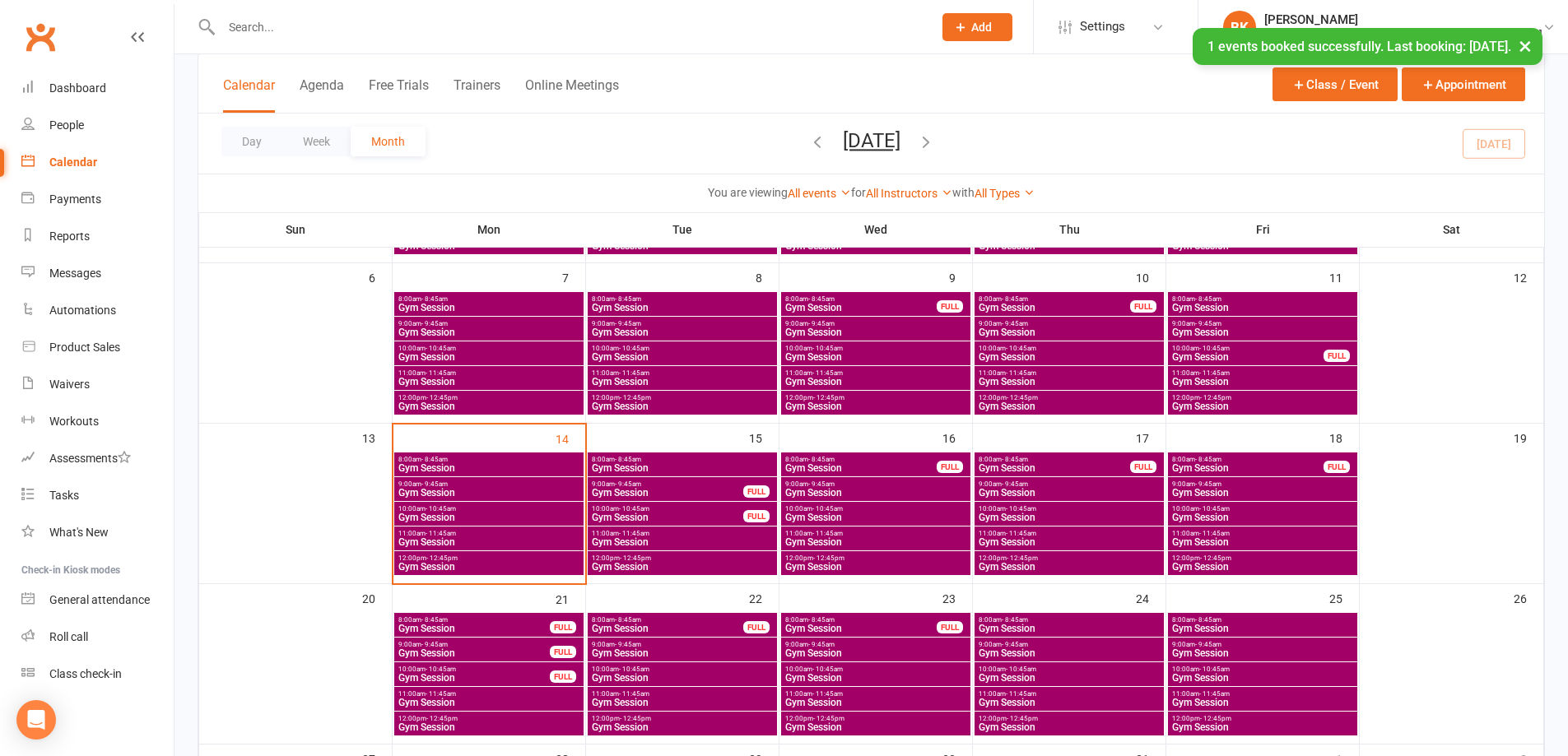 click on "Gym Session" at bounding box center (876, 517) 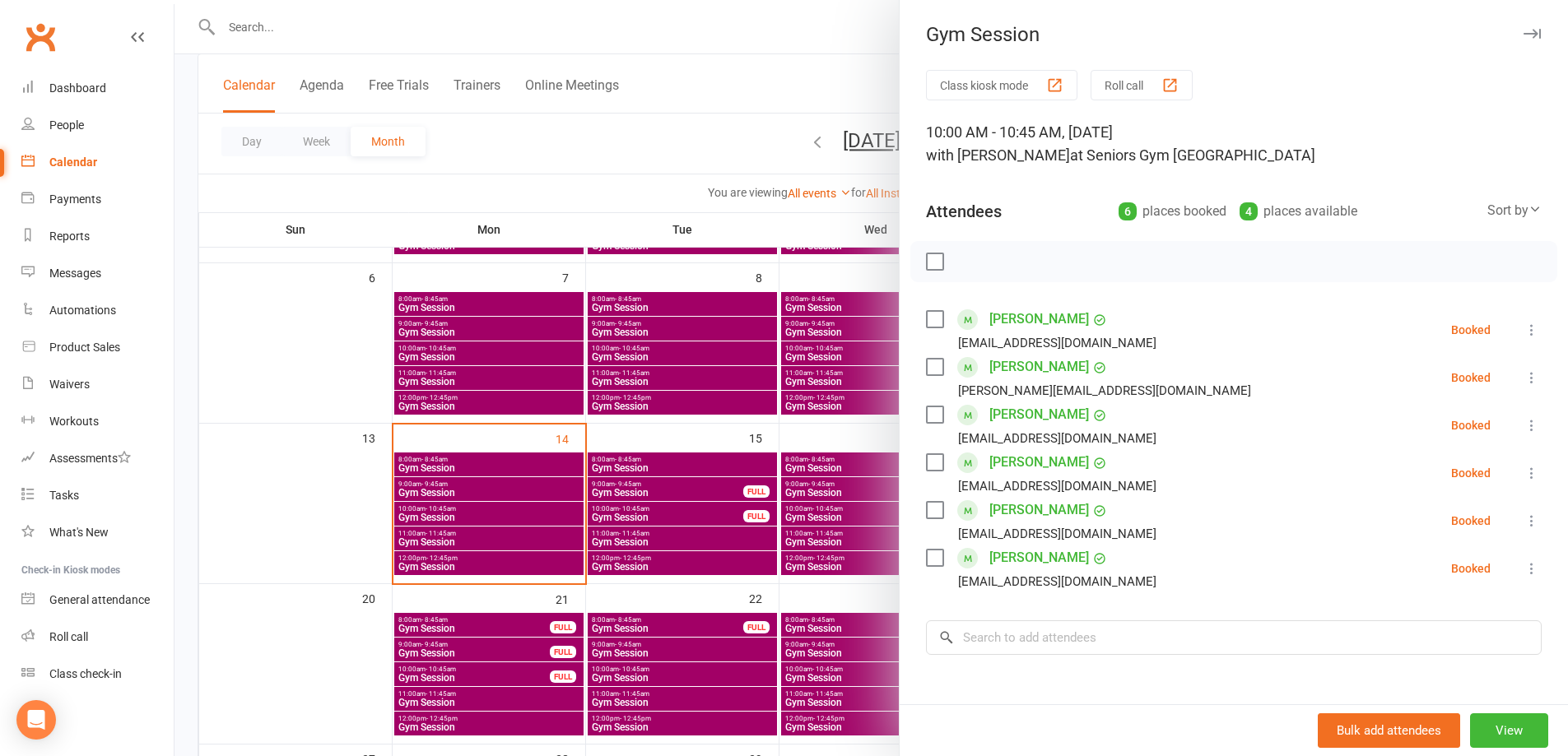 click at bounding box center [1532, 473] 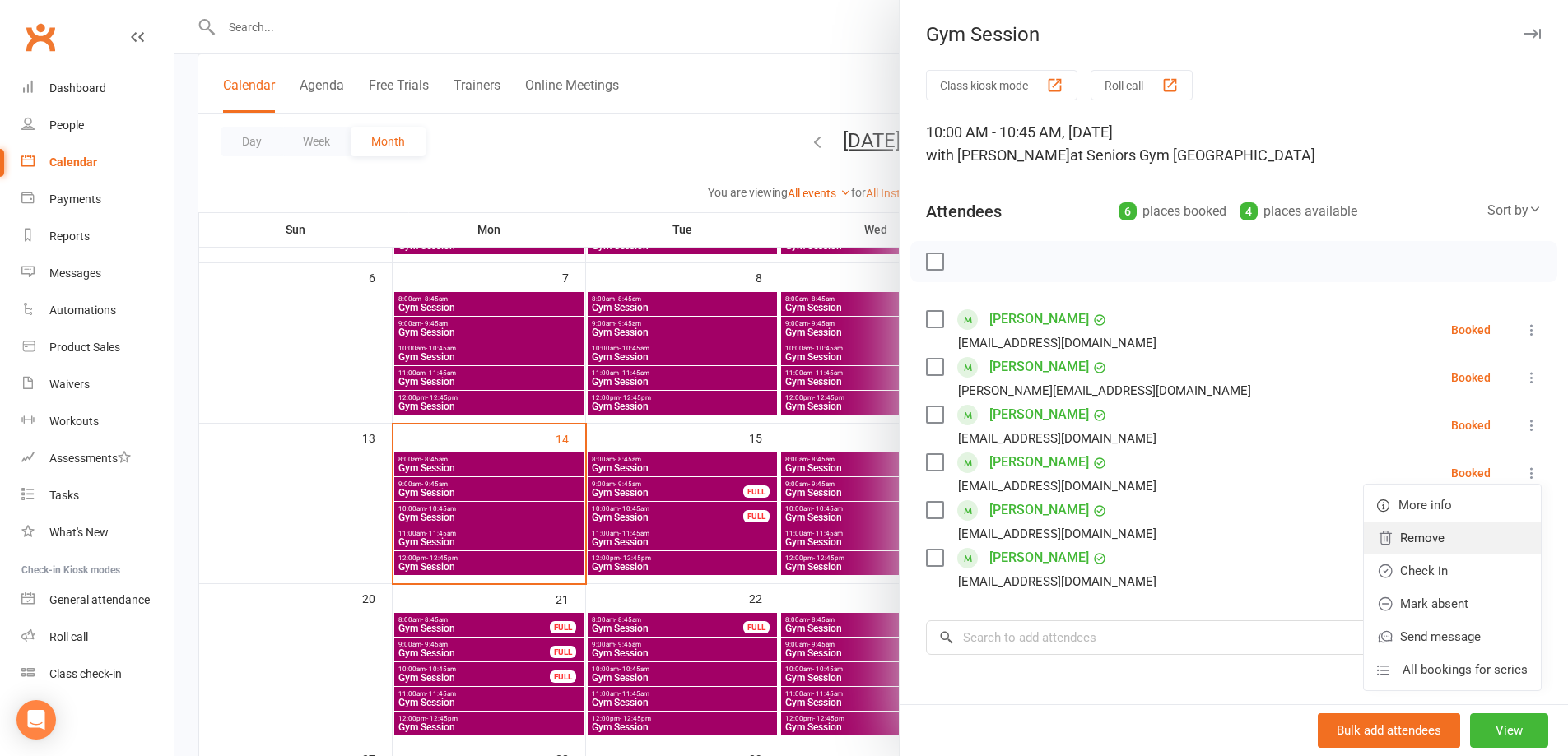 click on "Remove" at bounding box center (1452, 538) 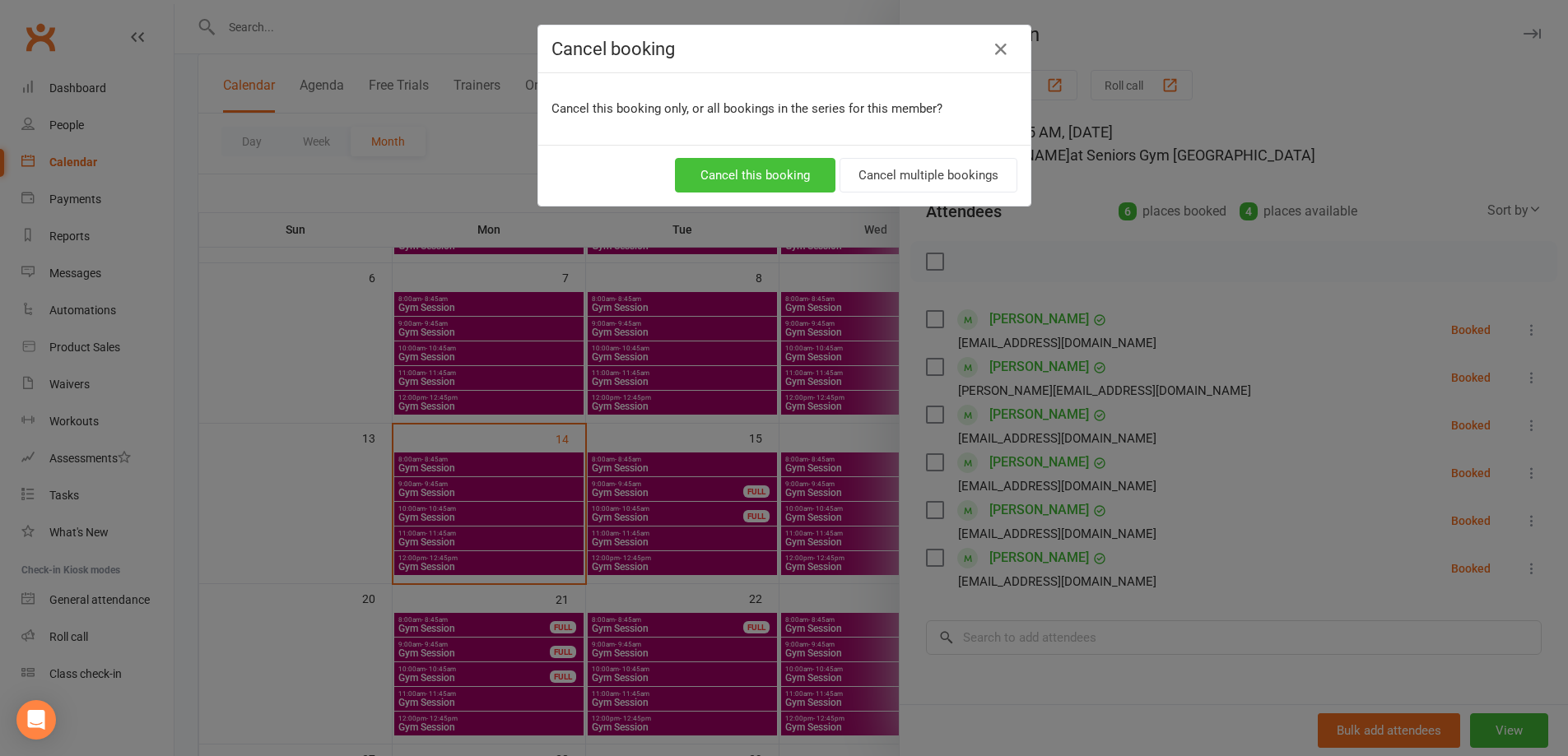 click on "Cancel this booking" at bounding box center [755, 175] 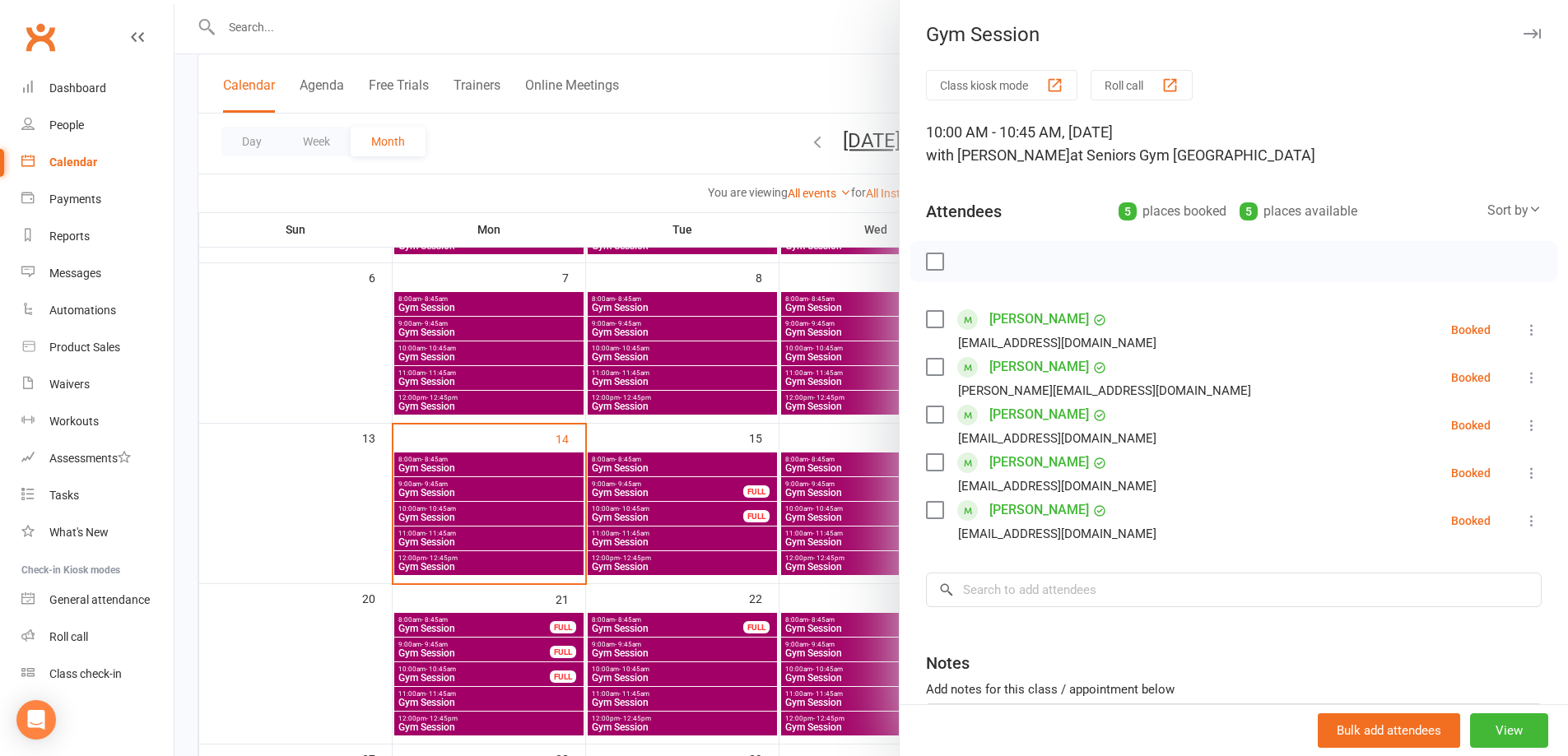 click at bounding box center (871, 378) 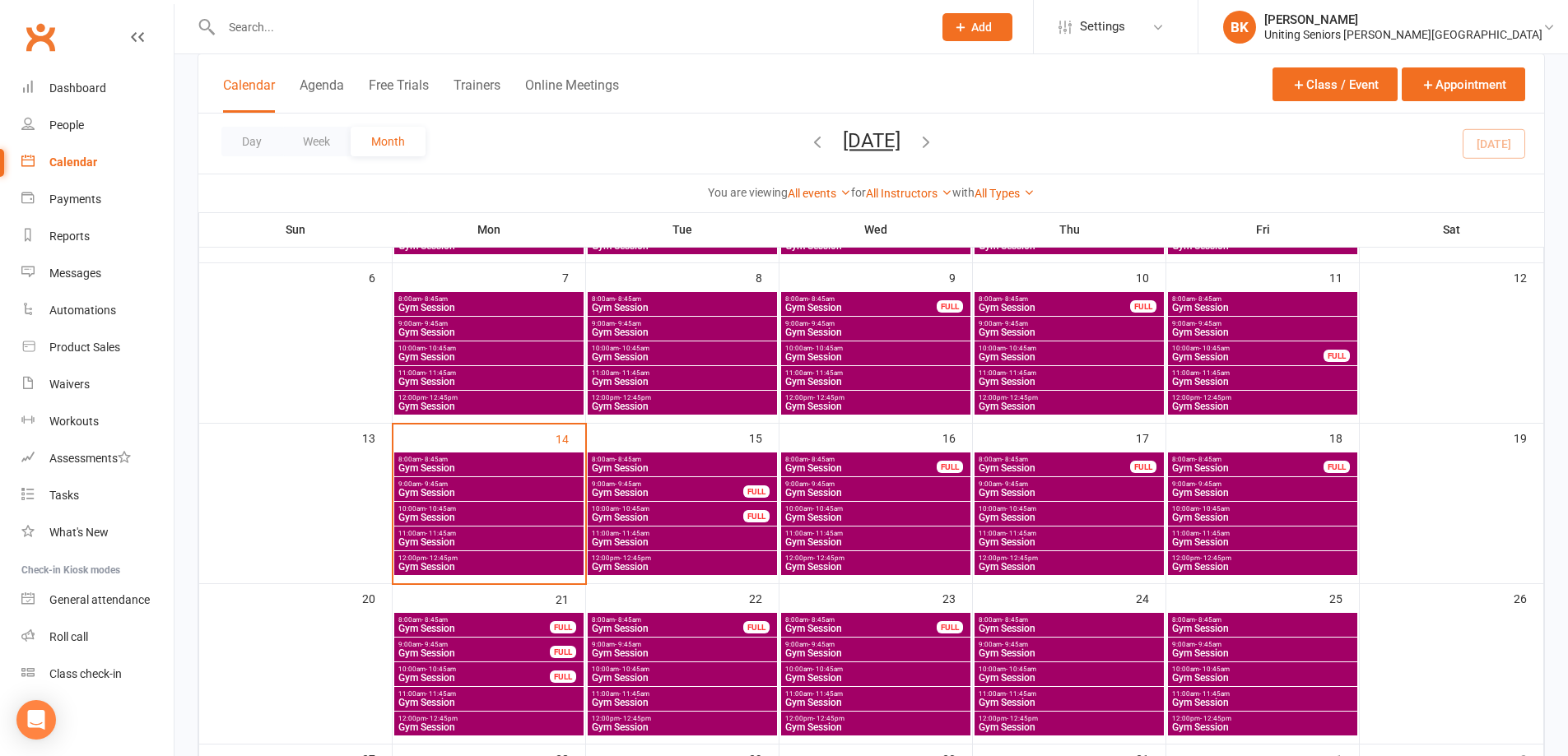 click on "Gym Session" at bounding box center [1263, 517] 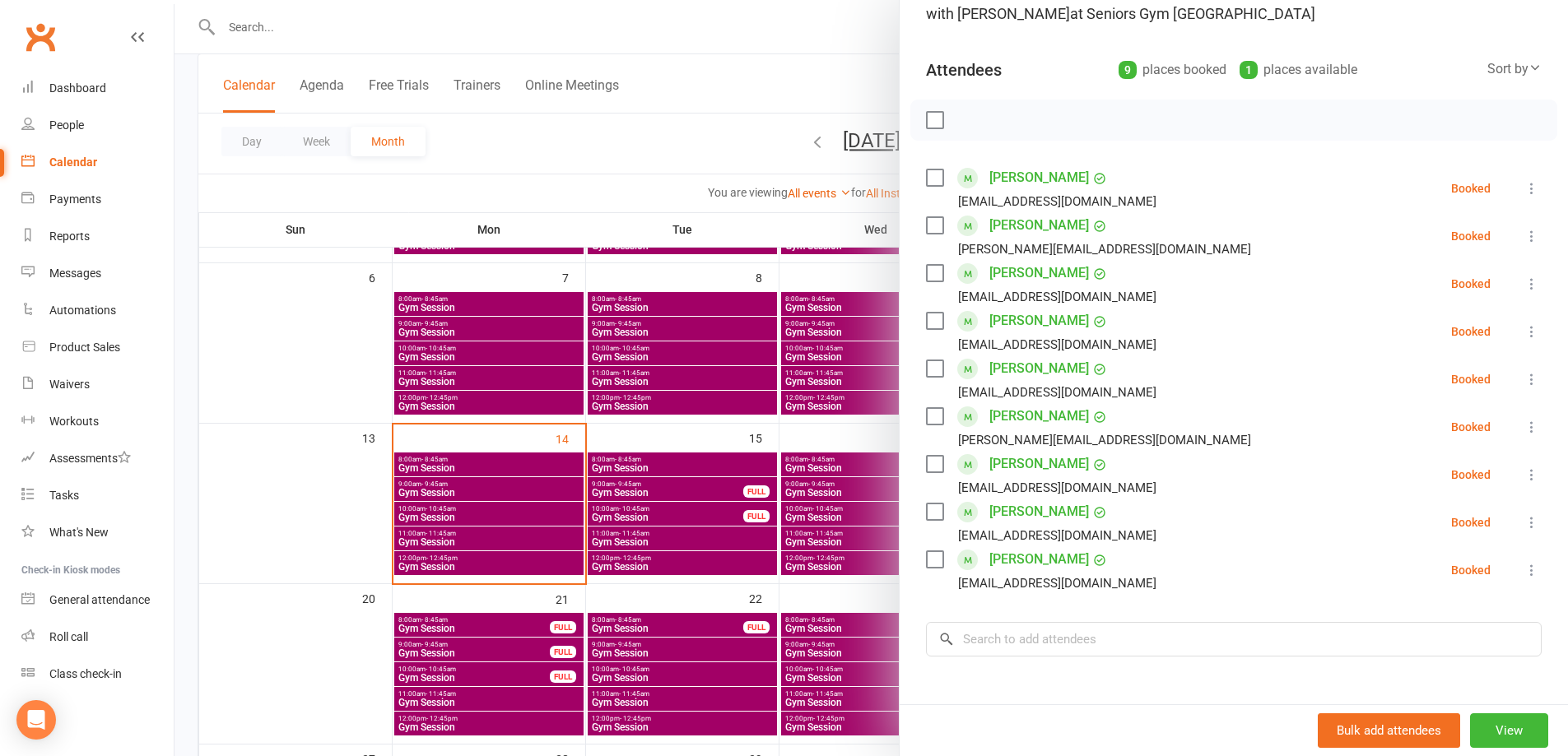 scroll, scrollTop: 165, scrollLeft: 0, axis: vertical 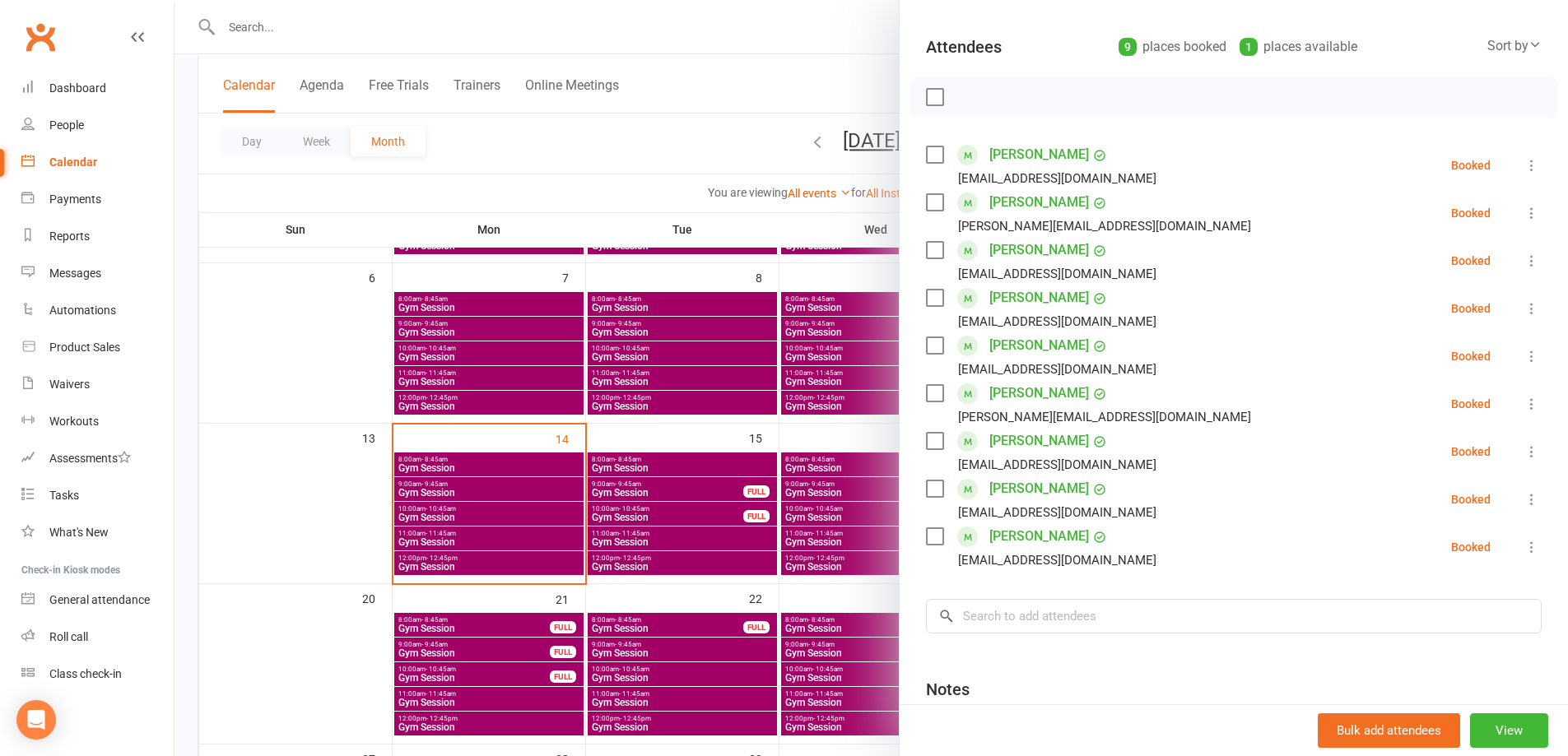 click at bounding box center (1532, 308) 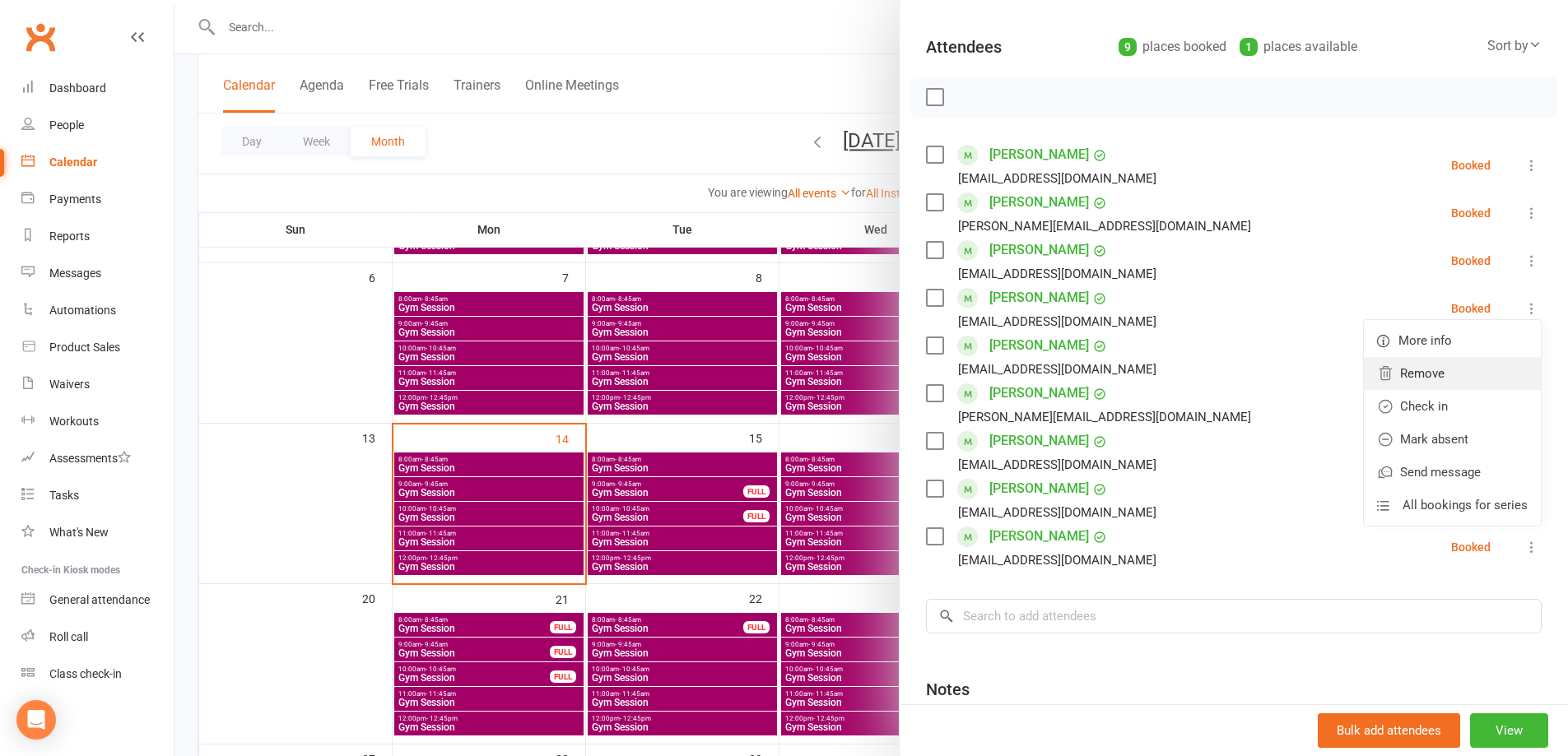 click on "Remove" at bounding box center (1452, 373) 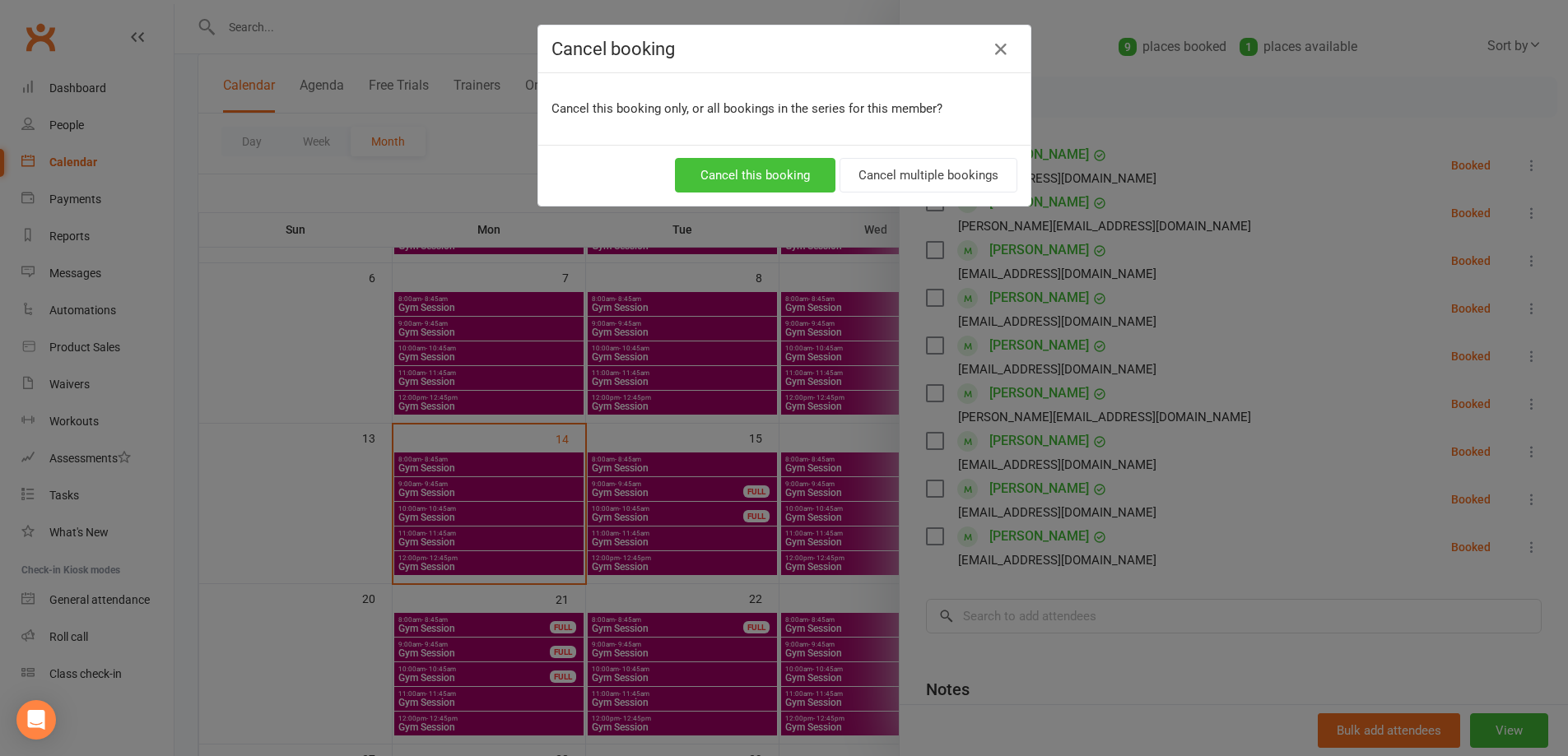 click on "Cancel this booking" at bounding box center [755, 175] 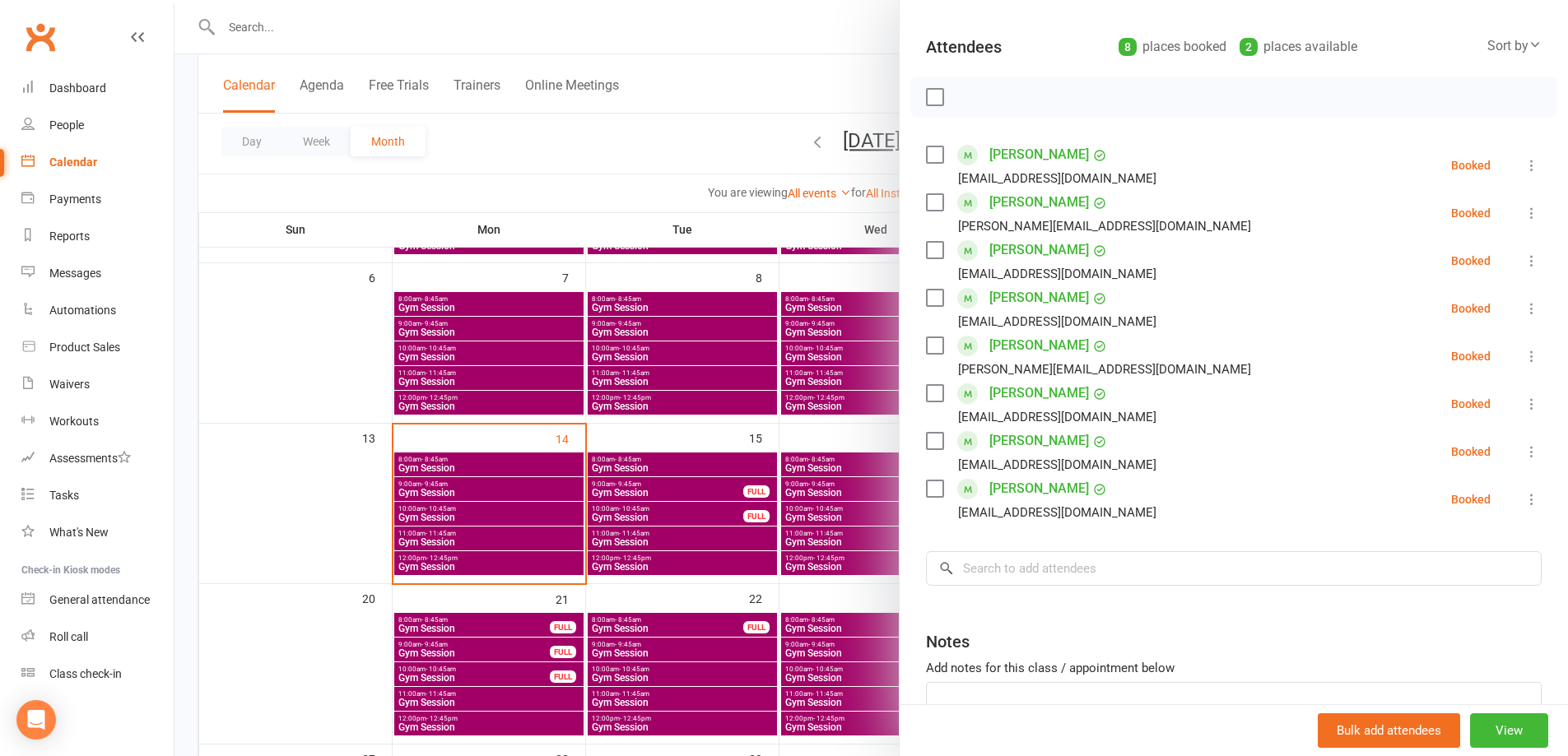 click at bounding box center [871, 378] 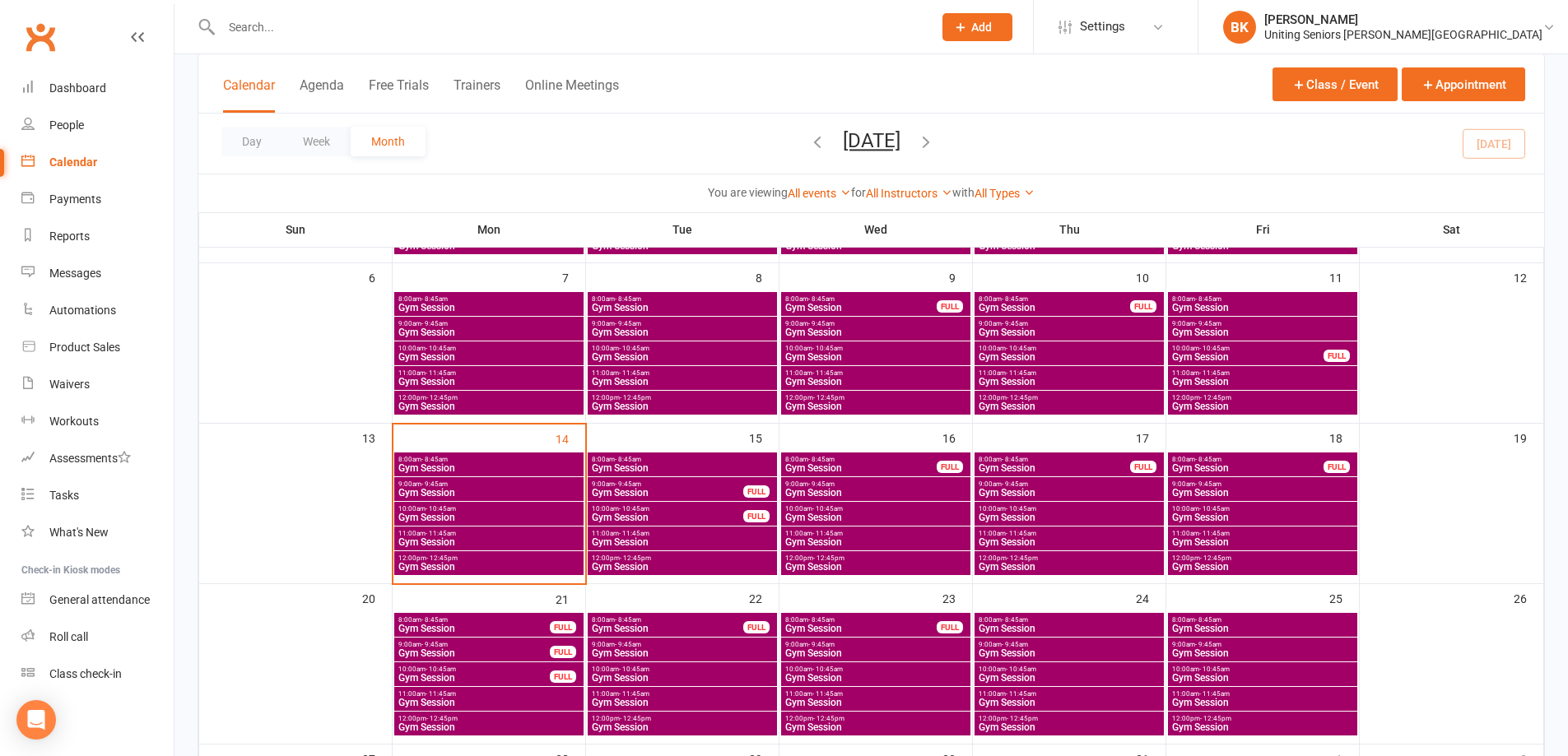 click on "10:00am  - 10:45am" at bounding box center [474, 669] 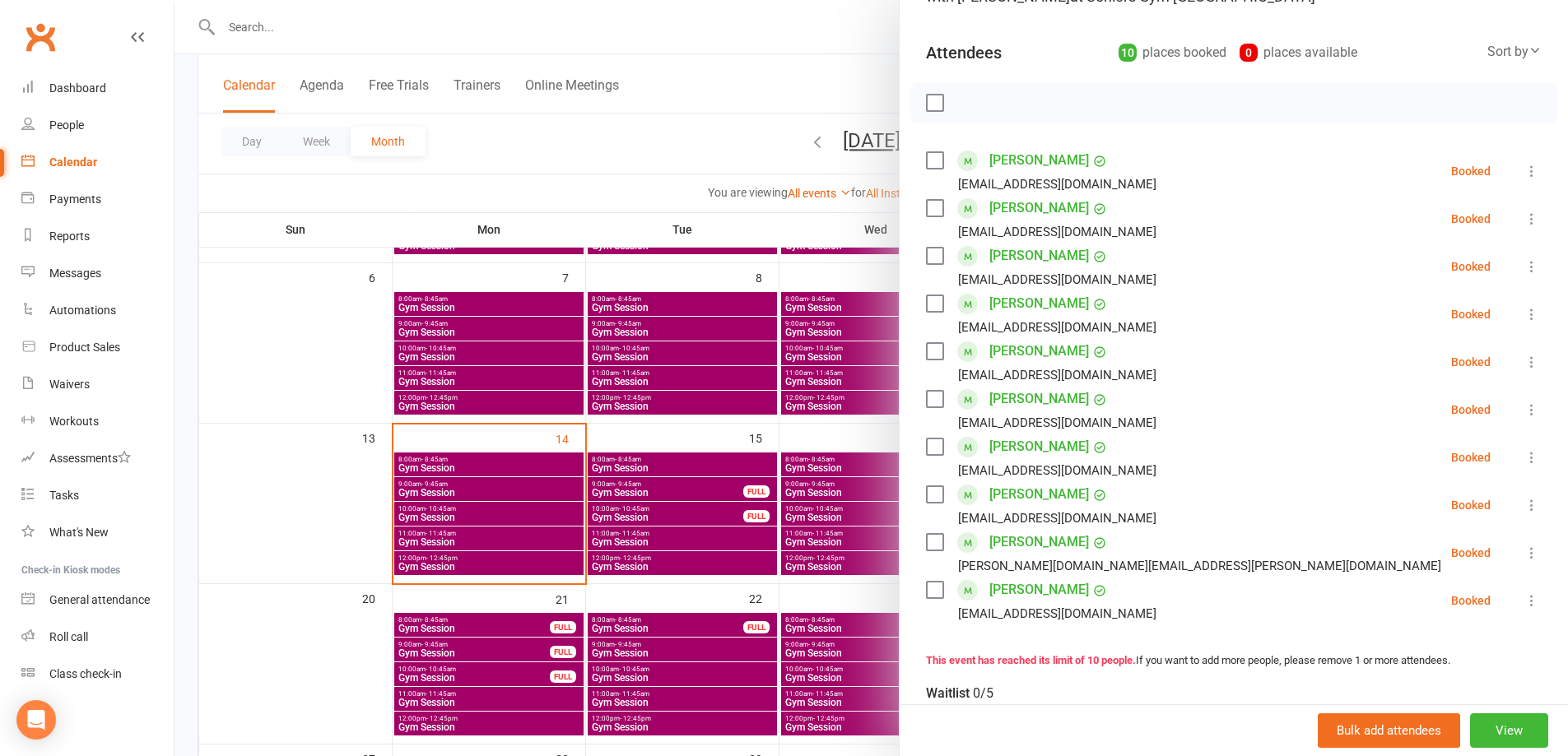 scroll, scrollTop: 165, scrollLeft: 0, axis: vertical 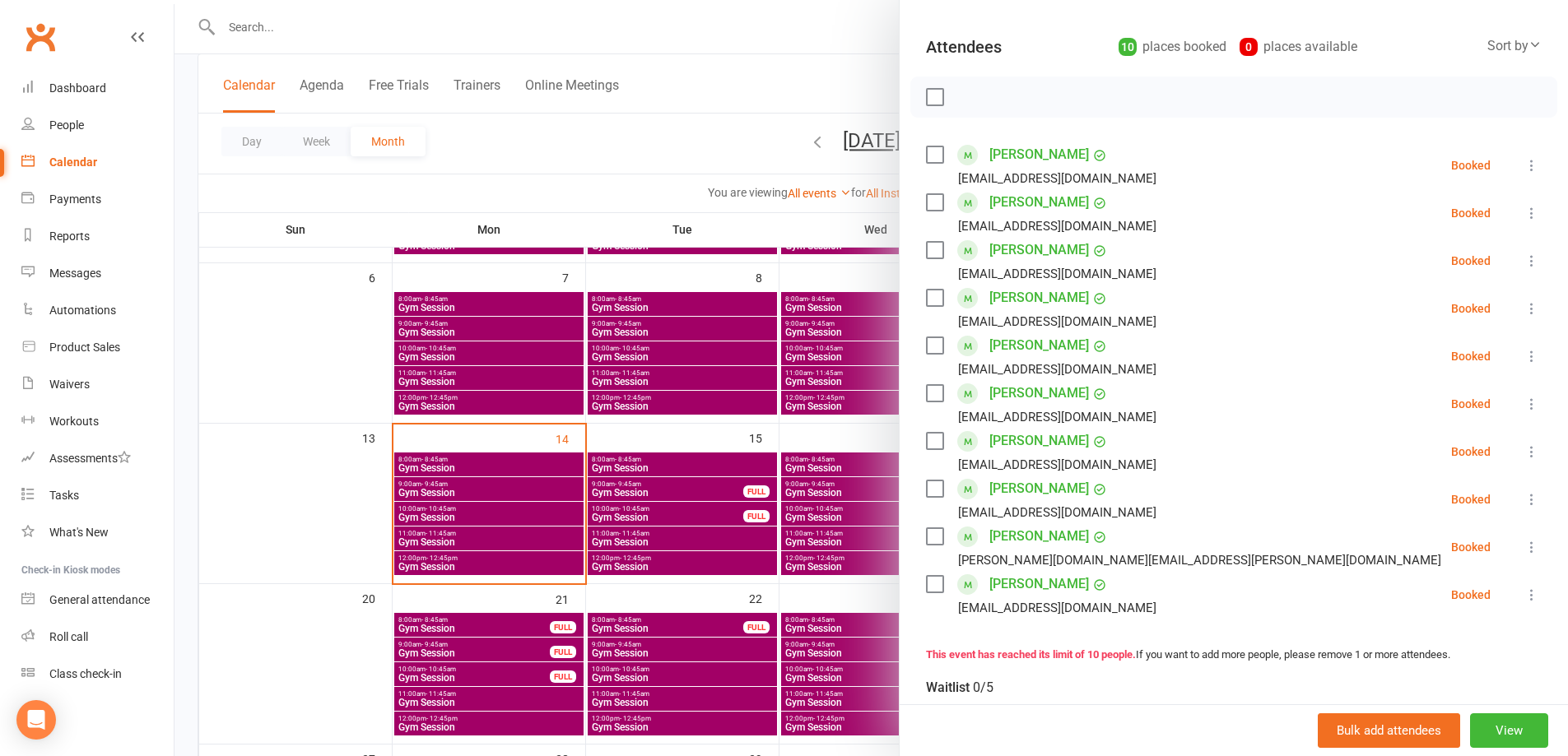 click at bounding box center [1532, 356] 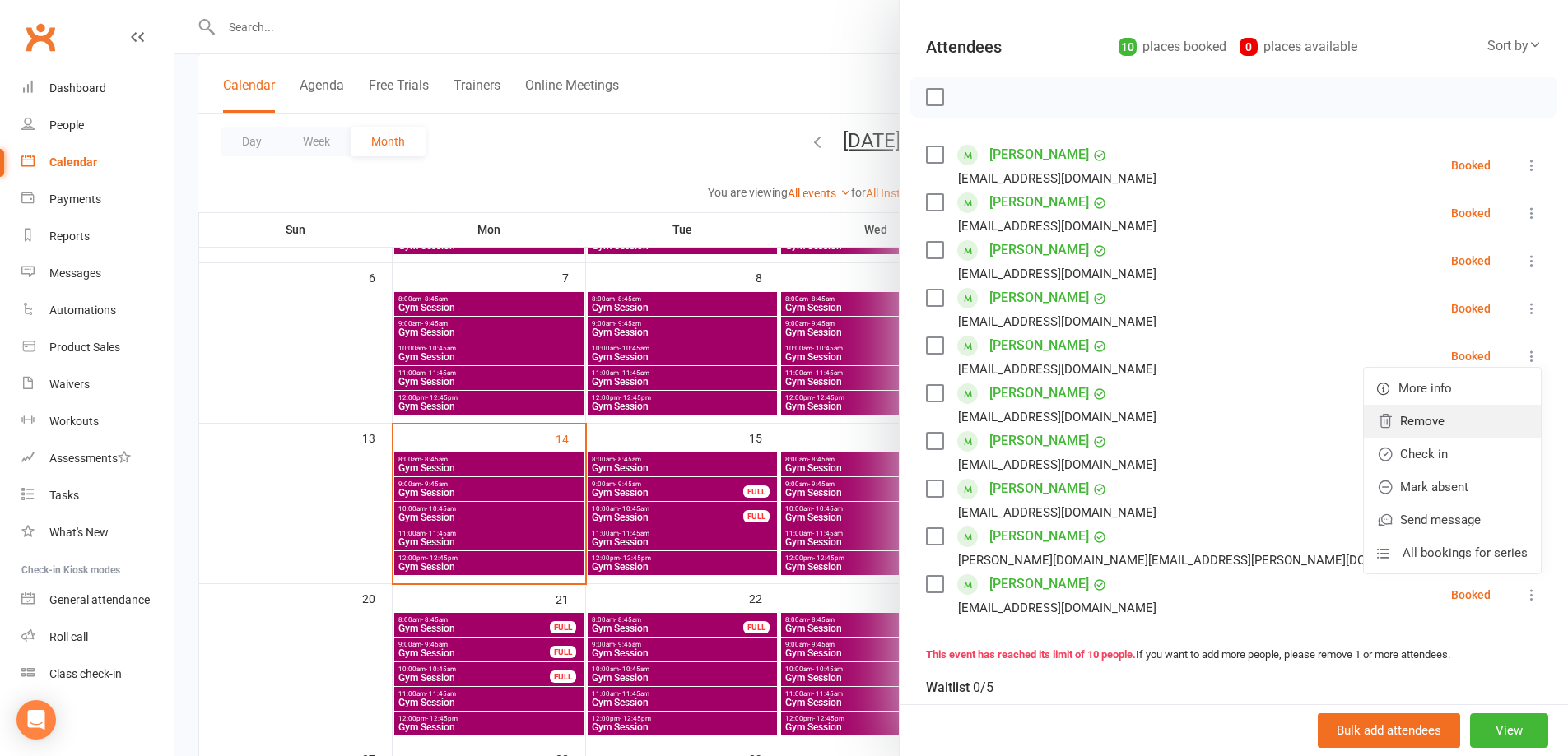 click on "Remove" at bounding box center (1452, 421) 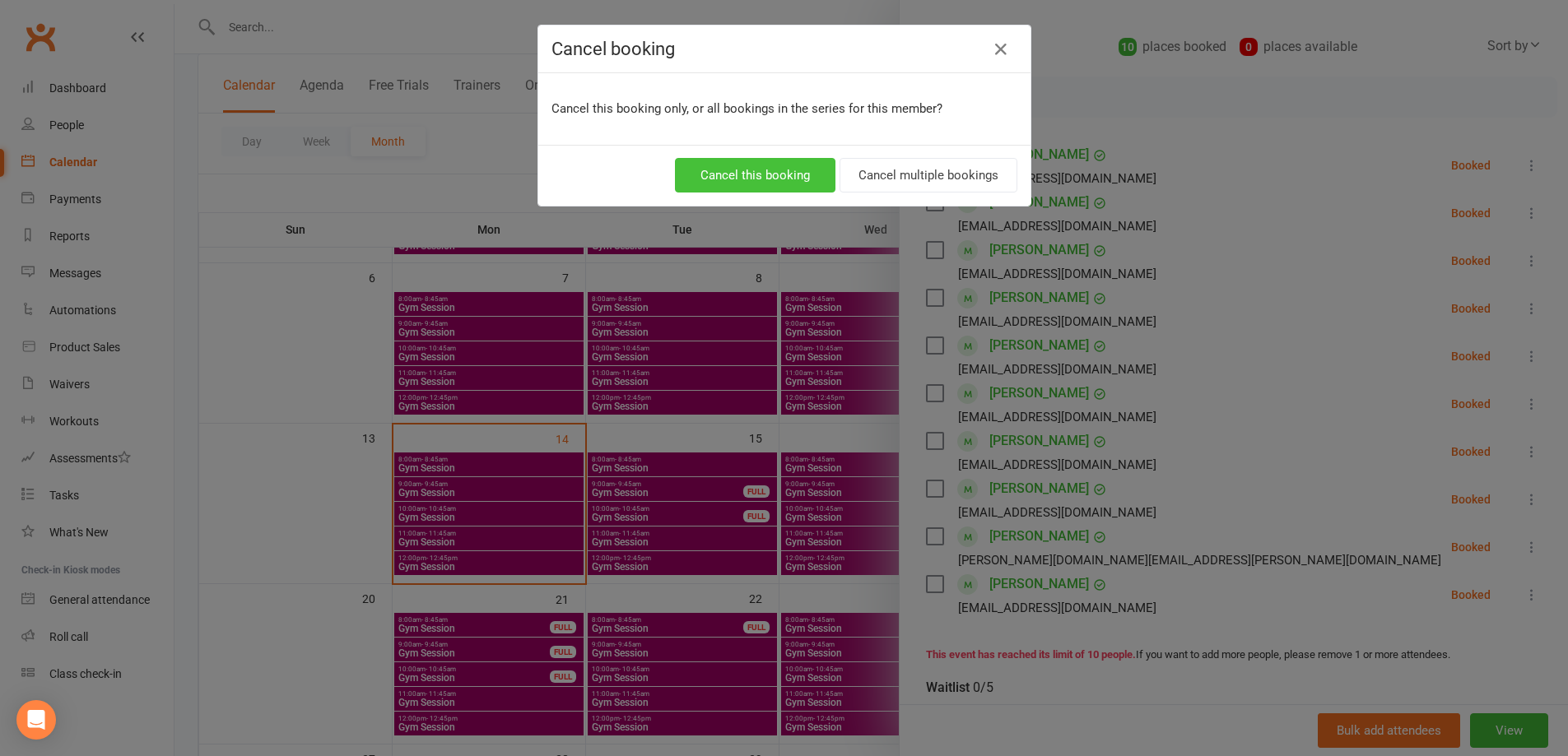 click on "Cancel this booking" at bounding box center (755, 175) 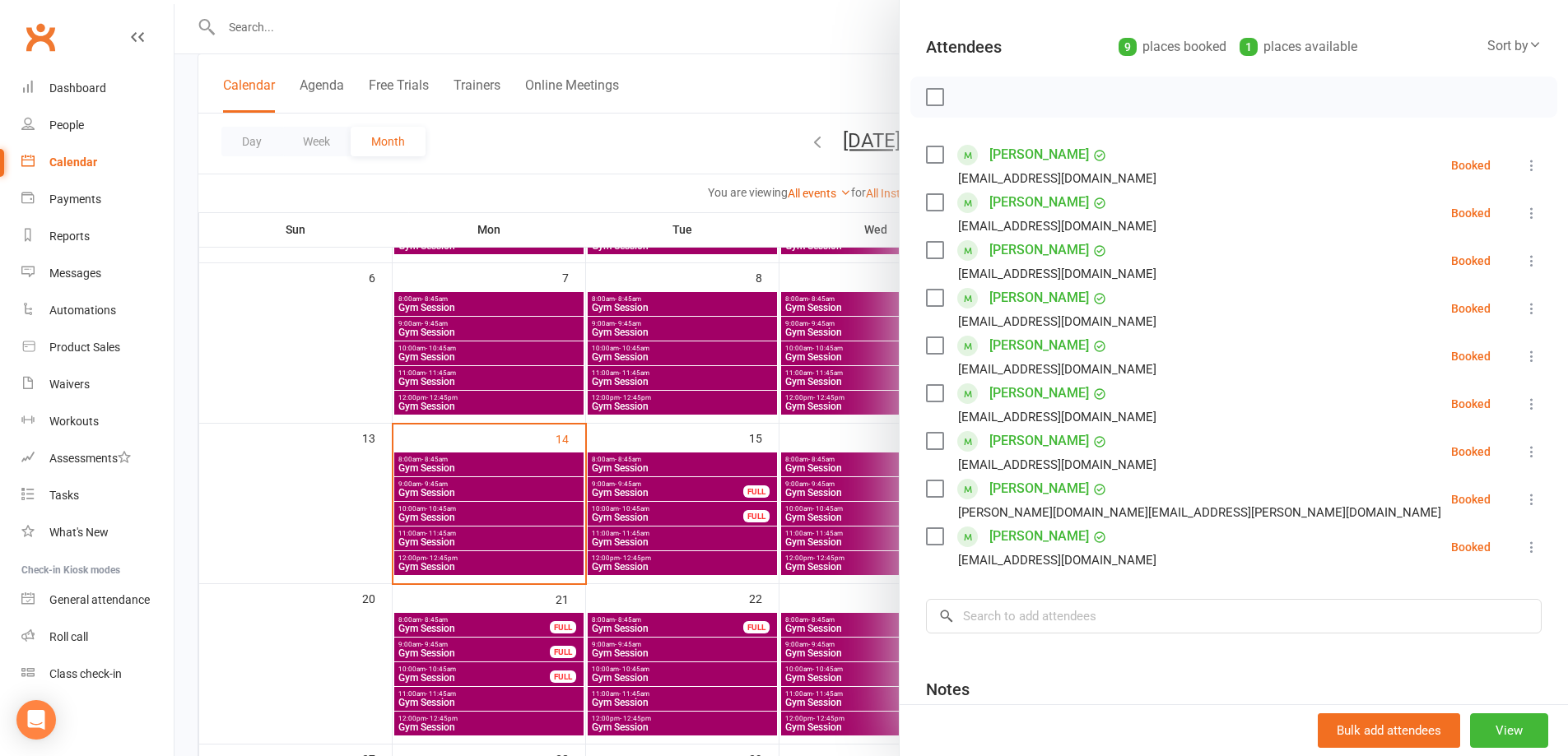 click at bounding box center [871, 378] 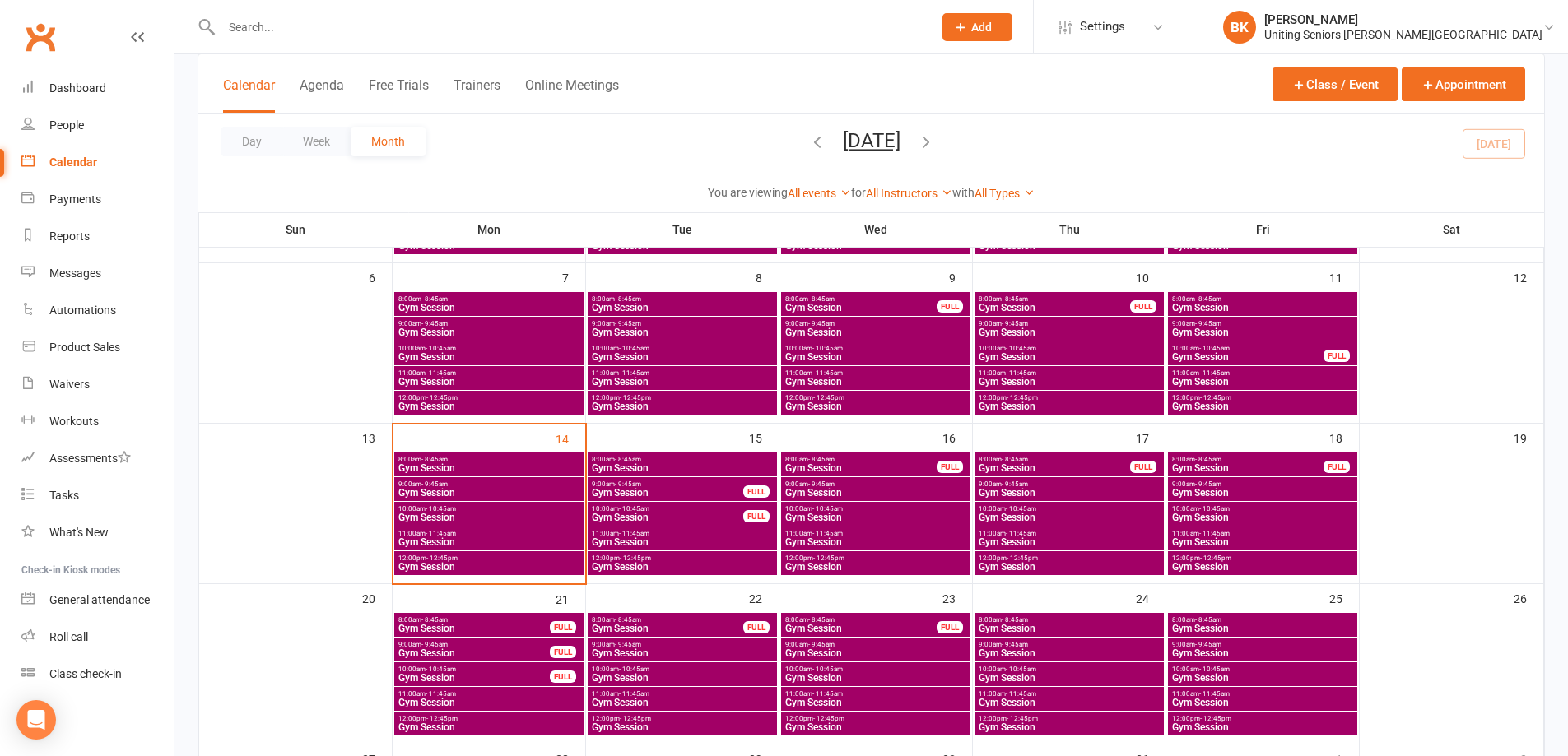 click on "10:00am  - 10:45am" at bounding box center (668, 508) 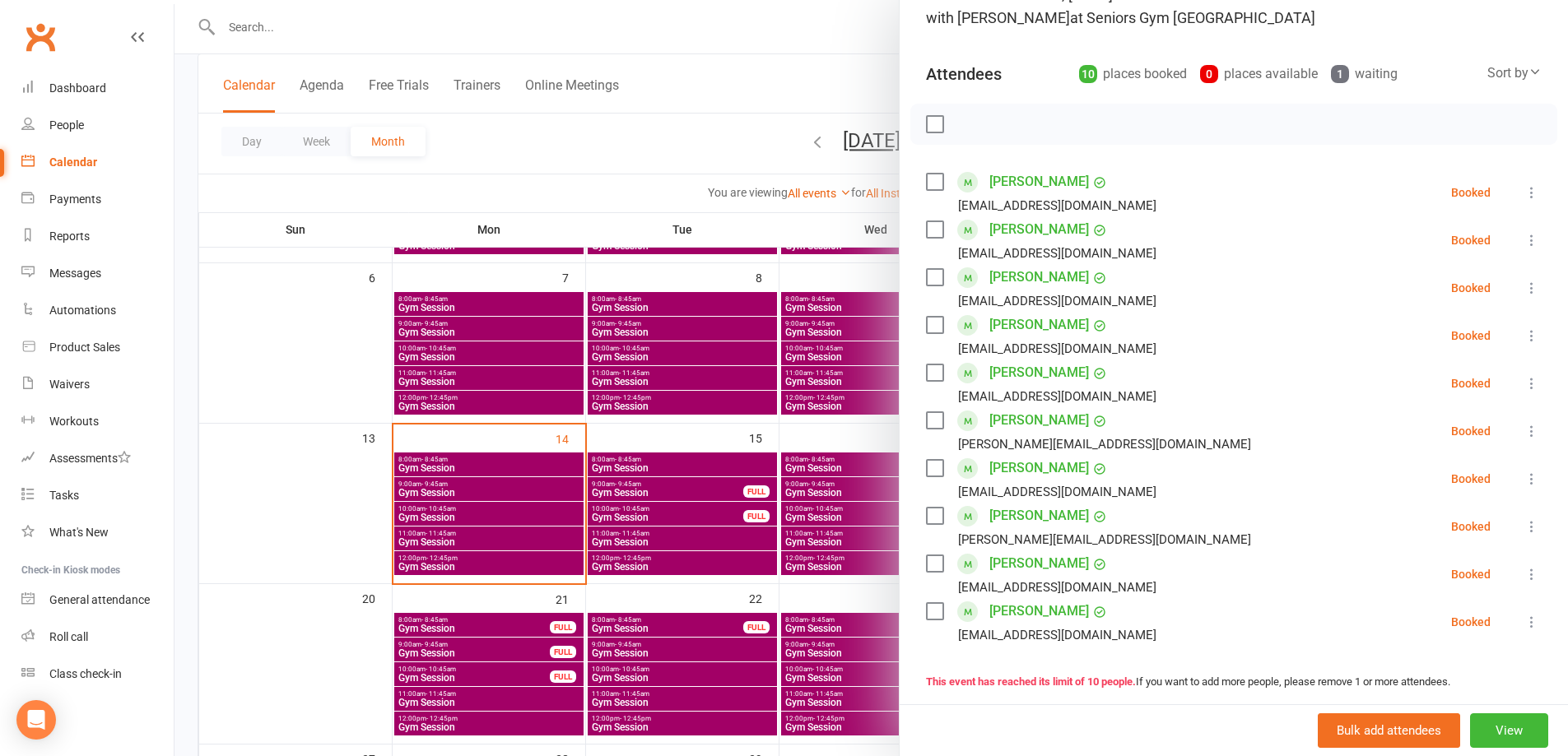 scroll, scrollTop: 0, scrollLeft: 0, axis: both 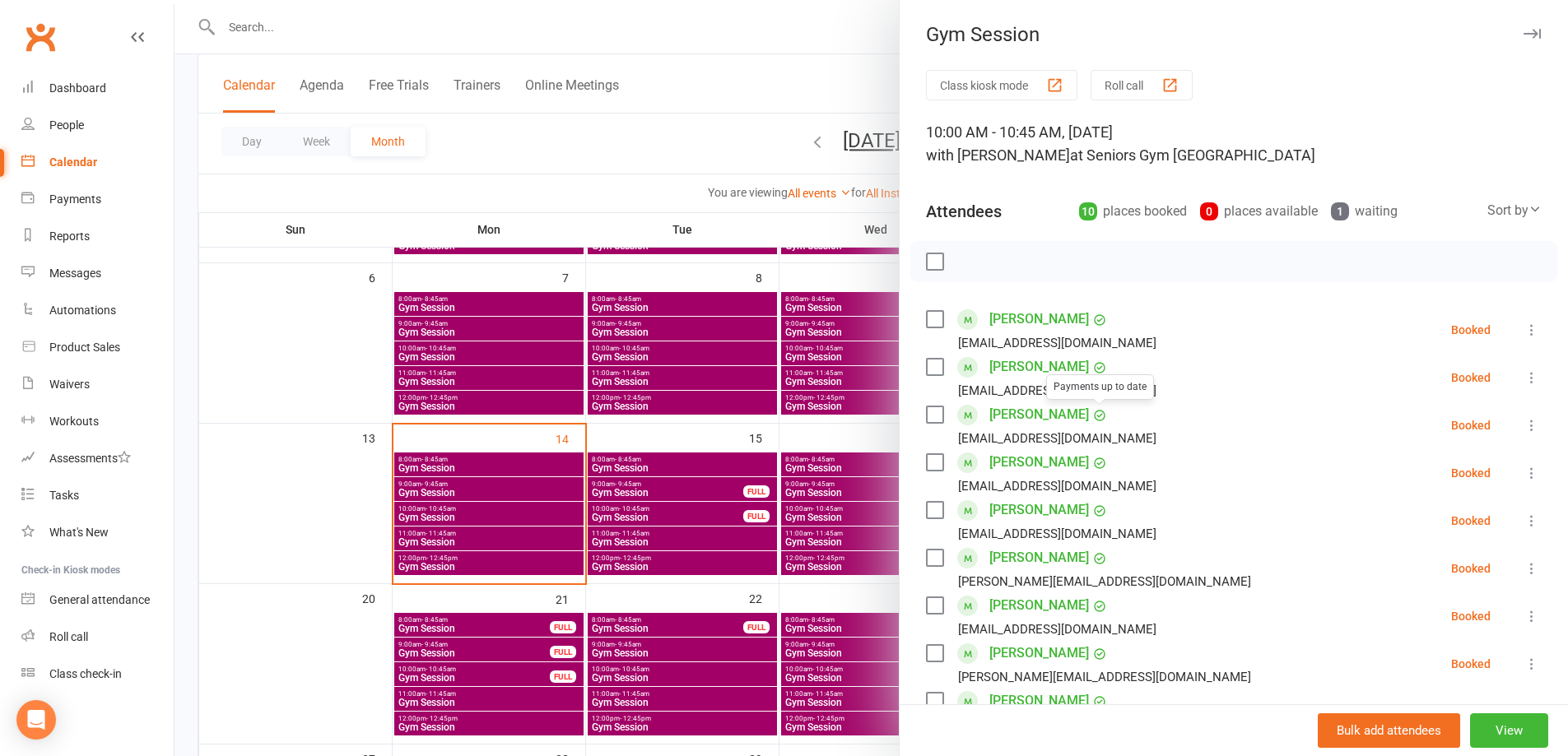 drag, startPoint x: 707, startPoint y: 148, endPoint x: 183, endPoint y: 75, distance: 529.0605 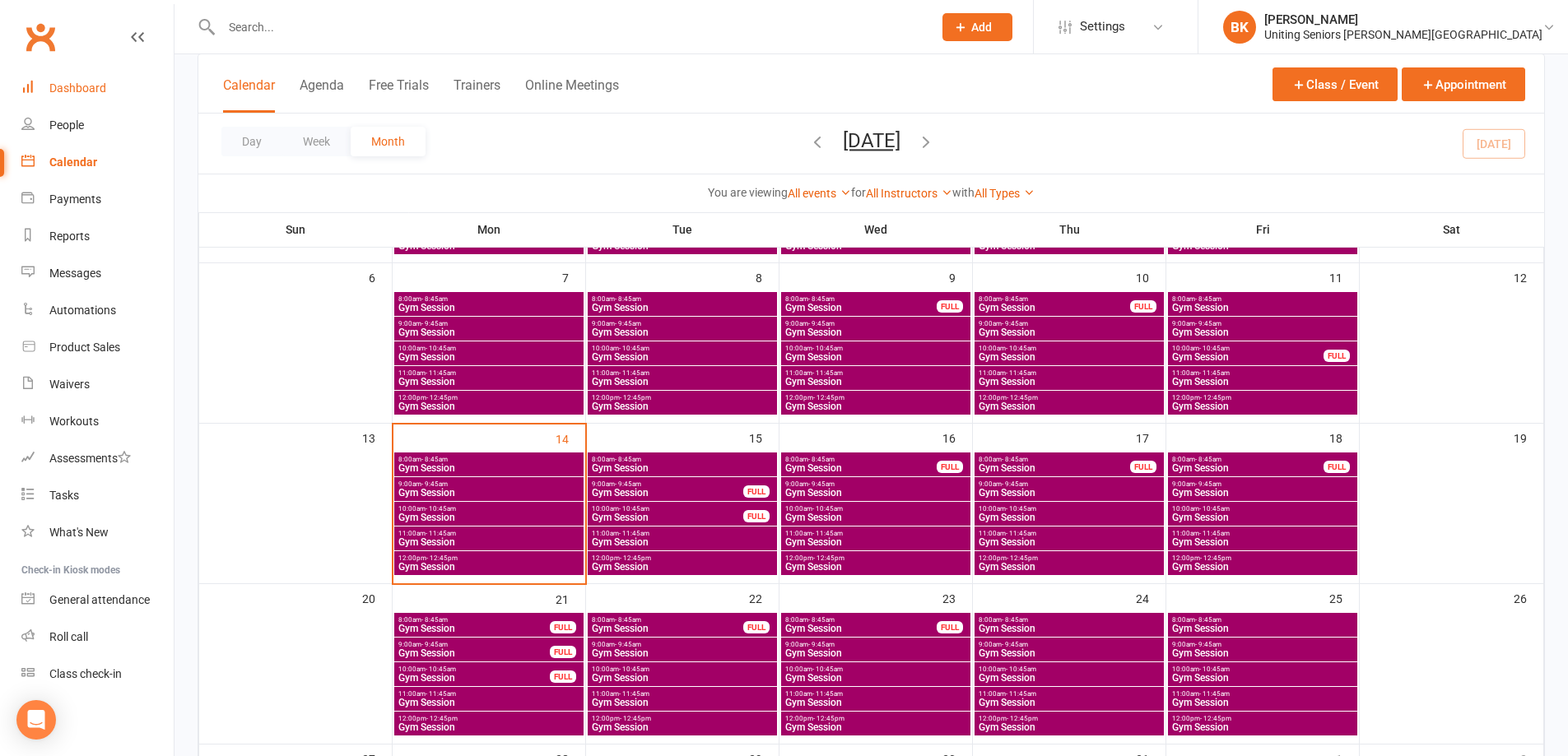 click on "Dashboard" at bounding box center [97, 88] 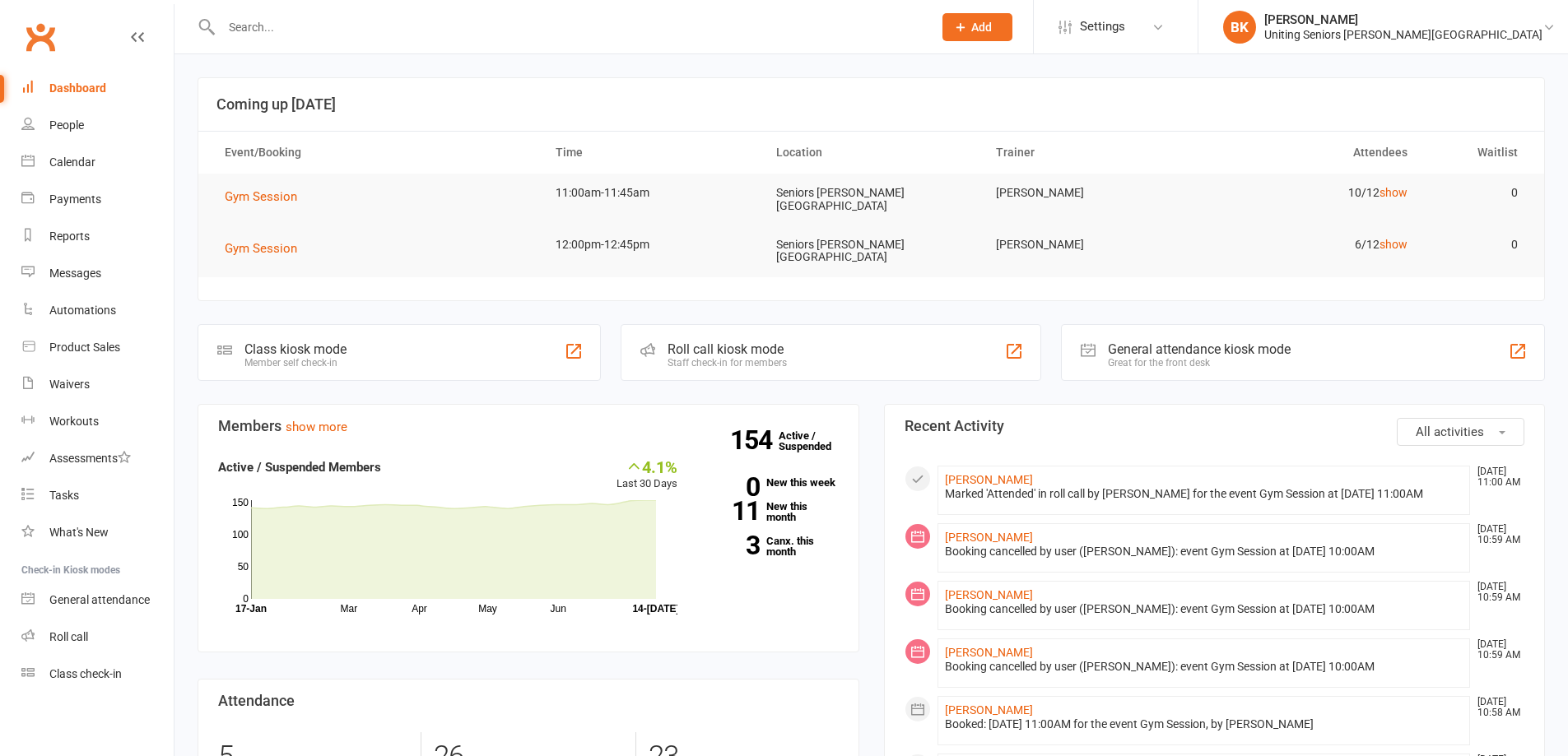 scroll, scrollTop: 0, scrollLeft: 0, axis: both 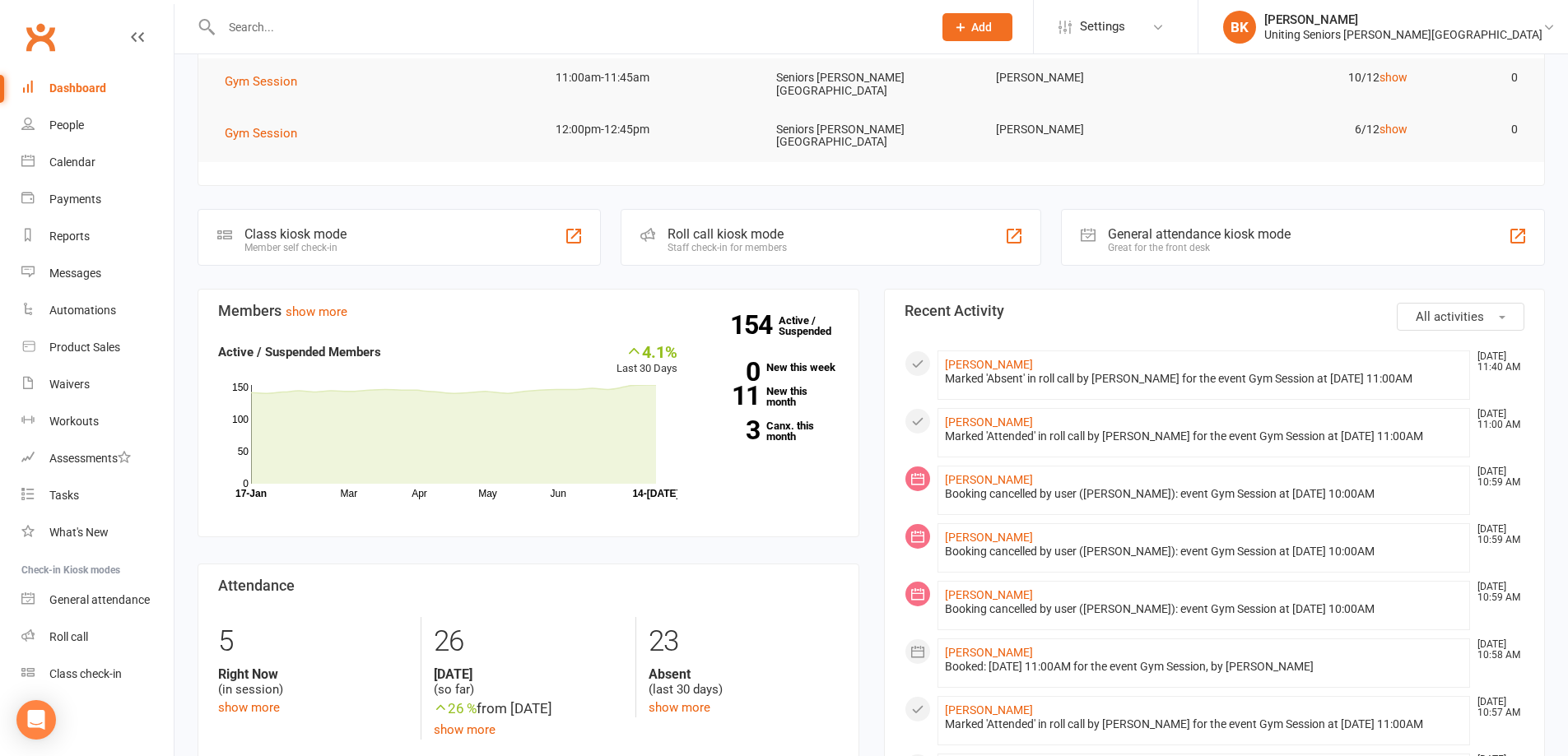 click at bounding box center (569, 27) 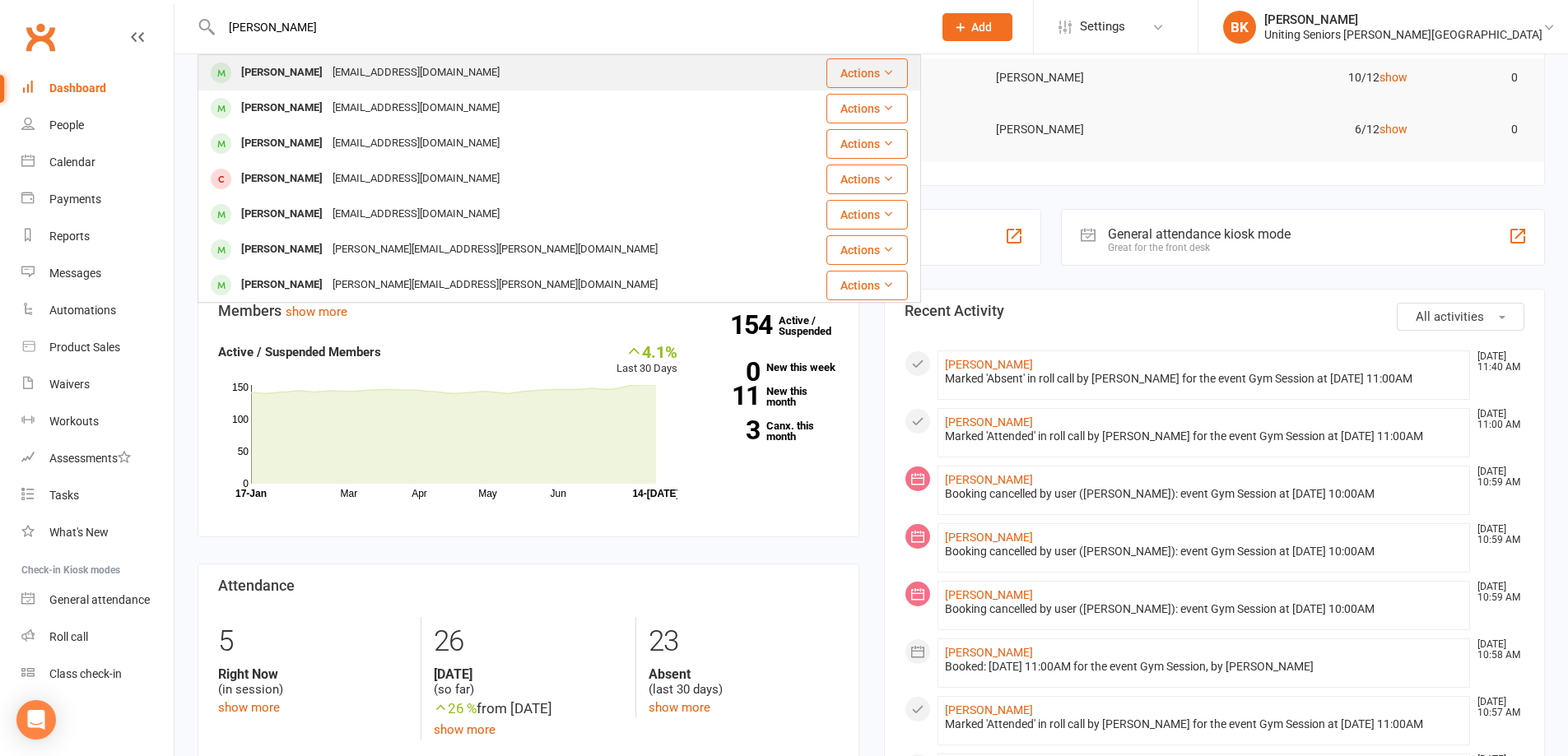 type on "[PERSON_NAME]" 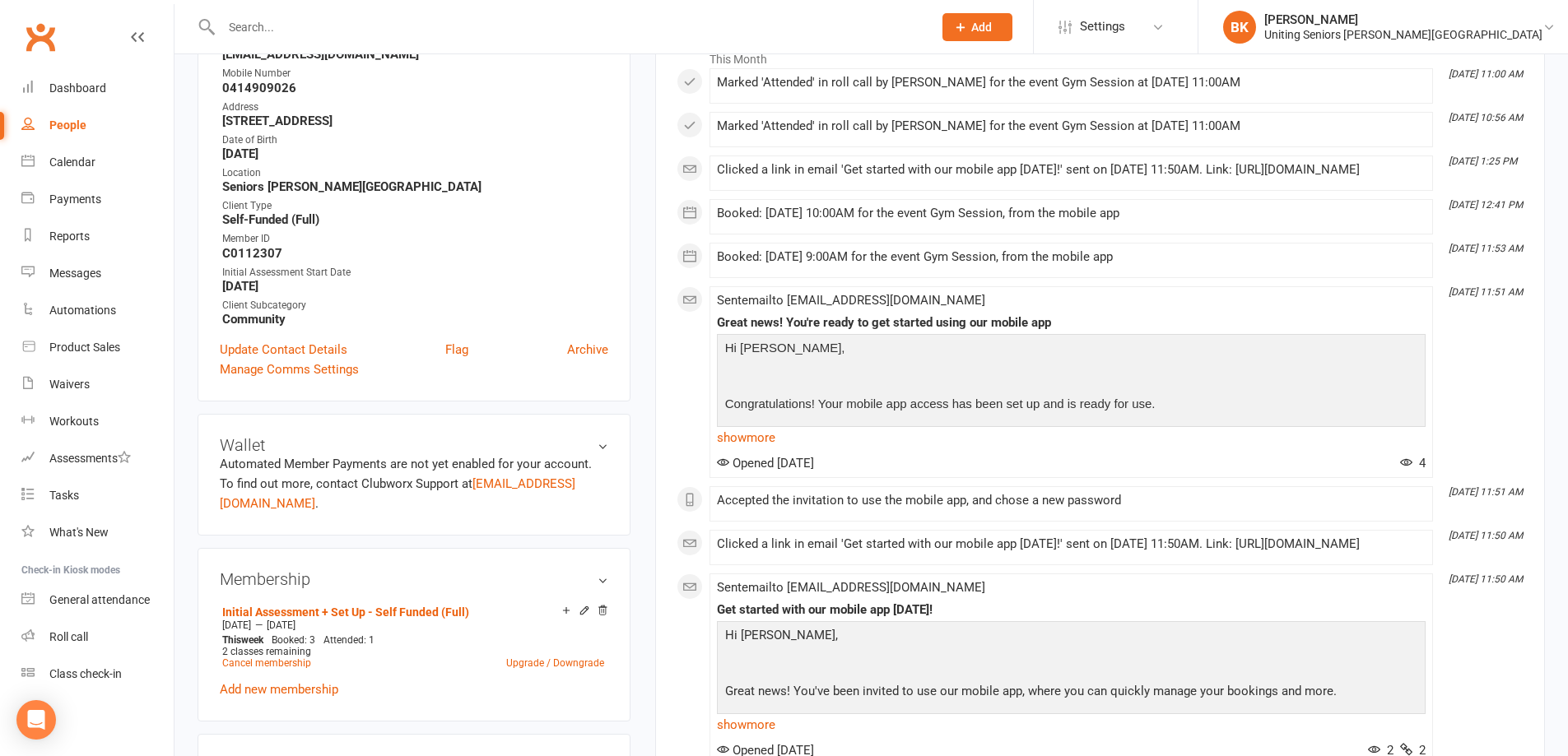 scroll, scrollTop: 247, scrollLeft: 0, axis: vertical 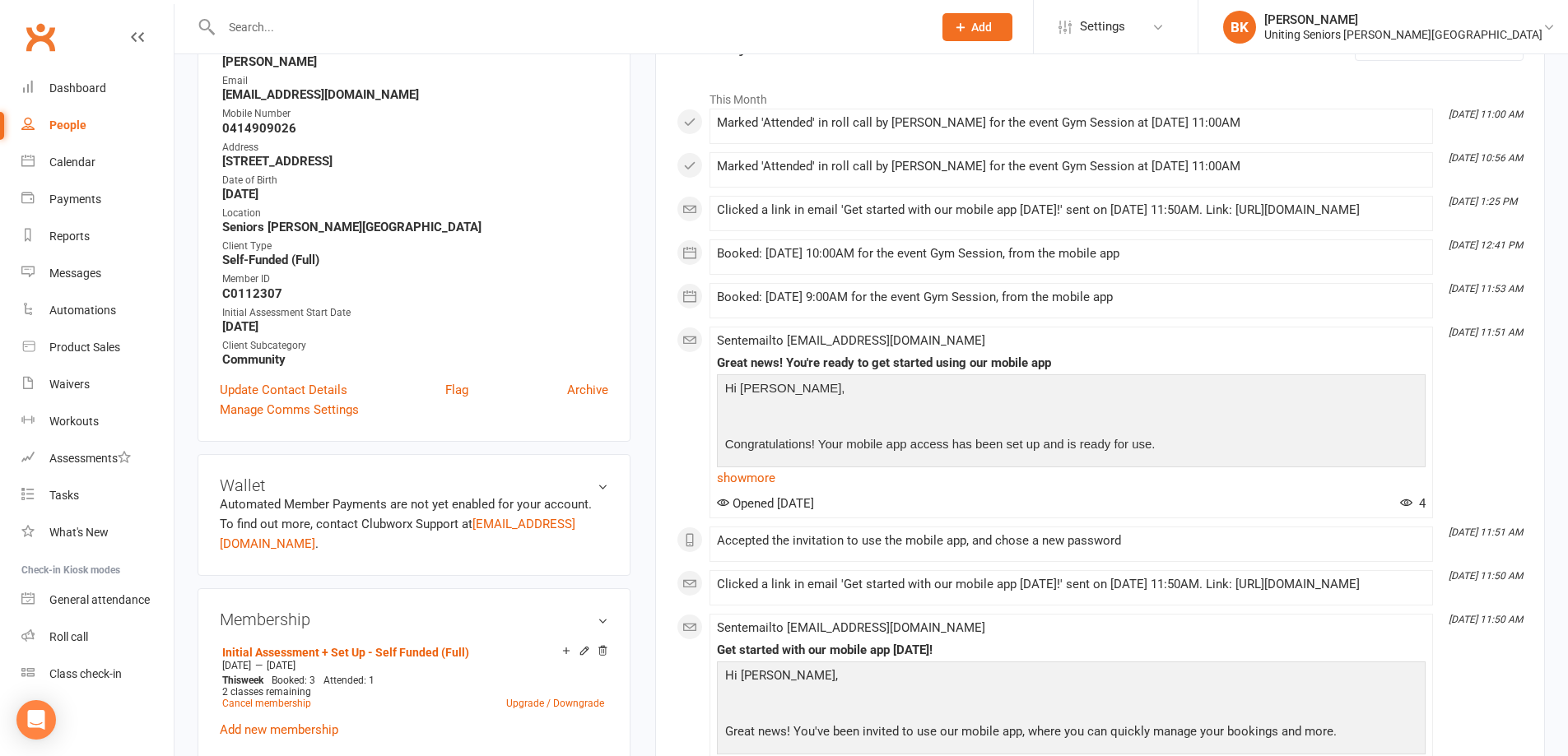click at bounding box center [569, 27] 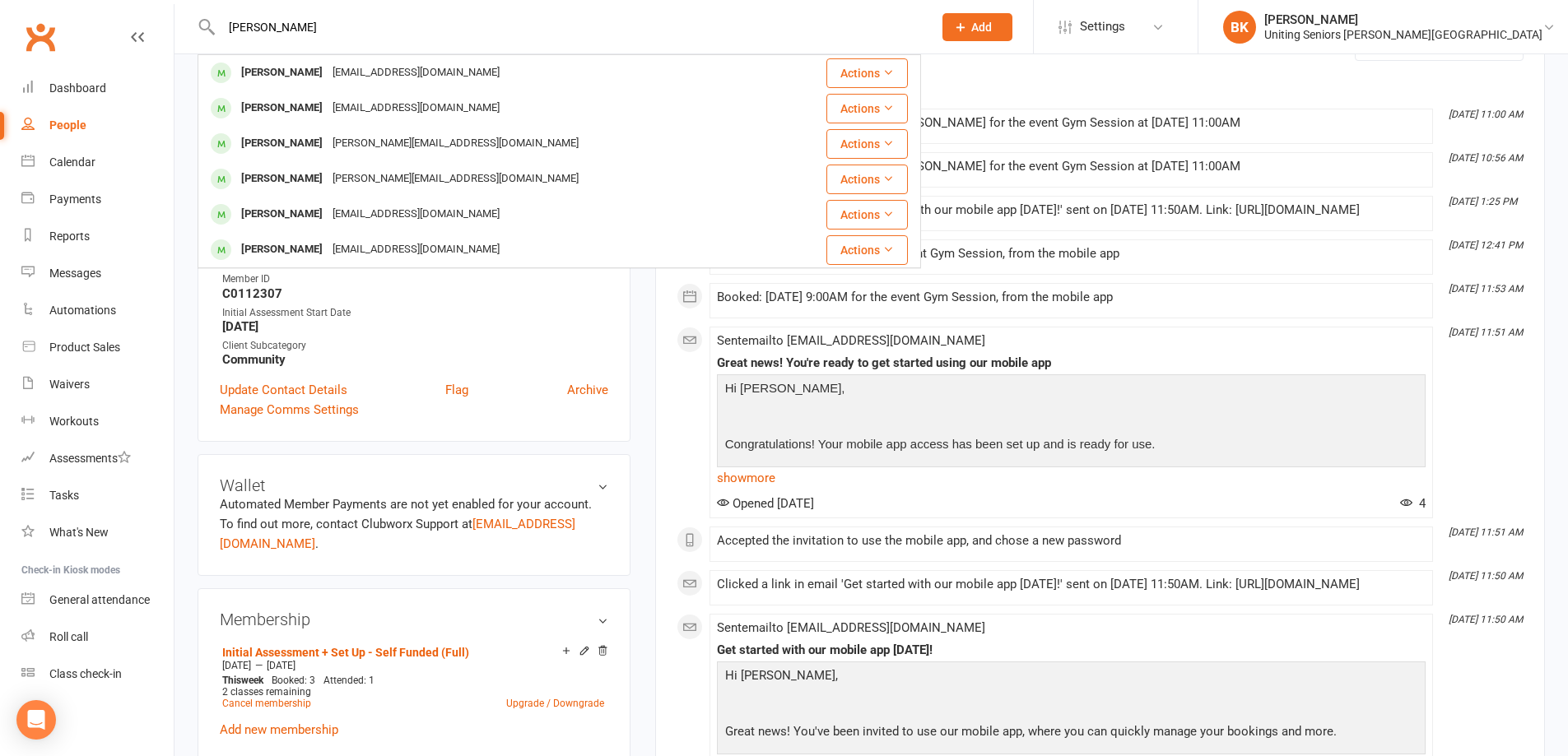 type on "[PERSON_NAME]" 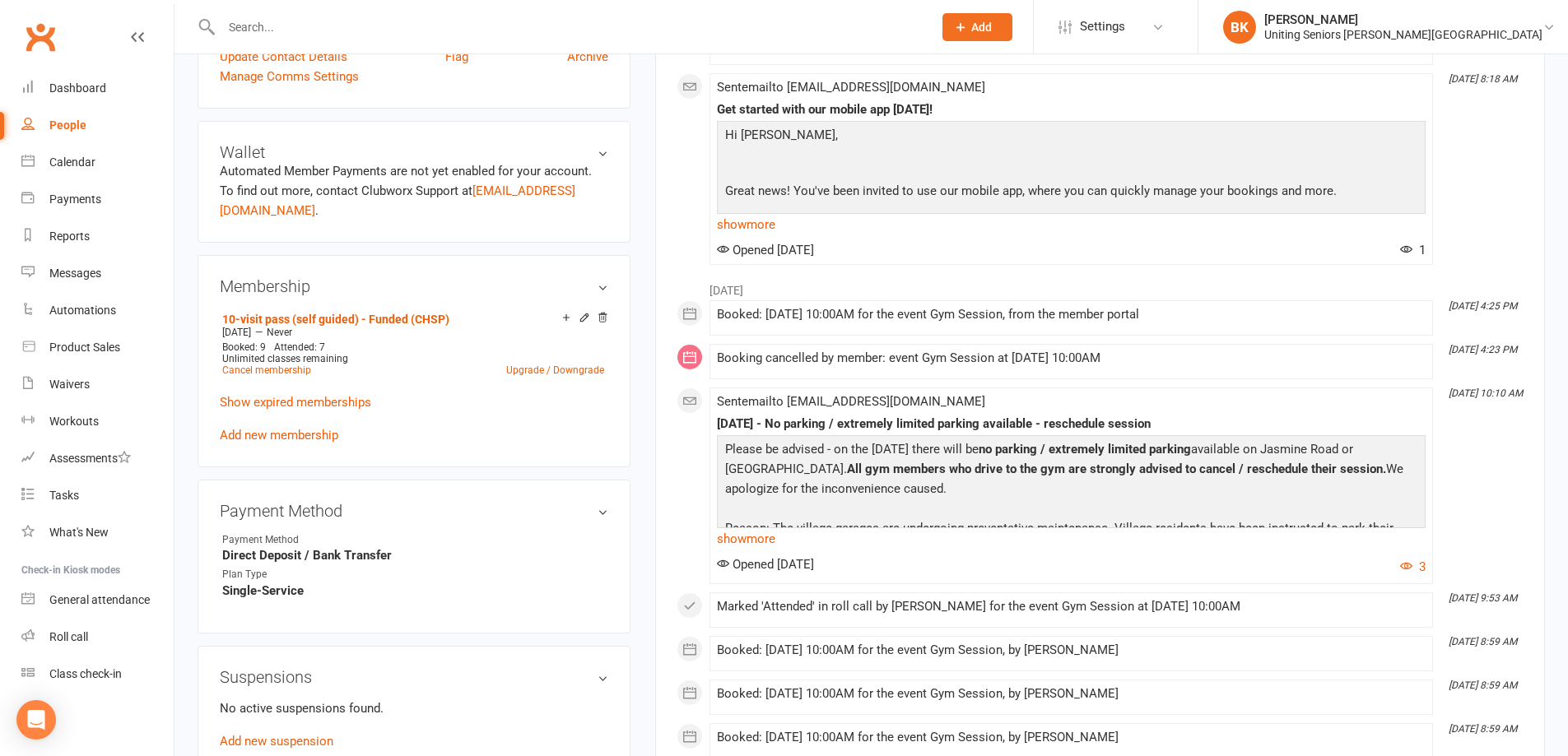 scroll, scrollTop: 576, scrollLeft: 0, axis: vertical 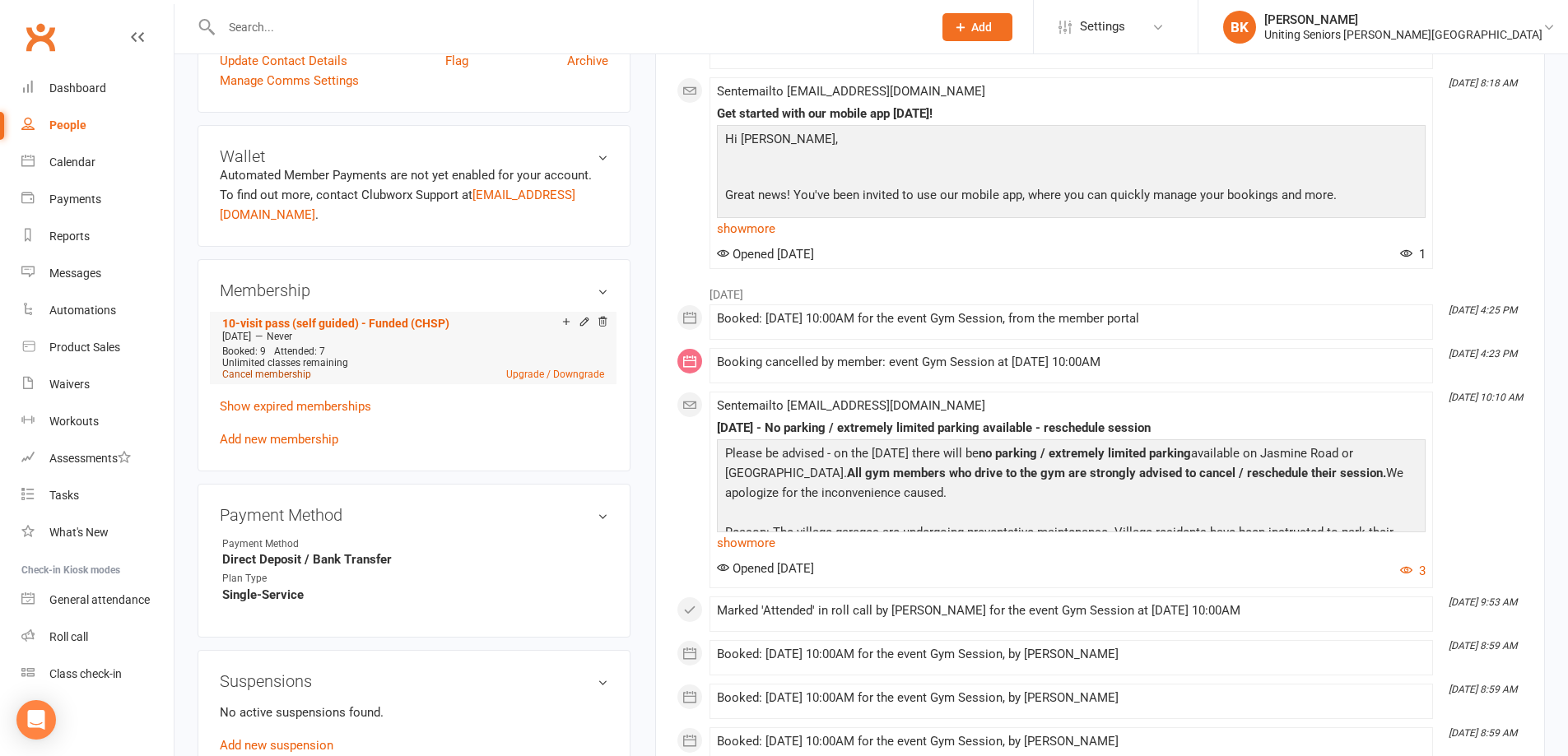 click on "Cancel membership" at bounding box center [267, 374] 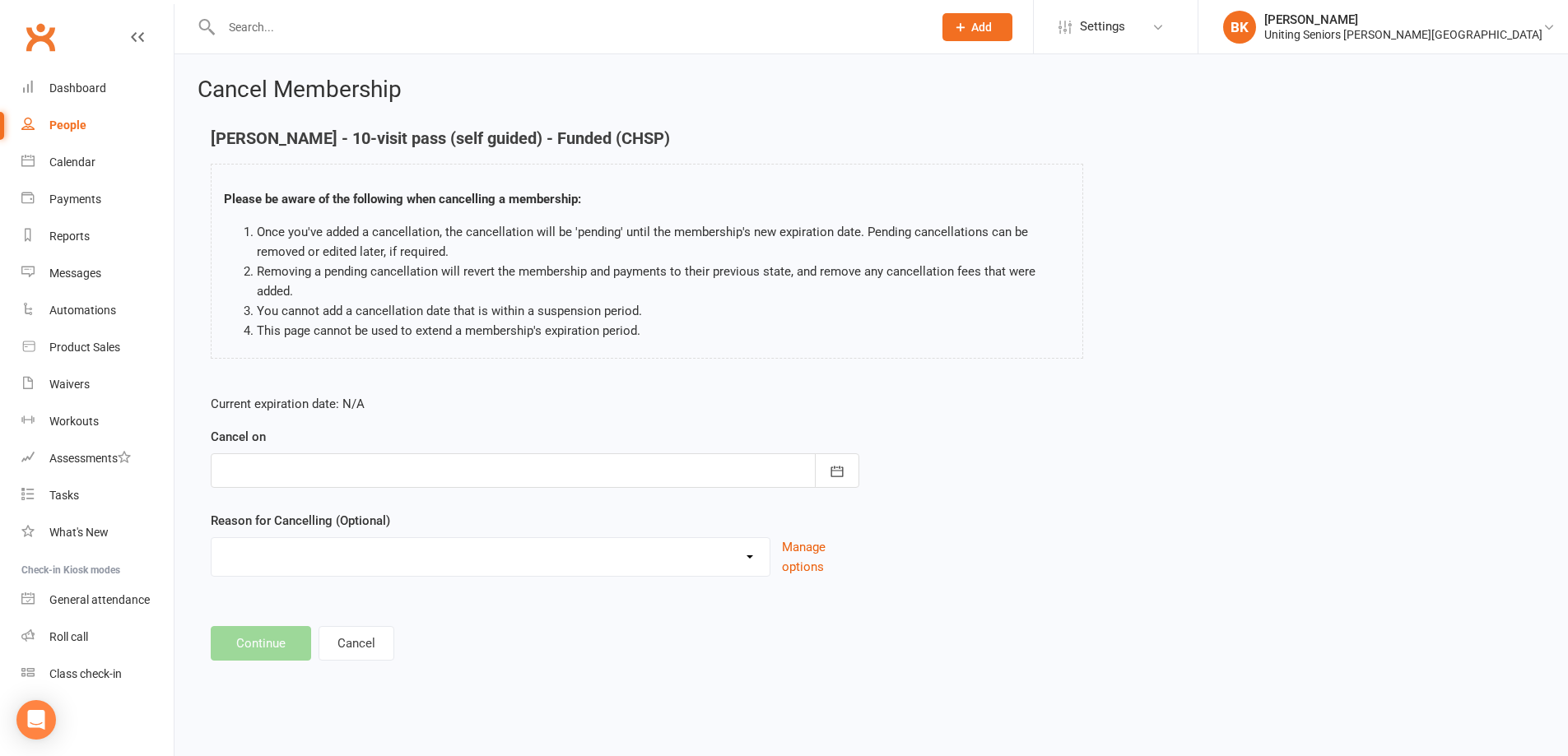 scroll, scrollTop: 0, scrollLeft: 0, axis: both 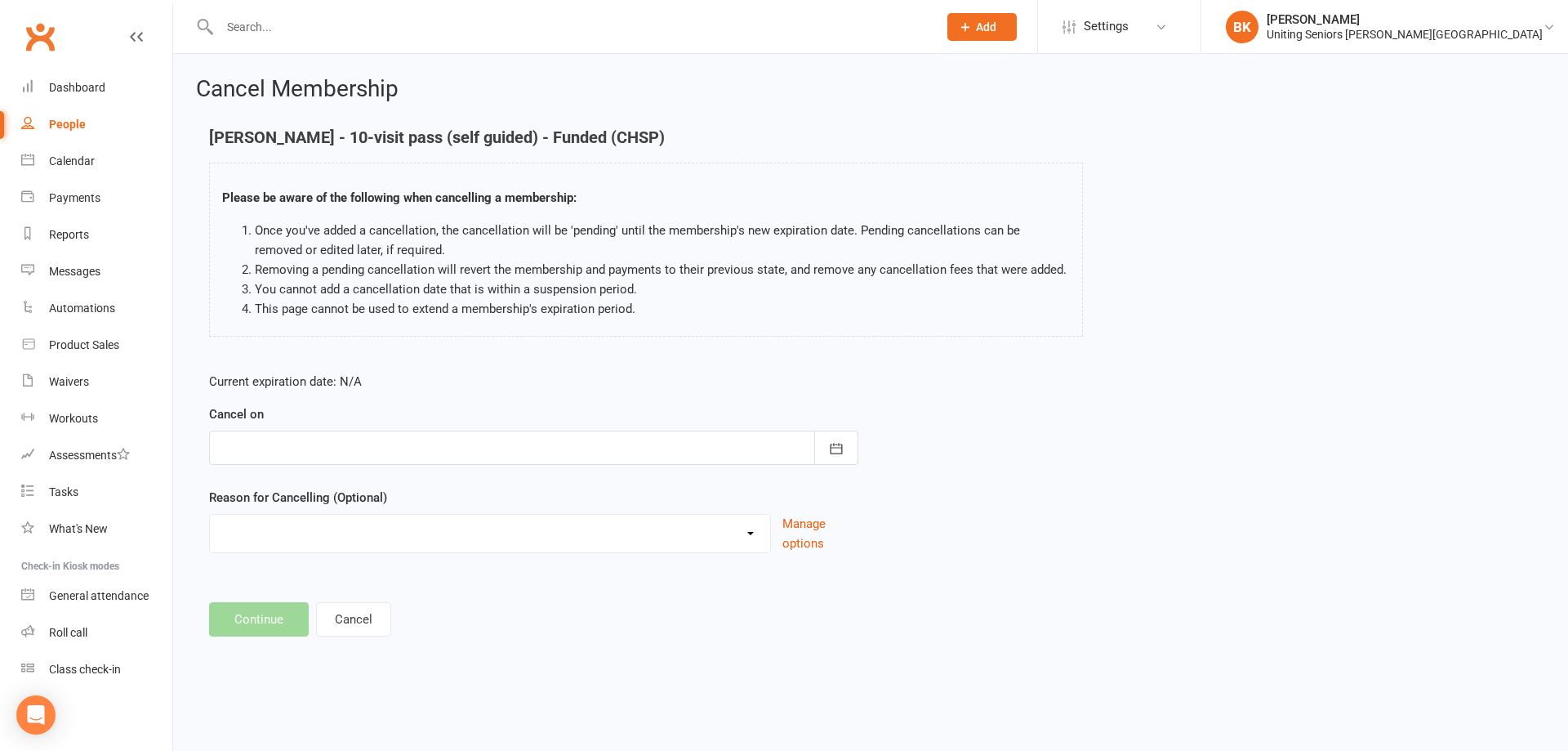 click at bounding box center [533, 448] 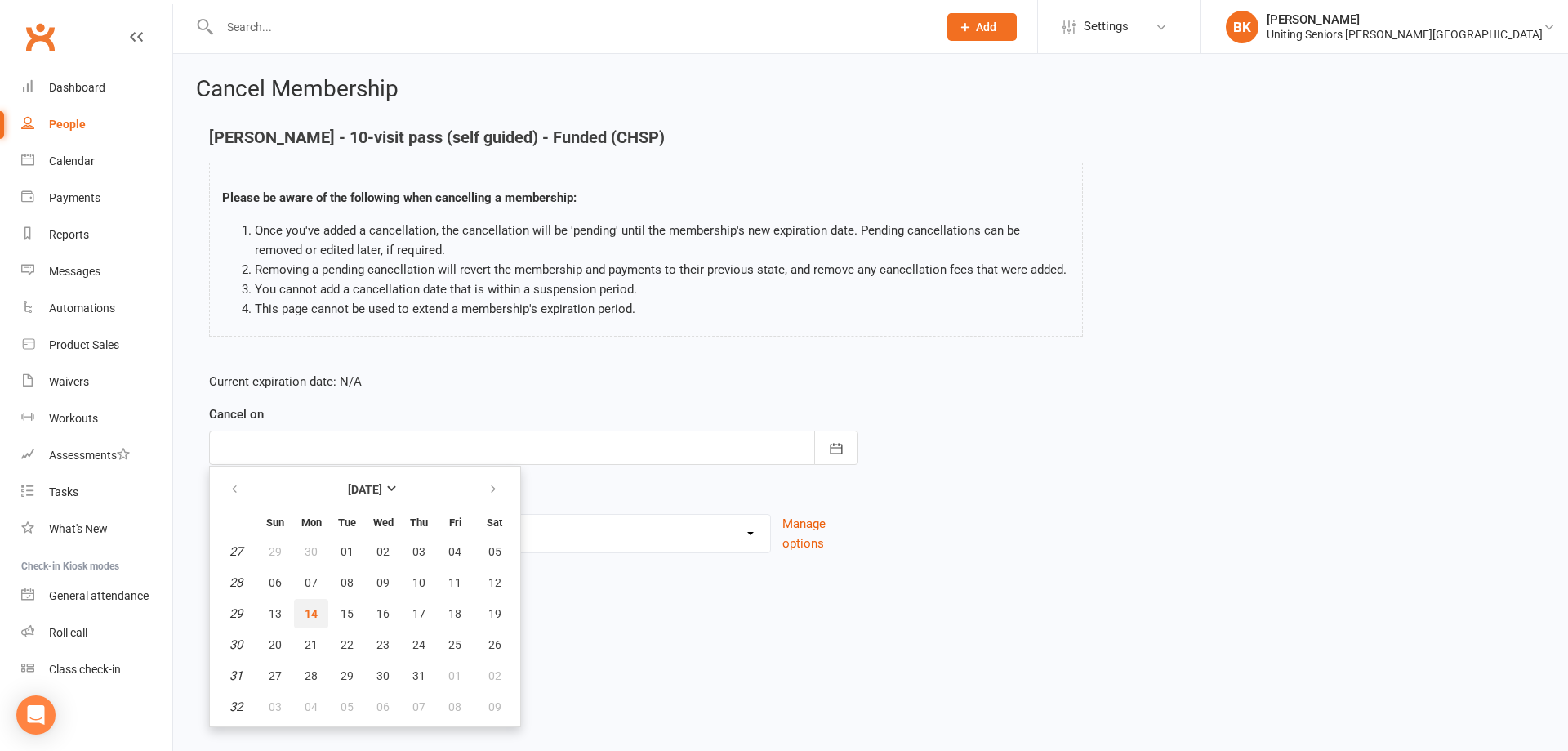 click on "14" at bounding box center [311, 614] 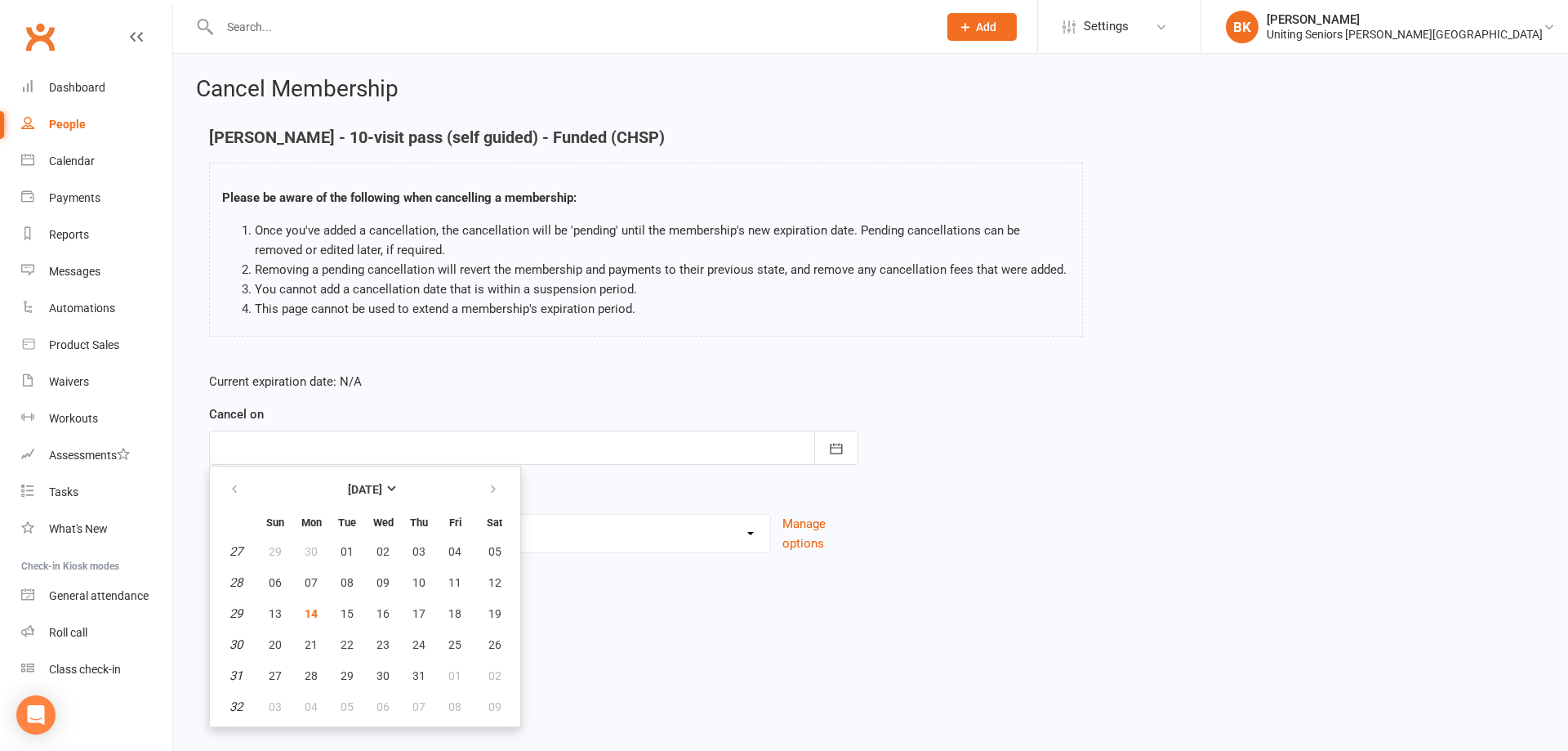 type on "[DATE]" 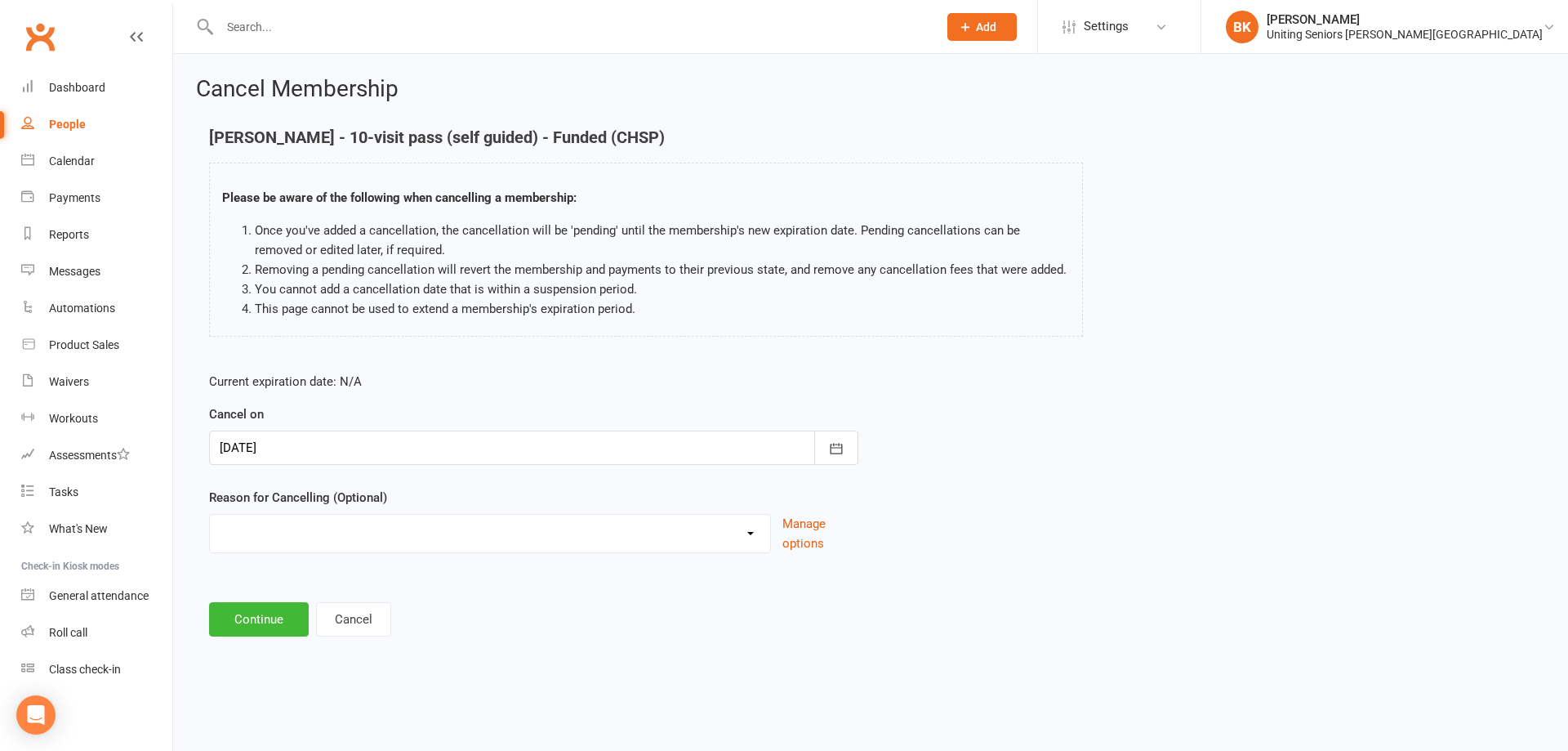 click on "Holiday Injury Other reason" at bounding box center (490, 534) 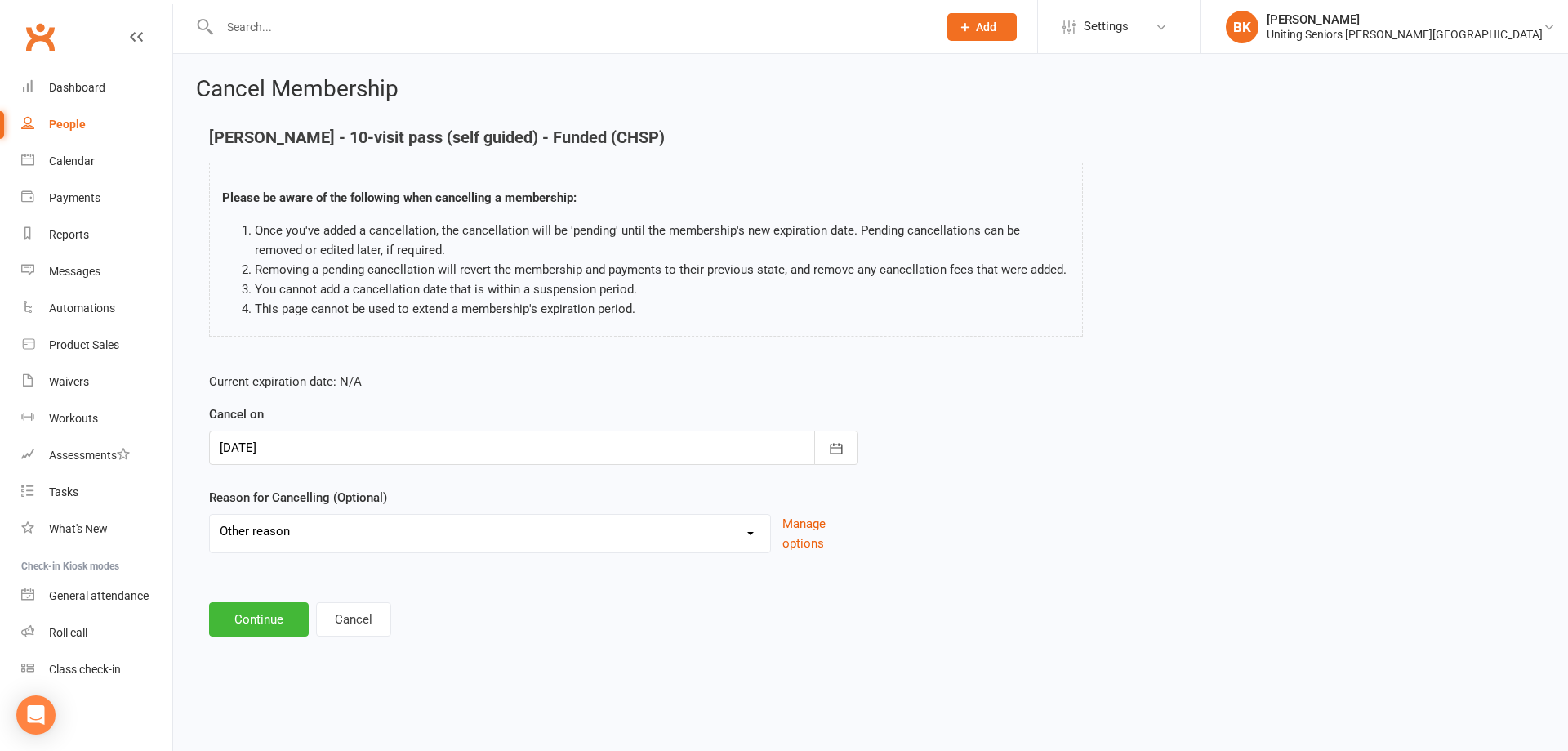 click on "Holiday Injury Other reason" at bounding box center (490, 531) 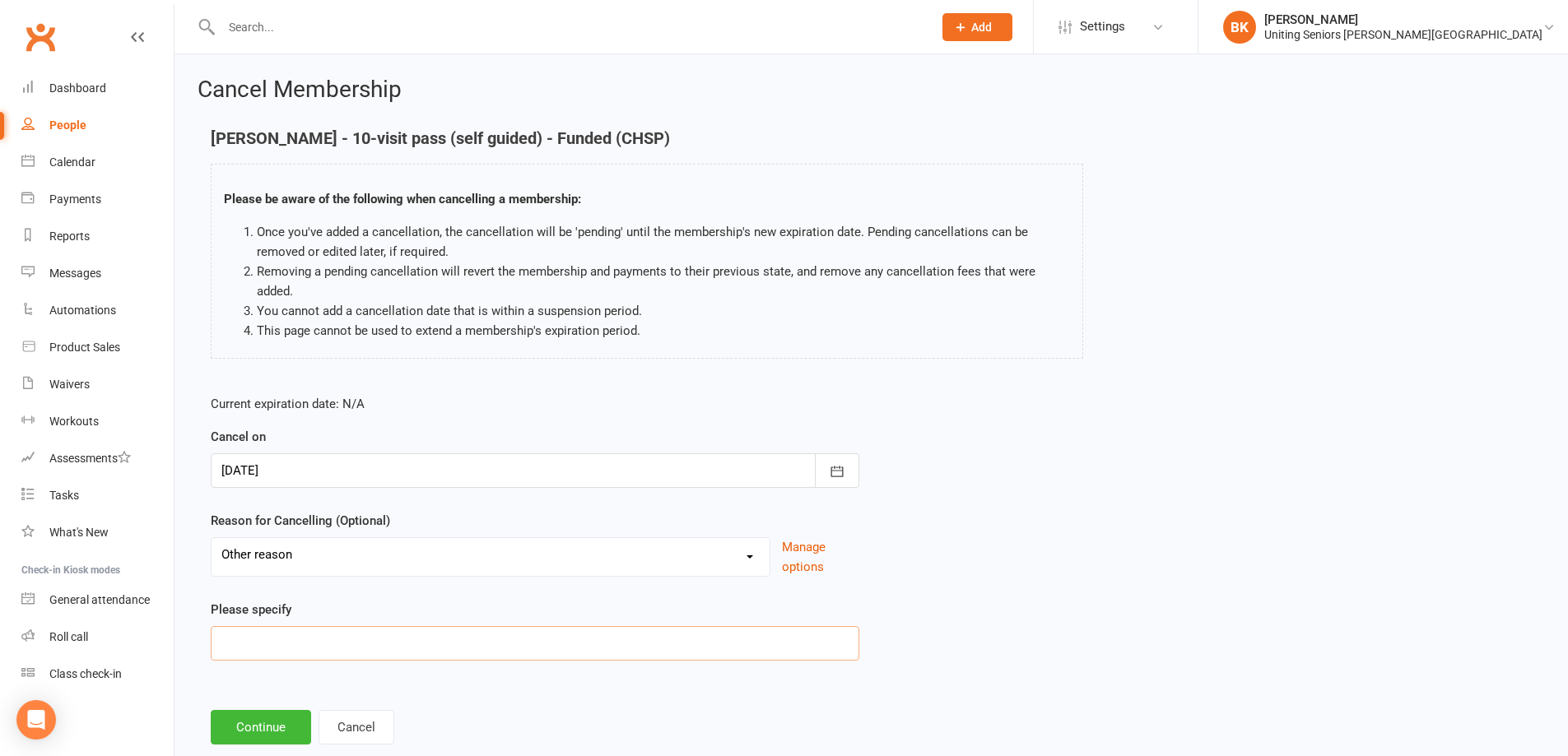 click at bounding box center (535, 643) 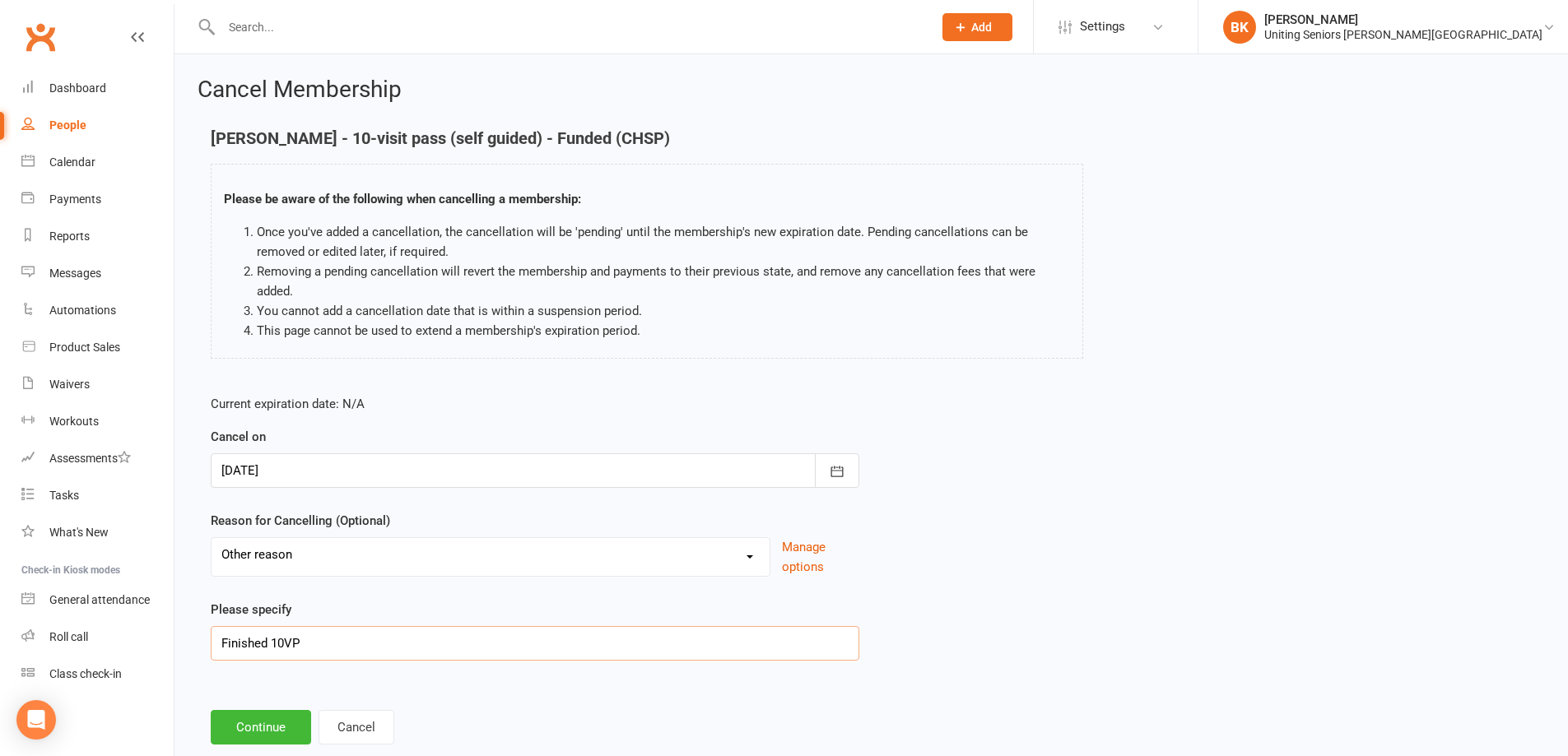 type on "Finished 10VP" 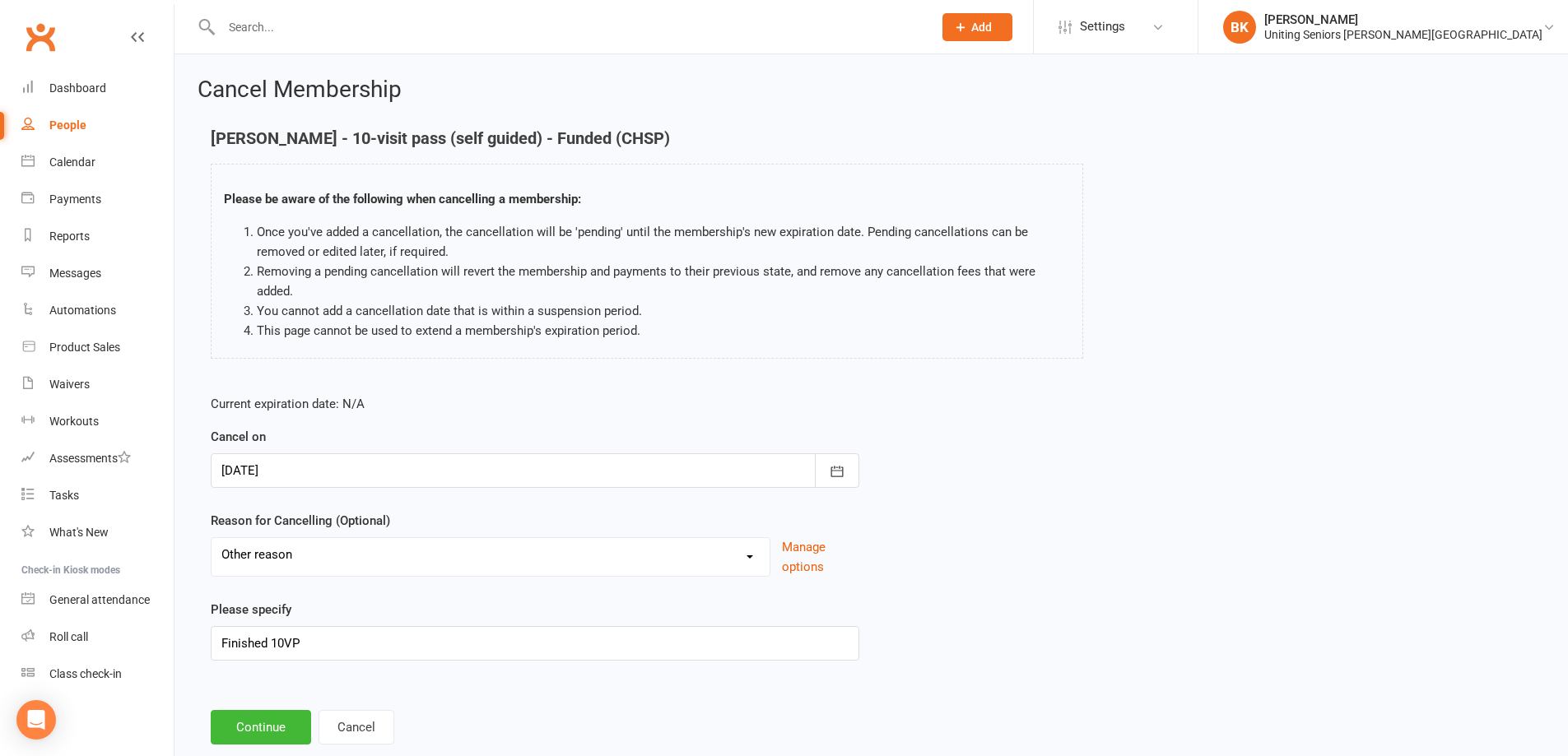 click on "Holiday Injury Other reason" at bounding box center [491, 557] 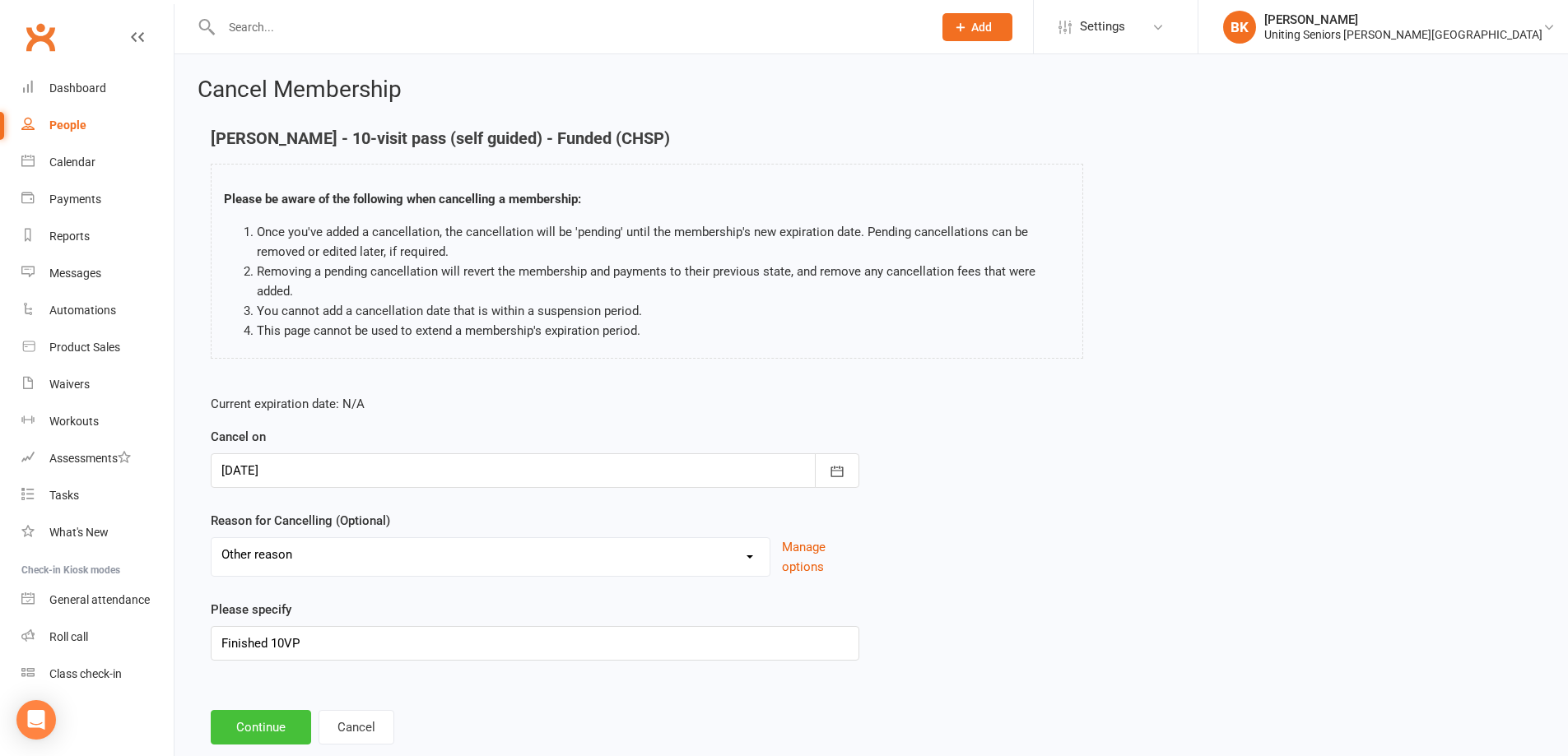 click on "Continue" at bounding box center (261, 727) 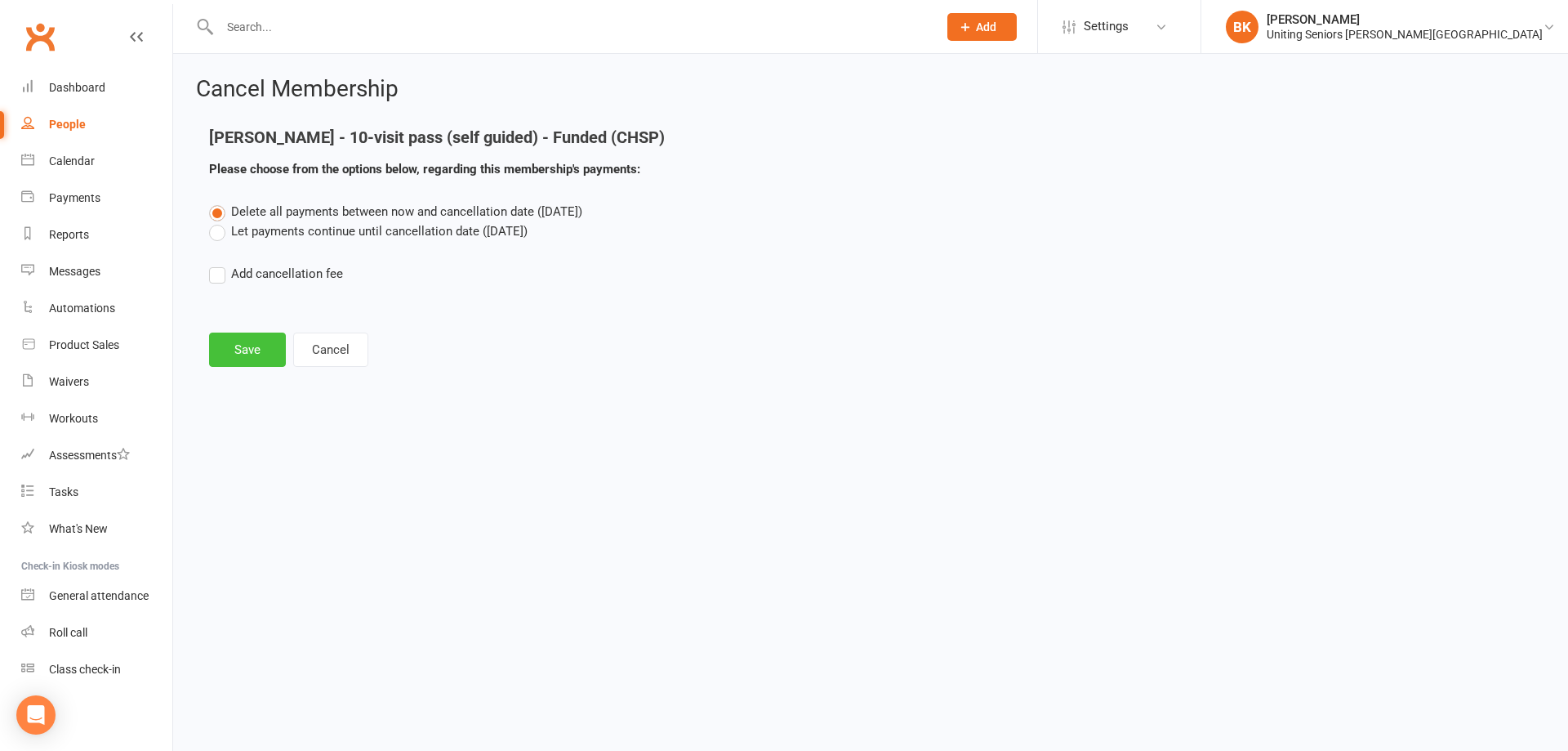 click on "Save" at bounding box center (247, 350) 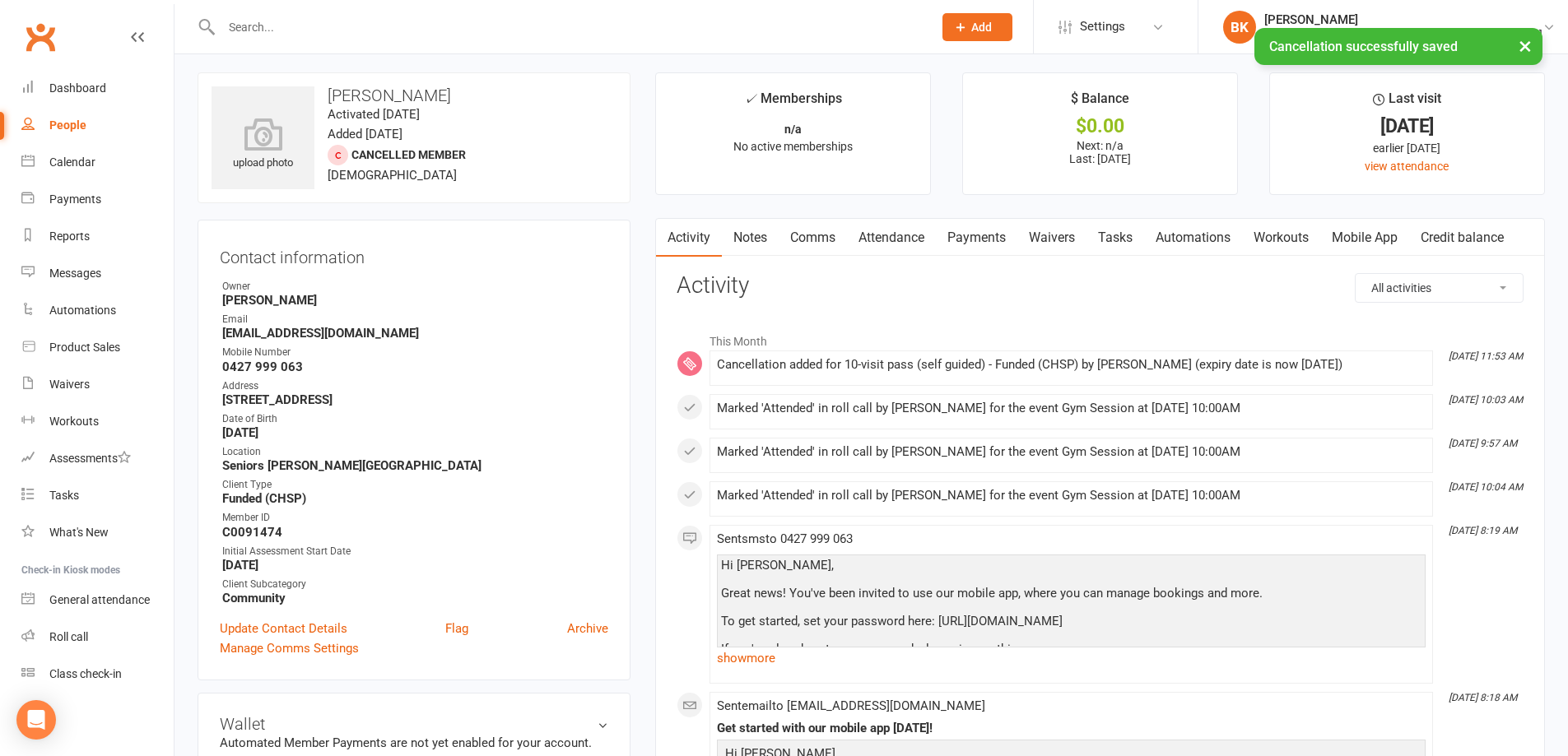 scroll, scrollTop: 494, scrollLeft: 0, axis: vertical 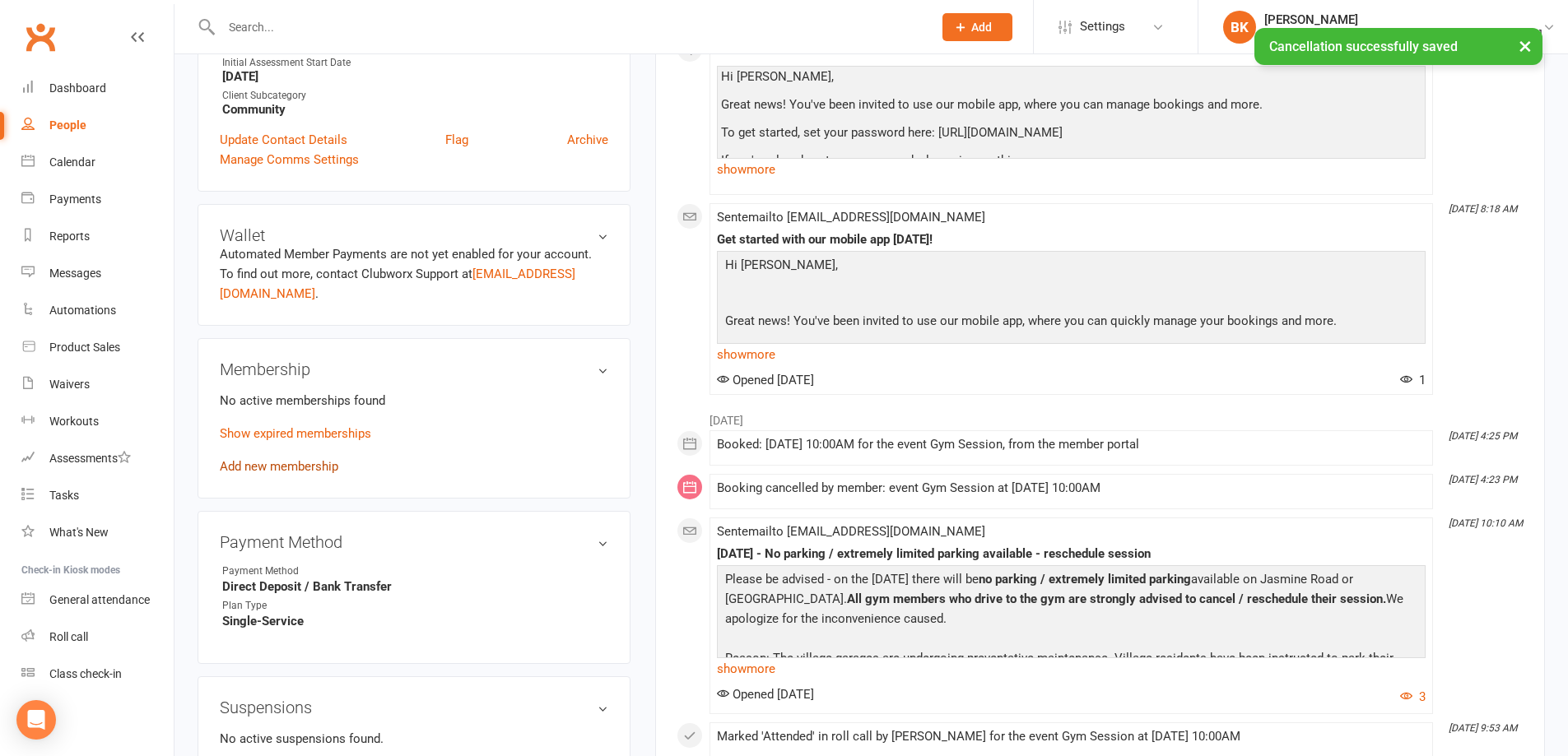 click on "Add new membership" at bounding box center (279, 466) 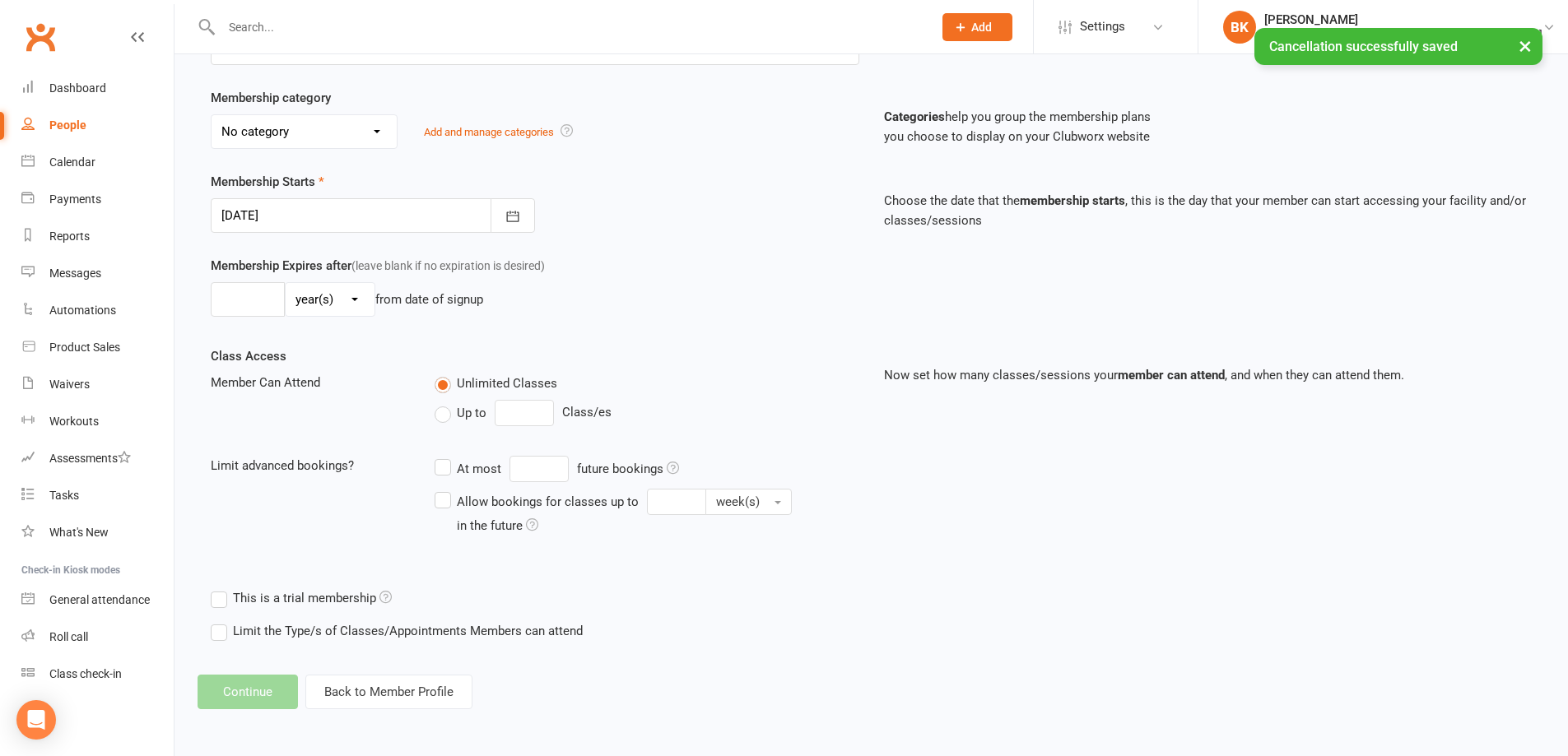 scroll, scrollTop: 0, scrollLeft: 0, axis: both 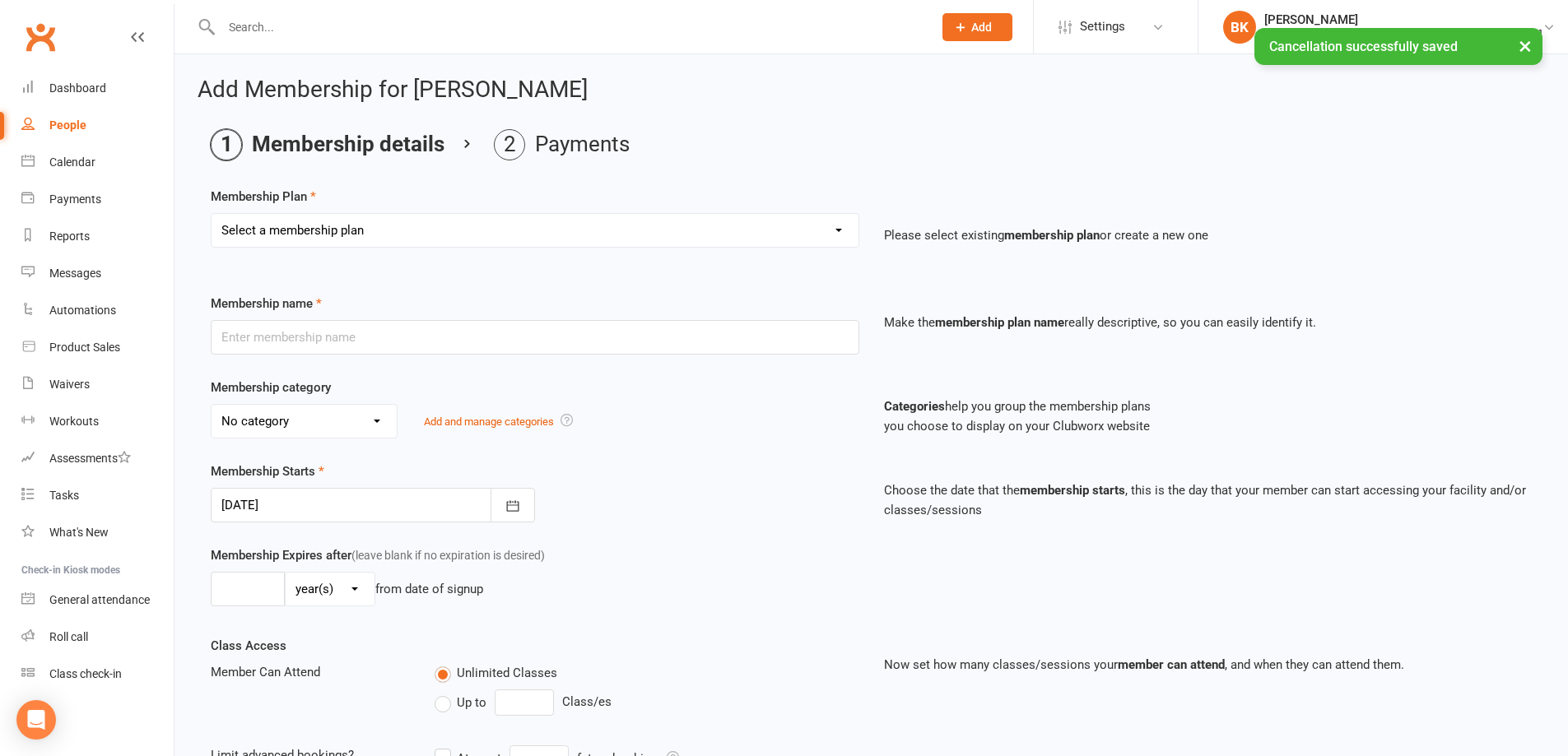 click on "Select a membership plan Create new Membership Plan Initial Assessment + Set Up - Funded (CHSP) Initial Assessment + Set Up - Foundation & Pensioner (FUP) Initial Assessment + Set Up - Self Funded (Full) Initial Assessment + Set Up (DVA) Initial Assessment + Set Up (HCP) Gym Monthly - Funded (CHSP) Gym Monthly - Foundation & Pensioner (FUP) Gym Monthly - Self Funded (Full) Gym Monthly - DVA Gym Monthly - HCP 10-visit pass (self guided) - Funded (CHSP) 10-visit pass (self guided) - Foundation & Pensioner (FUP) 10-visit pass (self guided) - Self Funded (Full) 10-visit pass (self guided) - DVA 10-visit pass (self guided) - HCP 10-visit pass (supported) - Funded (CHSP) 10-visit pass (supported) - Foundation & Pensioner (FUP) 10-visit pass (supported) - Self Funded (Full) 12-visit pass (supported) - DVA 10-visit pass (supported) - HCP 1:1 session - Funded (CHSP) 1:1 session - Foundation & Pensioner (FUP) 1:1 session - Self Funded (Full) 1:1 session - DVA 1:1 session - HCP Virtual Class Monthly - Funded (CHSP)" at bounding box center [535, 230] 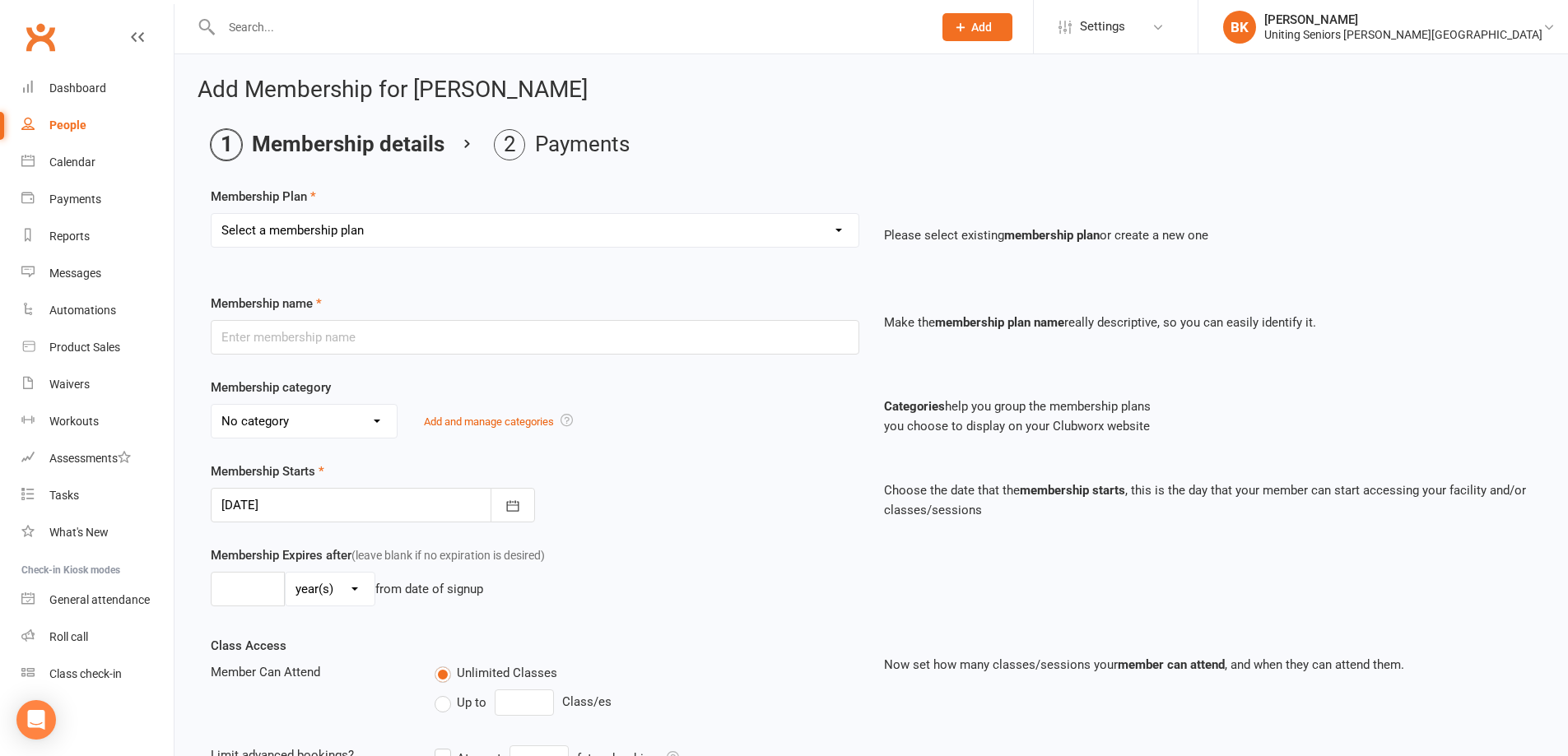 select on "11" 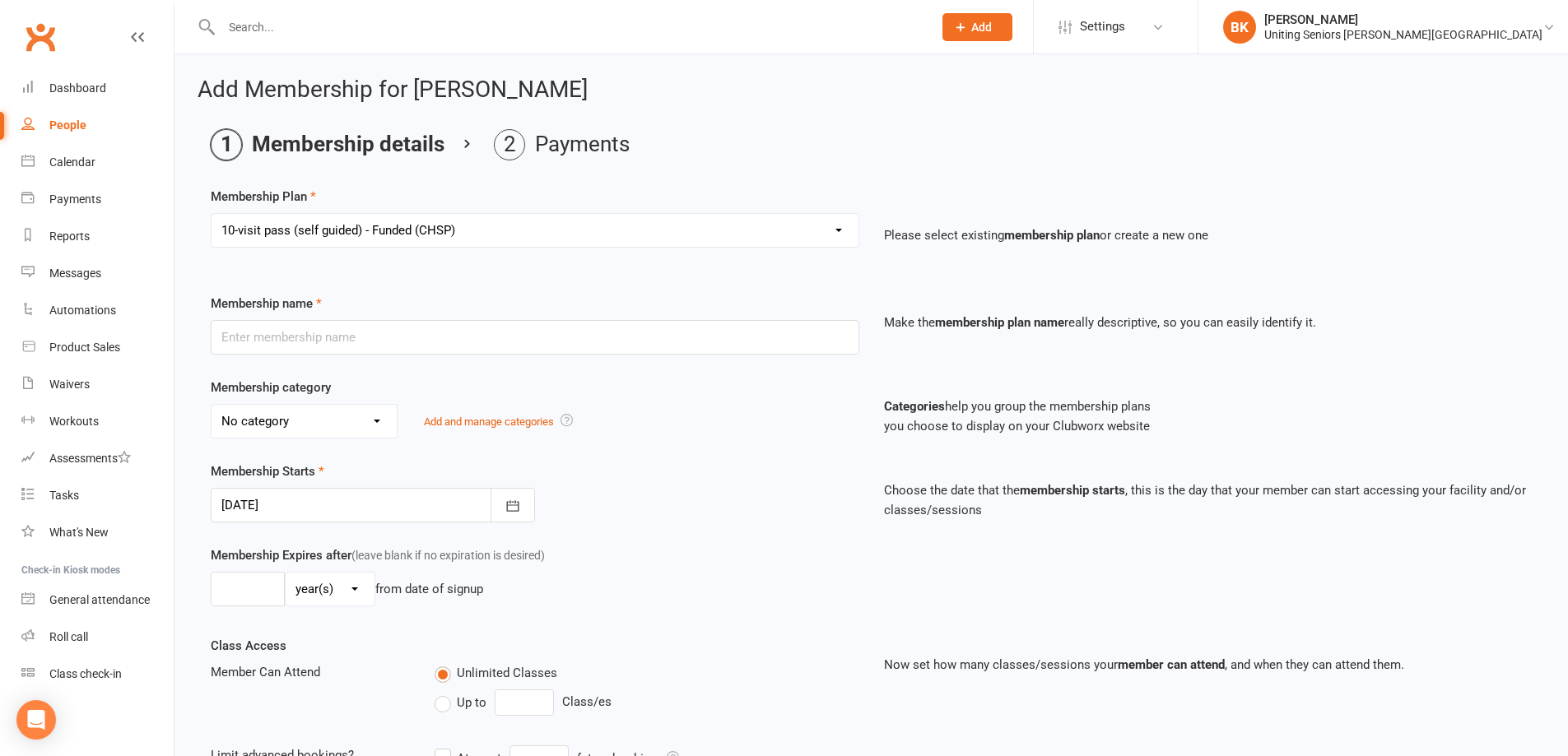 click on "Select a membership plan Create new Membership Plan Initial Assessment + Set Up - Funded (CHSP) Initial Assessment + Set Up - Foundation & Pensioner (FUP) Initial Assessment + Set Up - Self Funded (Full) Initial Assessment + Set Up (DVA) Initial Assessment + Set Up (HCP) Gym Monthly - Funded (CHSP) Gym Monthly - Foundation & Pensioner (FUP) Gym Monthly - Self Funded (Full) Gym Monthly - DVA Gym Monthly - HCP 10-visit pass (self guided) - Funded (CHSP) 10-visit pass (self guided) - Foundation & Pensioner (FUP) 10-visit pass (self guided) - Self Funded (Full) 10-visit pass (self guided) - DVA 10-visit pass (self guided) - HCP 10-visit pass (supported) - Funded (CHSP) 10-visit pass (supported) - Foundation & Pensioner (FUP) 10-visit pass (supported) - Self Funded (Full) 12-visit pass (supported) - DVA 10-visit pass (supported) - HCP 1:1 session - Funded (CHSP) 1:1 session - Foundation & Pensioner (FUP) 1:1 session - Self Funded (Full) 1:1 session - DVA 1:1 session - HCP Virtual Class Monthly - Funded (CHSP)" at bounding box center [535, 230] 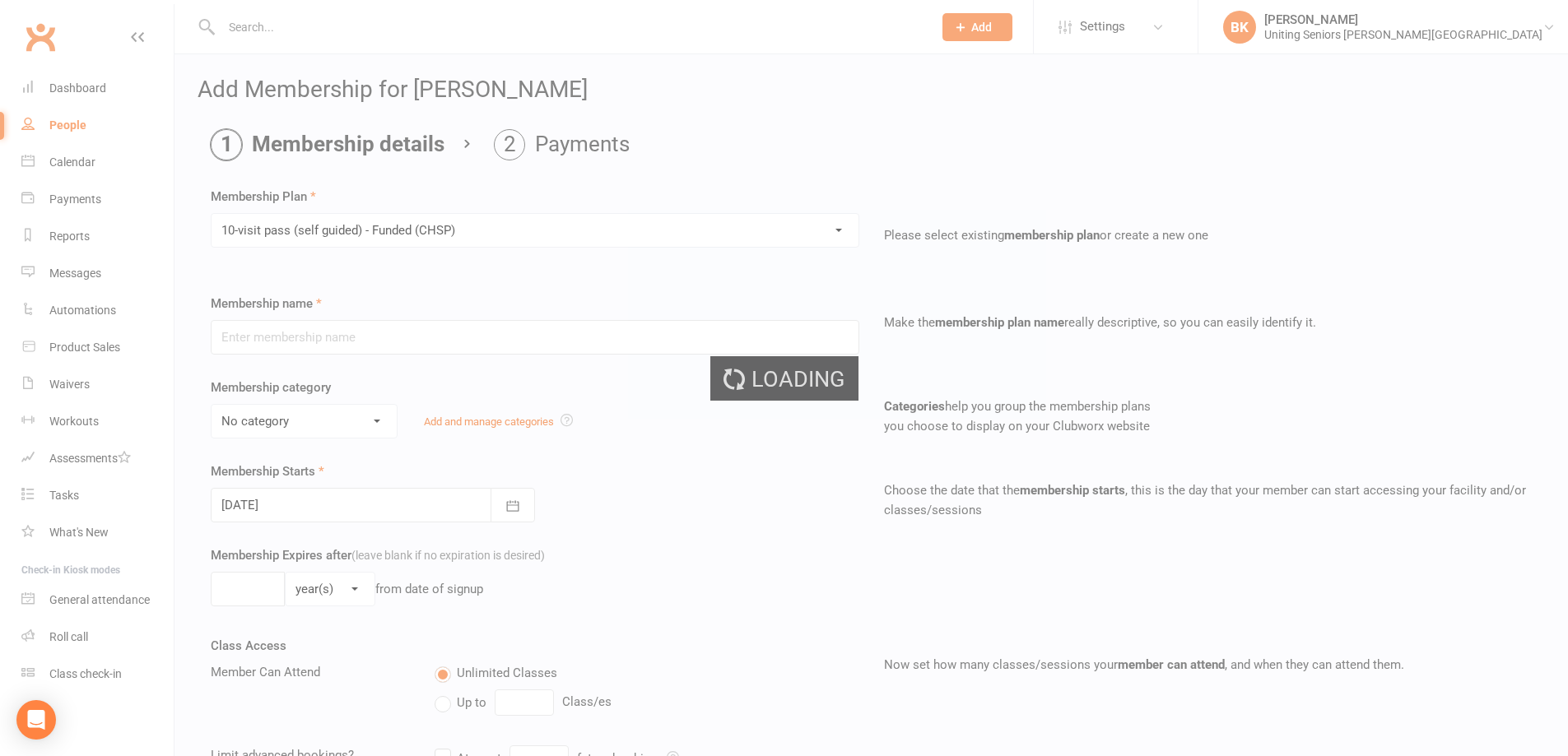 type on "10-visit pass (self guided) - Funded (CHSP)" 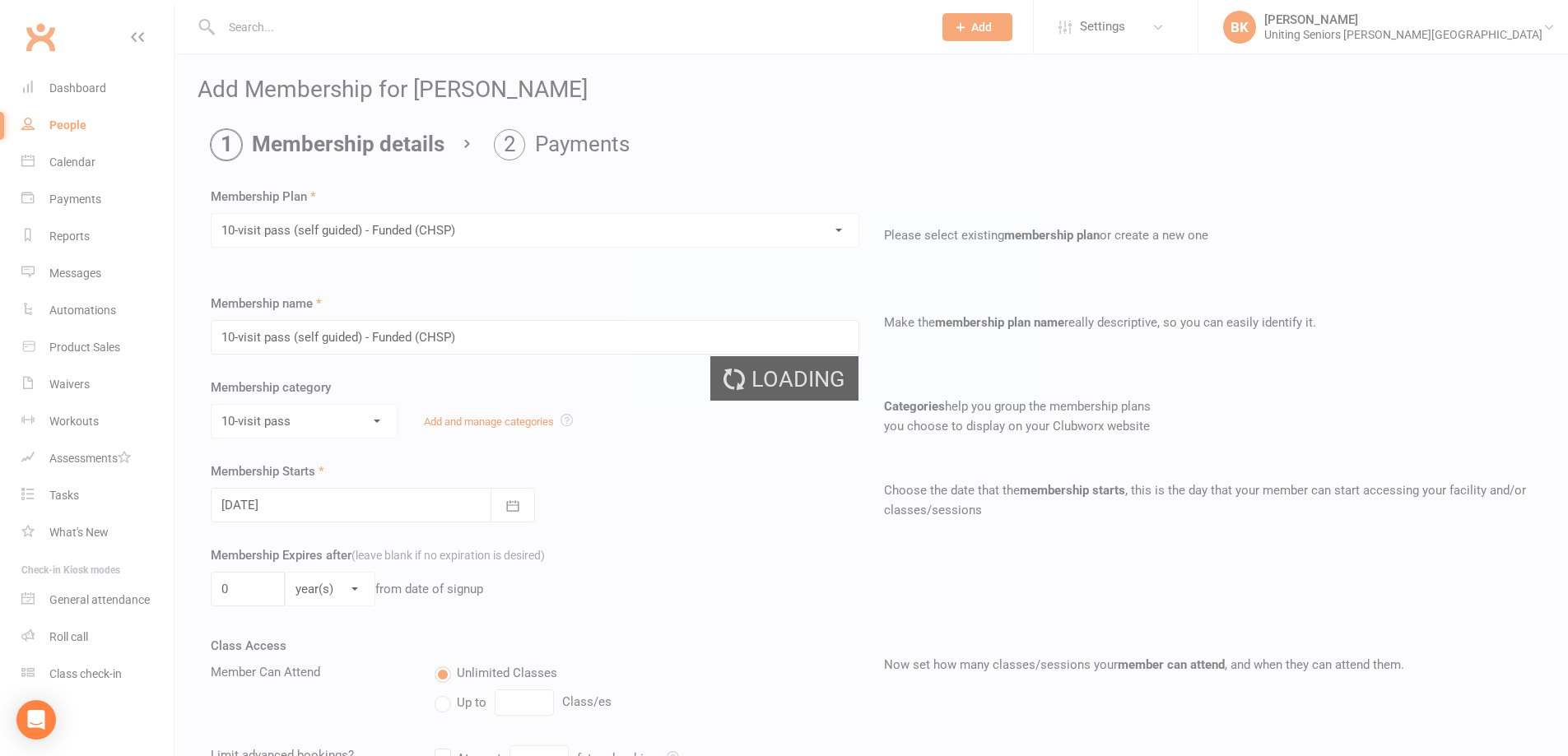 select on "?" 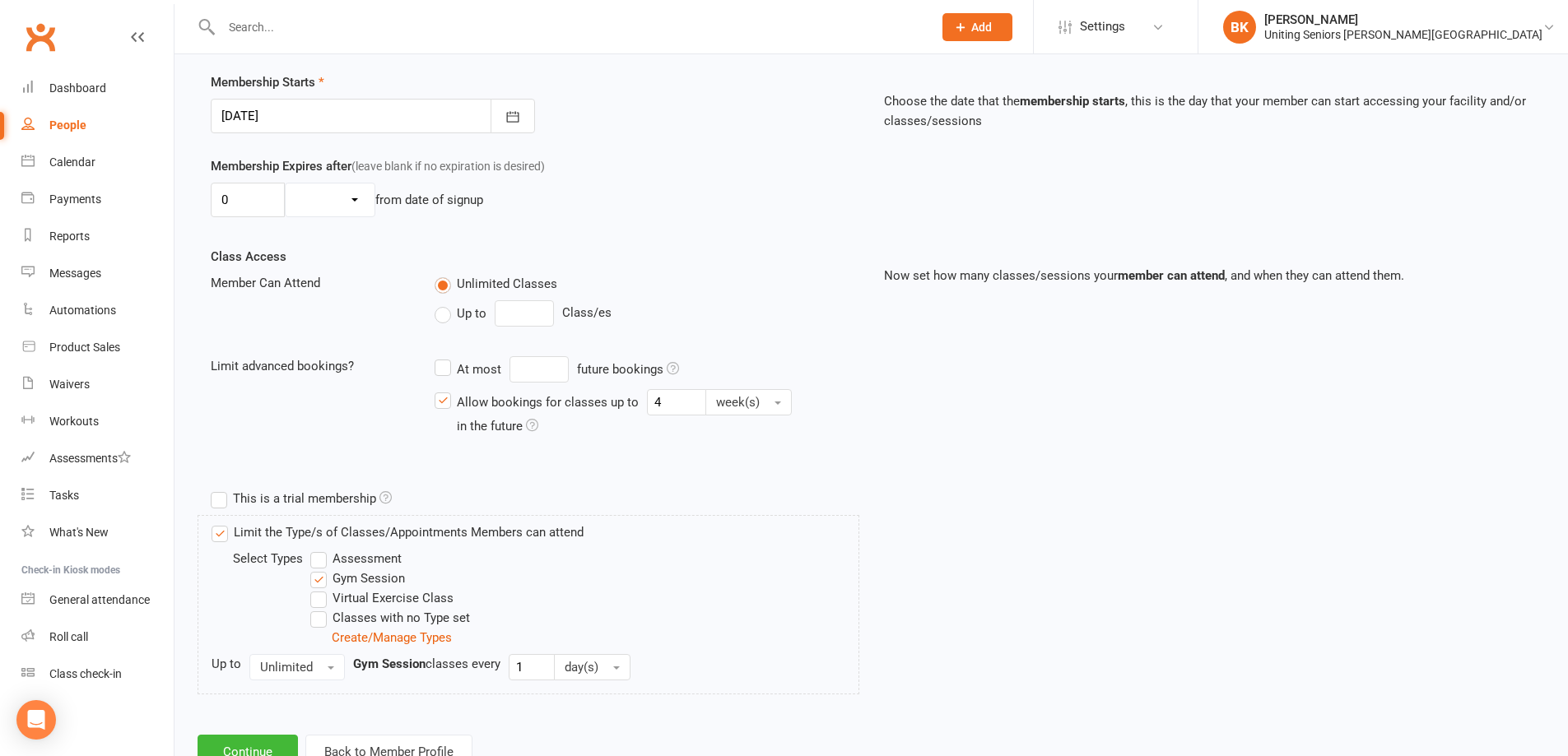 scroll, scrollTop: 449, scrollLeft: 0, axis: vertical 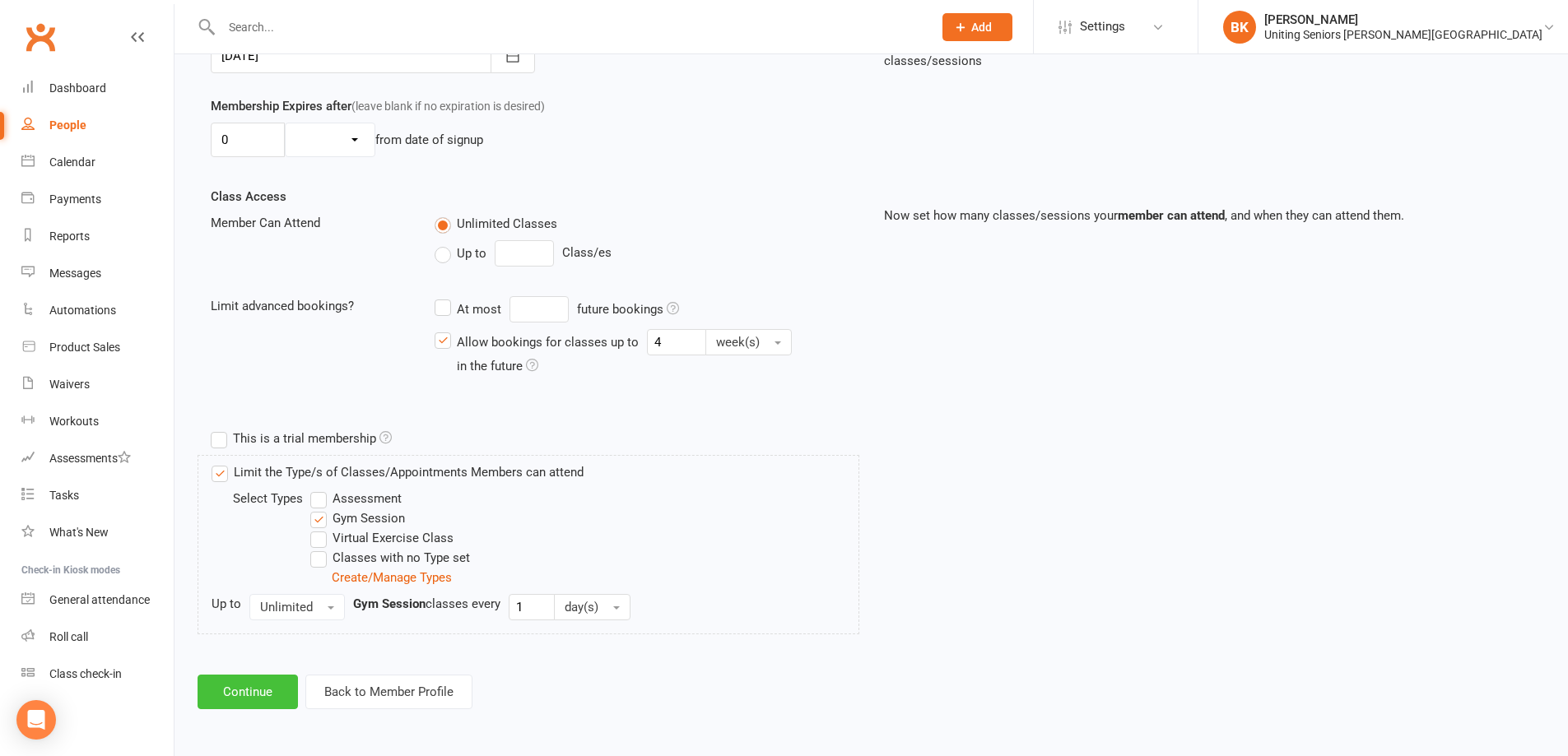 click on "Continue" at bounding box center [248, 692] 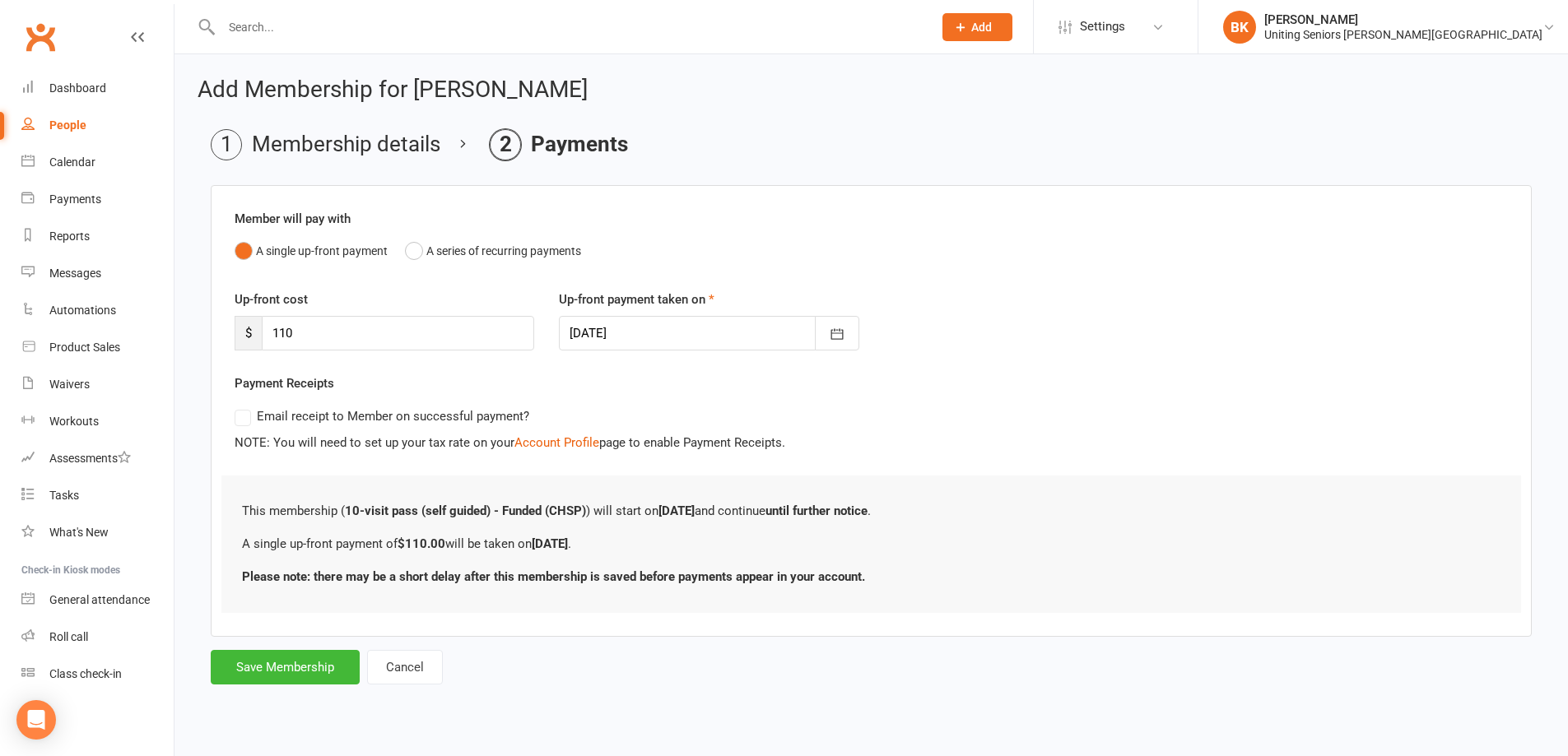 scroll, scrollTop: 0, scrollLeft: 0, axis: both 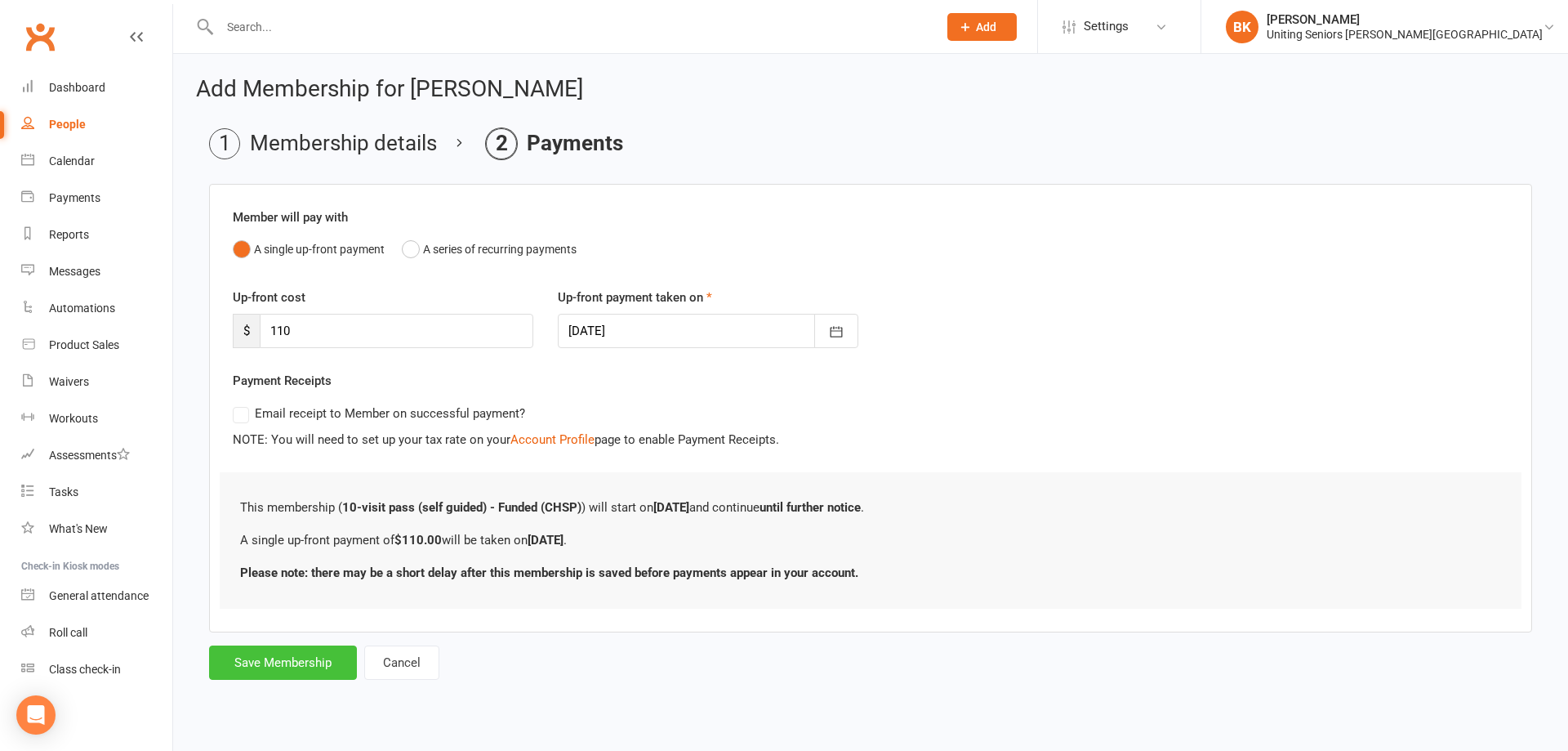 click on "Save Membership" at bounding box center [283, 663] 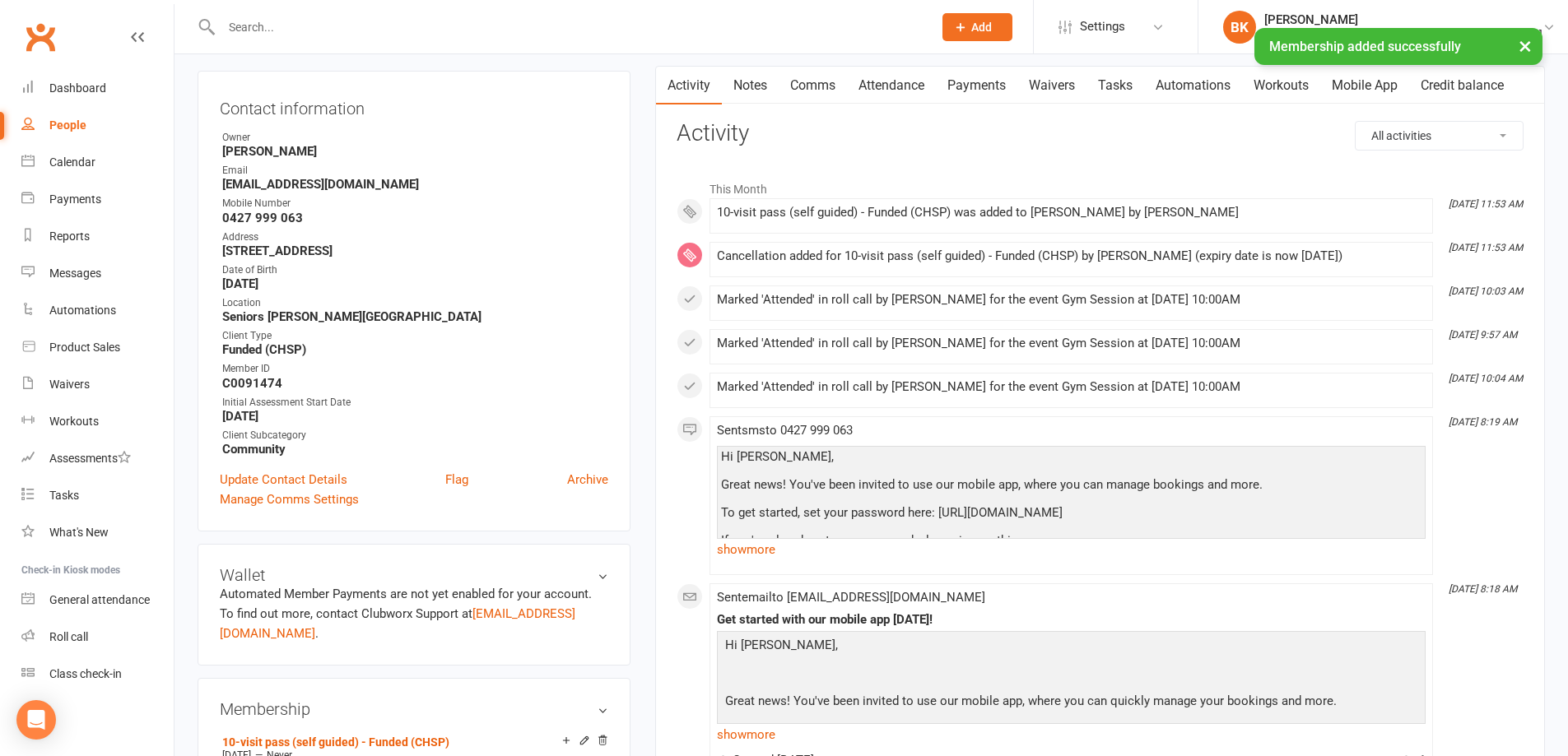 scroll, scrollTop: 0, scrollLeft: 0, axis: both 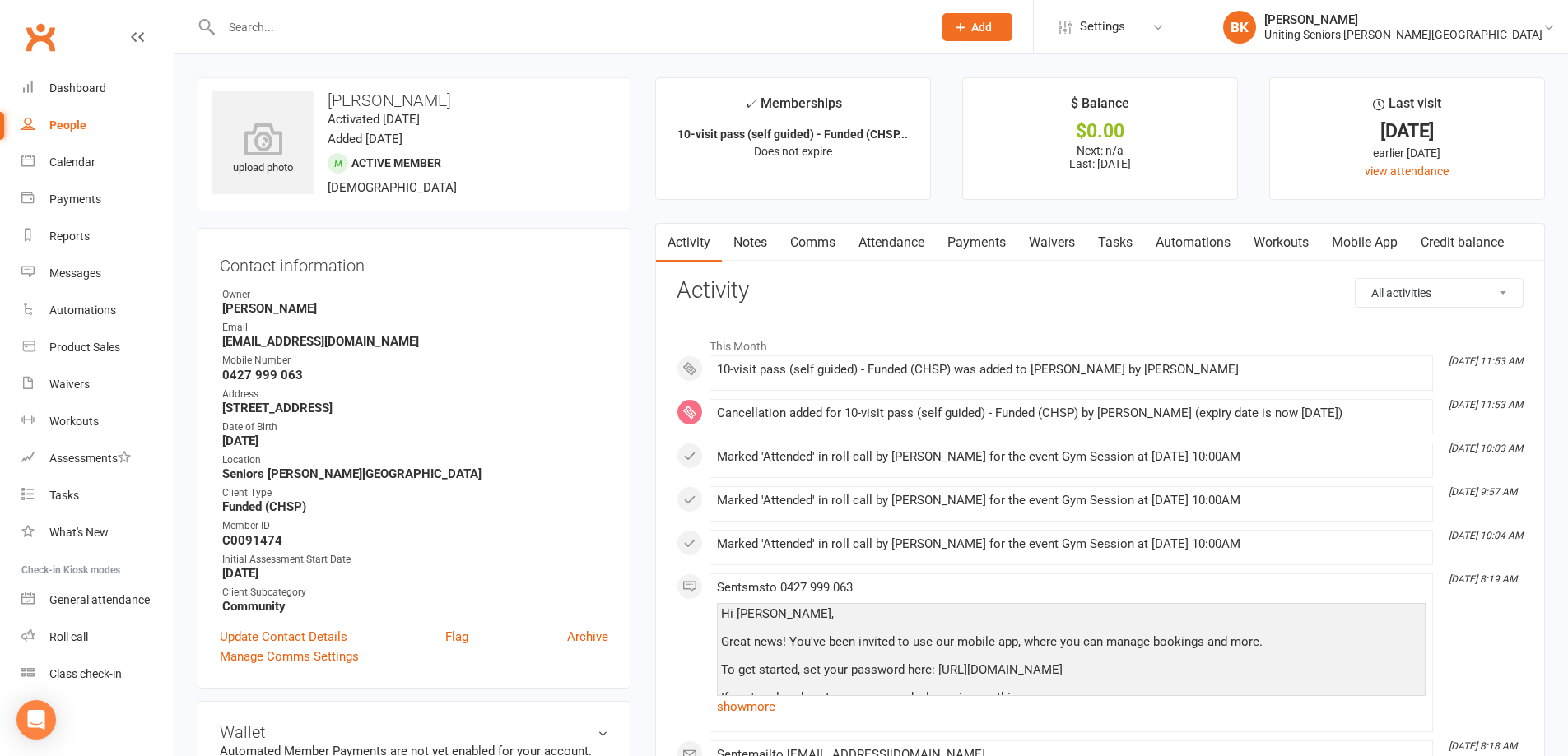 click at bounding box center [569, 27] 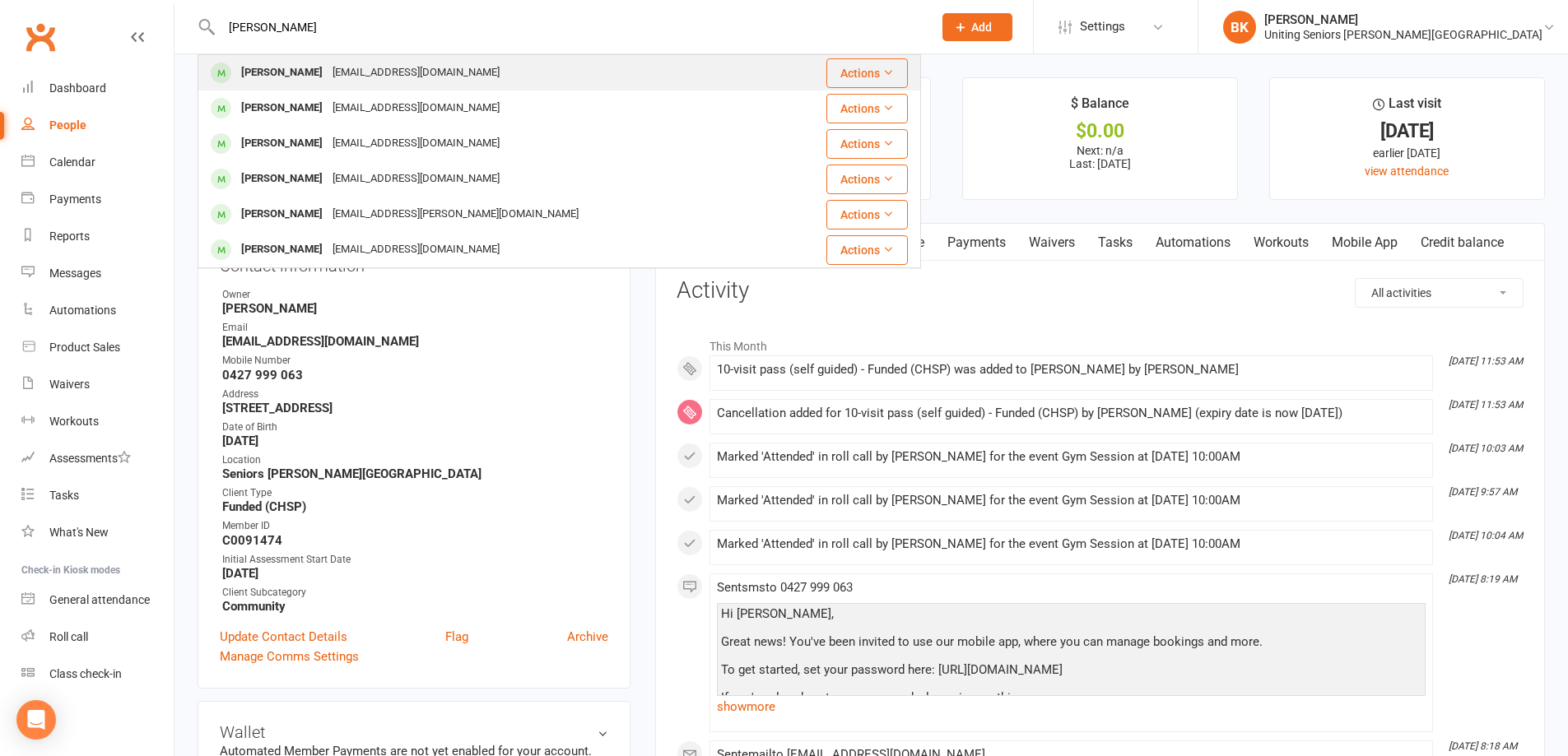 type on "colin" 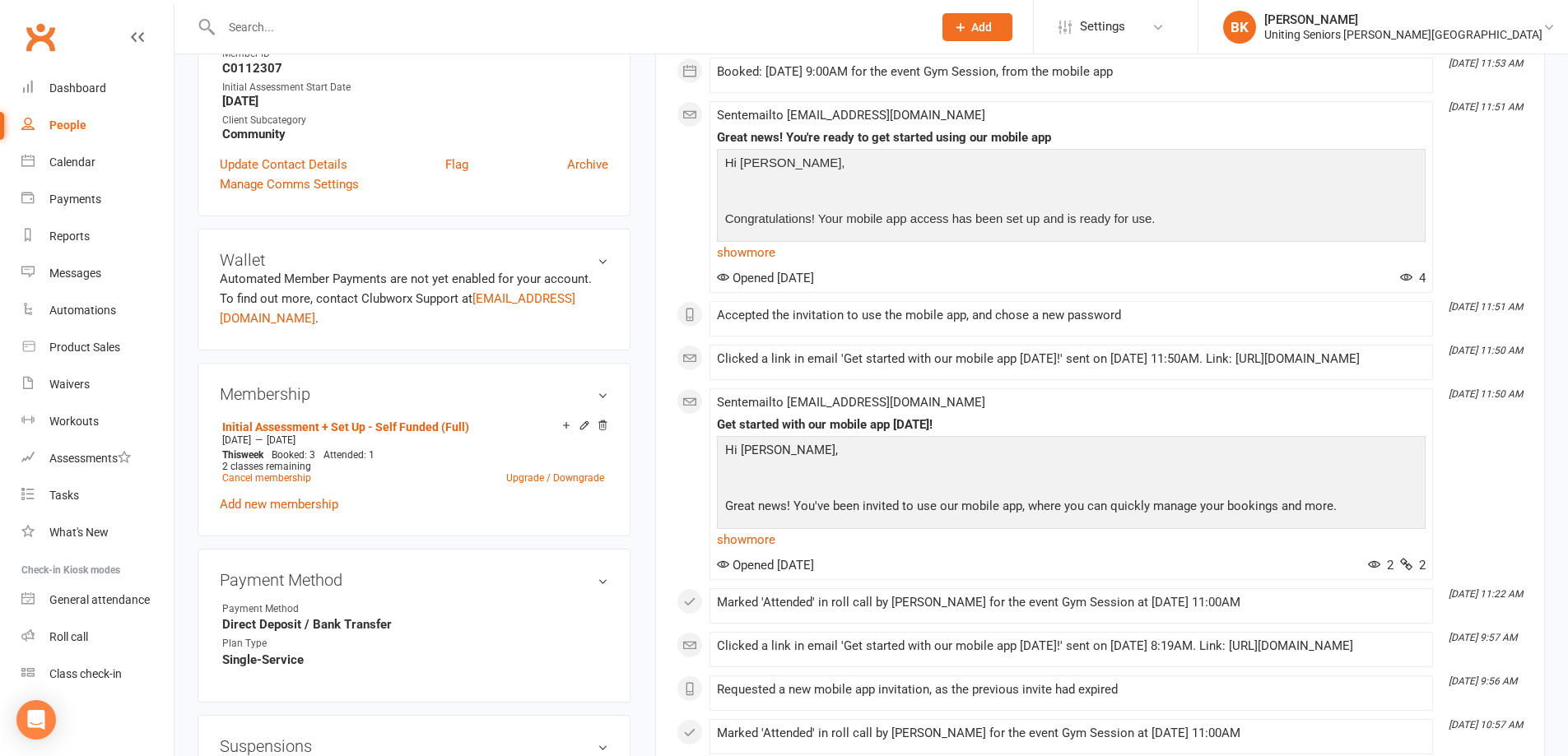 scroll, scrollTop: 576, scrollLeft: 0, axis: vertical 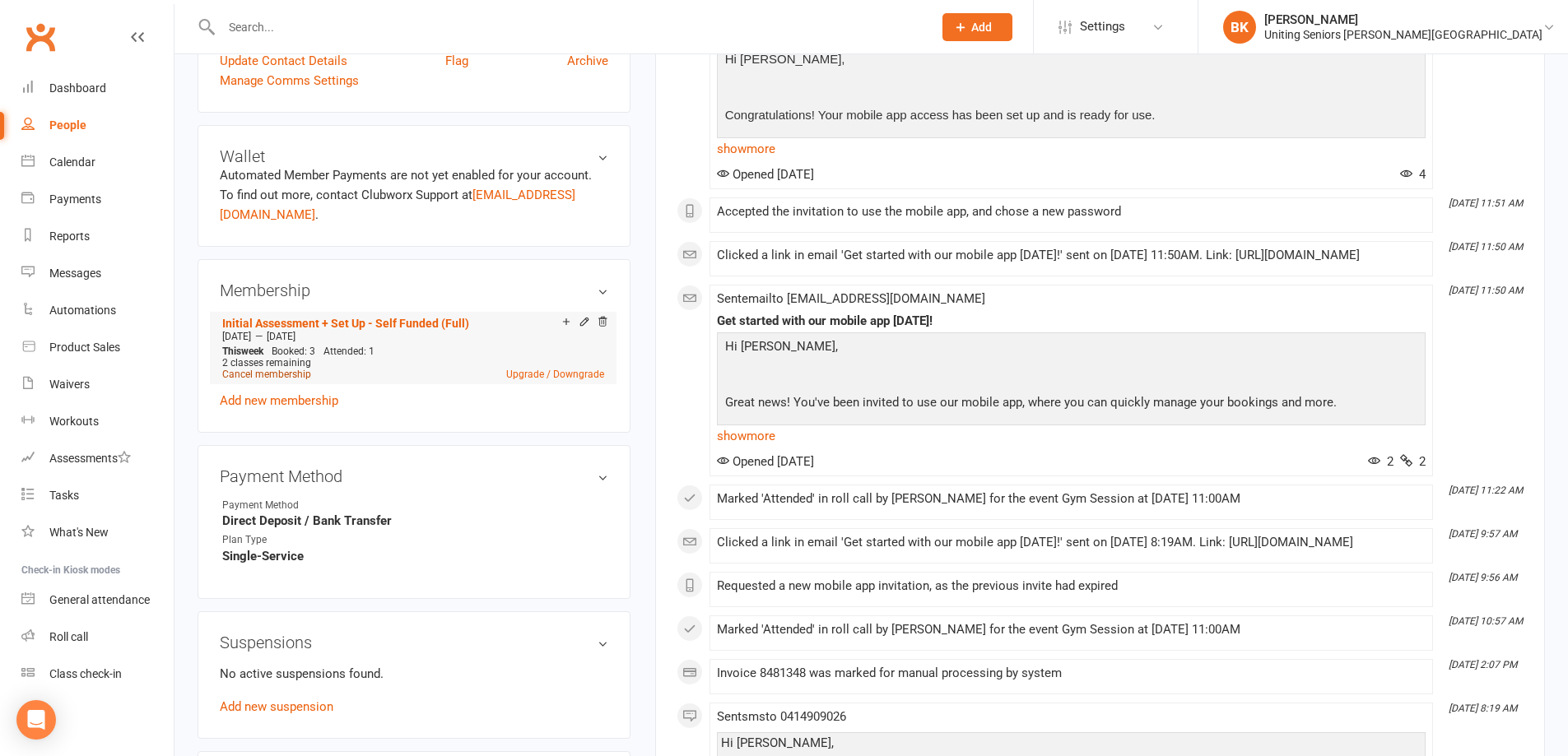 click on "Cancel membership" at bounding box center [267, 374] 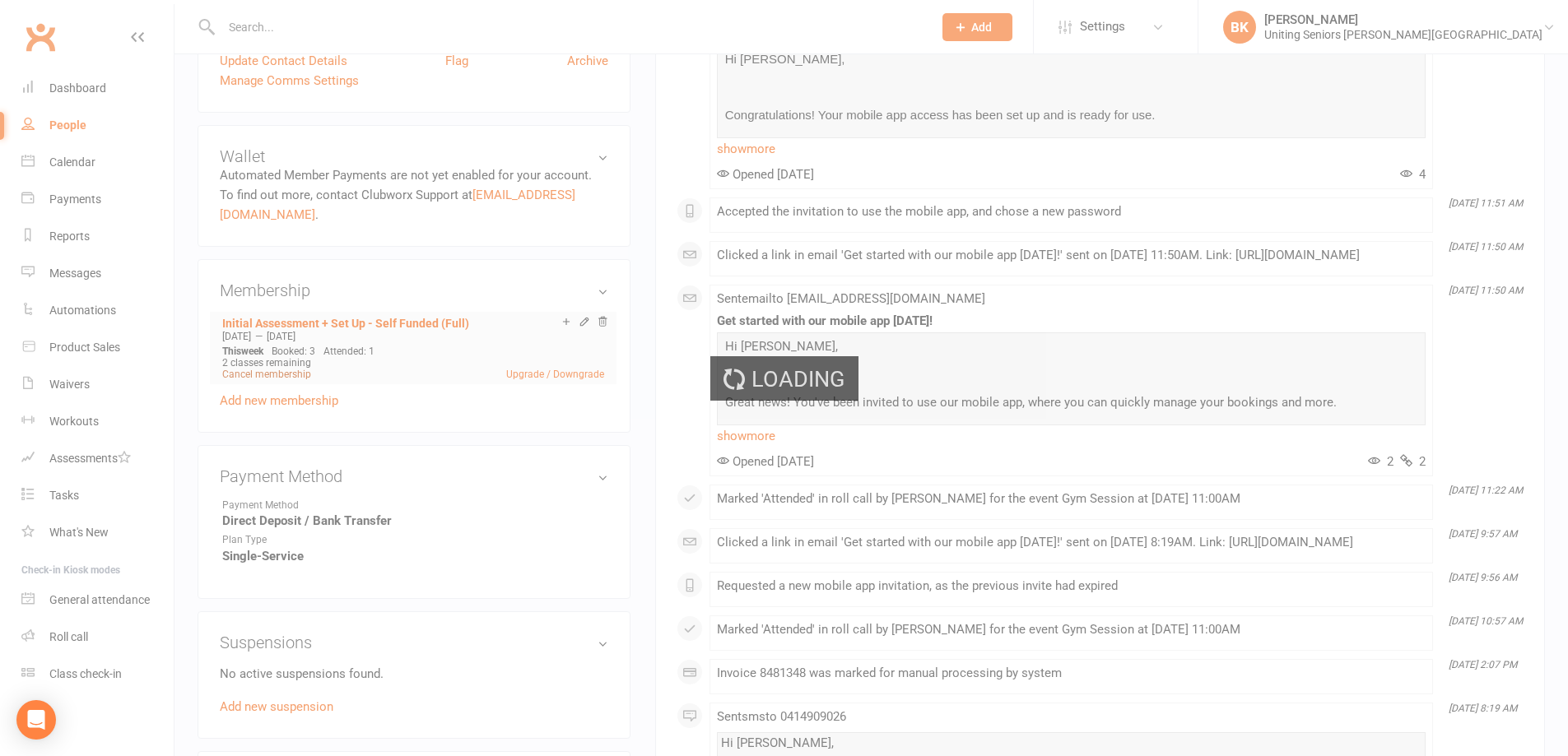 scroll, scrollTop: 0, scrollLeft: 0, axis: both 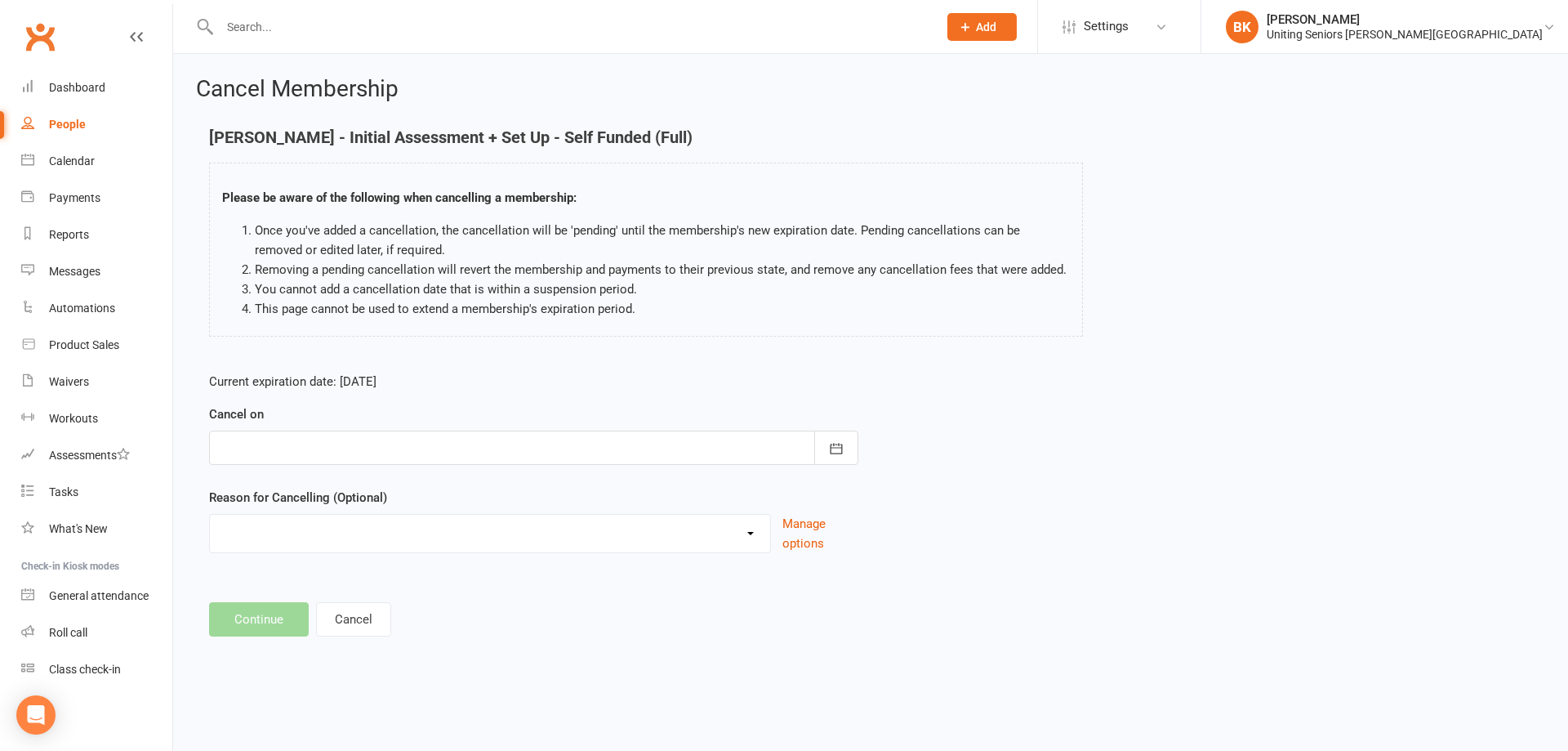click at bounding box center [533, 448] 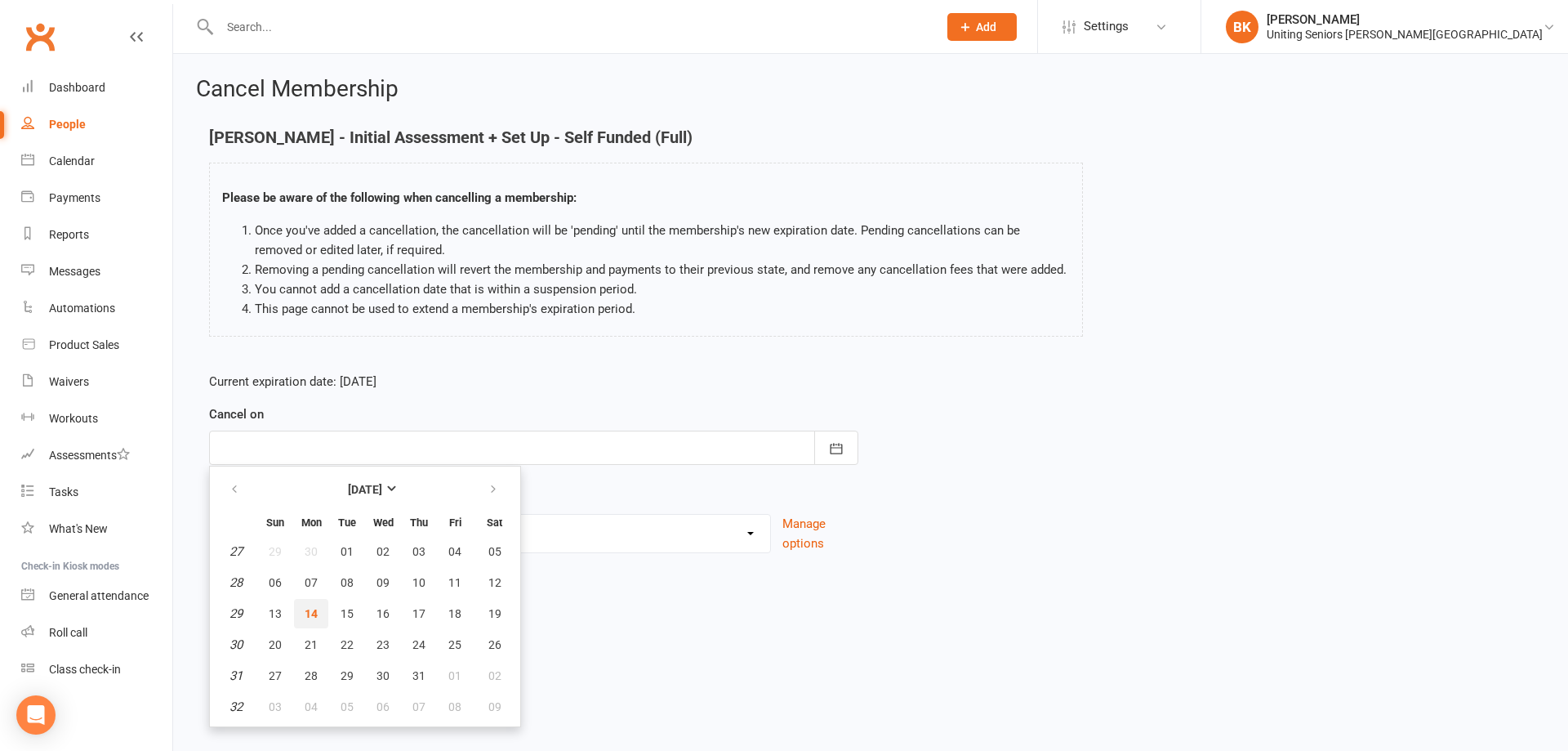click on "14" at bounding box center [311, 614] 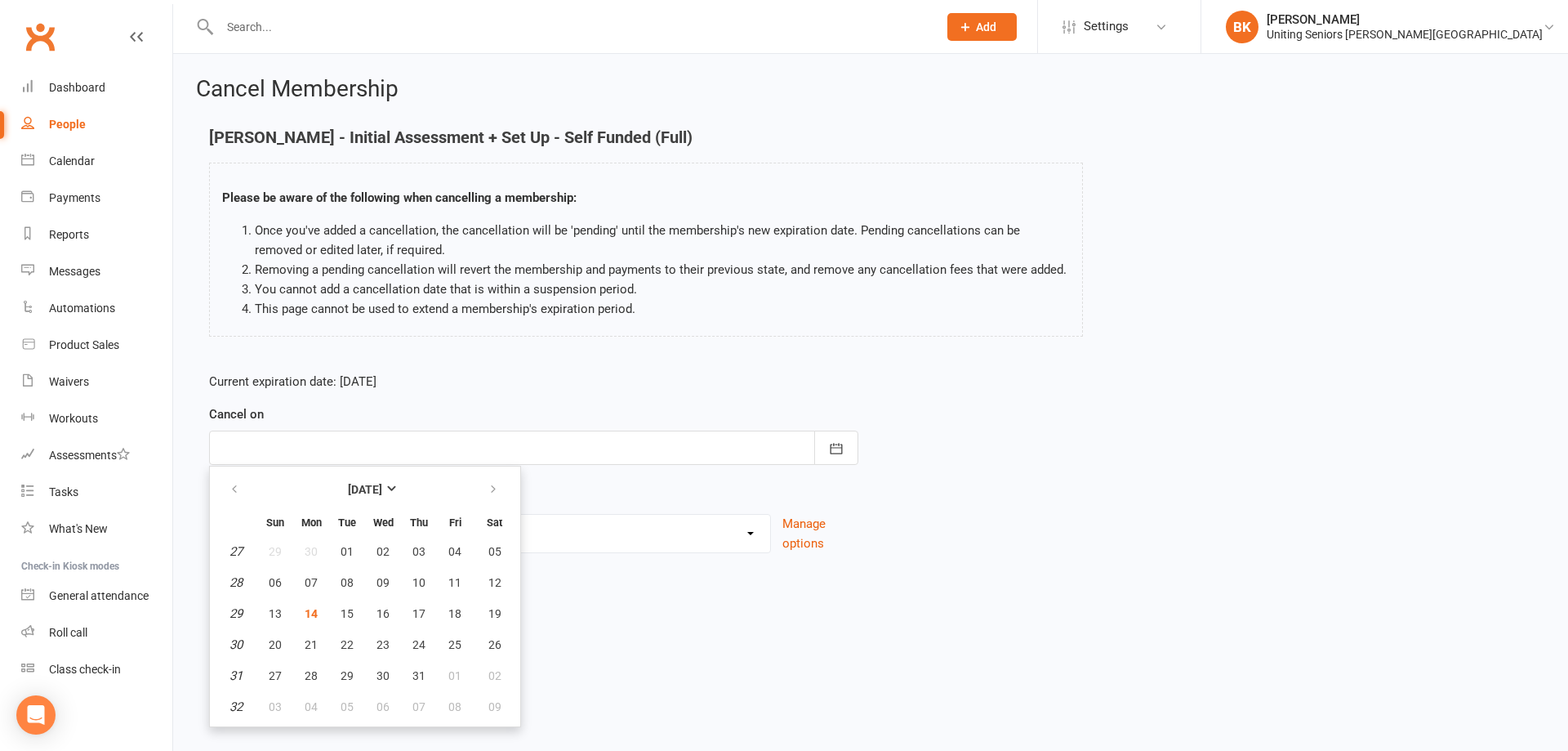 type on "14 Jul 2025" 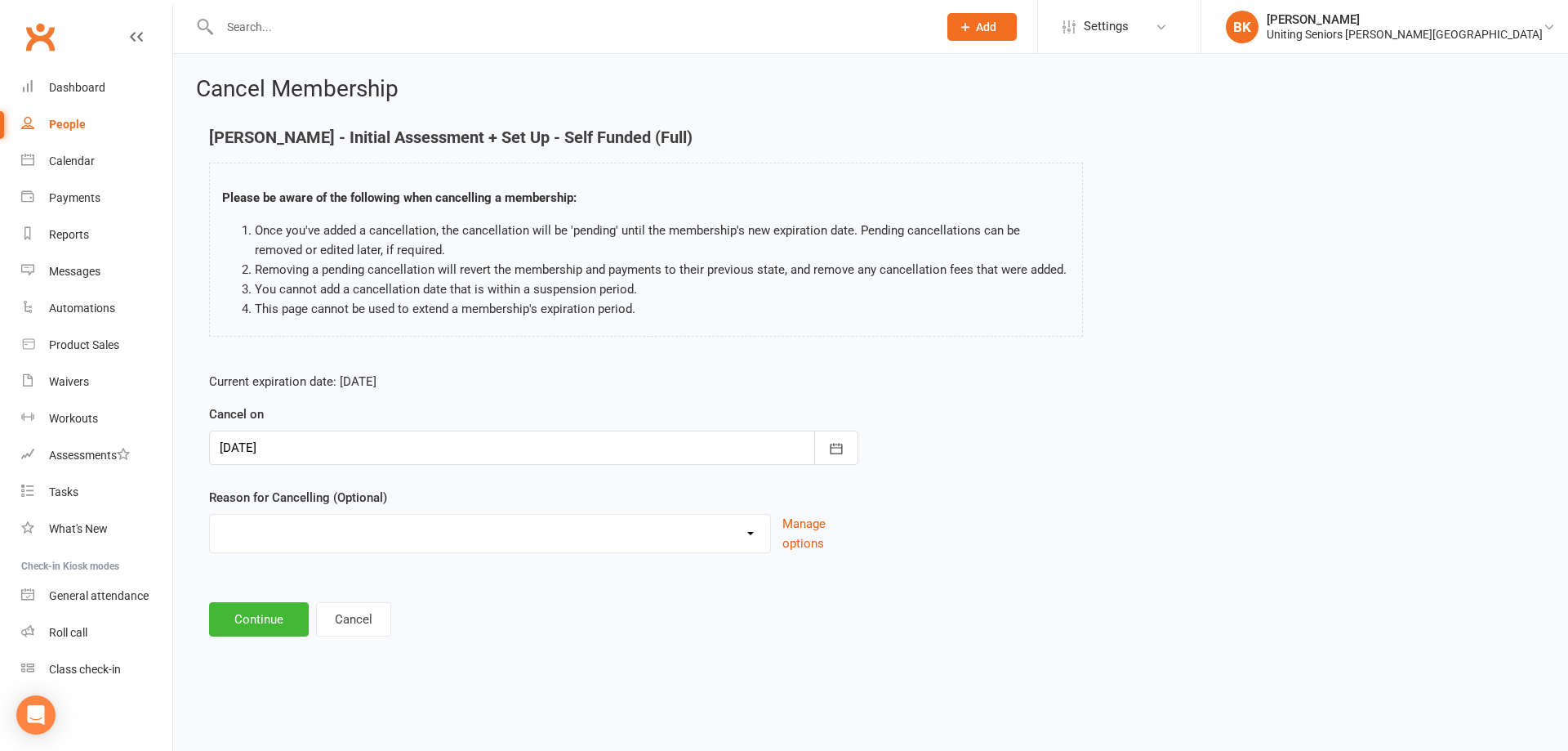 drag, startPoint x: 388, startPoint y: 531, endPoint x: 399, endPoint y: 536, distance: 12.083046 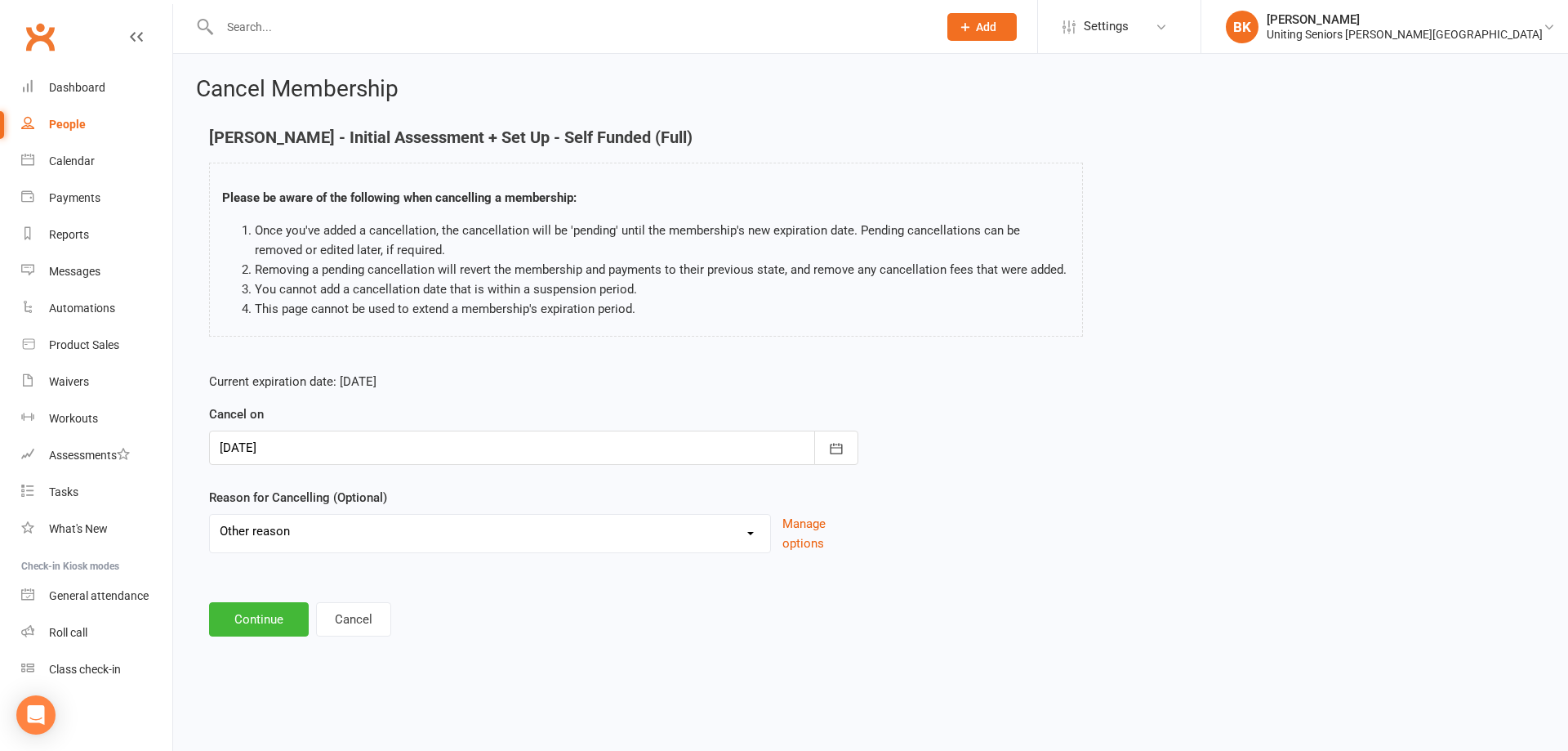 click on "Holiday Injury Other reason" at bounding box center (490, 531) 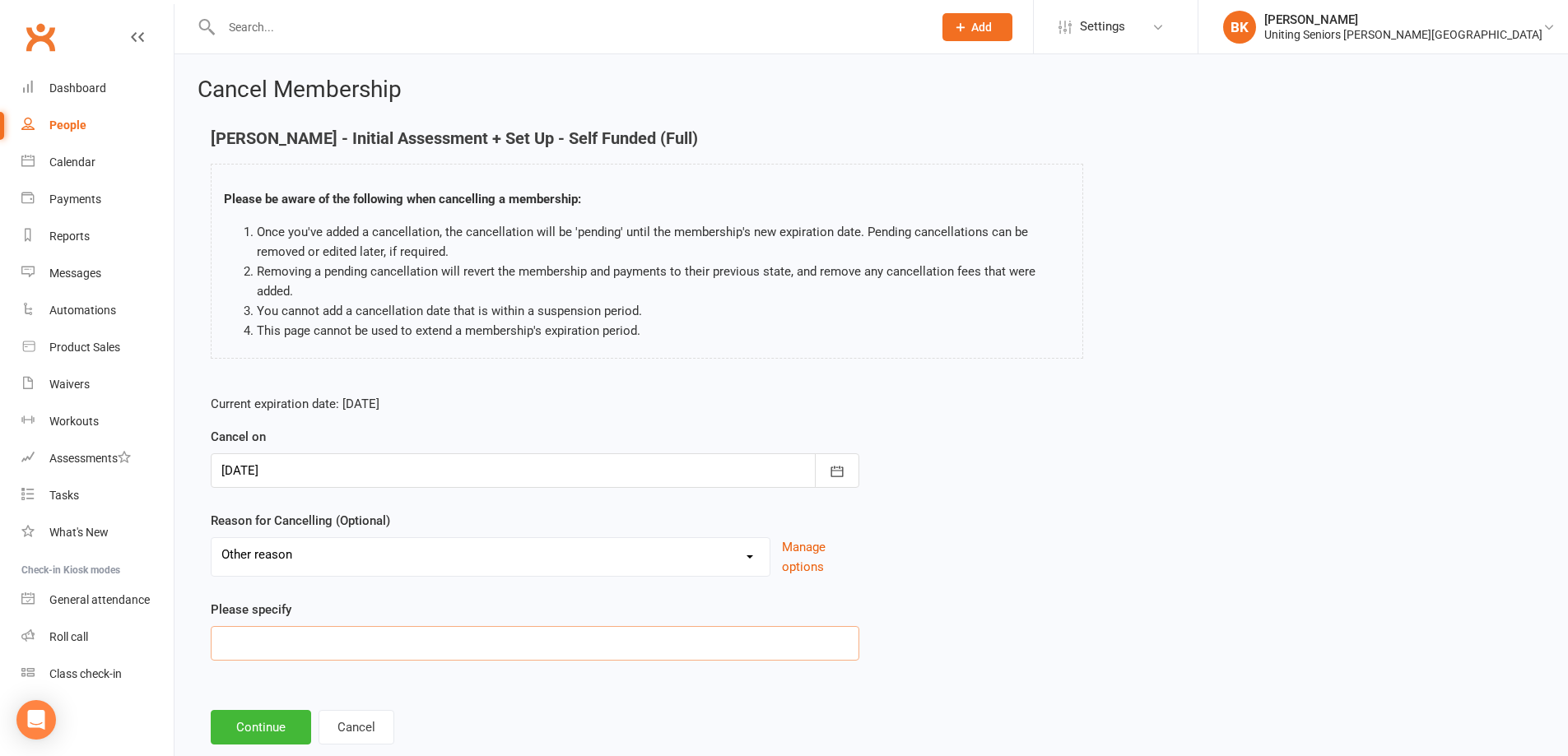 click at bounding box center (535, 643) 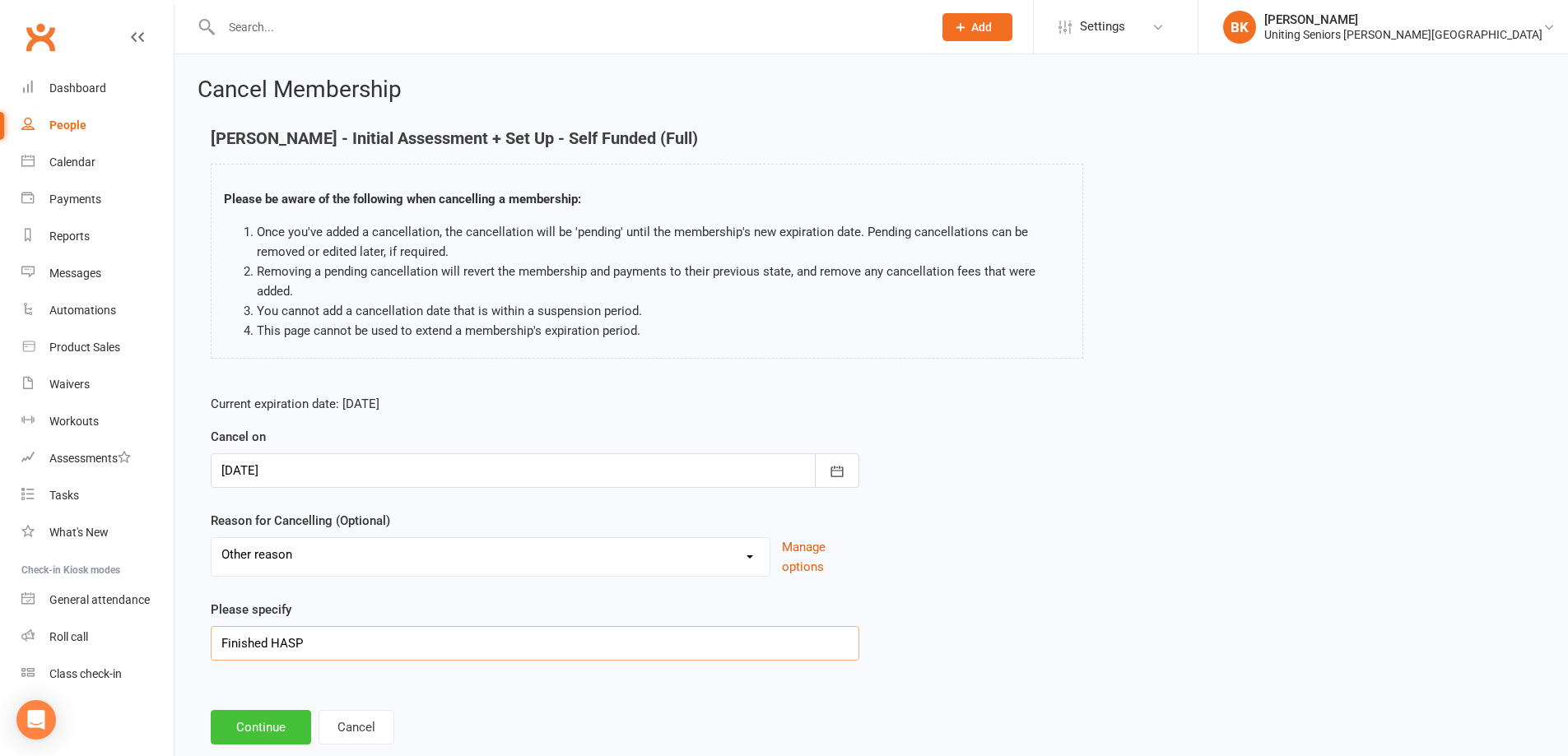 type on "Finished HASP" 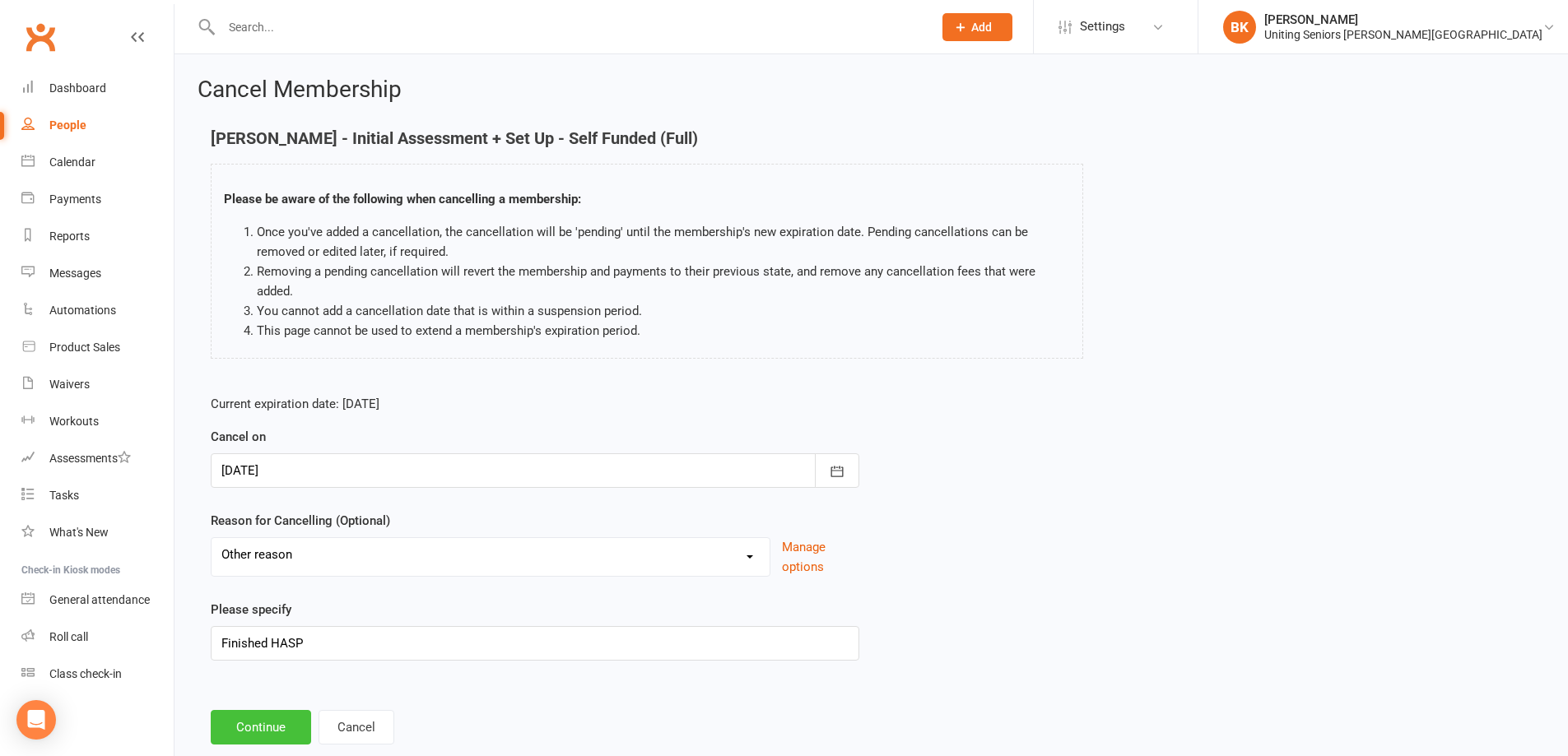 click on "Continue" at bounding box center [261, 727] 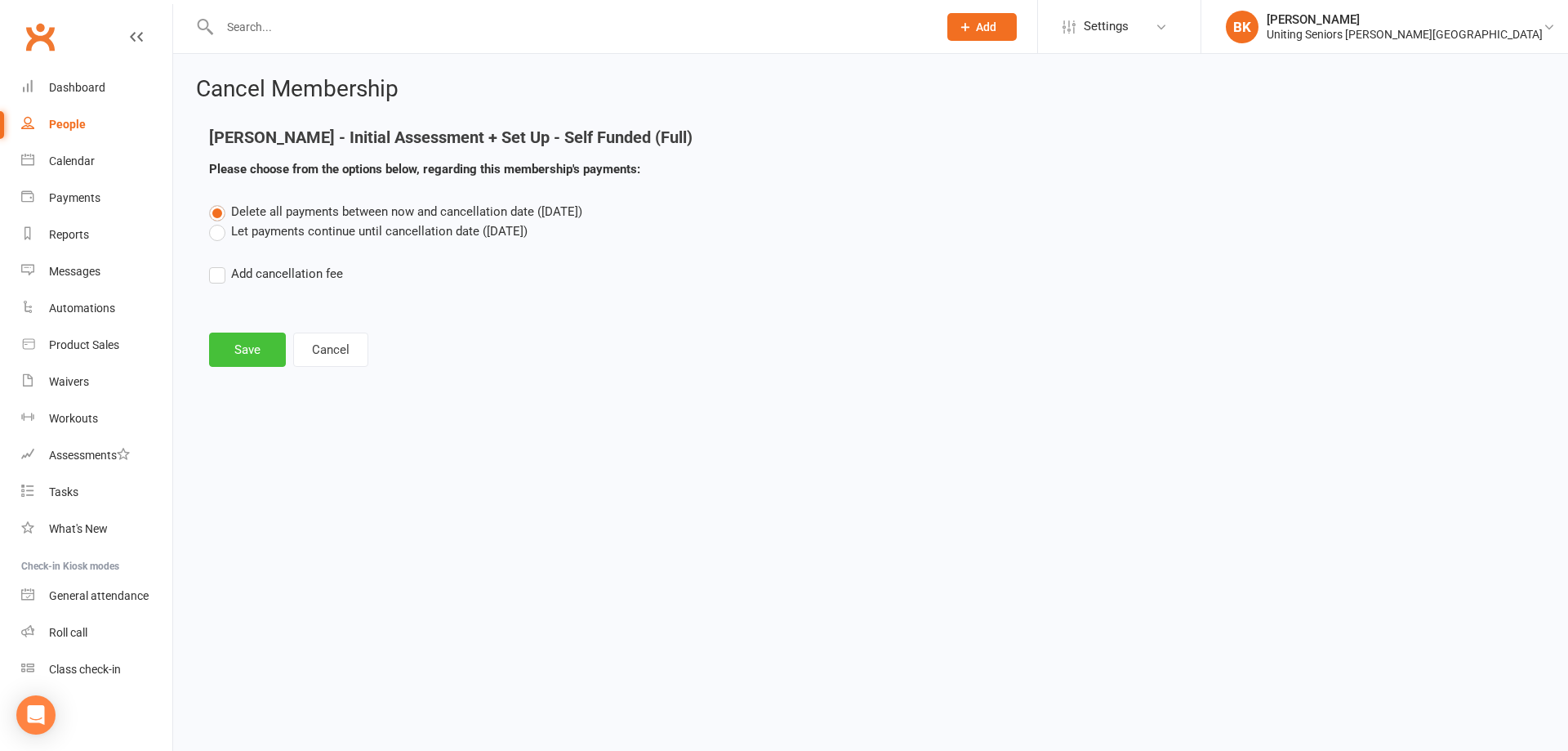 click on "Save" at bounding box center (247, 350) 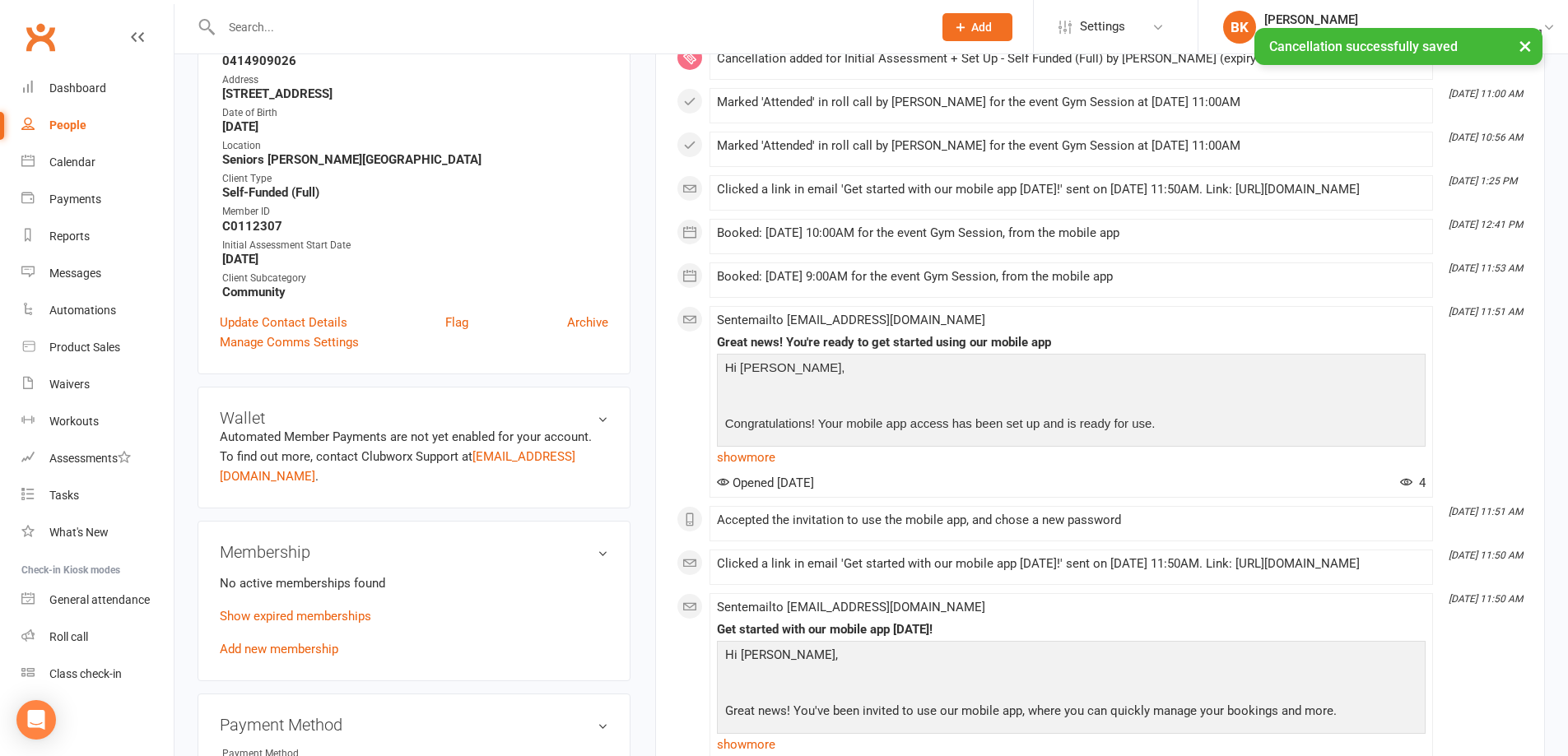 scroll, scrollTop: 411, scrollLeft: 0, axis: vertical 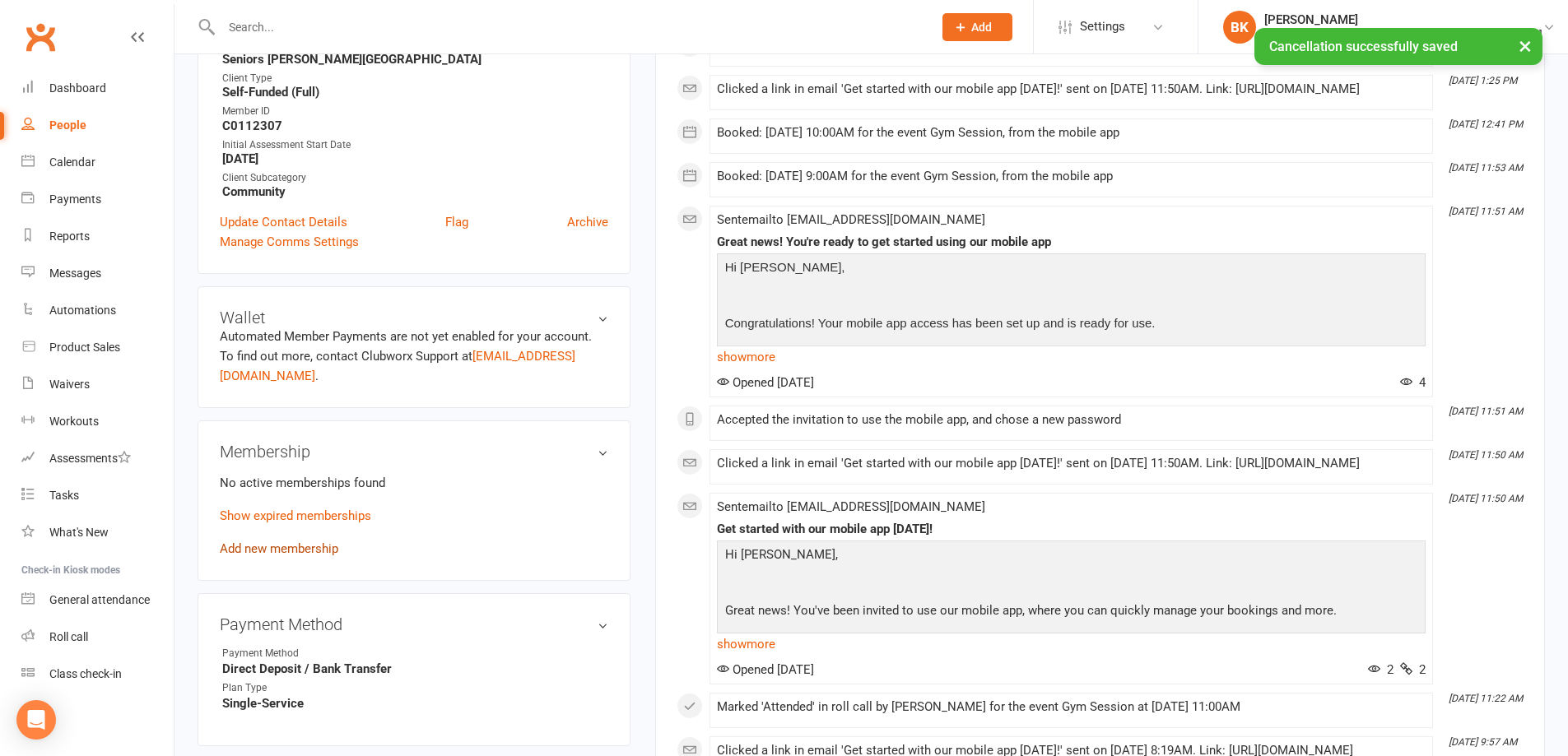 click on "Add new membership" at bounding box center (279, 549) 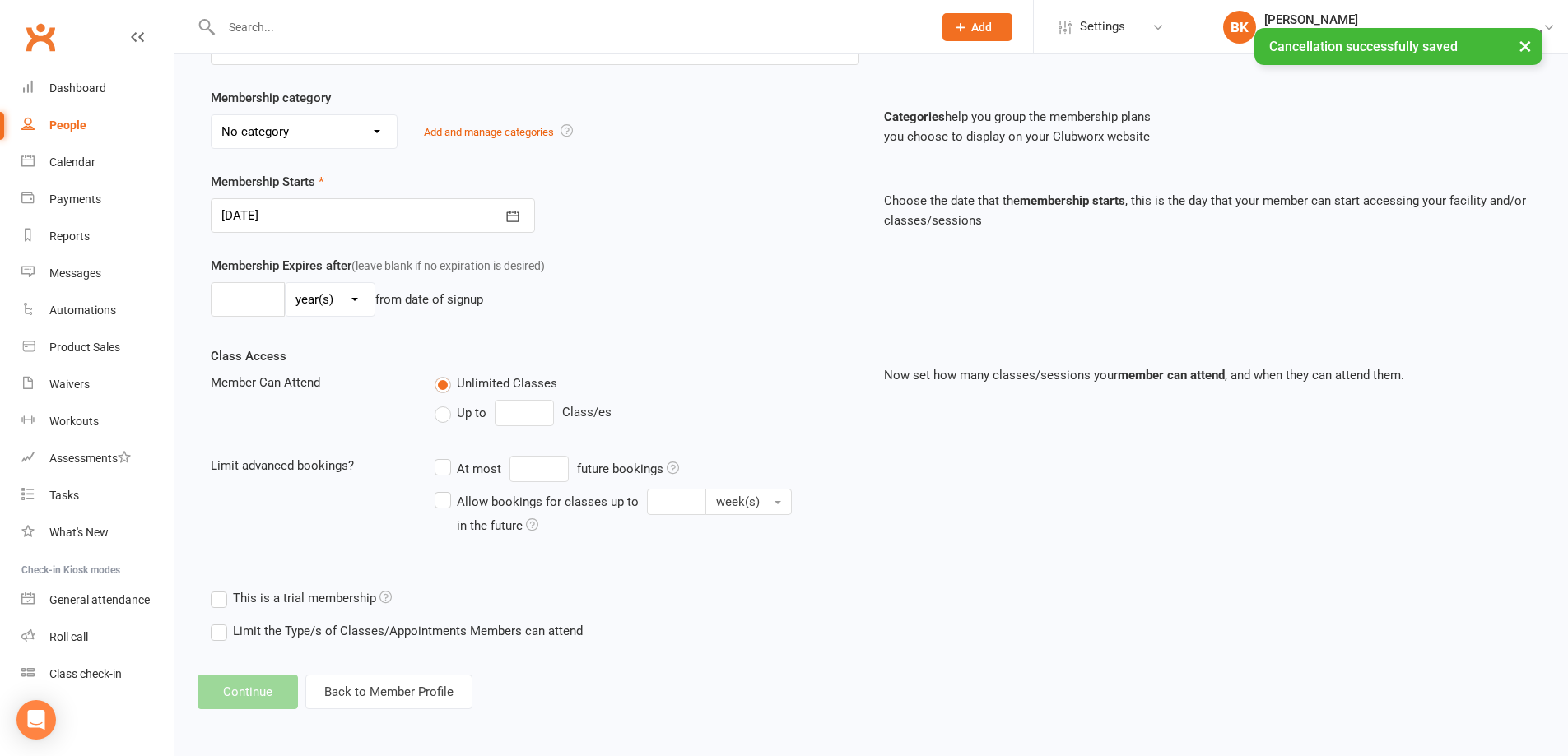 scroll, scrollTop: 0, scrollLeft: 0, axis: both 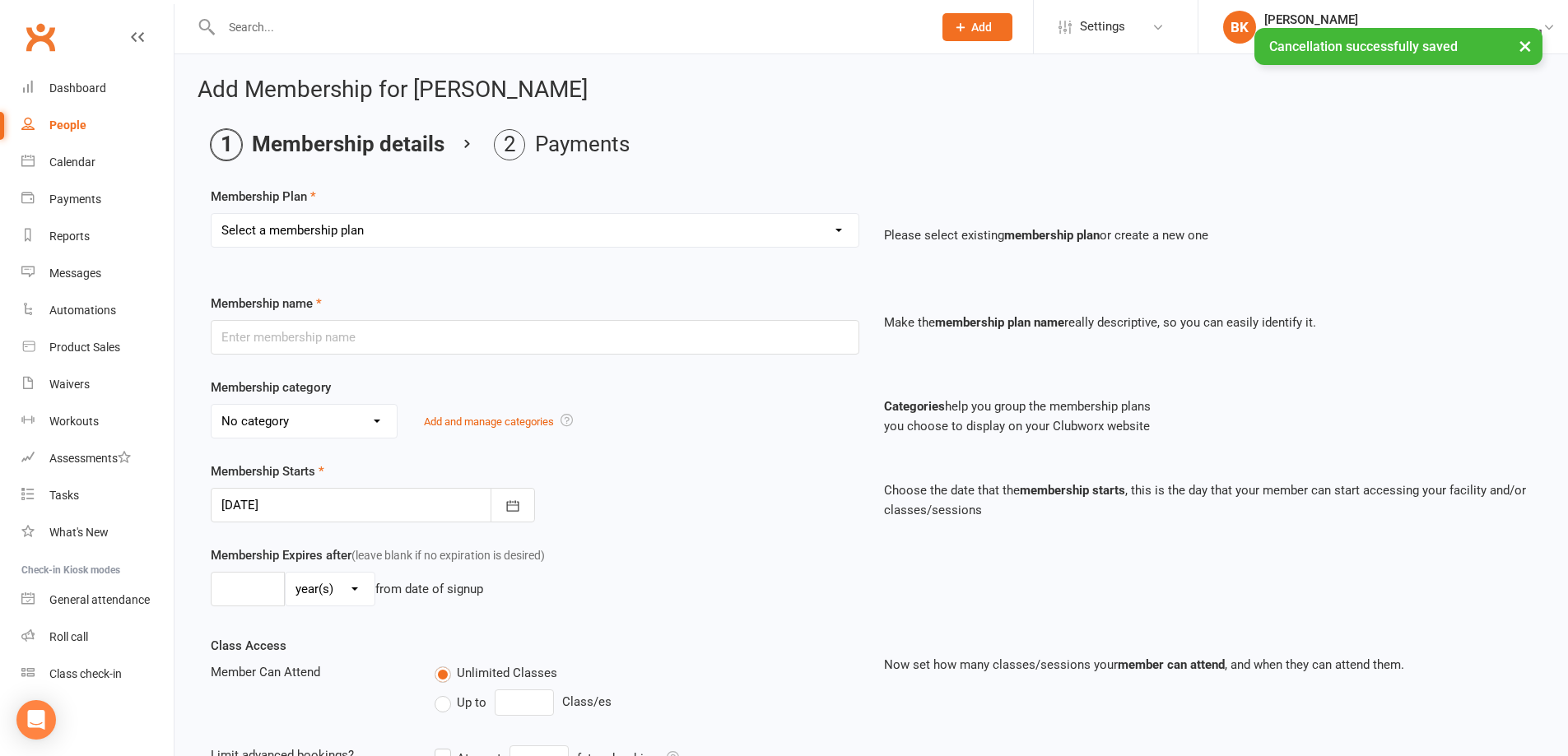 click on "Select a membership plan Create new Membership Plan Initial Assessment + Set Up - Funded (CHSP) Initial Assessment + Set Up - Foundation & Pensioner (FUP) Initial Assessment + Set Up - Self Funded (Full) Initial Assessment + Set Up (DVA) Initial Assessment + Set Up (HCP) Gym Monthly - Funded (CHSP) Gym Monthly - Foundation & Pensioner (FUP) Gym Monthly - Self Funded (Full) Gym Monthly - DVA Gym Monthly - HCP 10-visit pass (self guided) - Funded (CHSP) 10-visit pass (self guided) - Foundation & Pensioner (FUP) 10-visit pass (self guided) - Self Funded (Full) 10-visit pass (self guided) - DVA 10-visit pass (self guided) - HCP 10-visit pass (supported) - Funded (CHSP) 10-visit pass (supported) - Foundation & Pensioner (FUP) 10-visit pass (supported) - Self Funded (Full) 12-visit pass (supported) - DVA 10-visit pass (supported) - HCP 1:1 session - Funded (CHSP) 1:1 session - Foundation & Pensioner (FUP) 1:1 session - Self Funded (Full) 1:1 session - DVA 1:1 session - HCP Virtual Class Monthly - Funded (CHSP)" at bounding box center (535, 230) 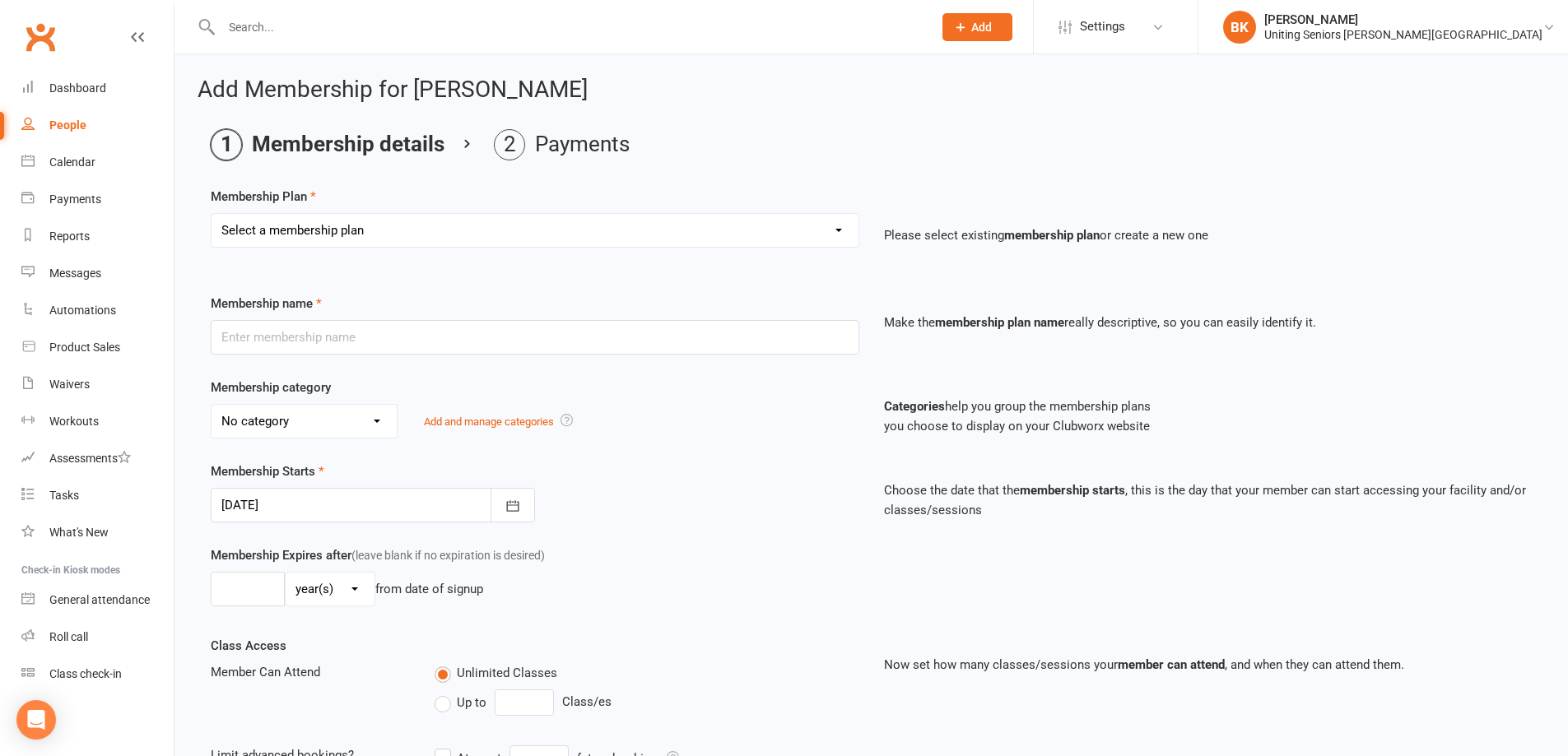 select on "8" 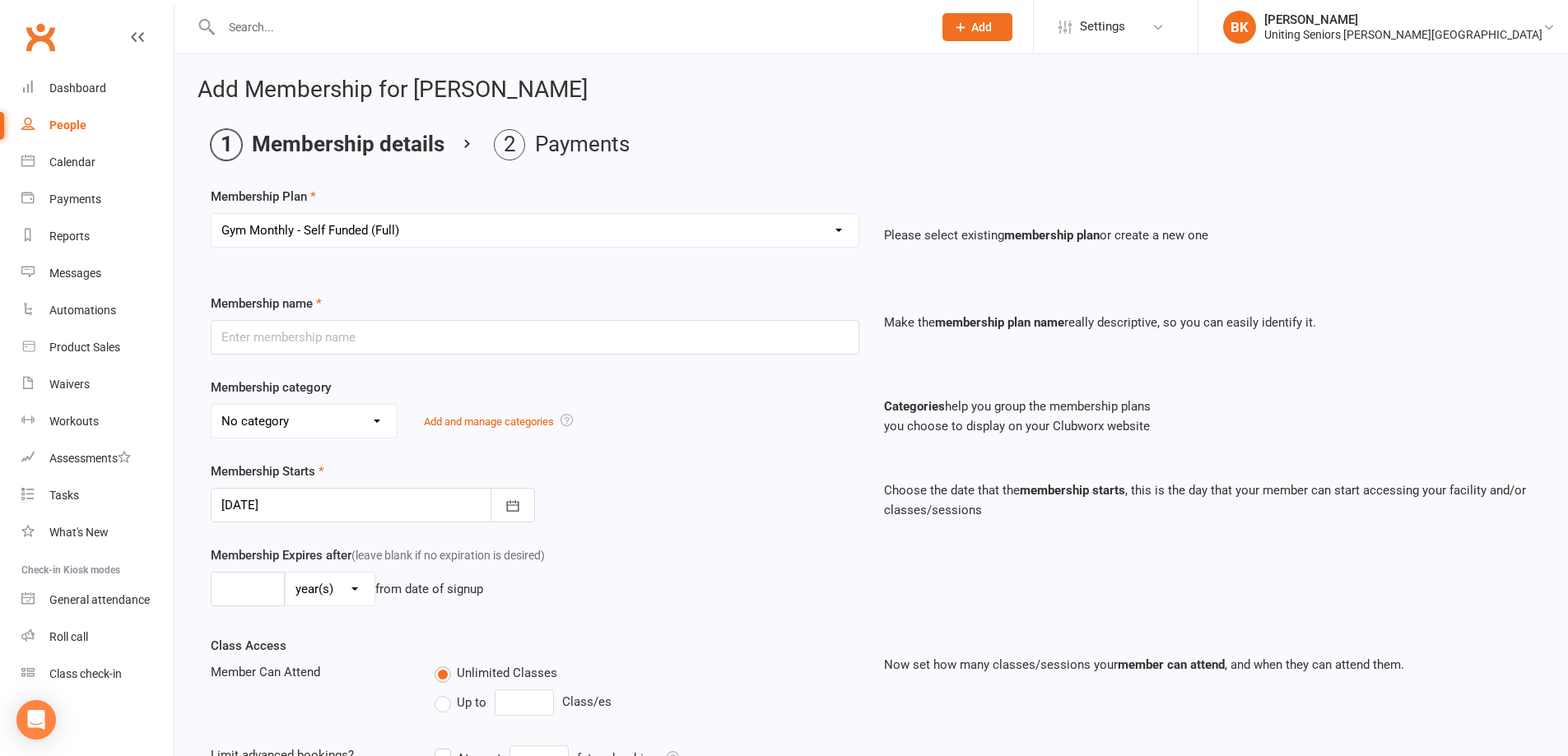 click on "Select a membership plan Create new Membership Plan Initial Assessment + Set Up - Funded (CHSP) Initial Assessment + Set Up - Foundation & Pensioner (FUP) Initial Assessment + Set Up - Self Funded (Full) Initial Assessment + Set Up (DVA) Initial Assessment + Set Up (HCP) Gym Monthly - Funded (CHSP) Gym Monthly - Foundation & Pensioner (FUP) Gym Monthly - Self Funded (Full) Gym Monthly - DVA Gym Monthly - HCP 10-visit pass (self guided) - Funded (CHSP) 10-visit pass (self guided) - Foundation & Pensioner (FUP) 10-visit pass (self guided) - Self Funded (Full) 10-visit pass (self guided) - DVA 10-visit pass (self guided) - HCP 10-visit pass (supported) - Funded (CHSP) 10-visit pass (supported) - Foundation & Pensioner (FUP) 10-visit pass (supported) - Self Funded (Full) 12-visit pass (supported) - DVA 10-visit pass (supported) - HCP 1:1 session - Funded (CHSP) 1:1 session - Foundation & Pensioner (FUP) 1:1 session - Self Funded (Full) 1:1 session - DVA 1:1 session - HCP Virtual Class Monthly - Funded (CHSP)" at bounding box center (535, 230) 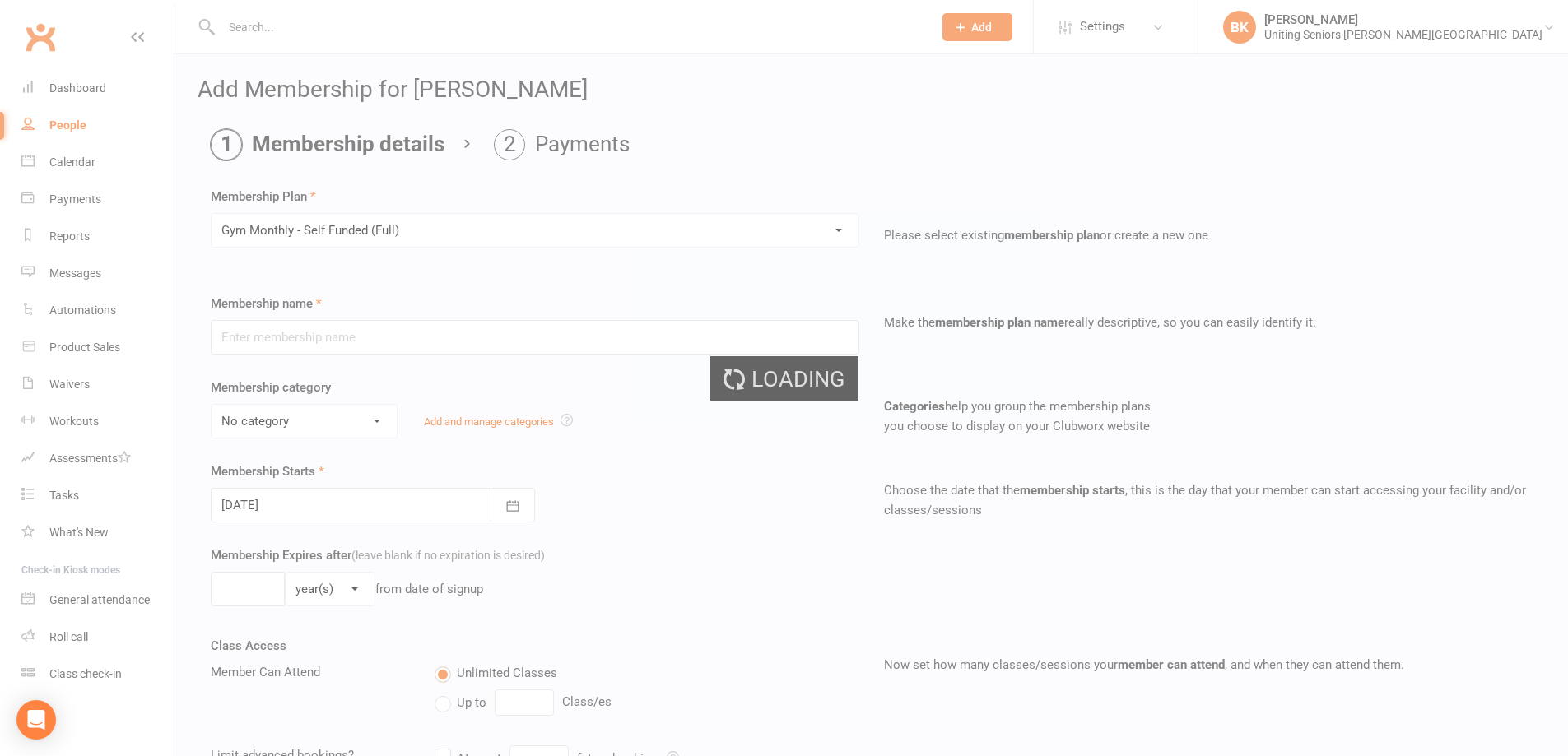 type on "Gym Monthly - Self Funded (Full)" 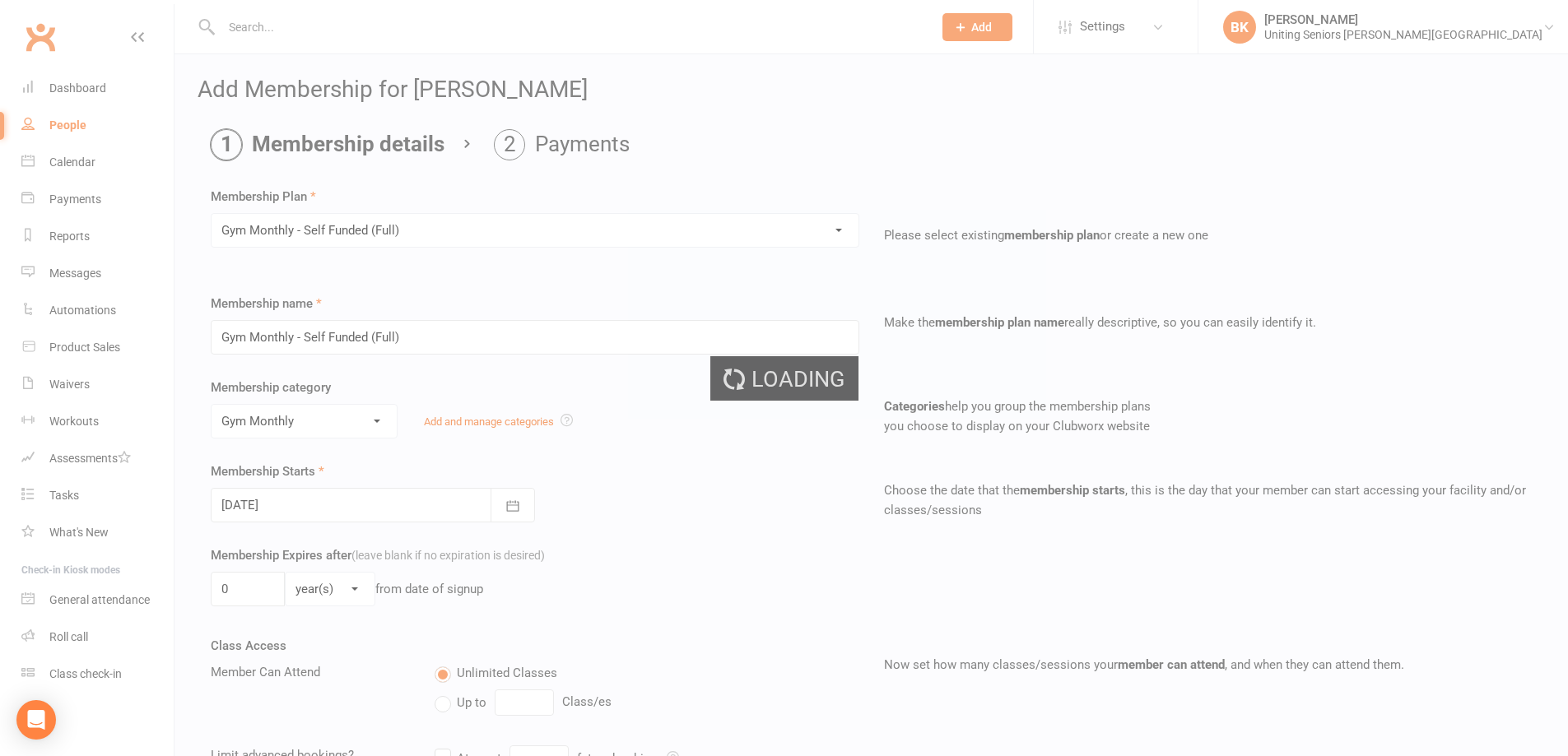 select on "?" 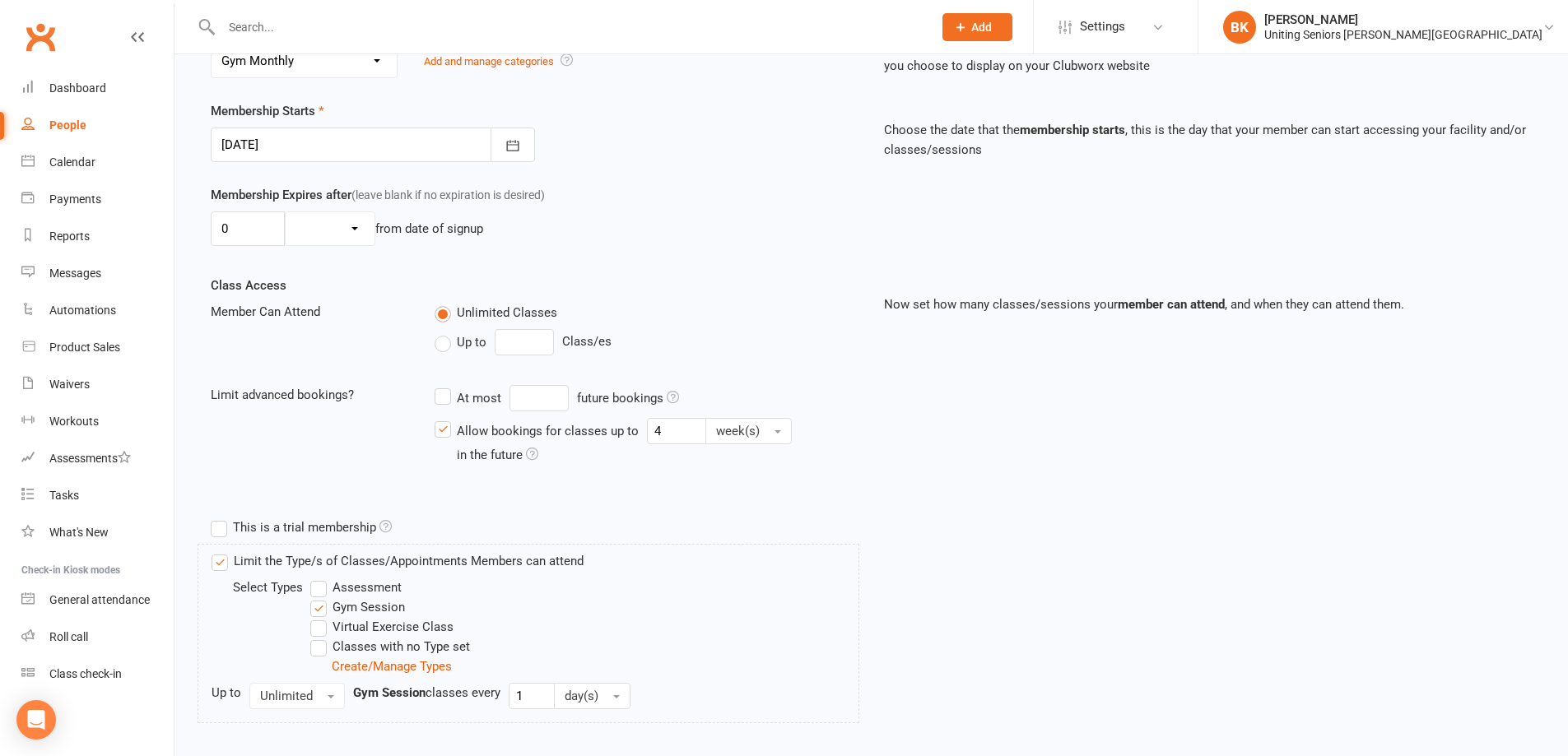 scroll, scrollTop: 449, scrollLeft: 0, axis: vertical 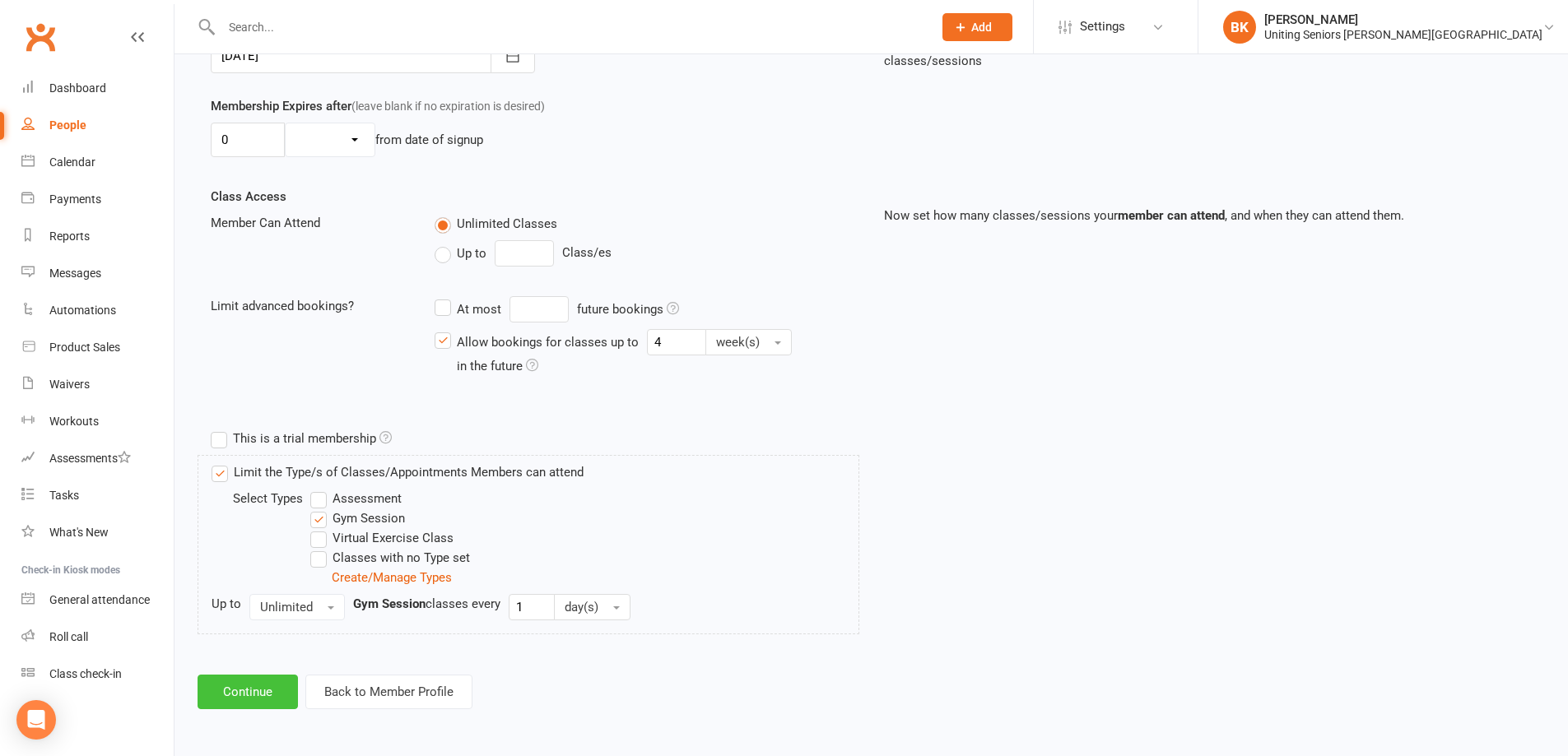 click on "Continue" at bounding box center (248, 692) 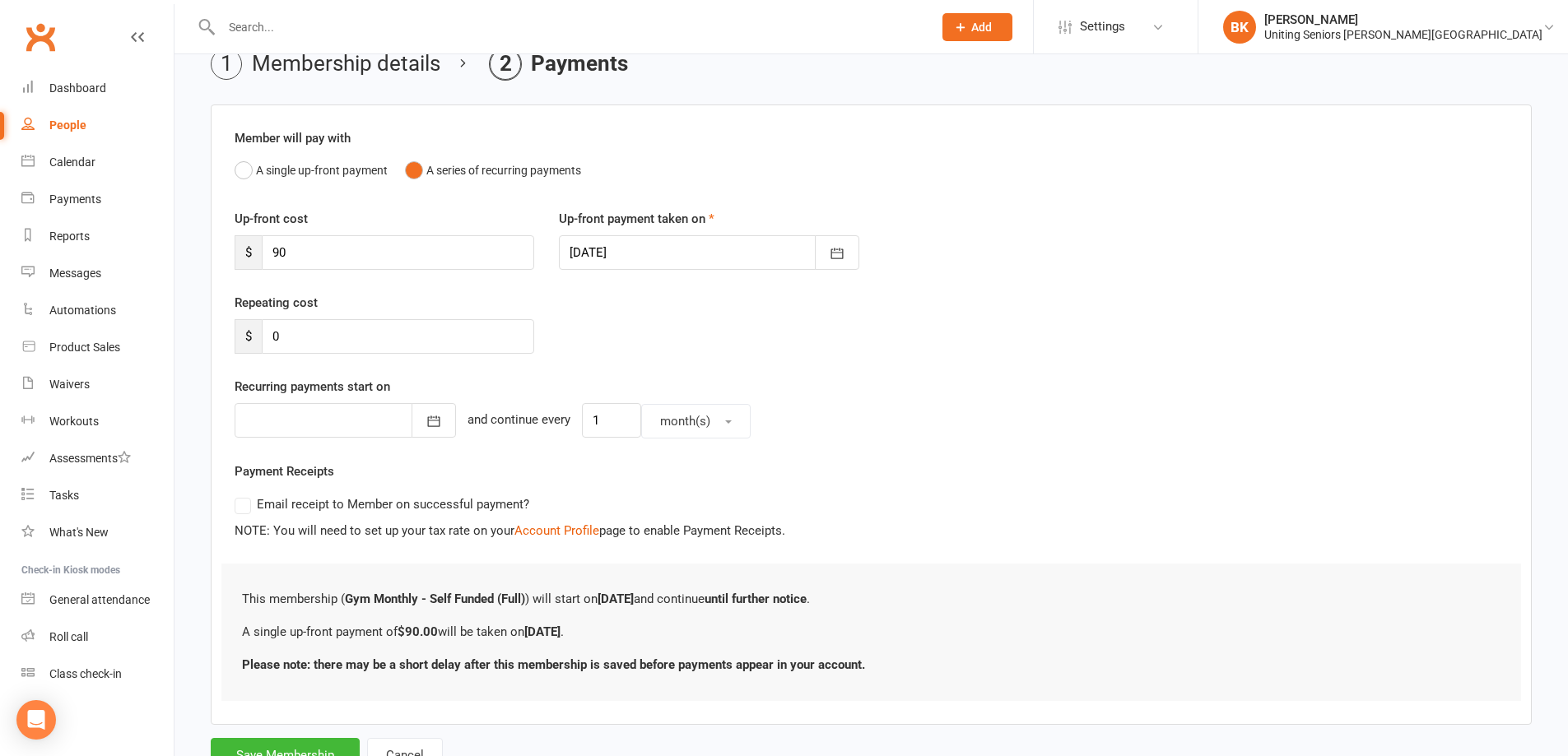 scroll, scrollTop: 147, scrollLeft: 0, axis: vertical 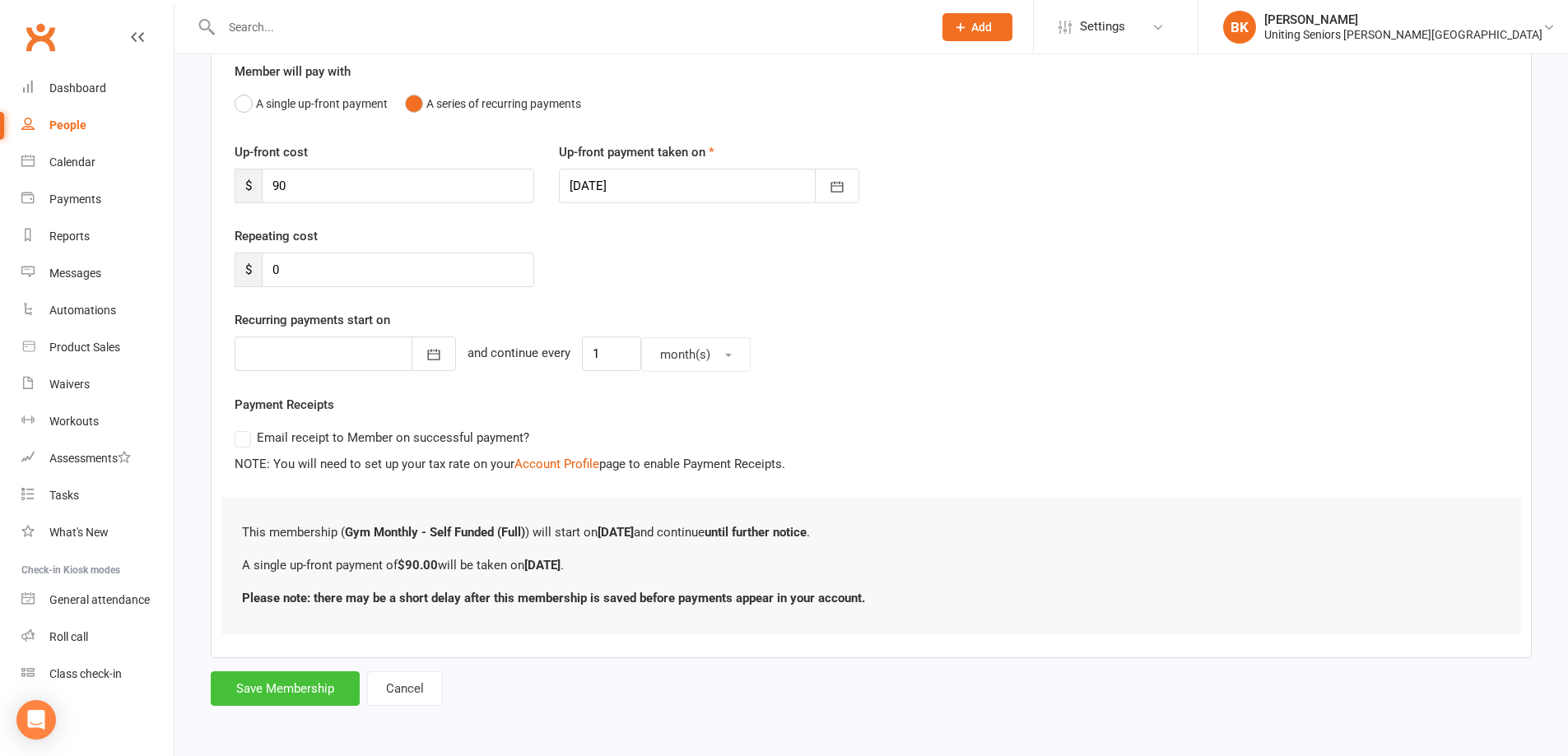 click on "Save Membership" at bounding box center [285, 689] 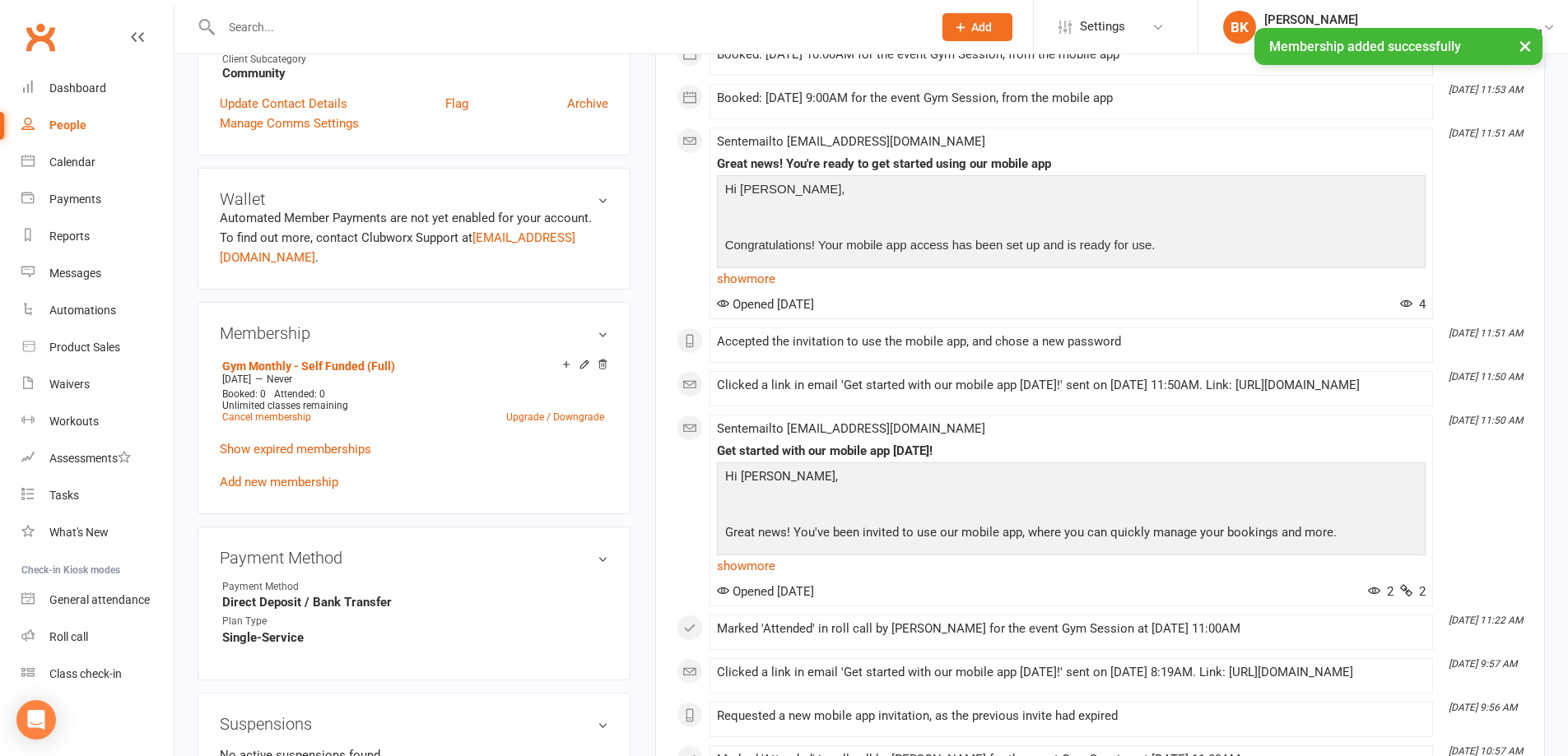 scroll, scrollTop: 658, scrollLeft: 0, axis: vertical 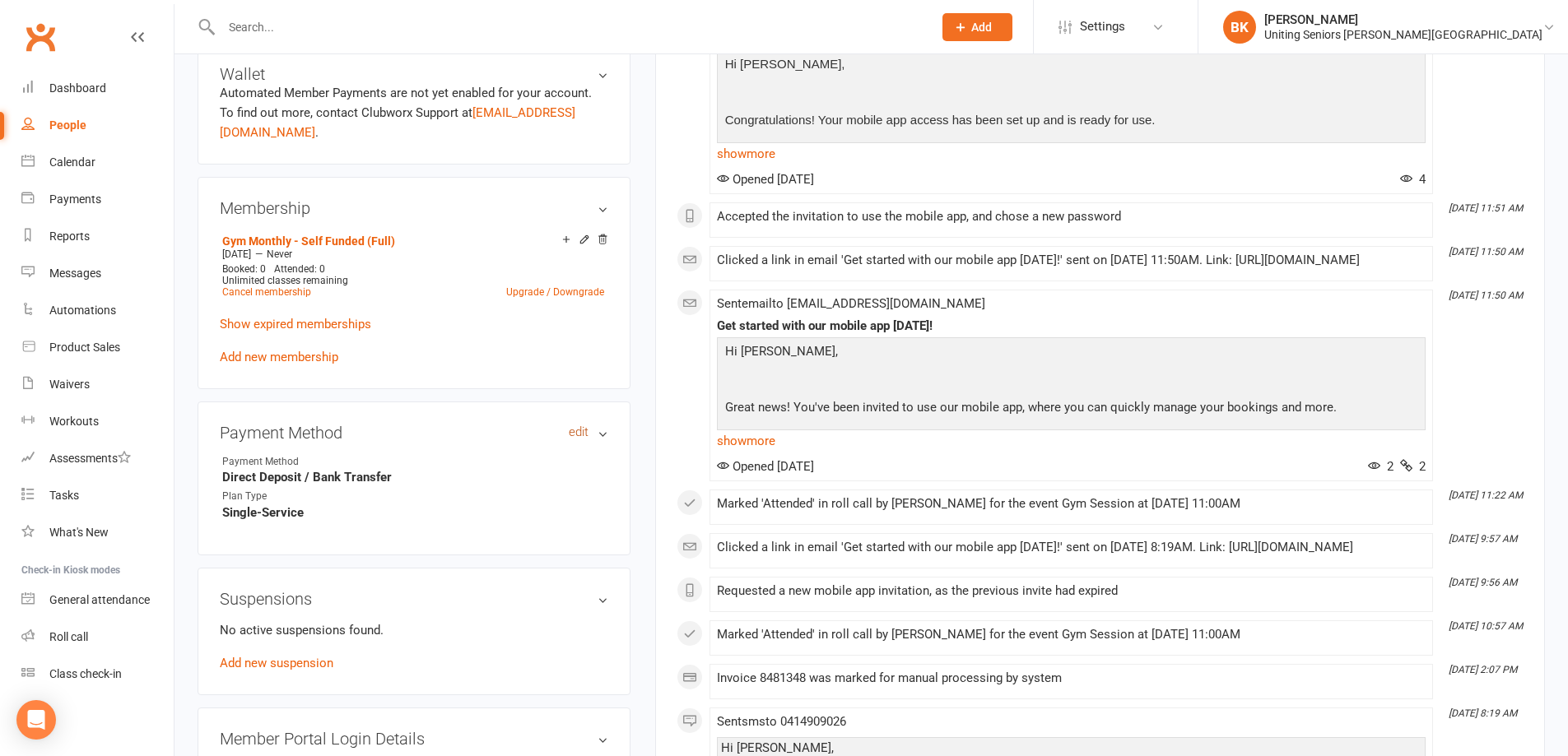 click on "edit" at bounding box center (579, 432) 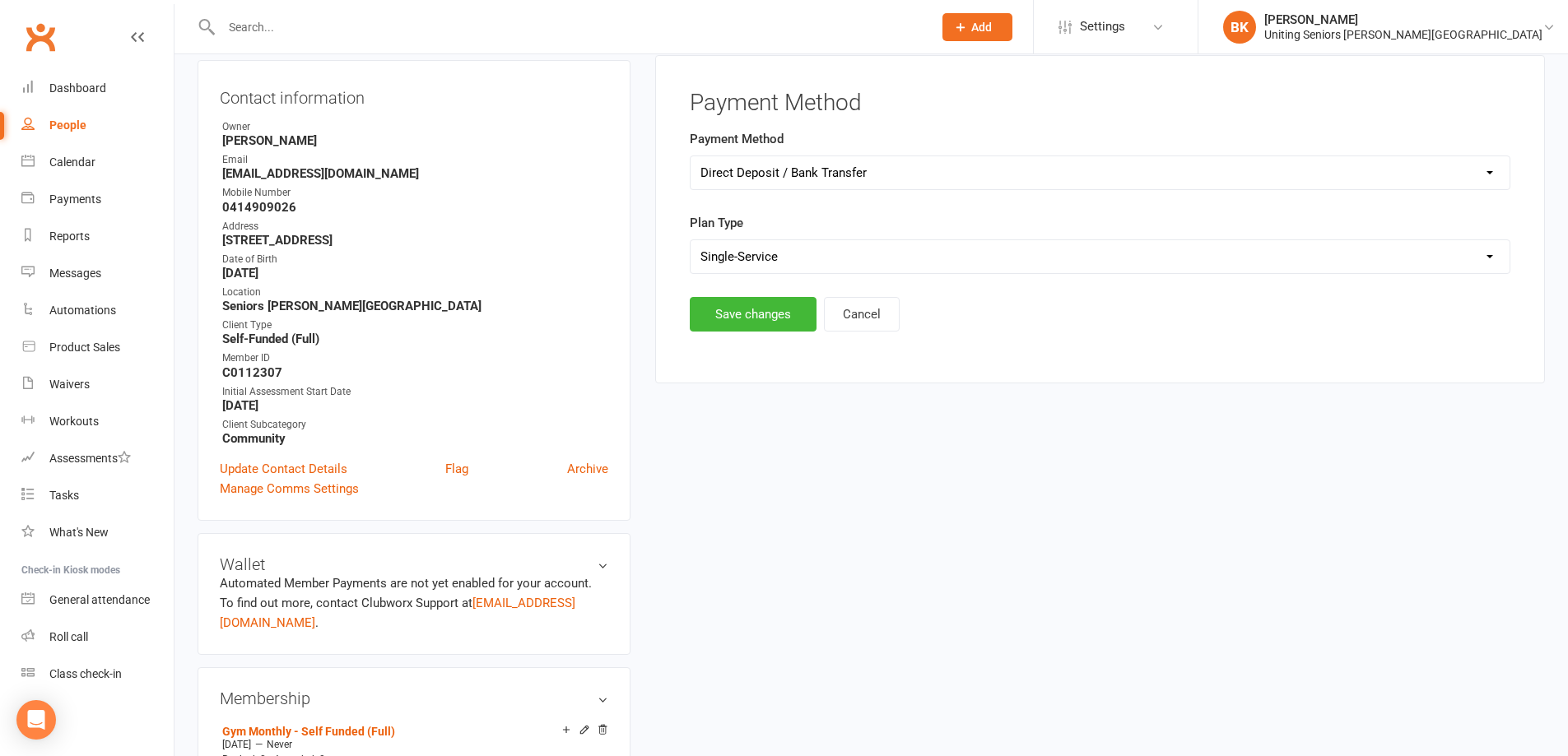 scroll, scrollTop: 141, scrollLeft: 0, axis: vertical 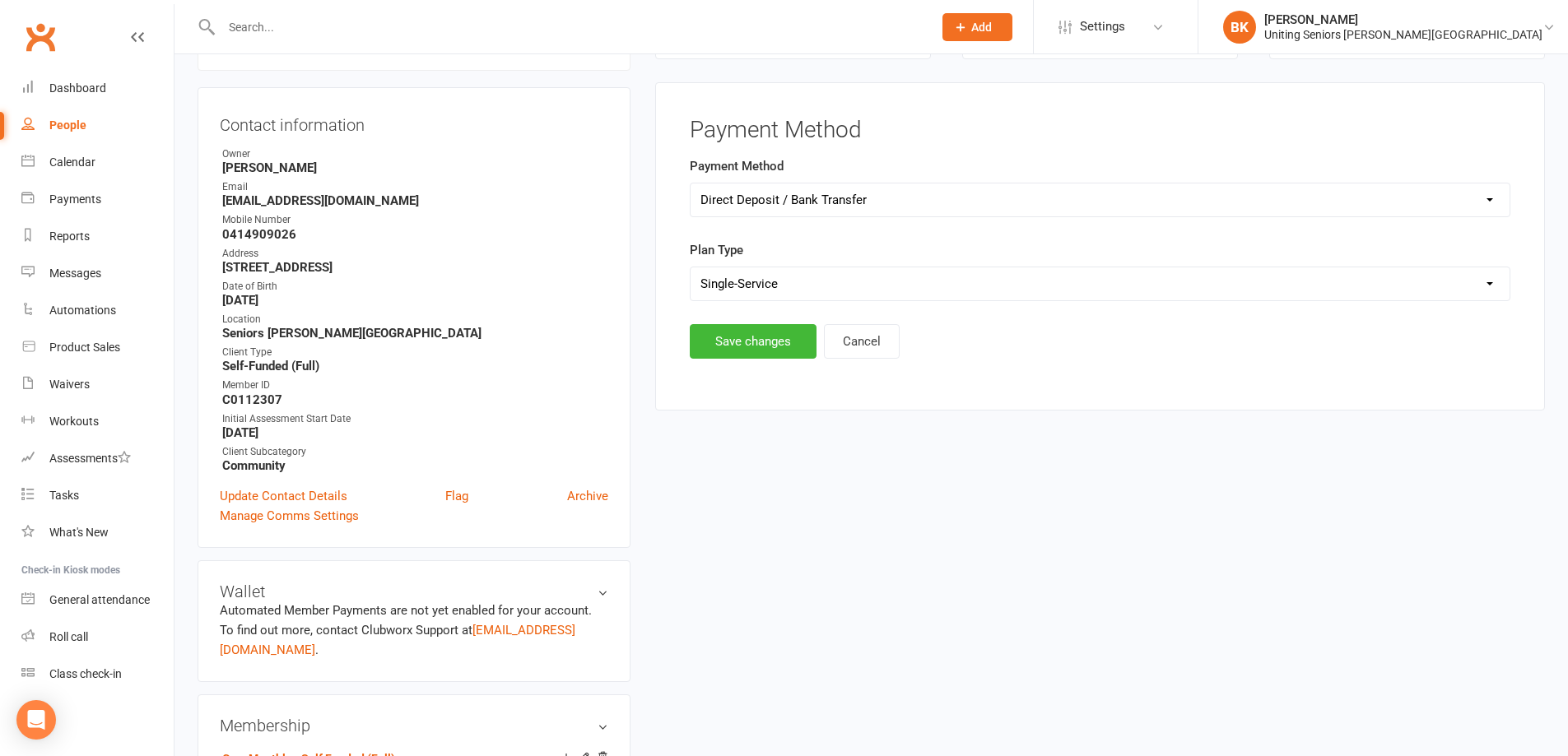 click on "Select Ongoing Single-Service" at bounding box center (1100, 284) 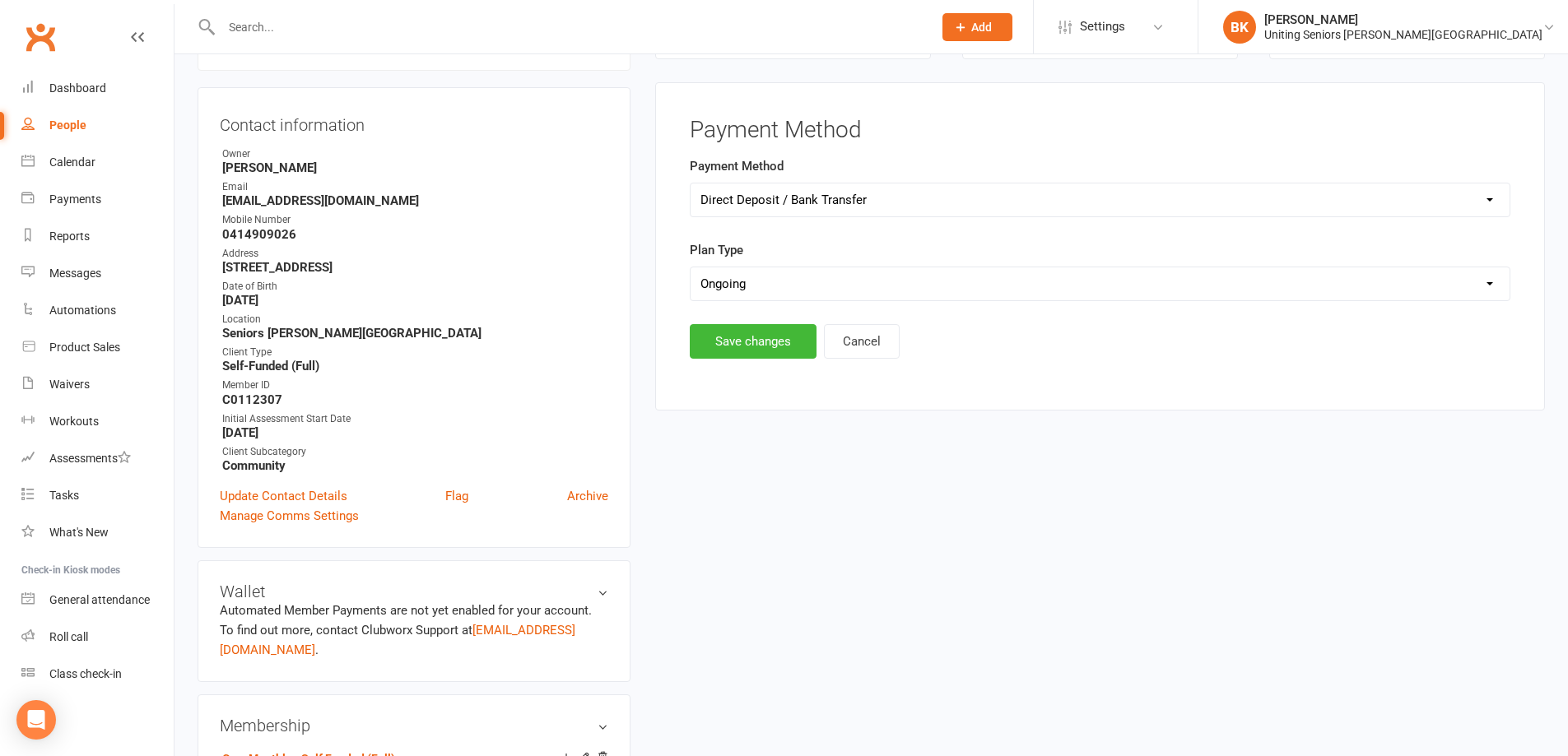 click on "Select Ongoing Single-Service" at bounding box center [1100, 284] 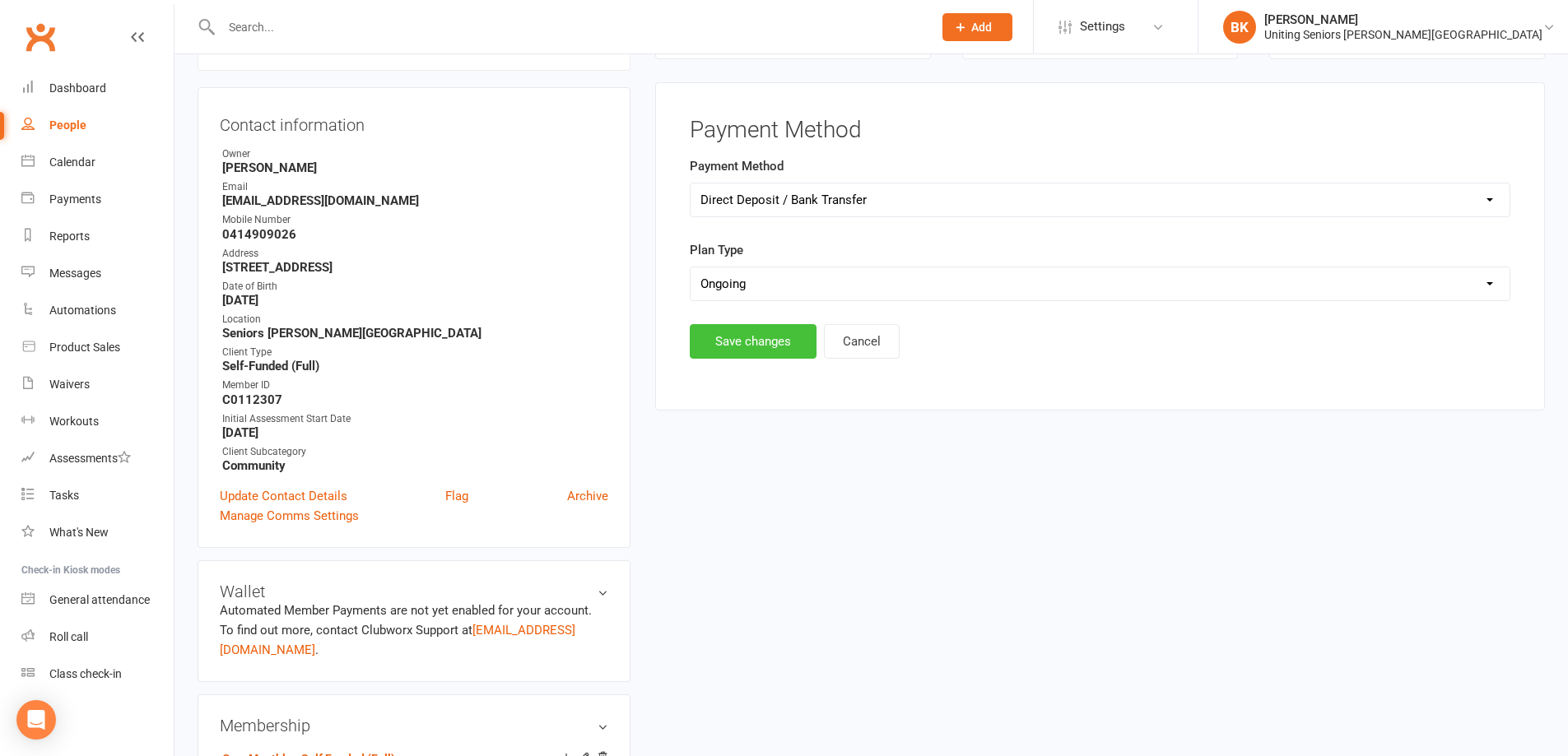 click on "Save changes" at bounding box center [753, 341] 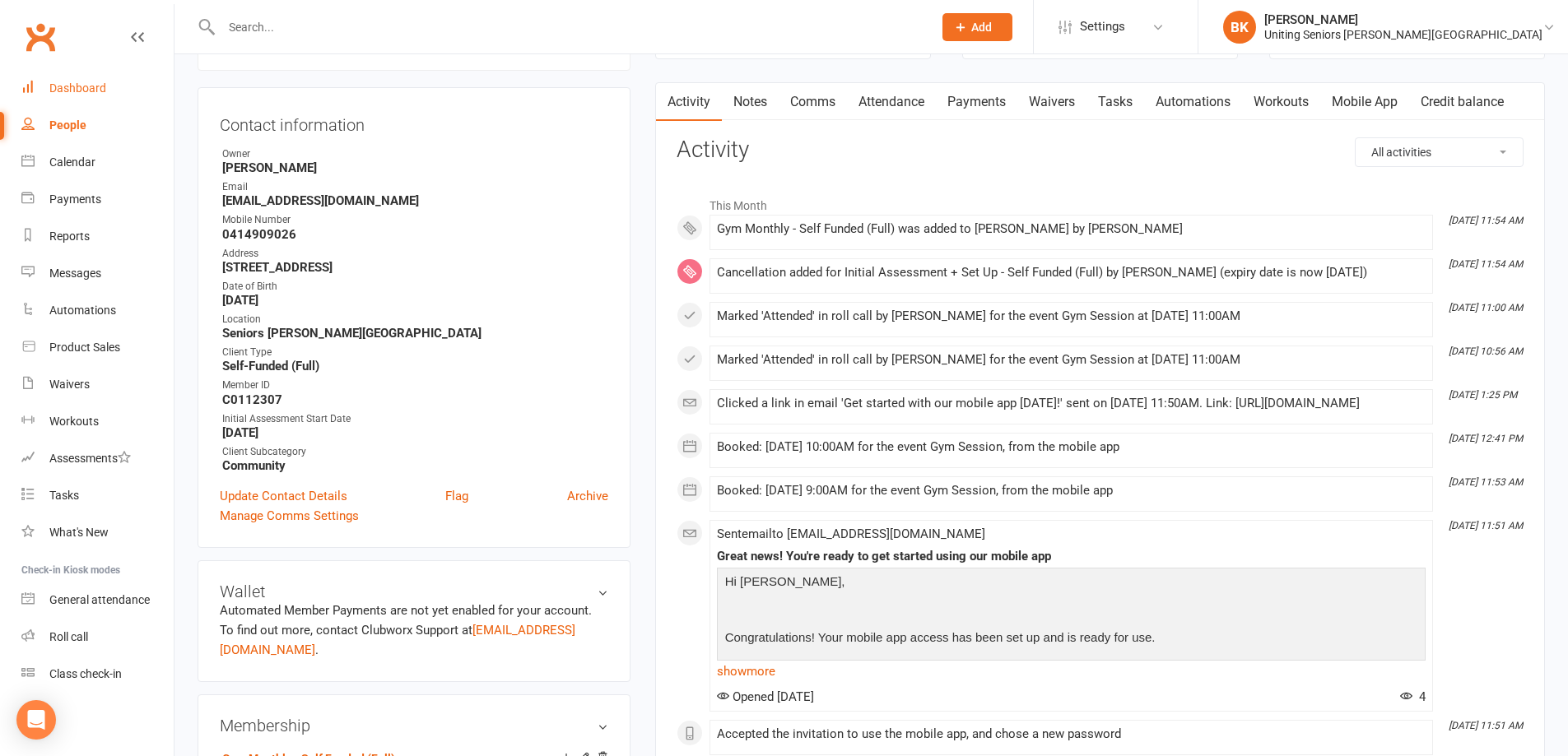 click on "Dashboard" at bounding box center (97, 88) 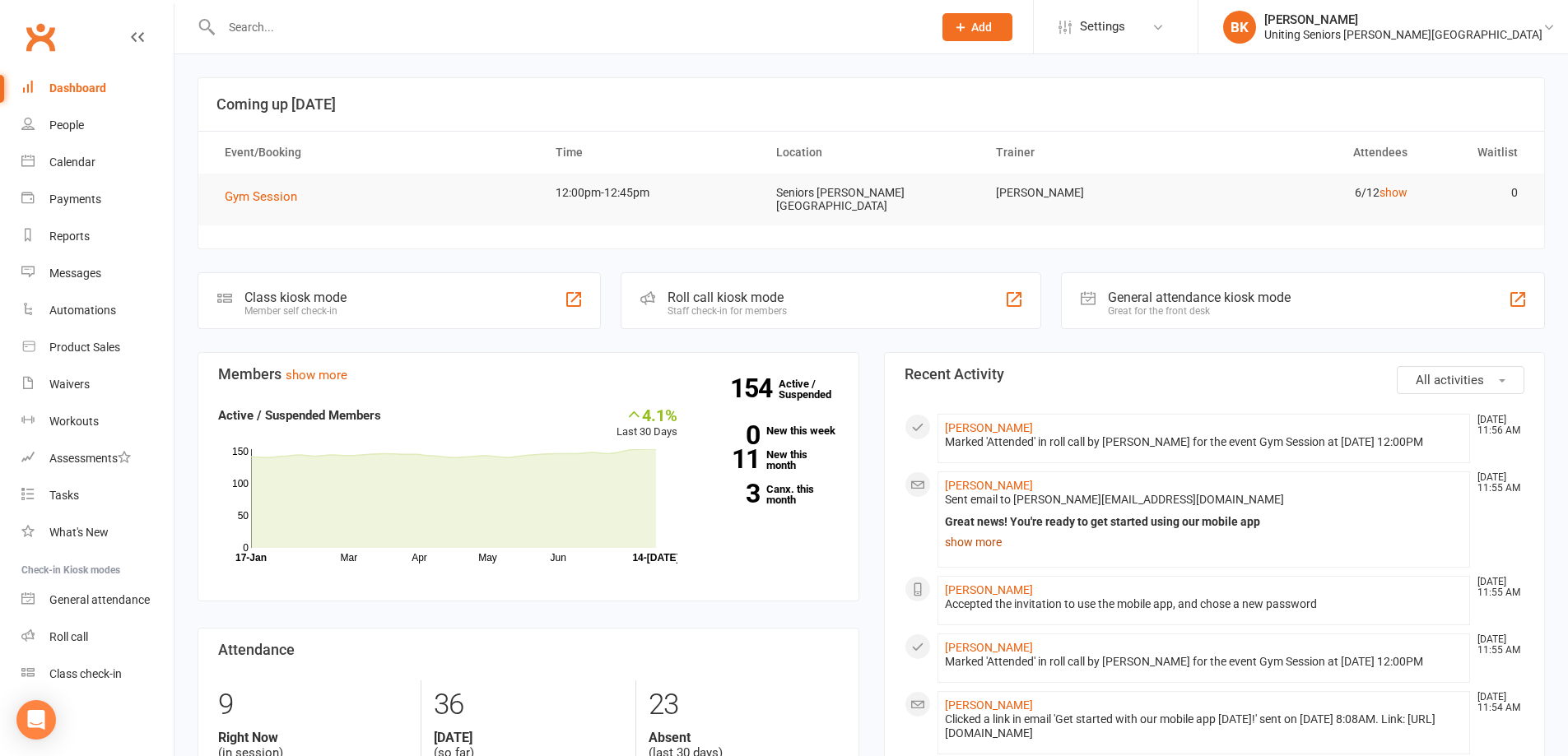 click on "show more" 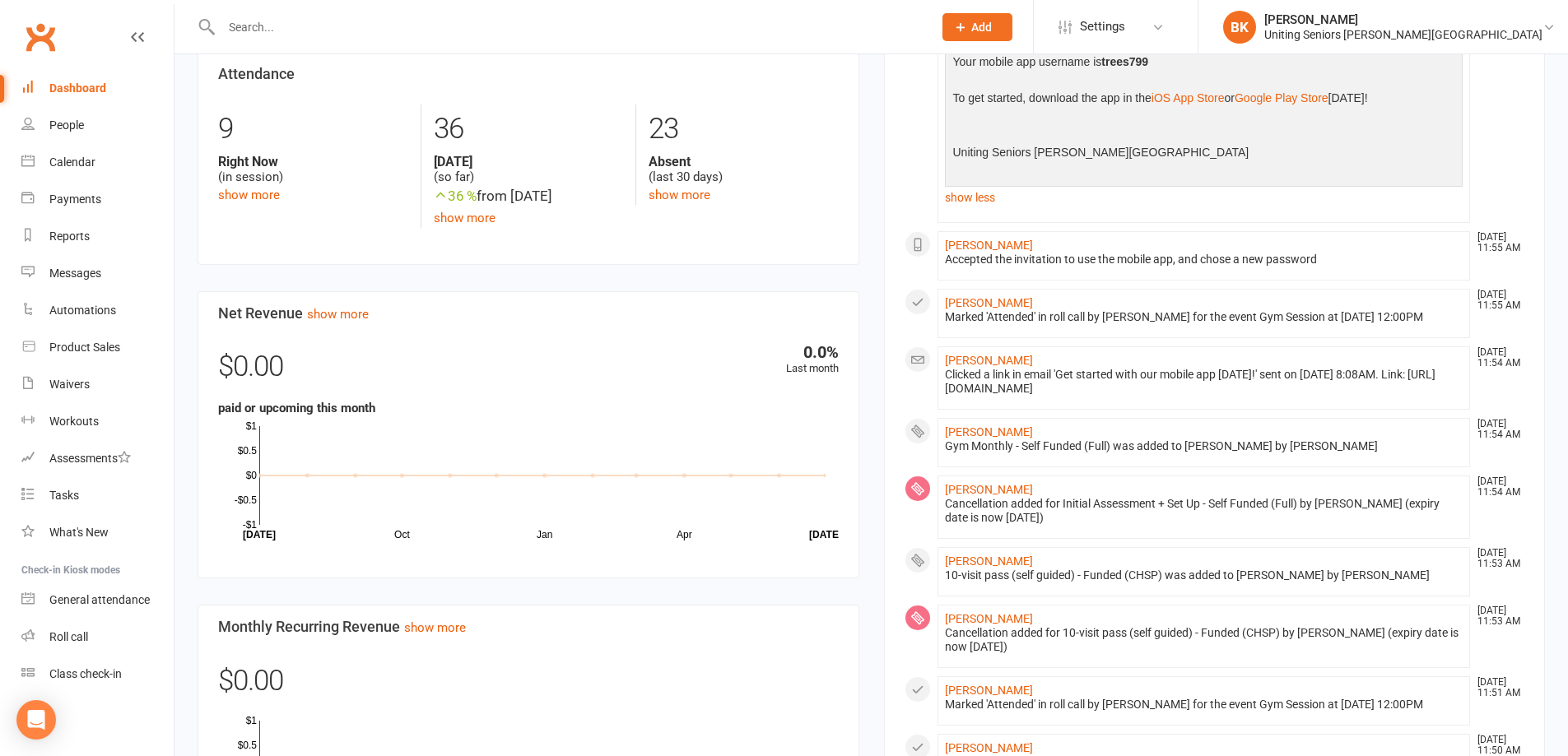 scroll, scrollTop: 165, scrollLeft: 0, axis: vertical 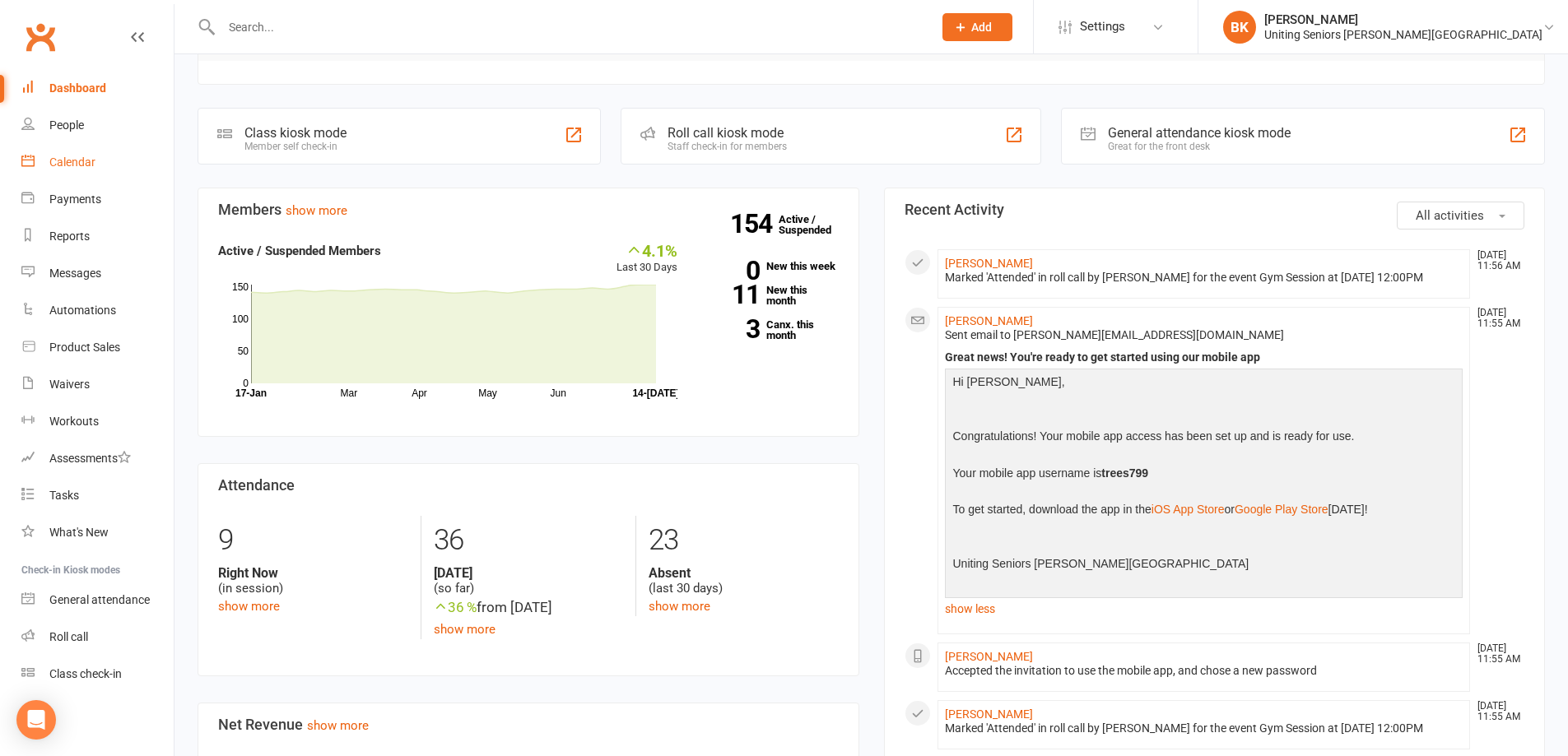 click on "Calendar" at bounding box center (72, 162) 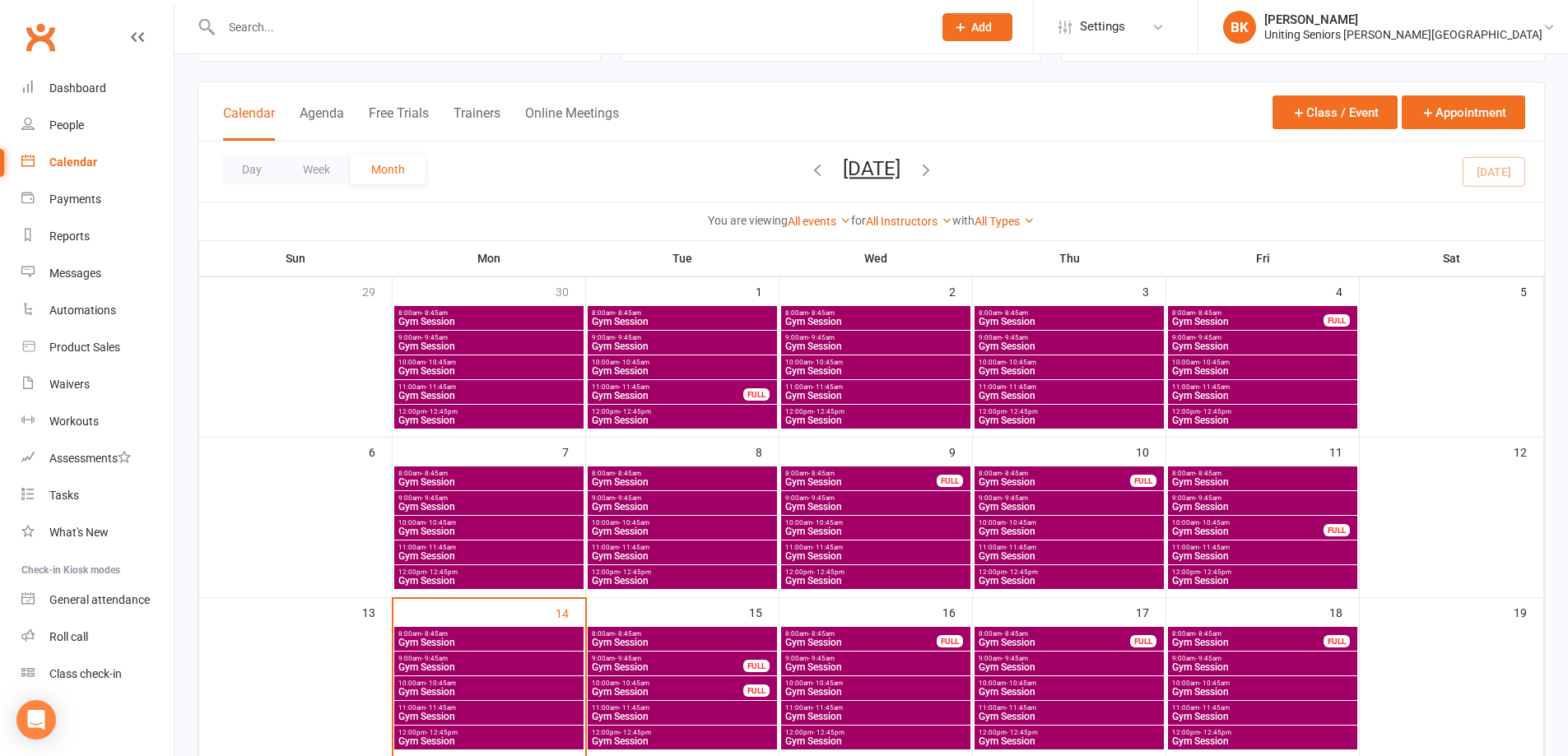 scroll, scrollTop: 165, scrollLeft: 0, axis: vertical 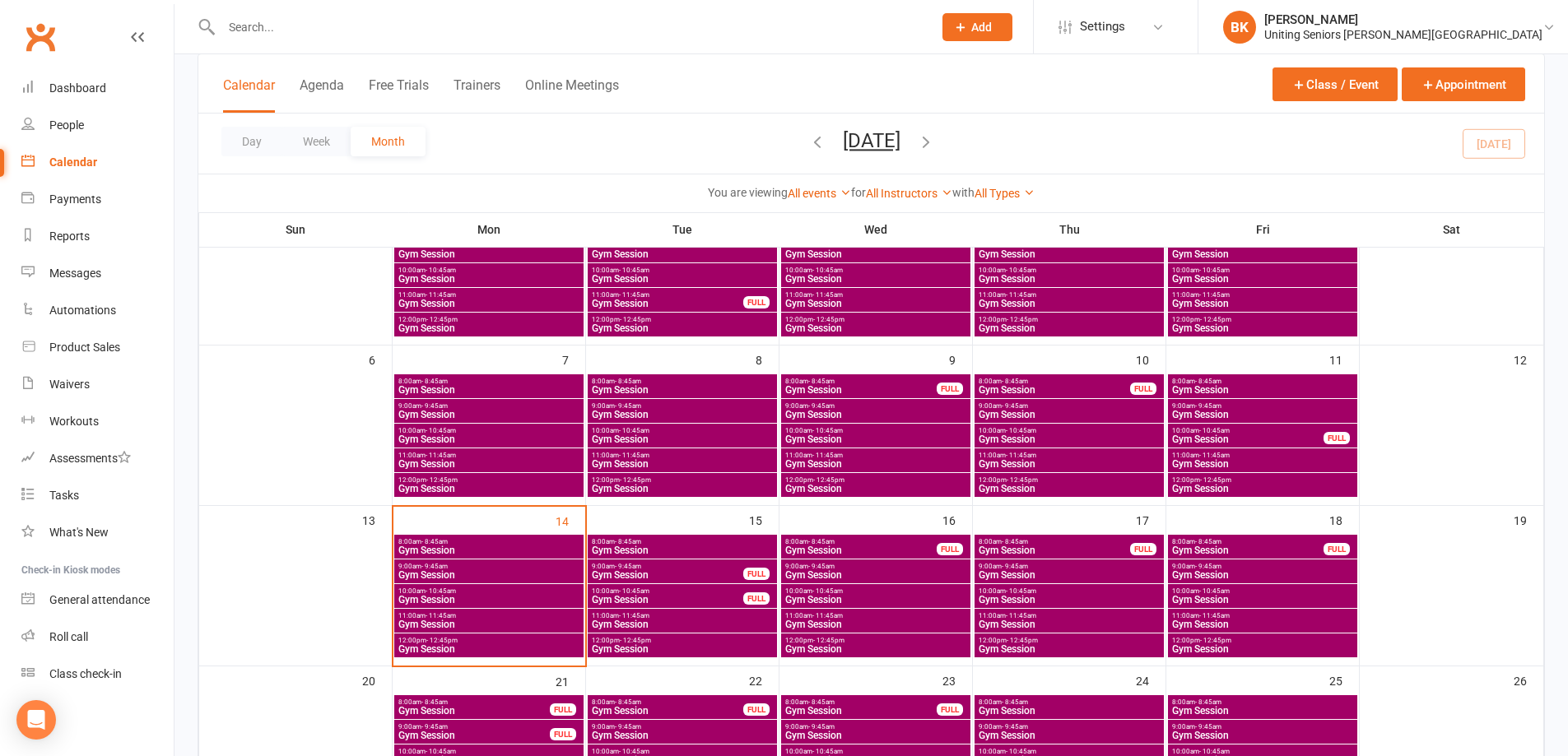 click on "10:00am  - 10:45am" at bounding box center (668, 591) 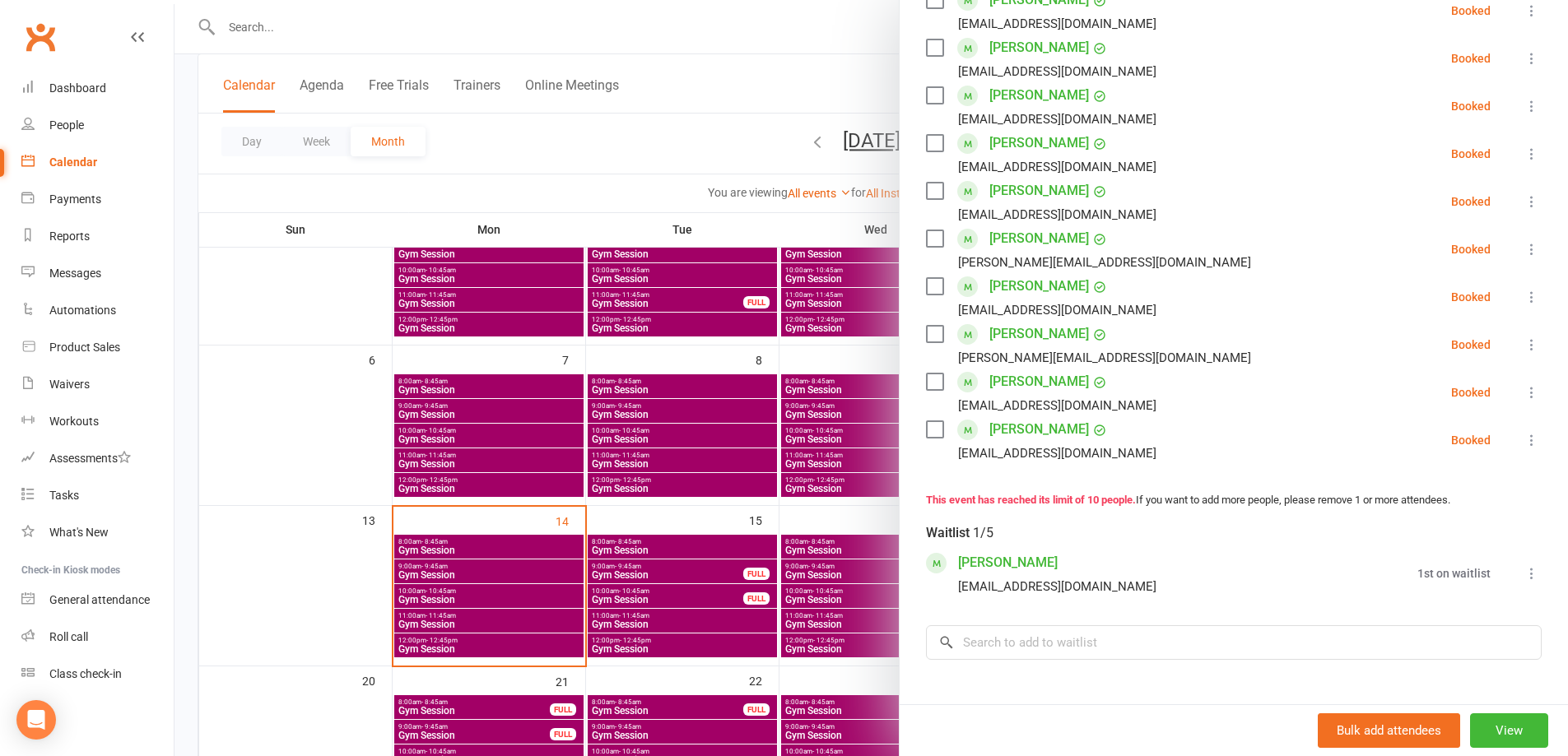 scroll, scrollTop: 329, scrollLeft: 0, axis: vertical 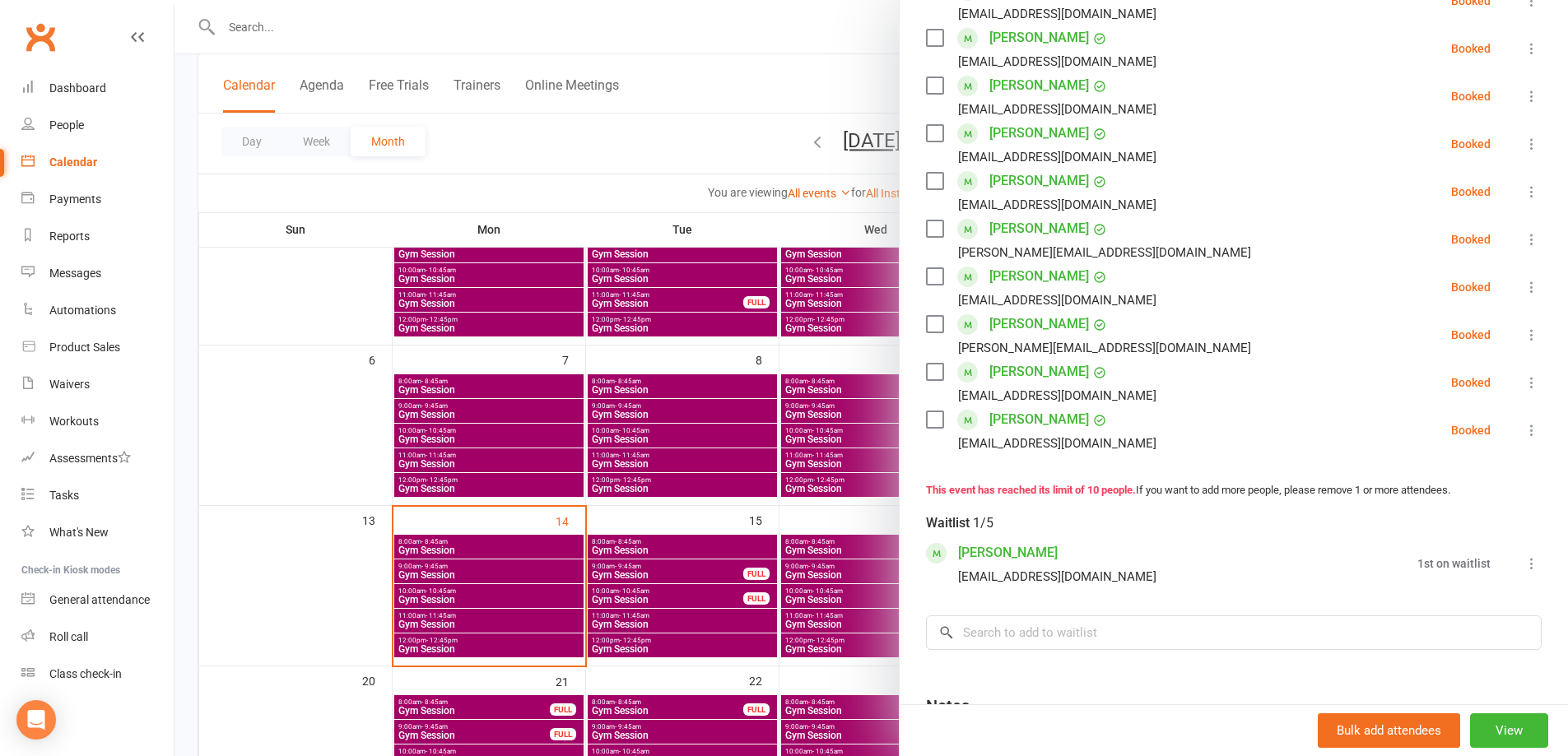 click at bounding box center (871, 378) 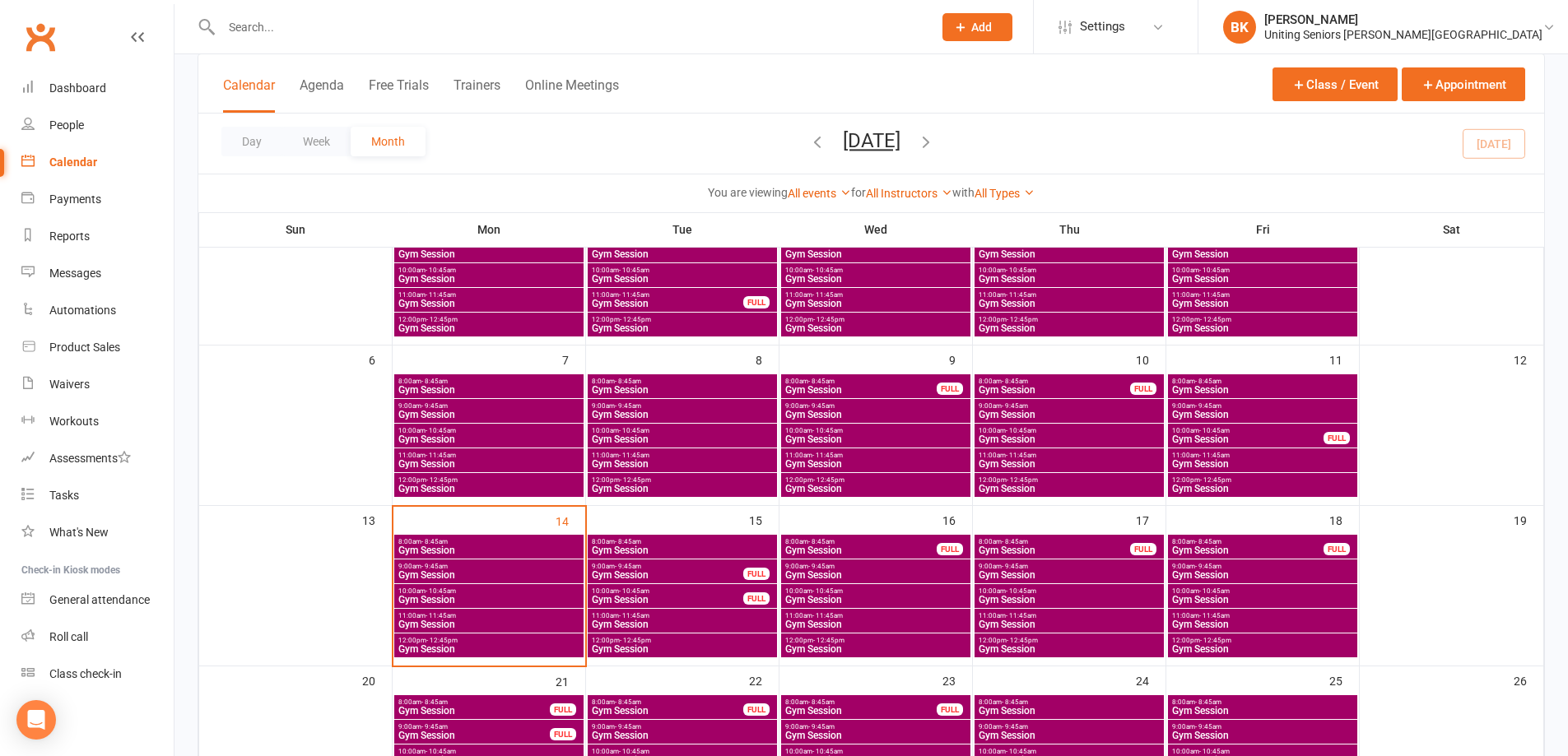 click on "Gym Session" at bounding box center (668, 600) 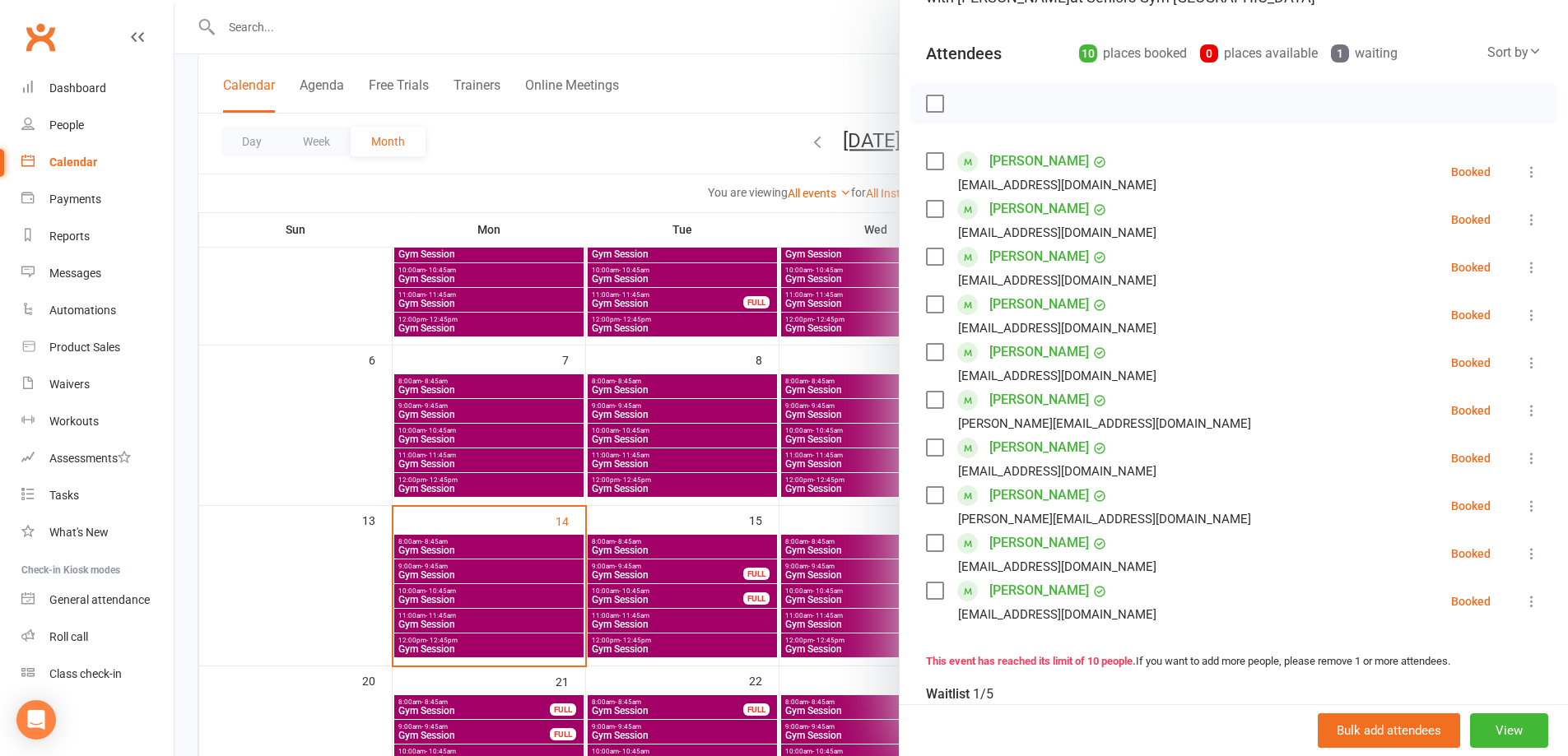 scroll, scrollTop: 165, scrollLeft: 0, axis: vertical 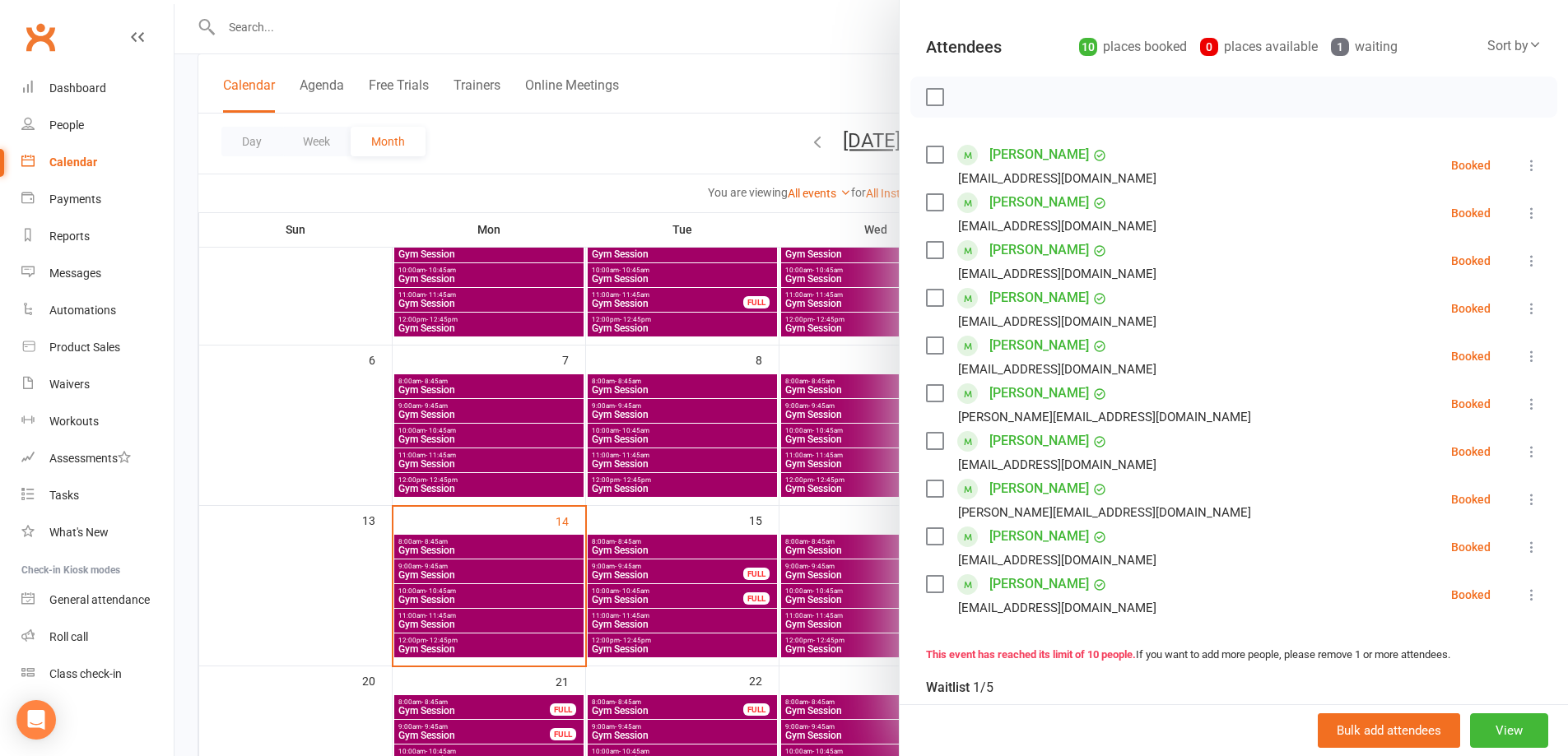 click at bounding box center (871, 378) 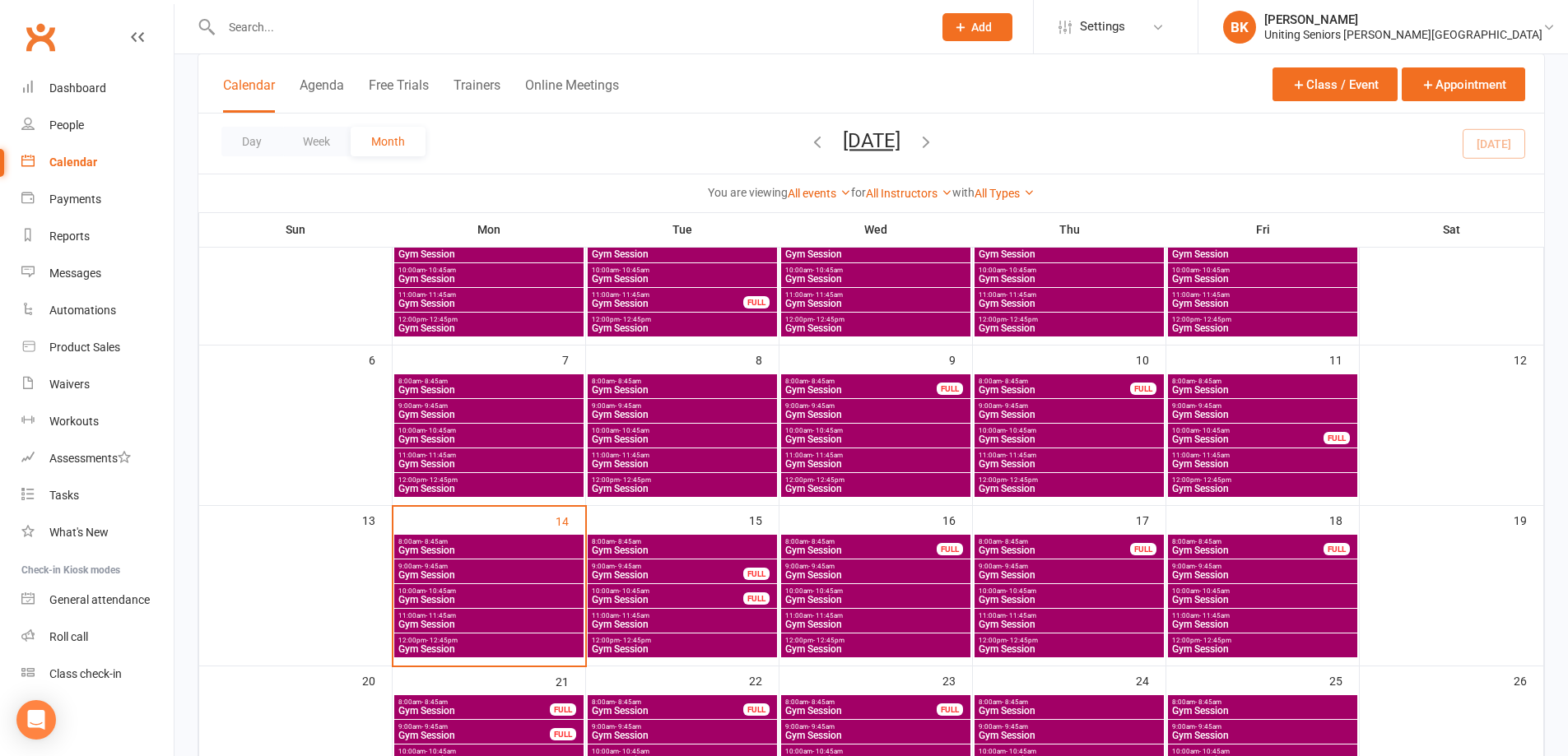 click on "9:00am  - 9:45am" at bounding box center (668, 566) 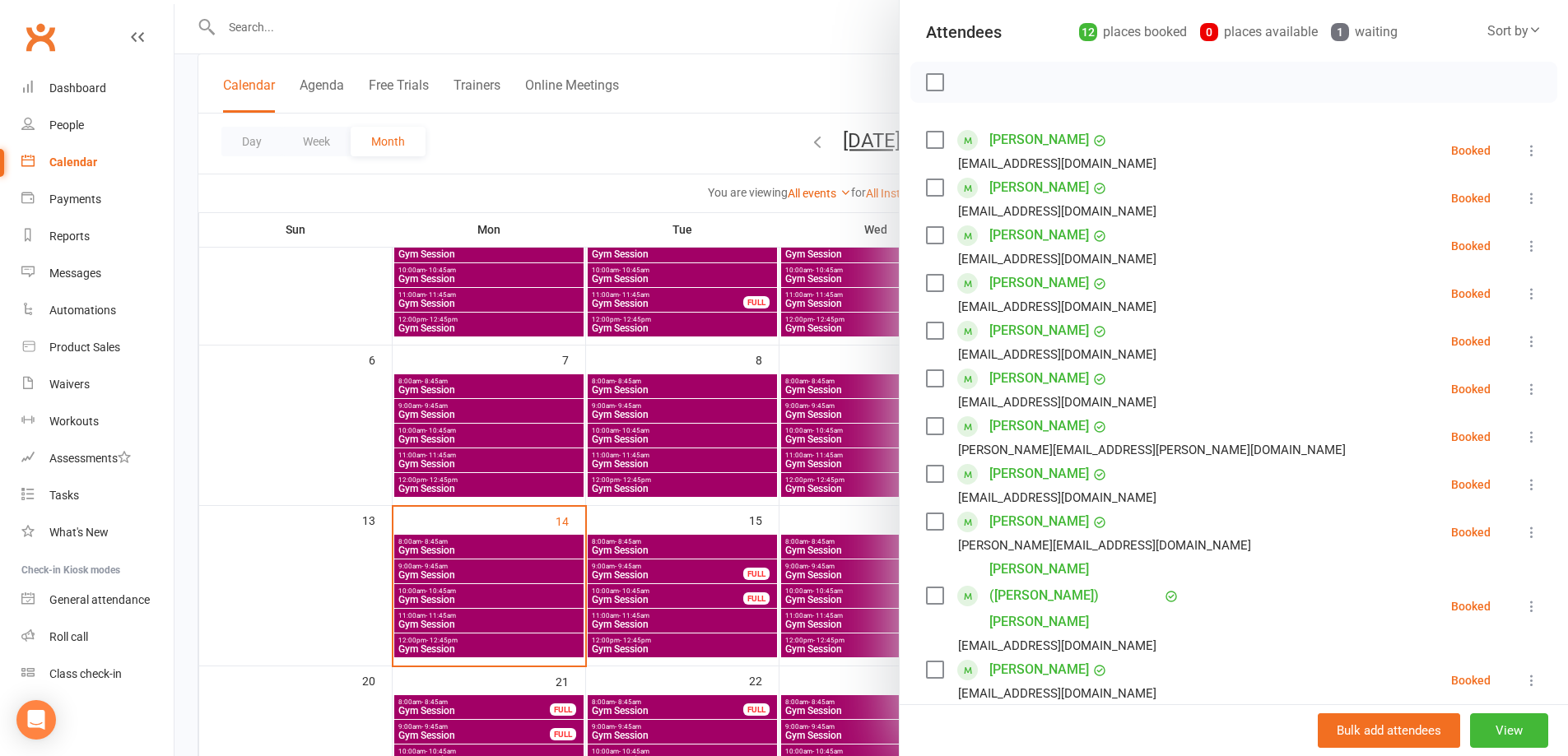 scroll, scrollTop: 165, scrollLeft: 0, axis: vertical 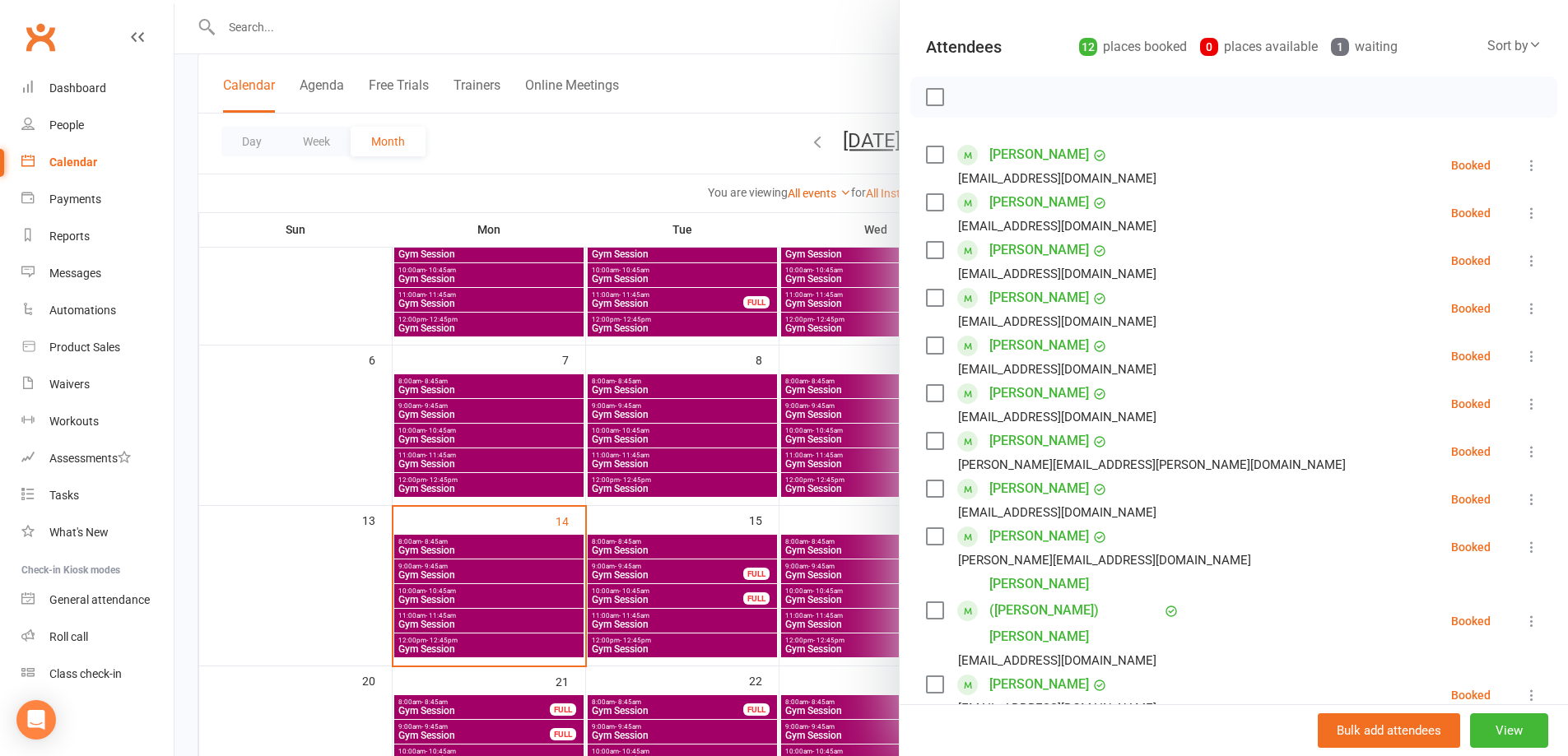 click at bounding box center (871, 378) 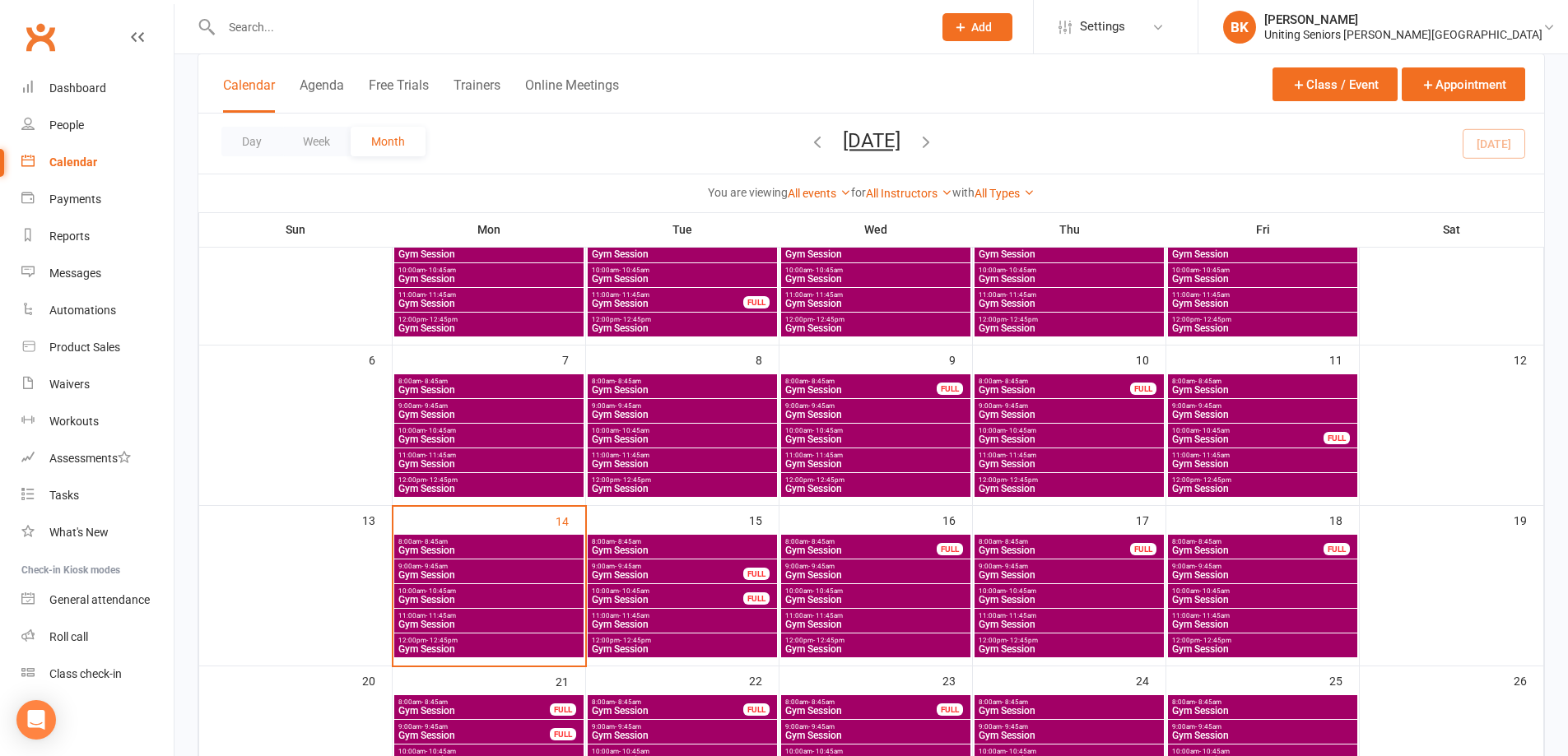 click on "11:00am  - 11:45am" at bounding box center (682, 615) 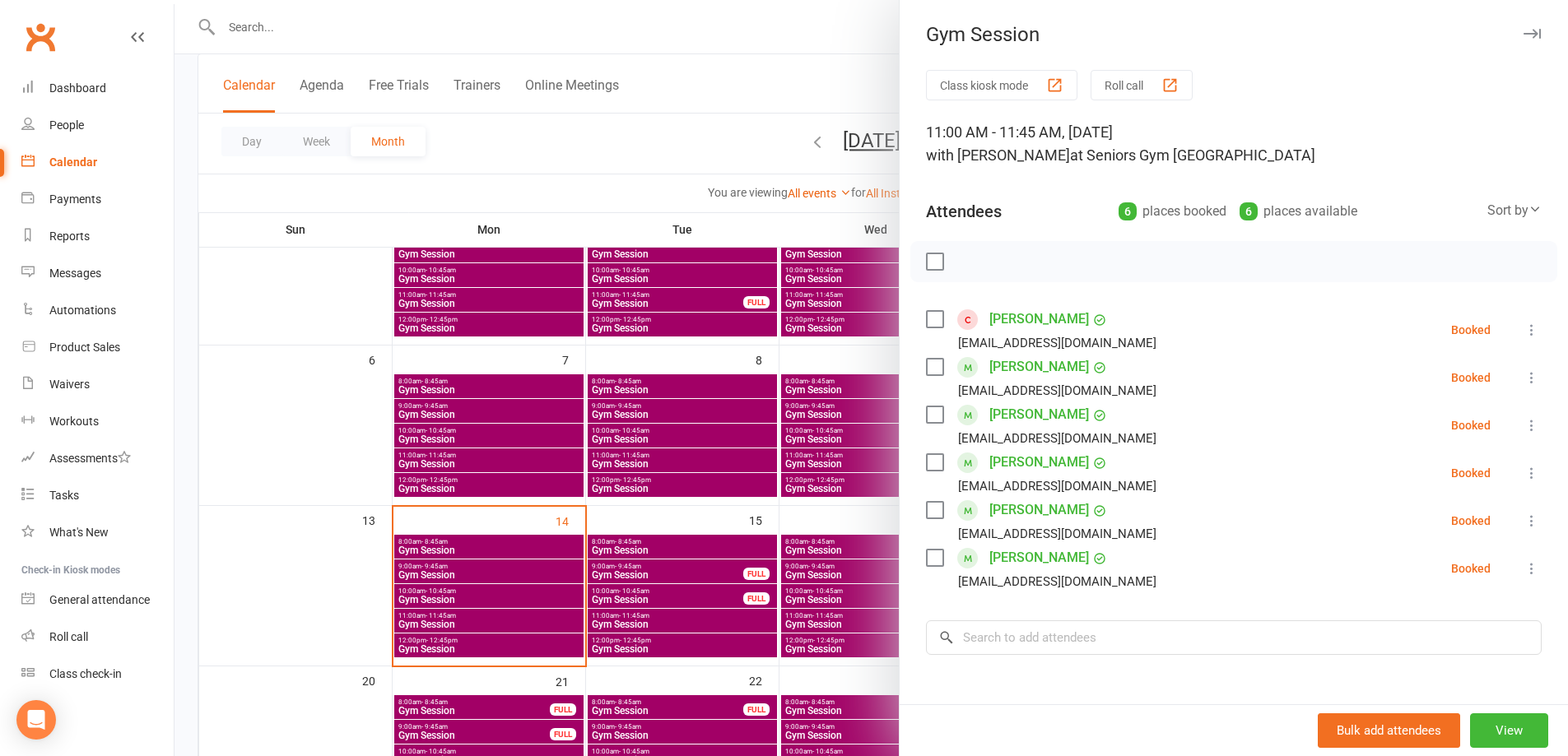 click at bounding box center [871, 378] 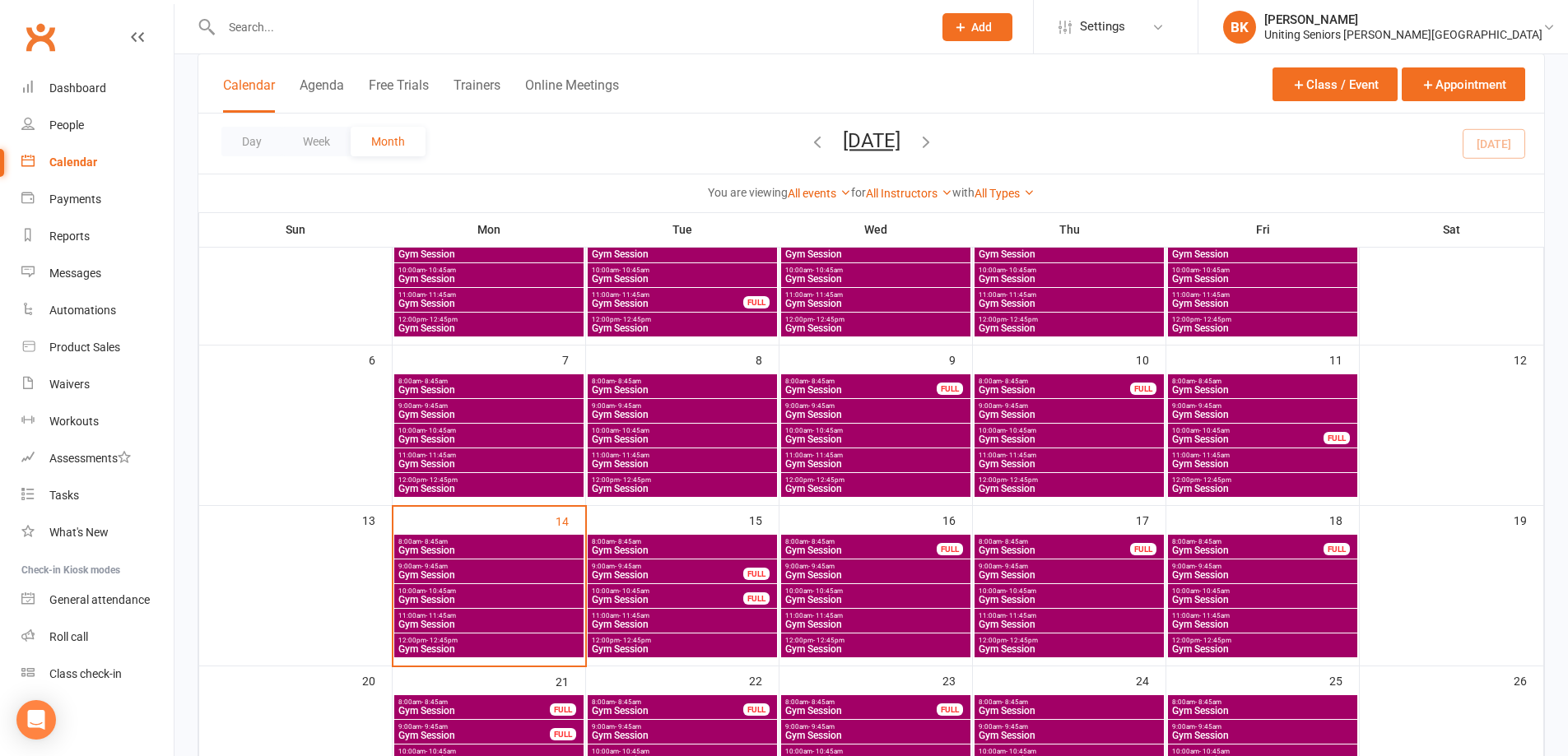 click on "Gym Session" at bounding box center [682, 649] 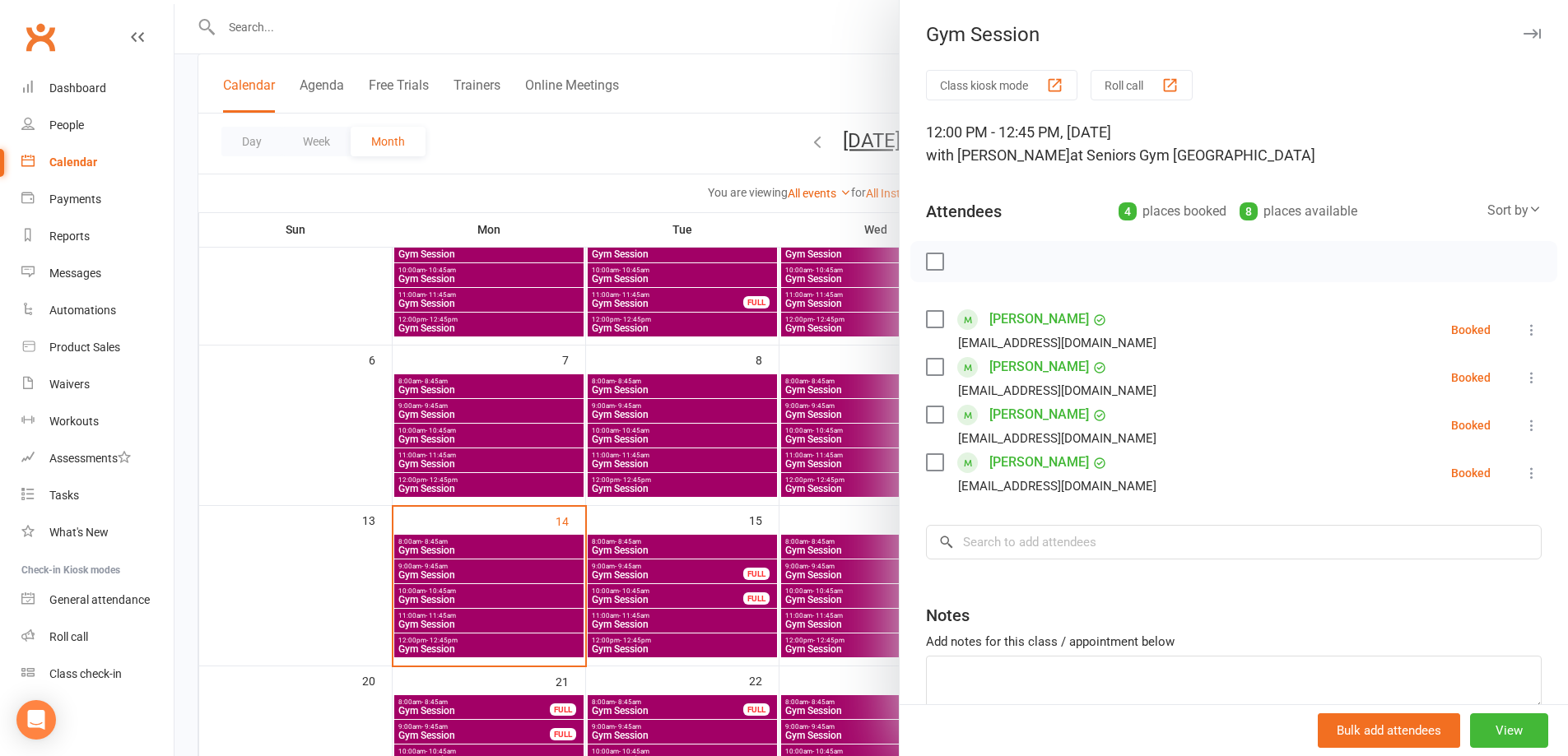 drag, startPoint x: 562, startPoint y: 159, endPoint x: 345, endPoint y: 110, distance: 222.46348 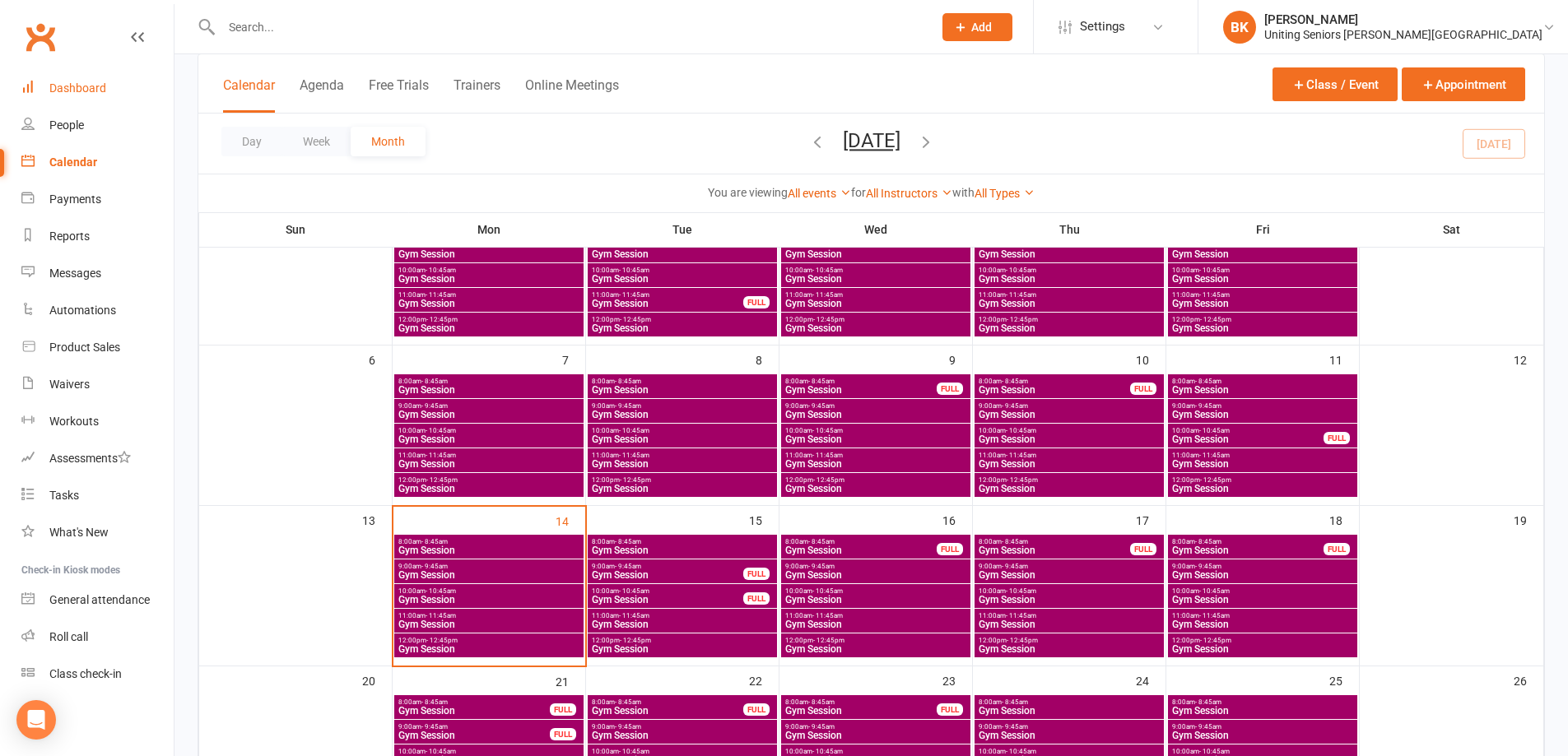 click on "Dashboard" at bounding box center [77, 88] 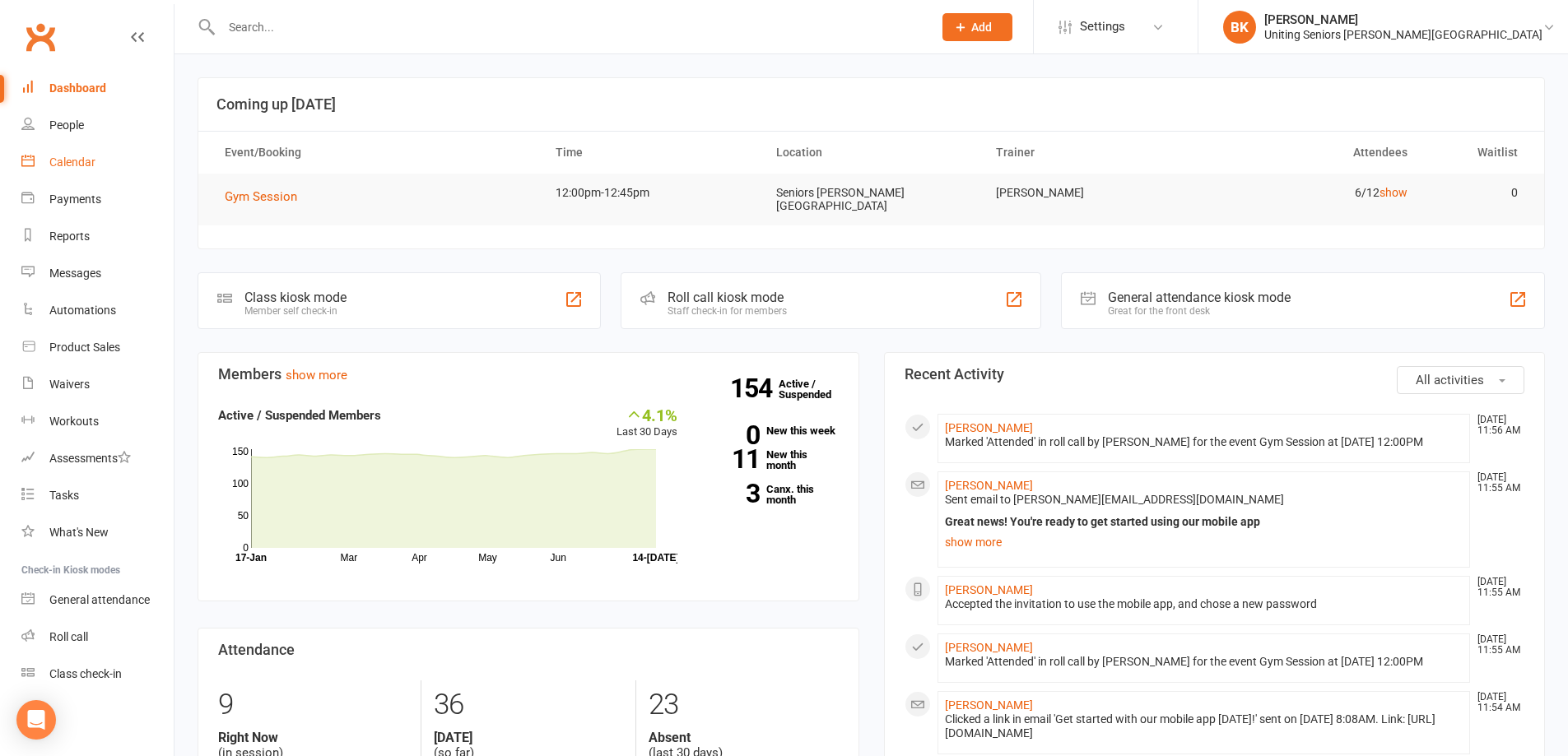 click on "Calendar" at bounding box center (72, 162) 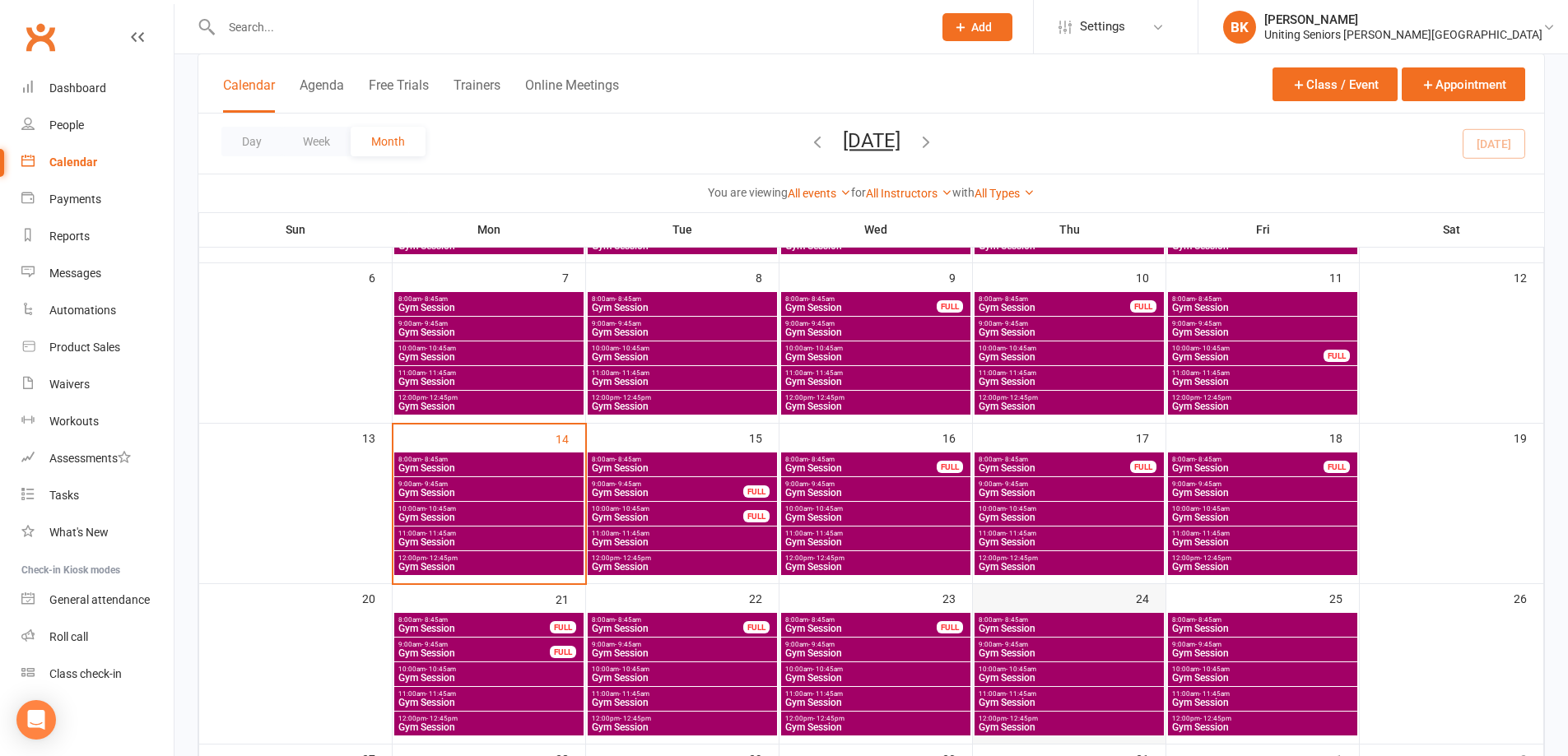 scroll, scrollTop: 329, scrollLeft: 0, axis: vertical 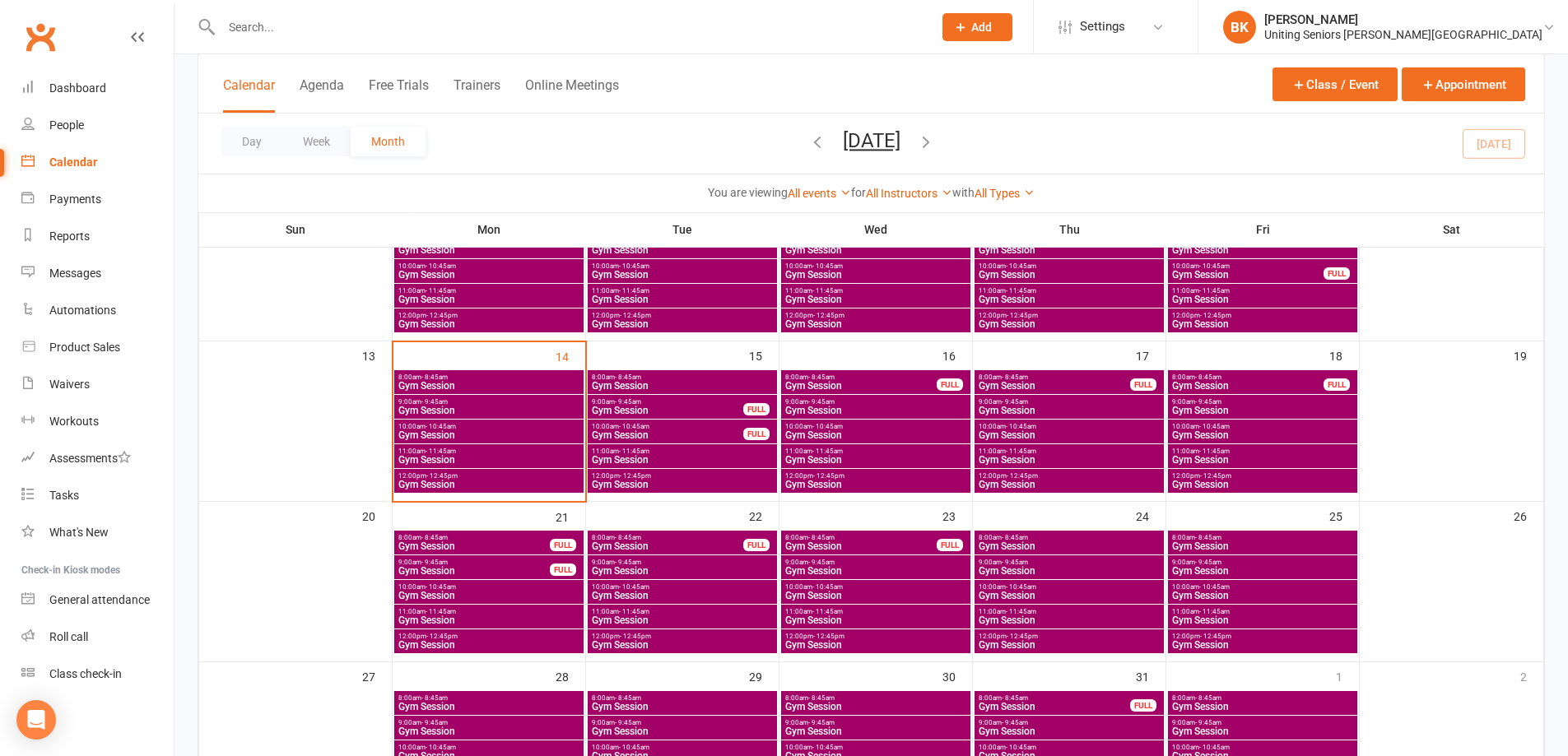 click on "- 11:45am" at bounding box center (1021, 611) 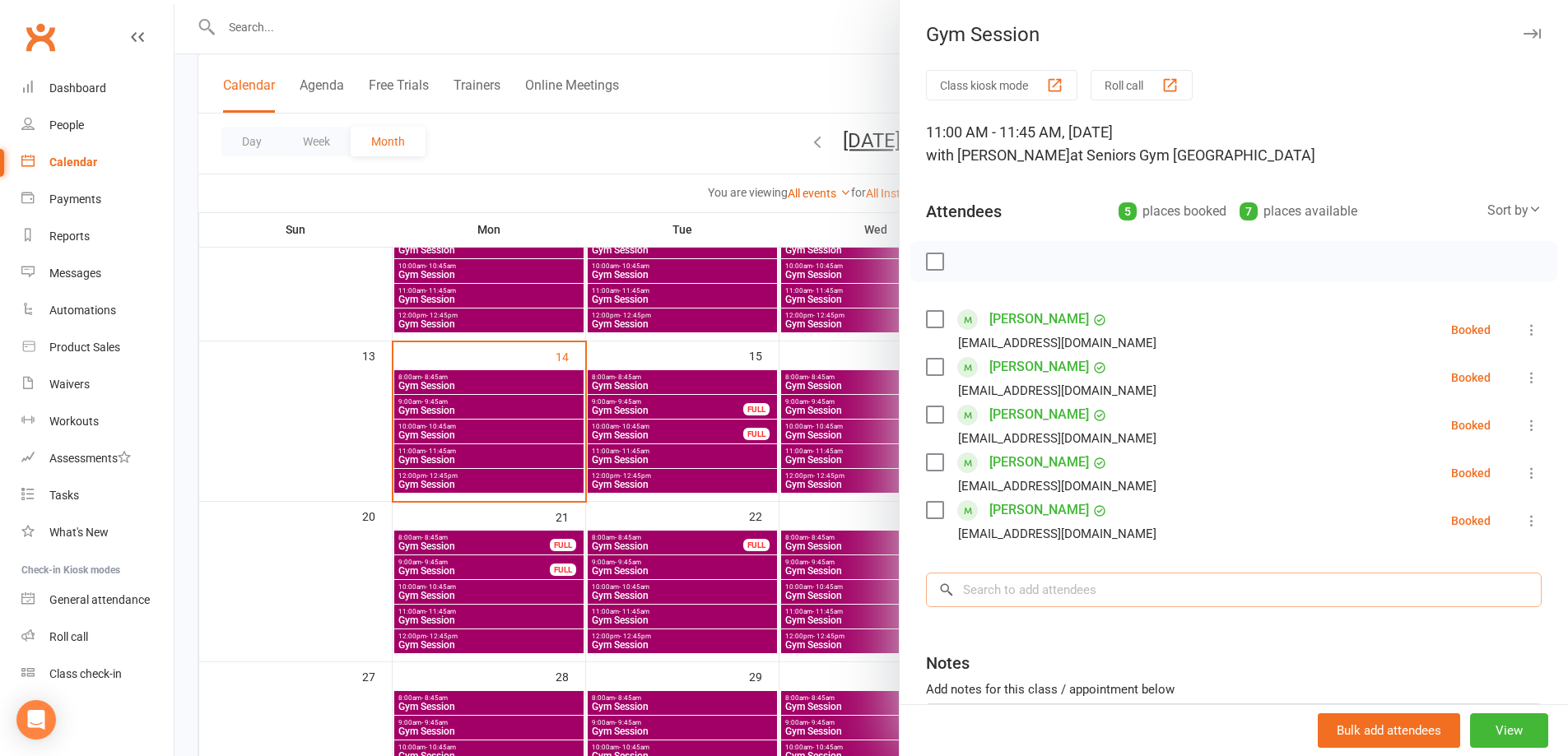 click at bounding box center [1234, 590] 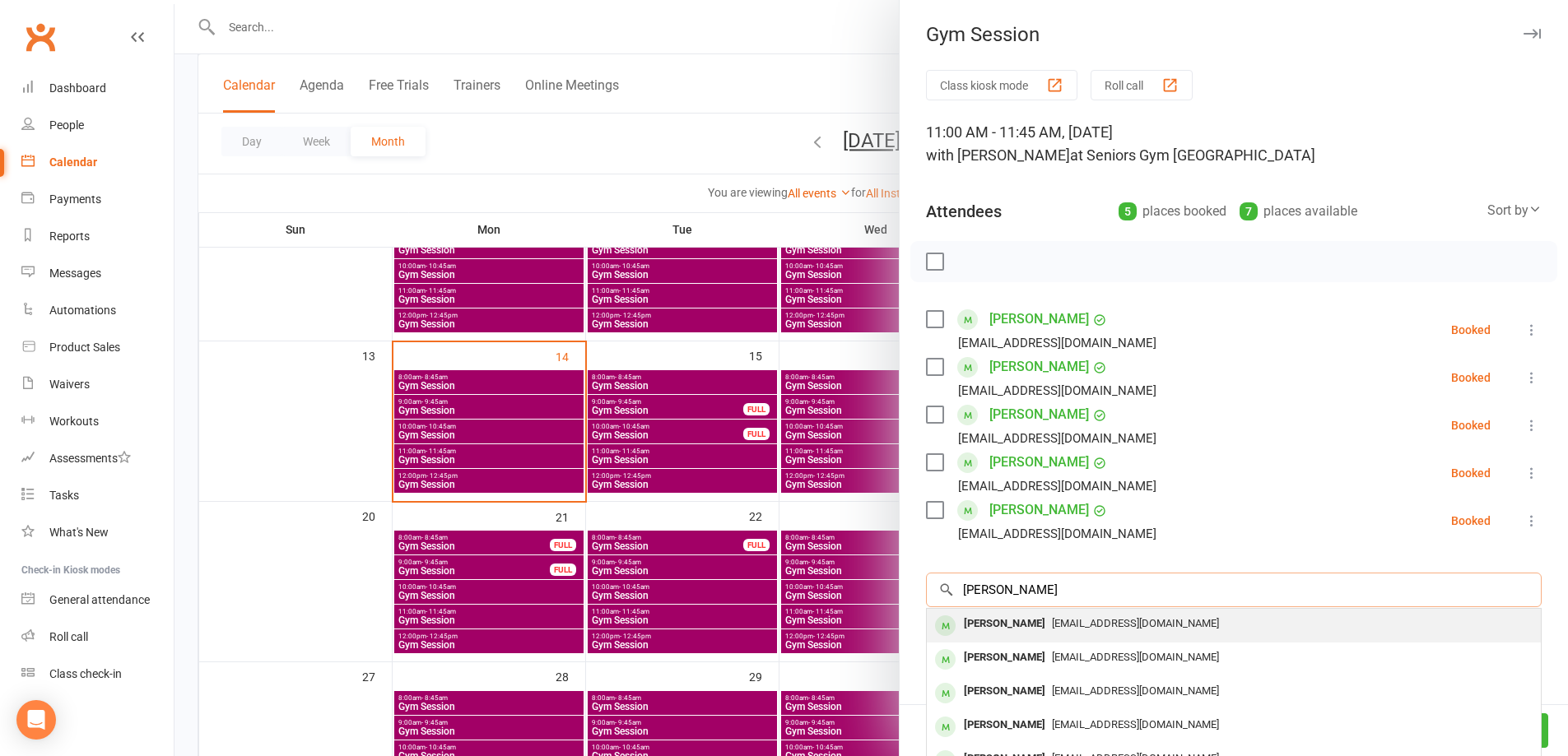 type on "anne harr" 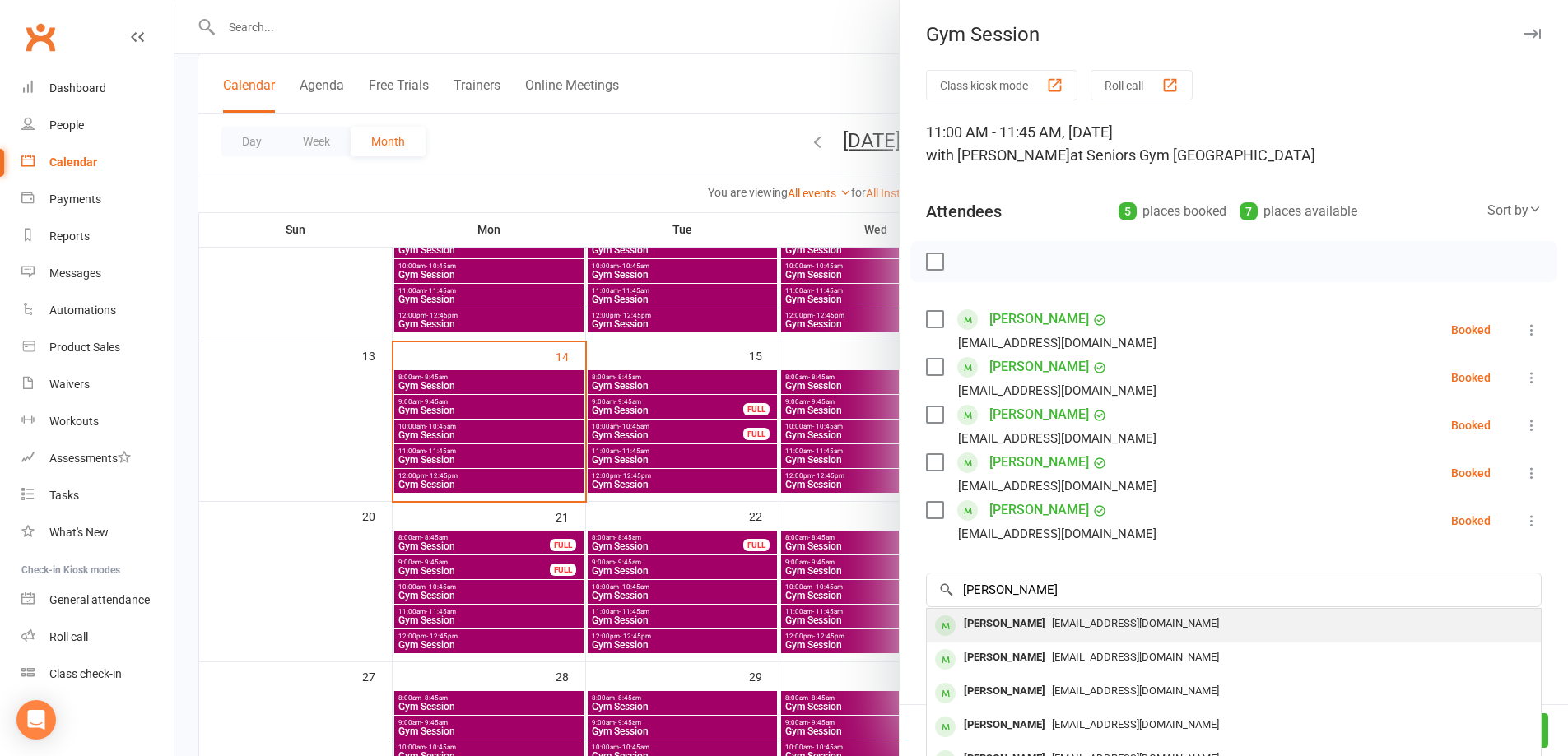 click on "Anne Harris cluden41@gmail.com" at bounding box center [1234, 625] 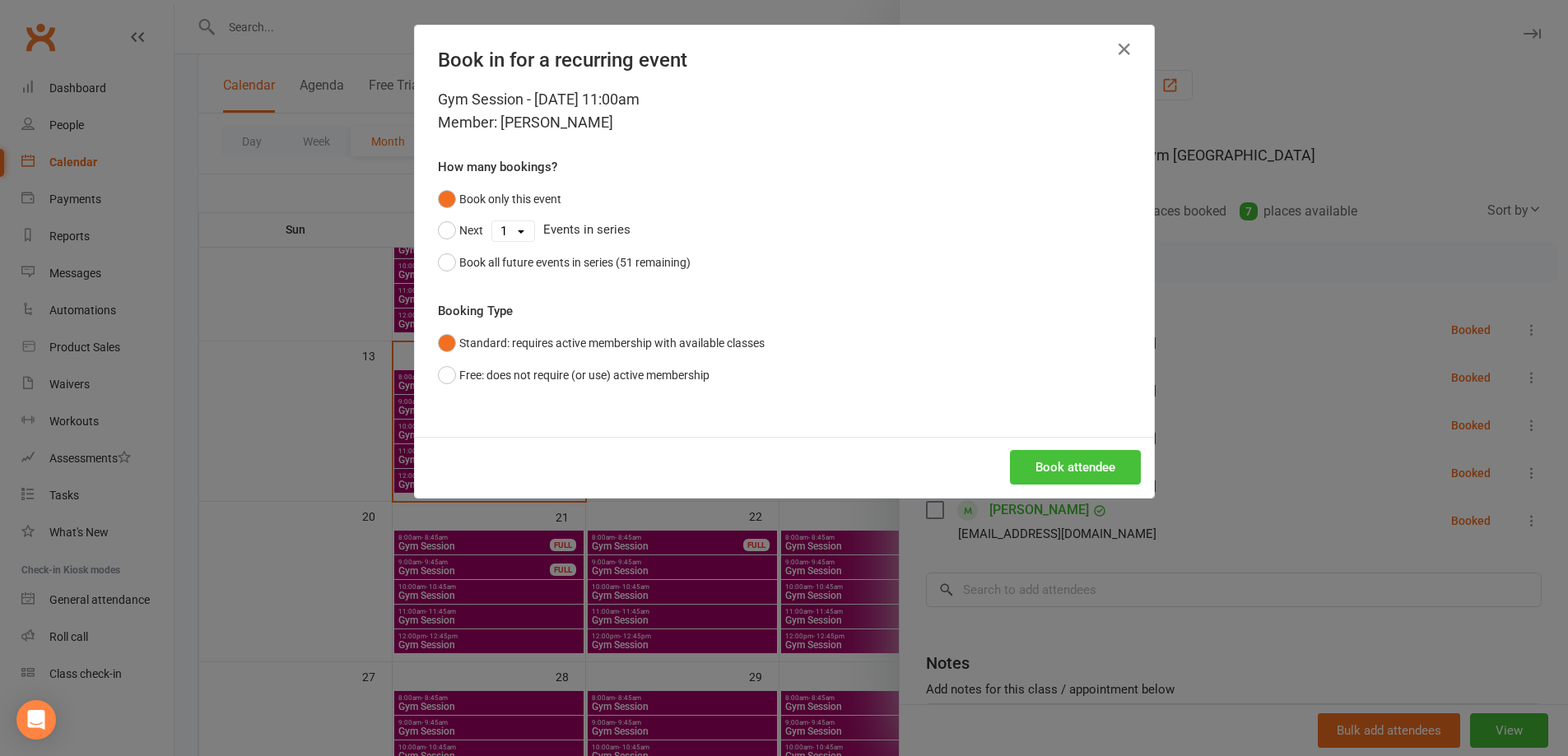 click on "Book attendee" at bounding box center (1075, 467) 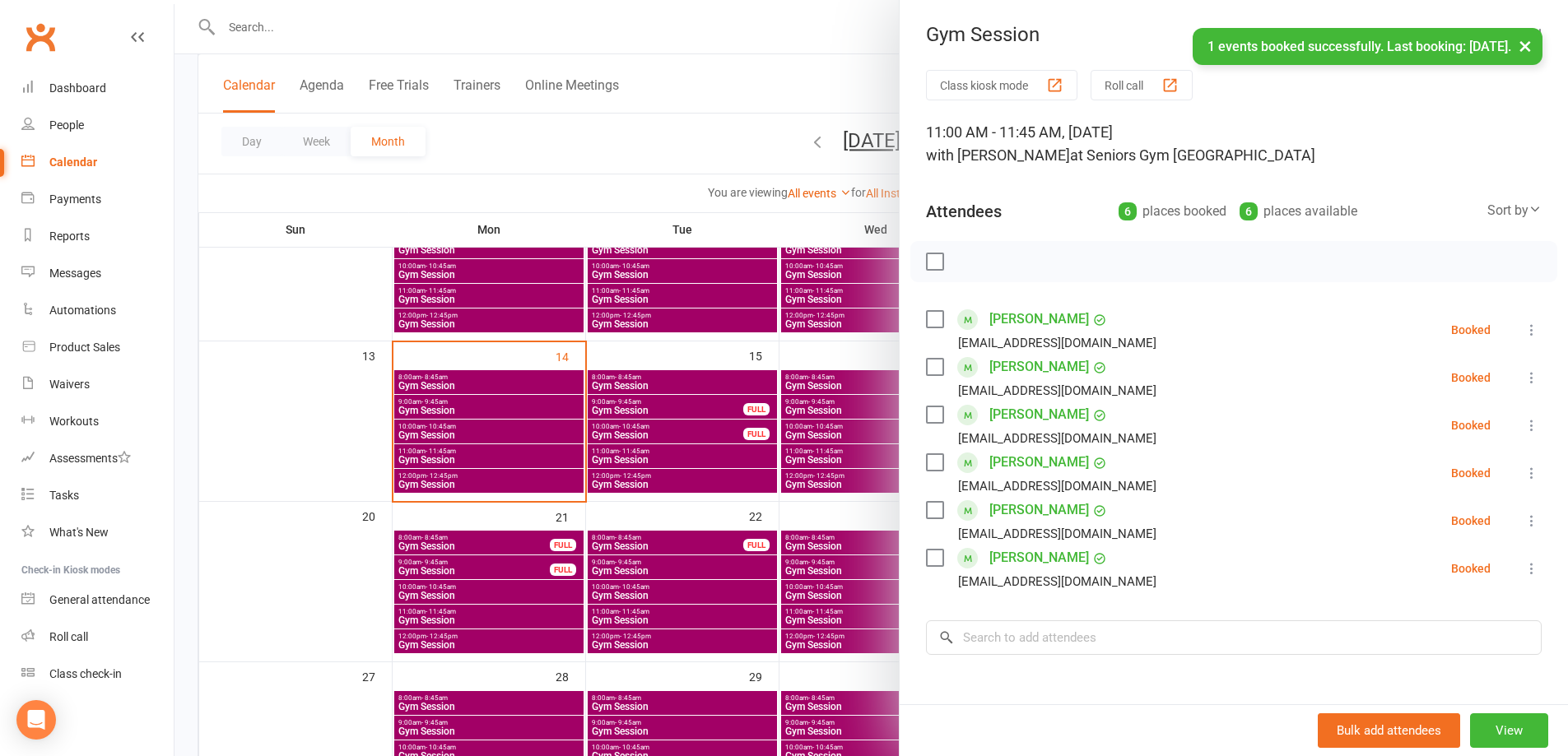 click on "[PERSON_NAME]" at bounding box center (1039, 367) 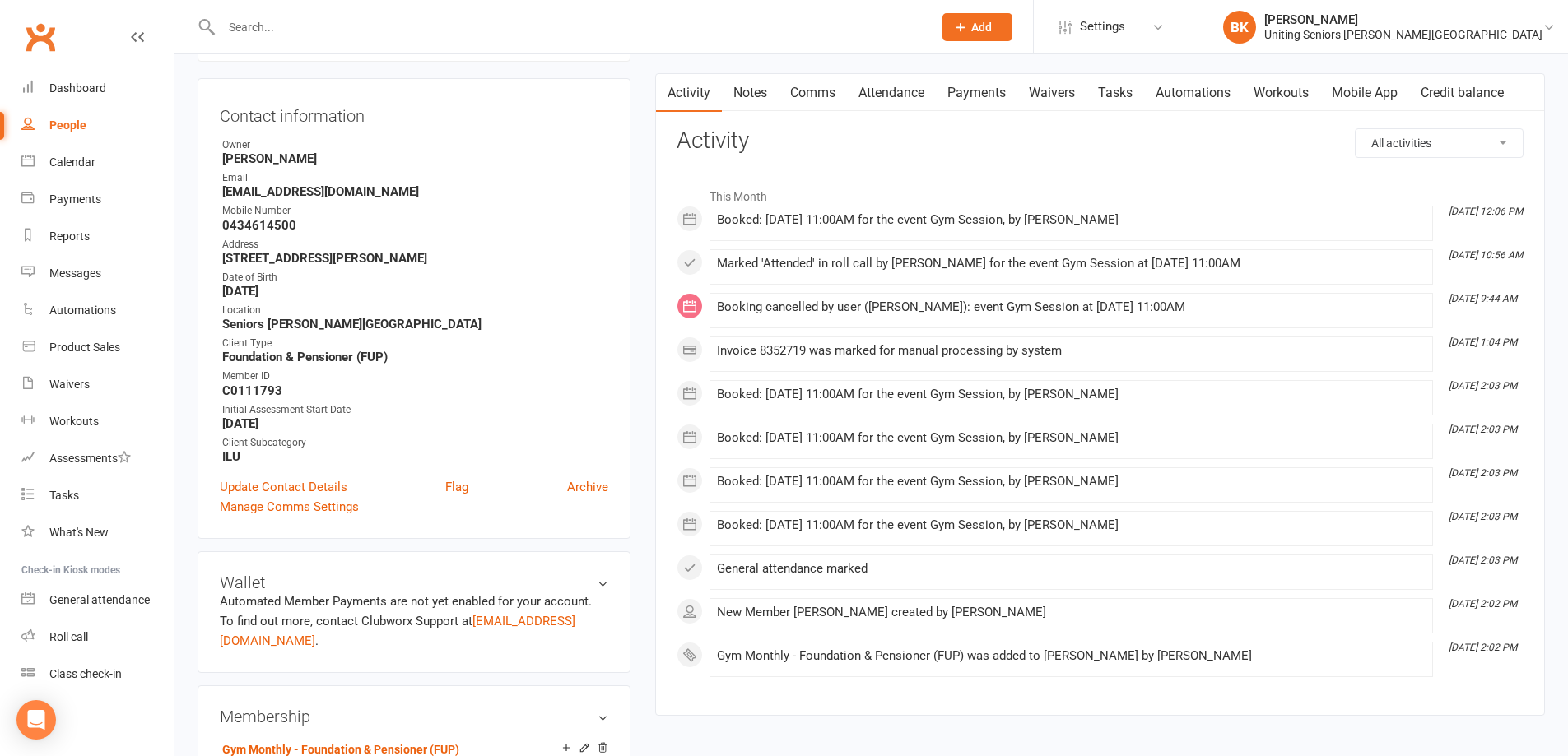 scroll, scrollTop: 0, scrollLeft: 0, axis: both 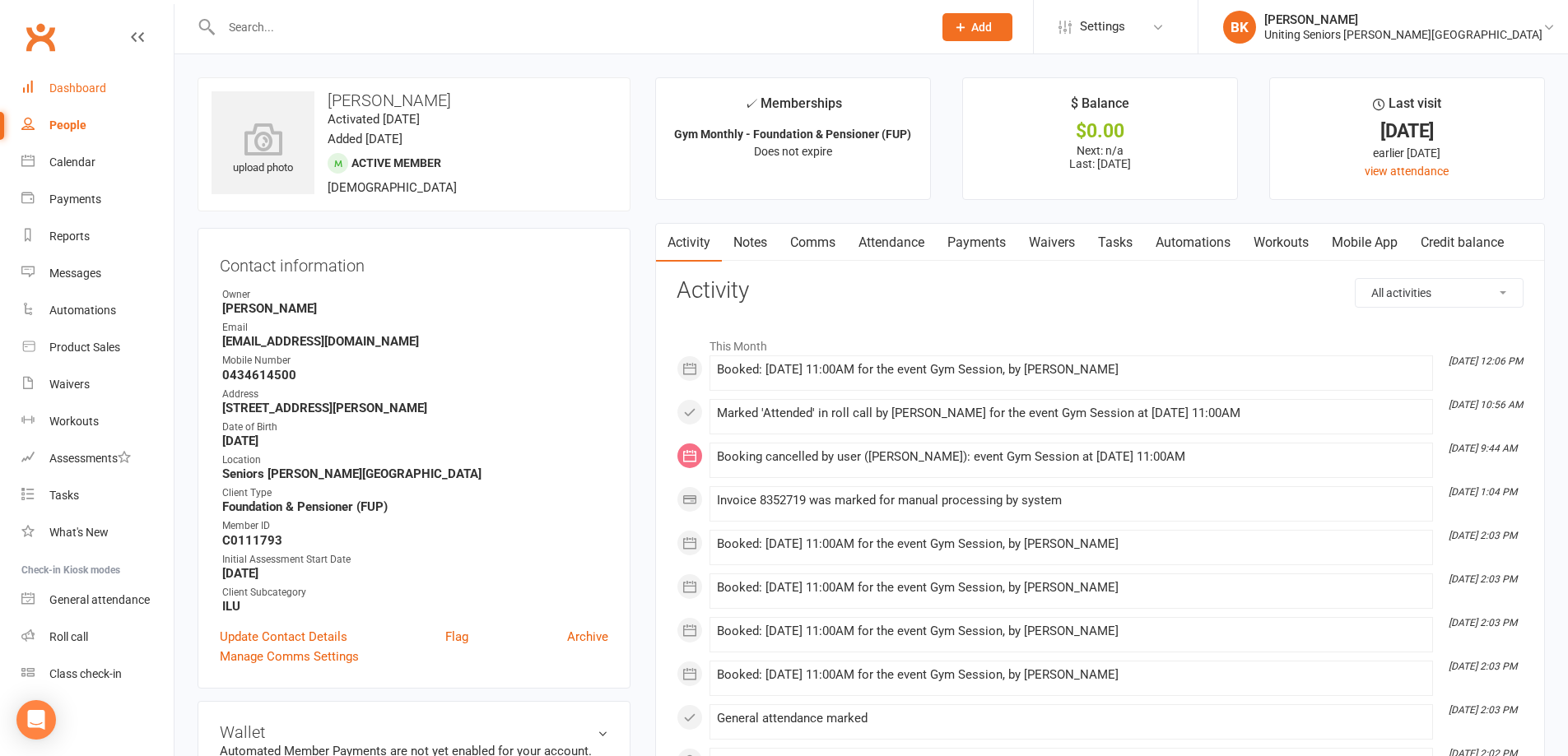 click on "Dashboard" at bounding box center [97, 88] 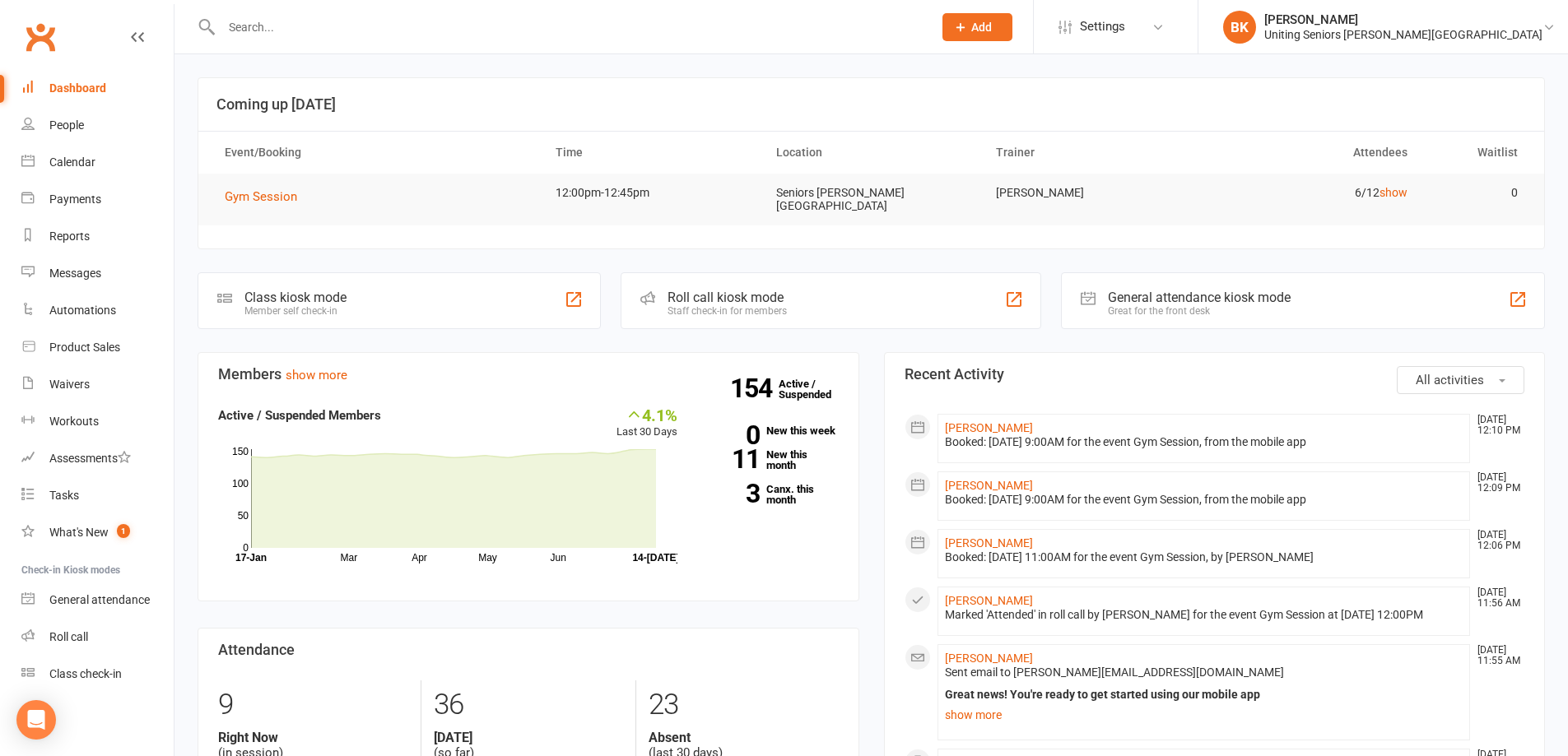 scroll, scrollTop: 0, scrollLeft: 0, axis: both 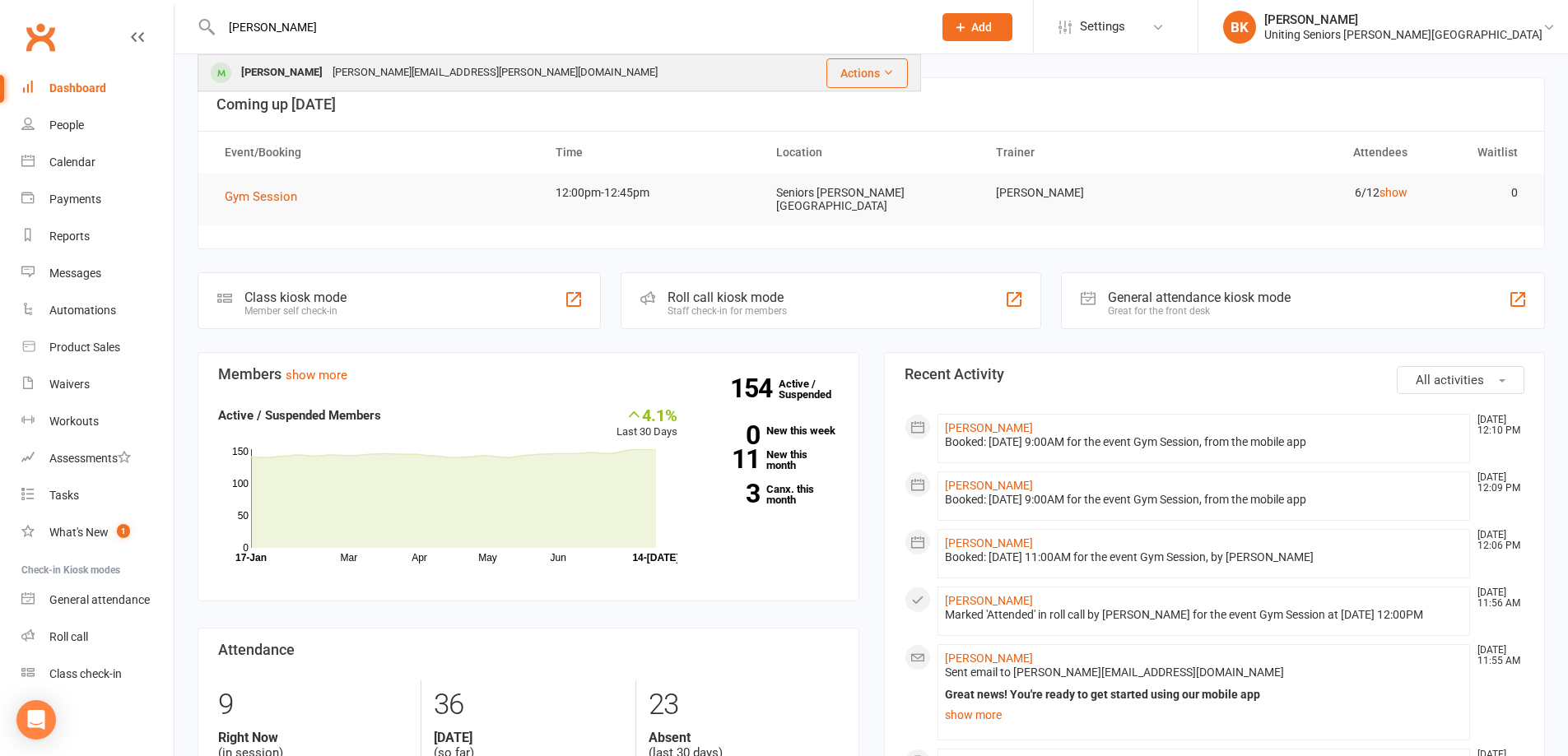 type on "[PERSON_NAME]" 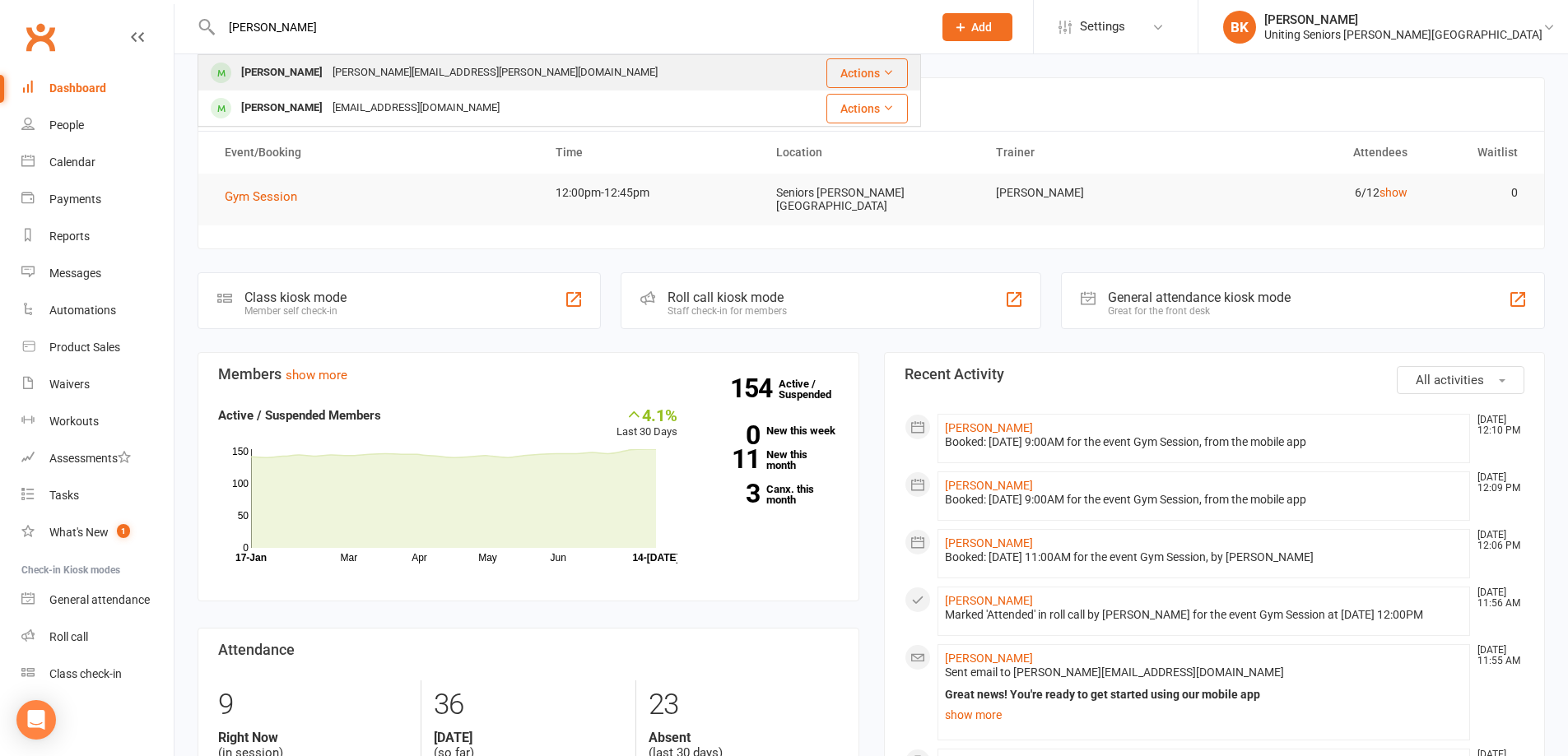 click on "Lyall Pogue [EMAIL_ADDRESS][PERSON_NAME][DOMAIN_NAME]" at bounding box center (499, 72) 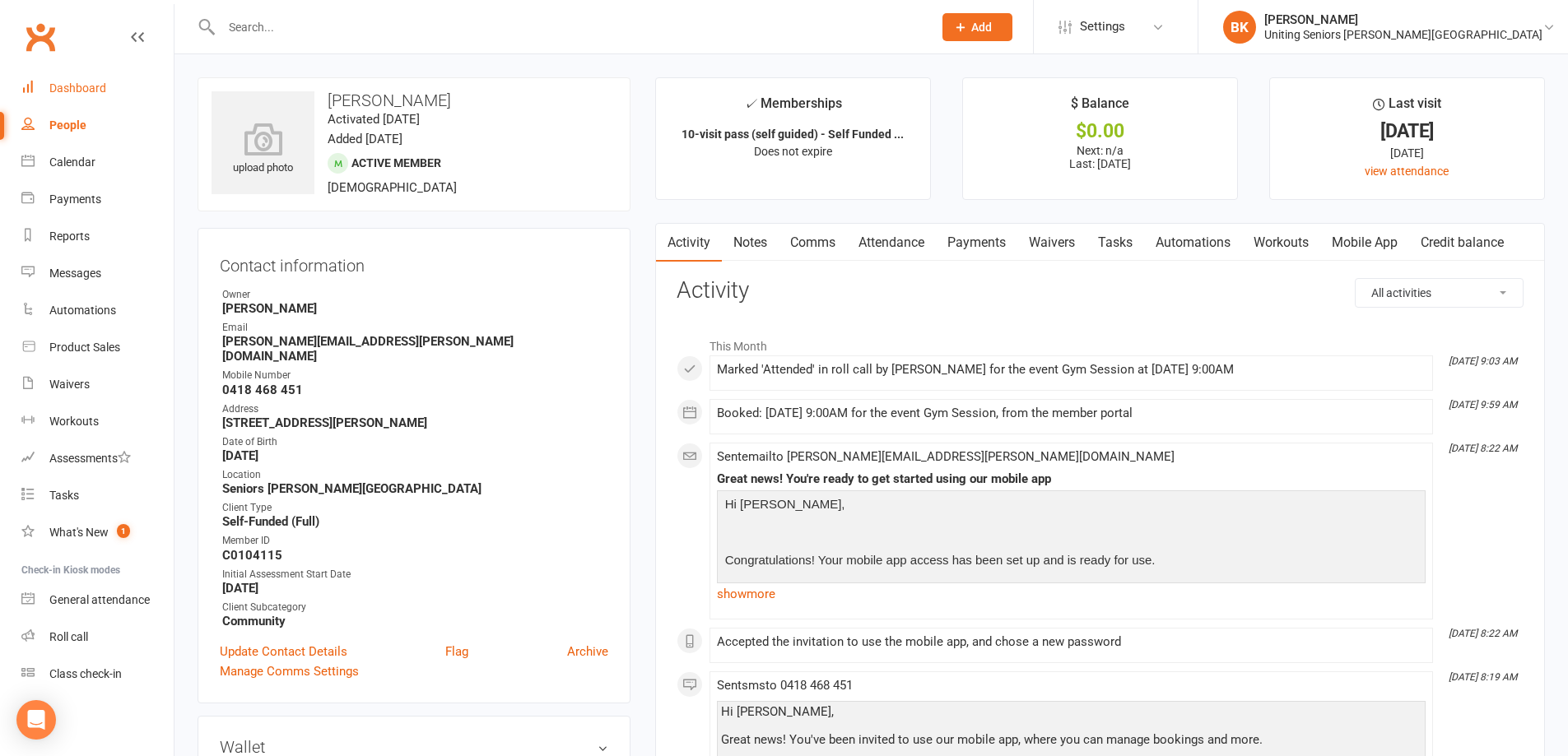 click on "Dashboard" at bounding box center (97, 88) 